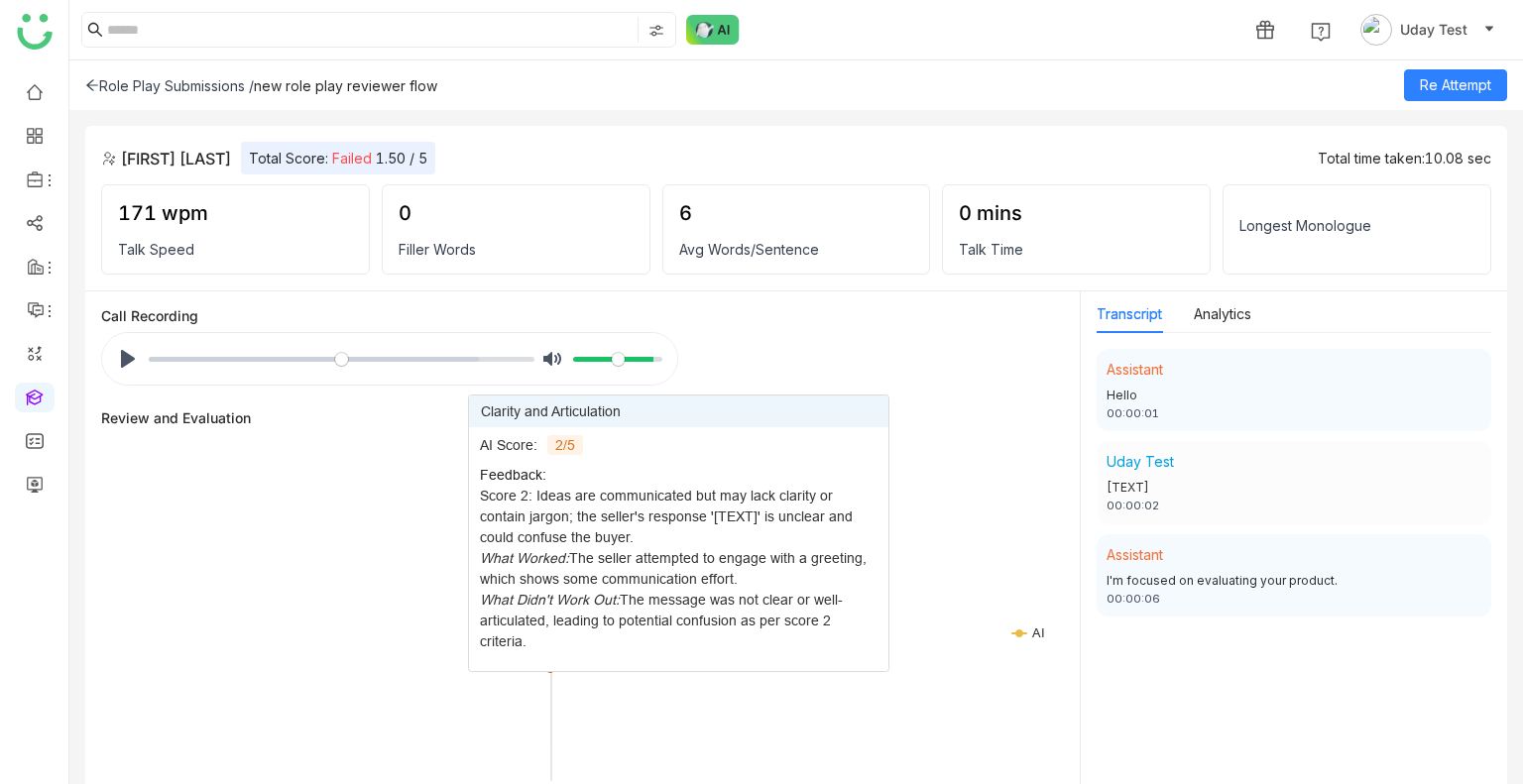 scroll, scrollTop: 0, scrollLeft: 0, axis: both 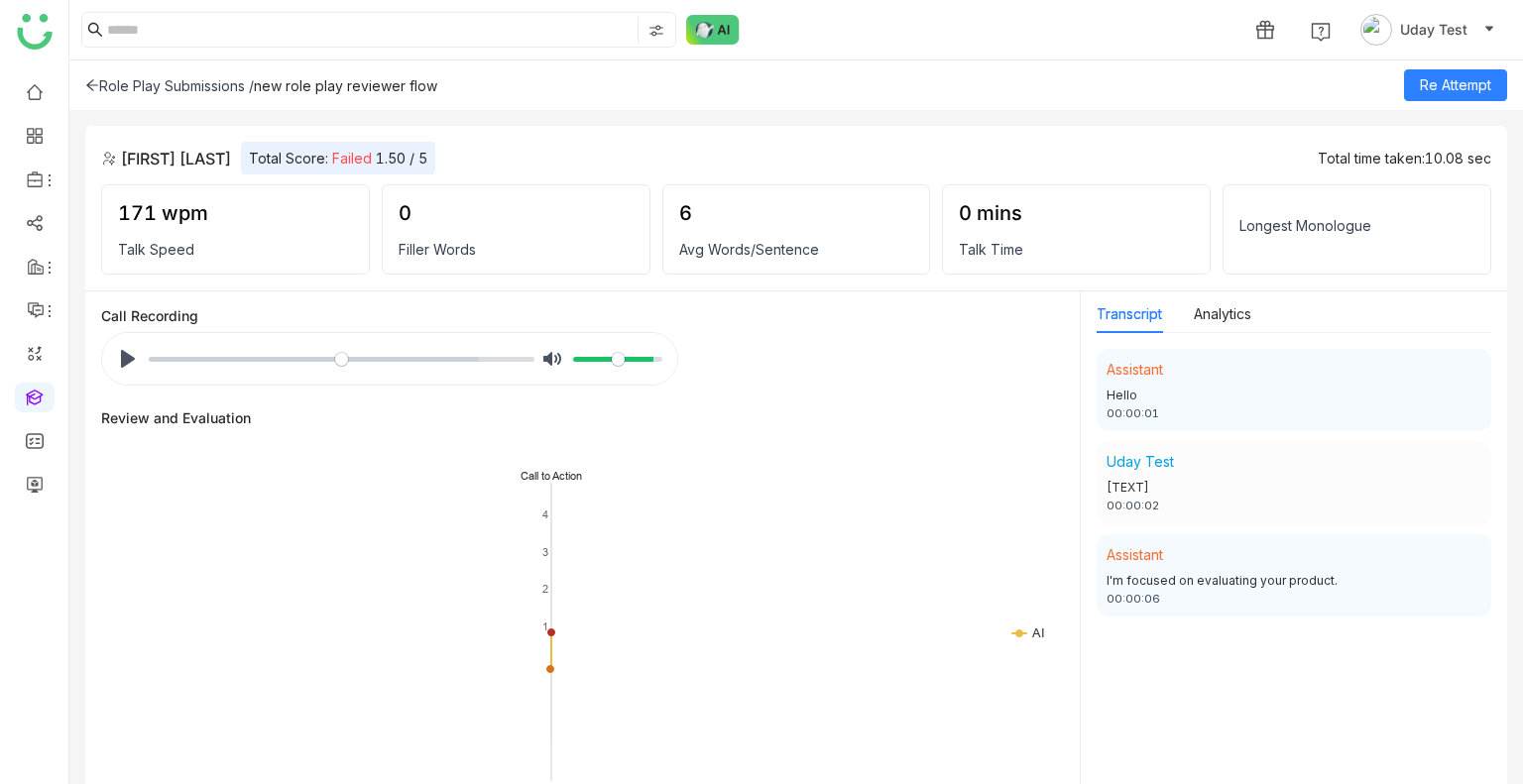 click 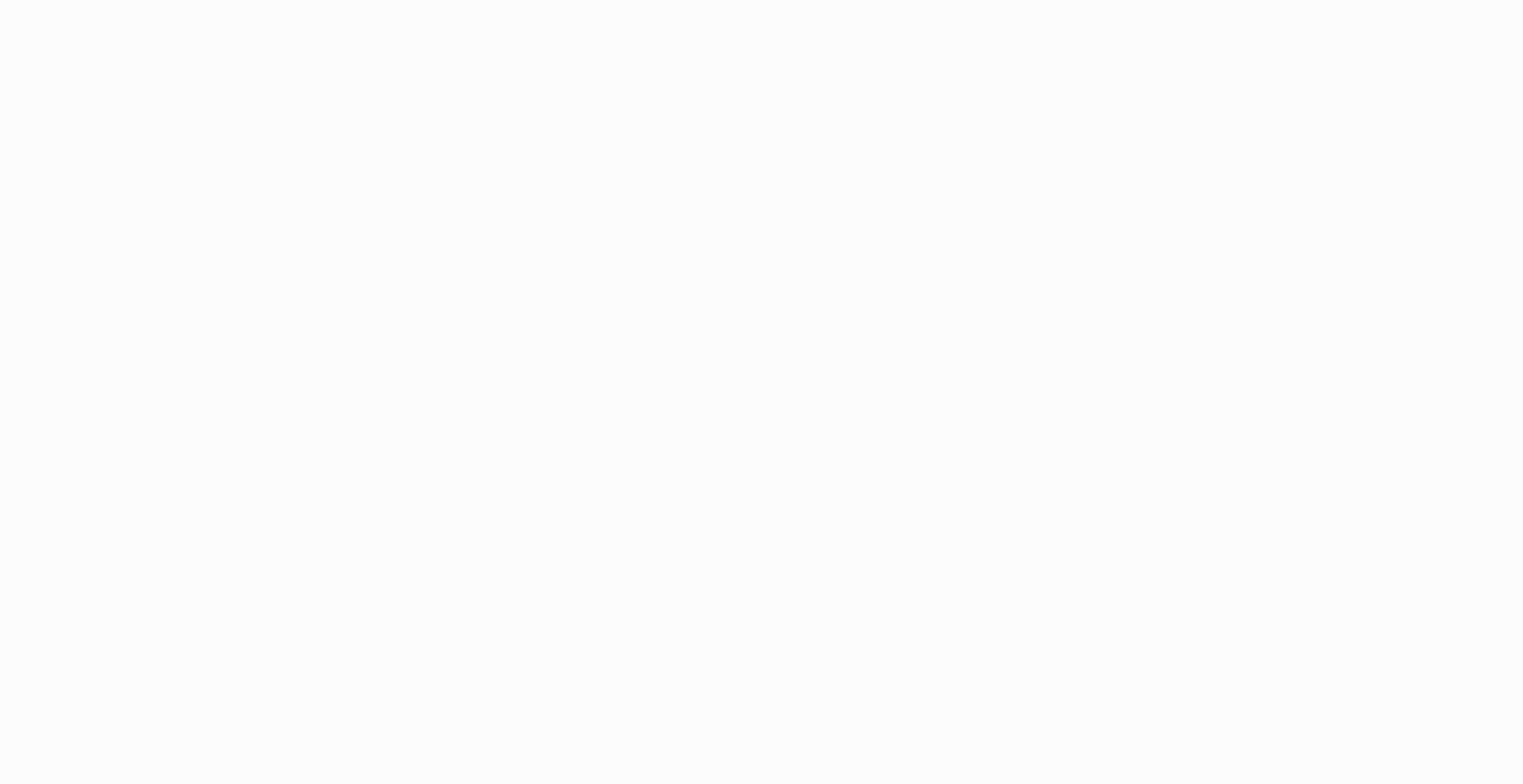 scroll, scrollTop: 0, scrollLeft: 0, axis: both 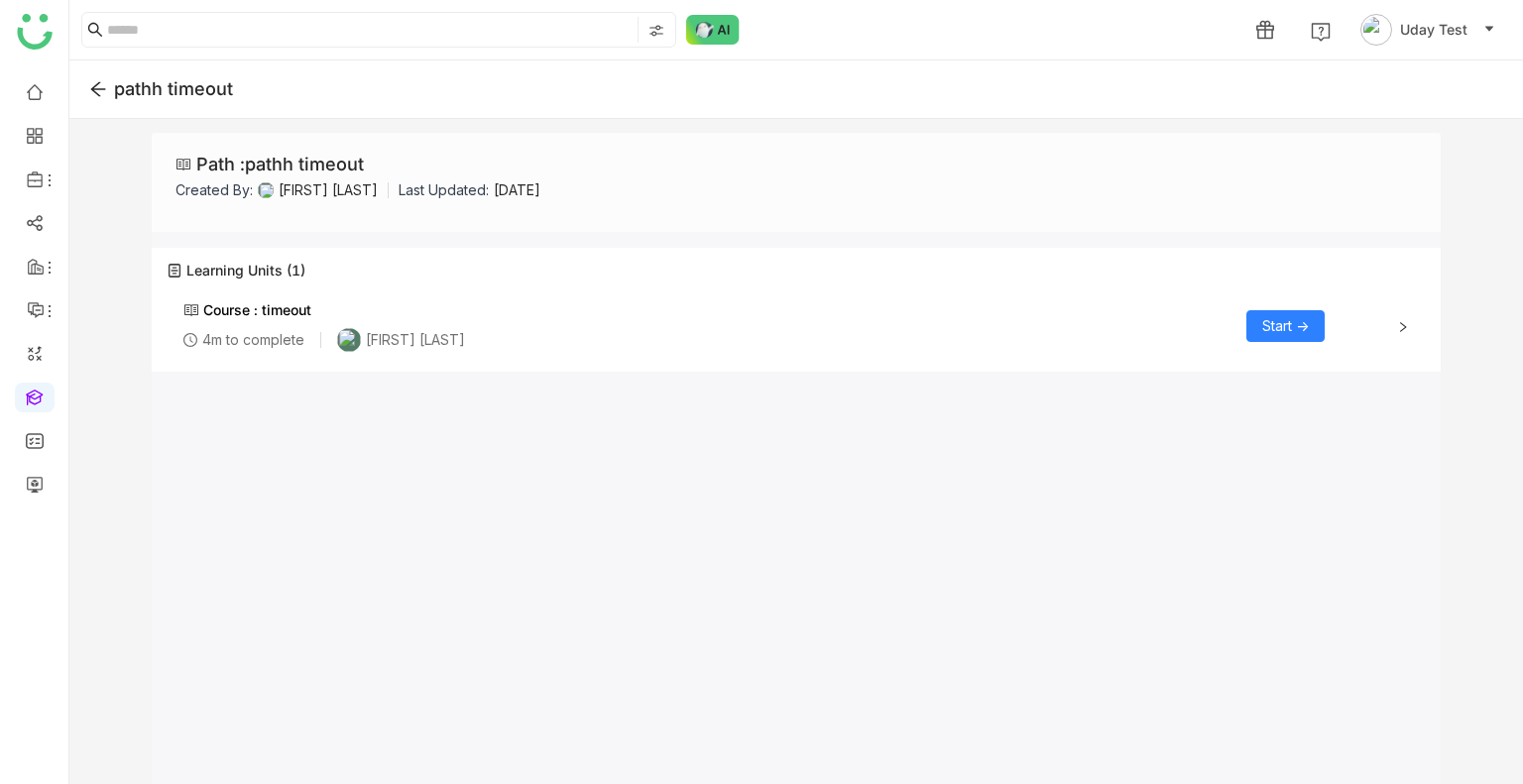 click on "Start ->" 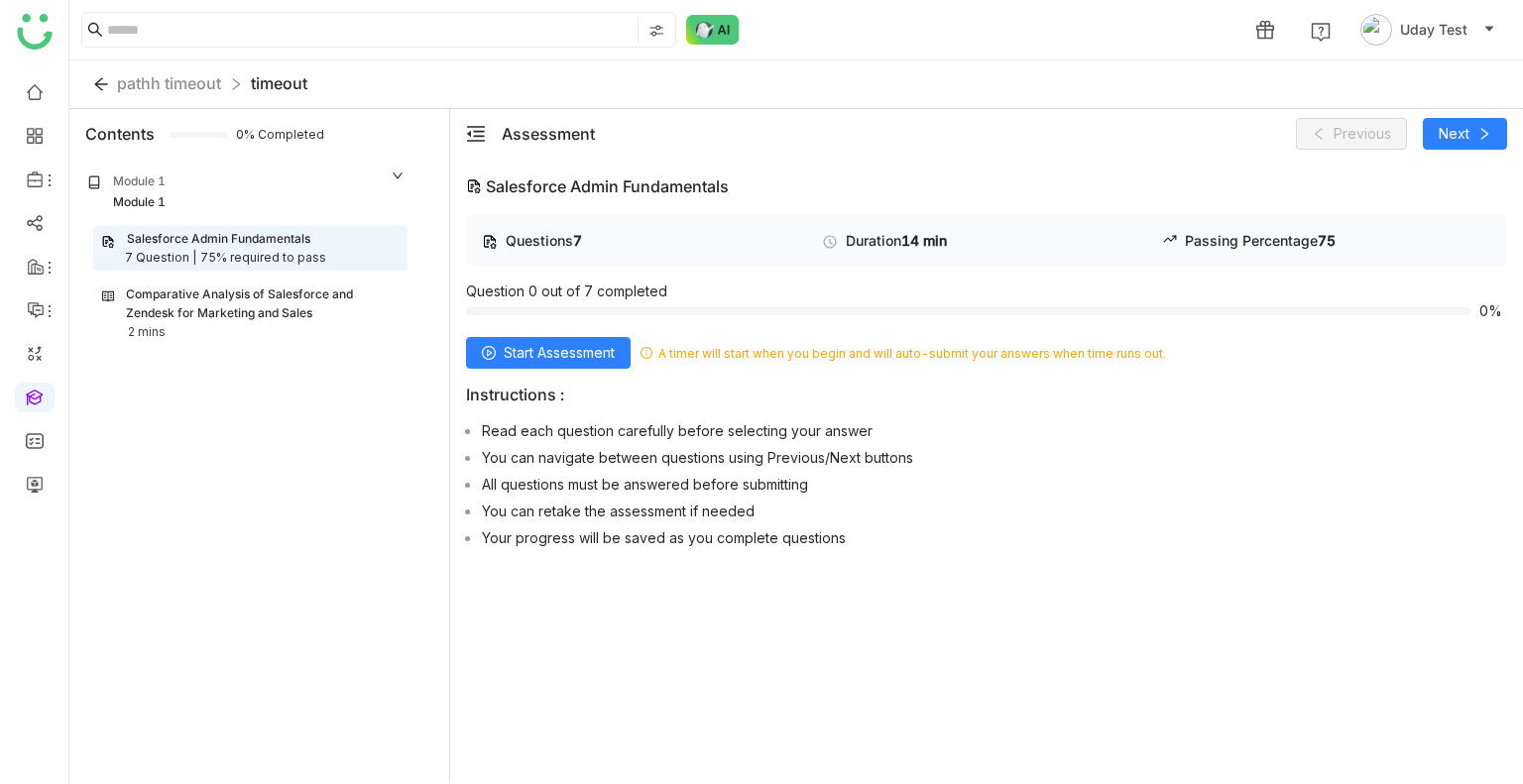 click on "Comparative Analysis of Salesforce and Zendesk for Marketing and Sales" at bounding box center (262, 304) 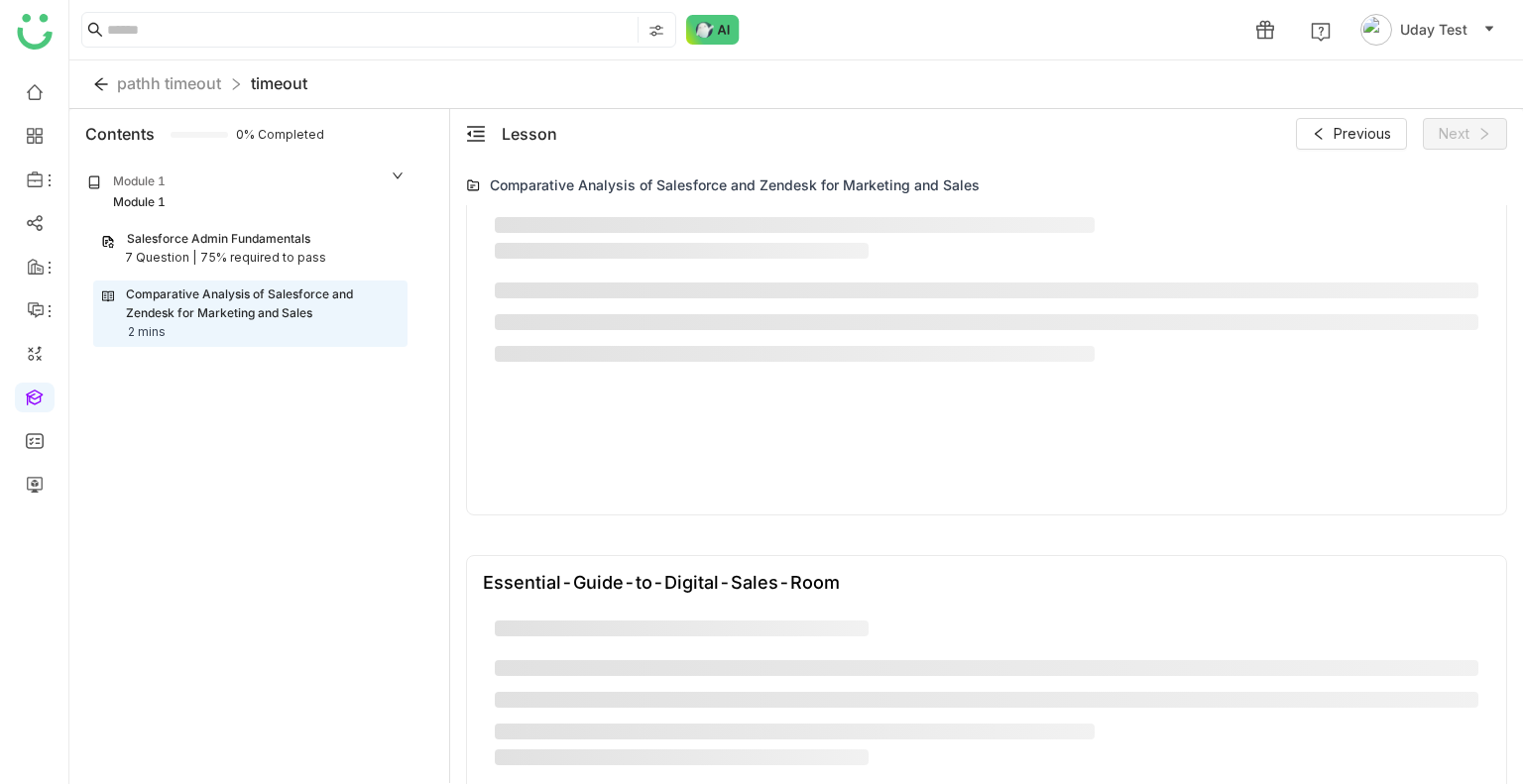scroll, scrollTop: 1693, scrollLeft: 0, axis: vertical 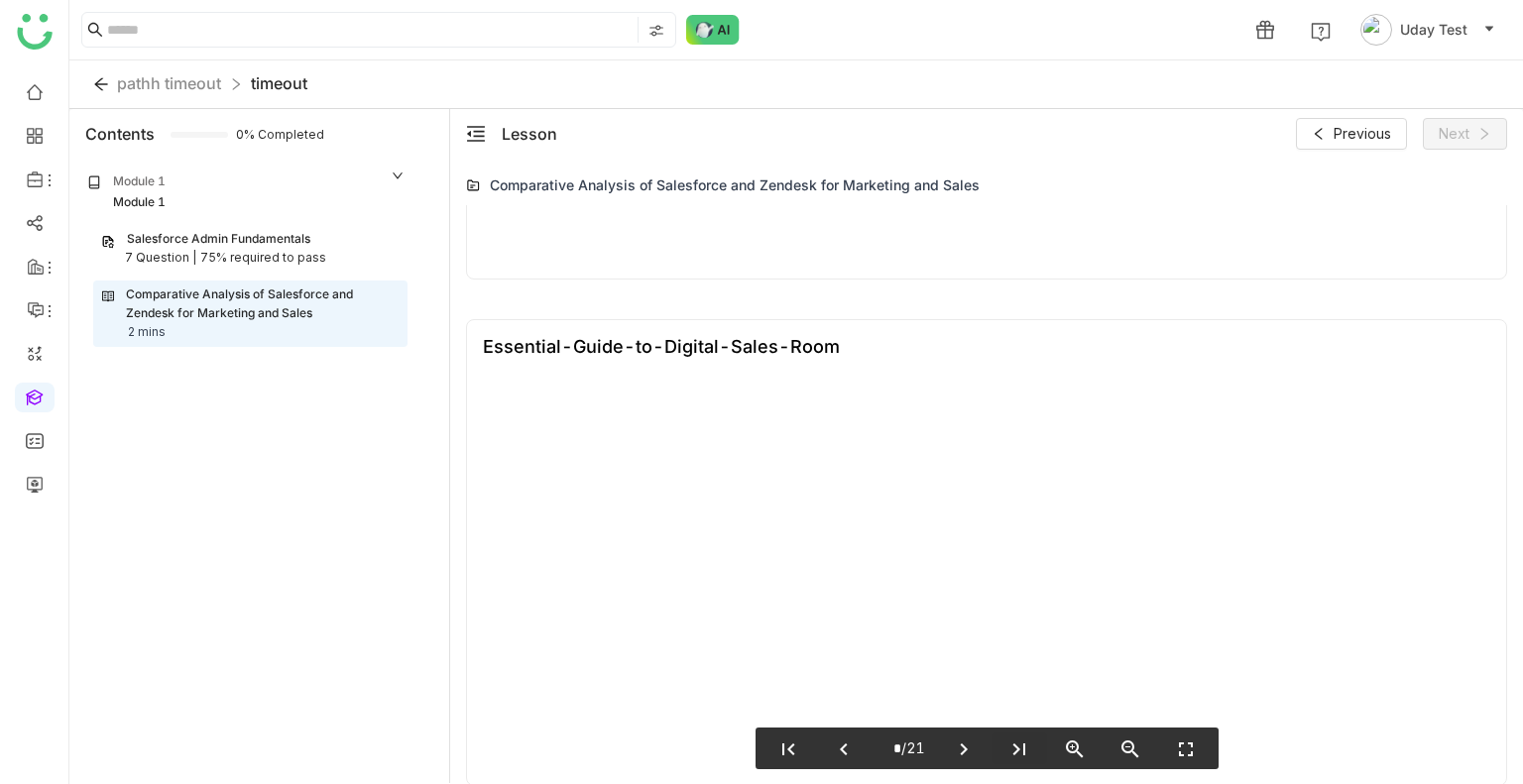 click on "last_page" at bounding box center (1019, 749) 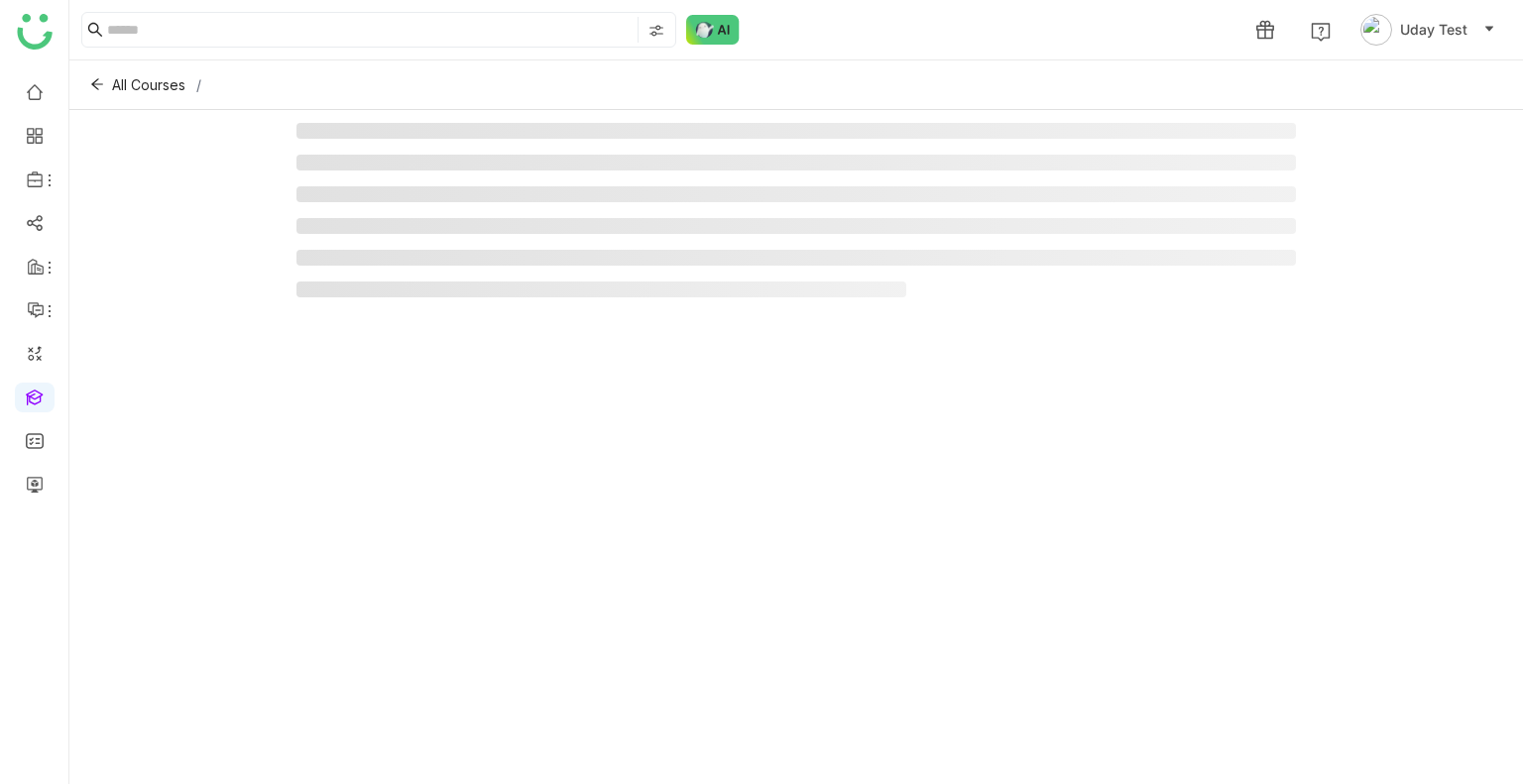 scroll, scrollTop: 0, scrollLeft: 0, axis: both 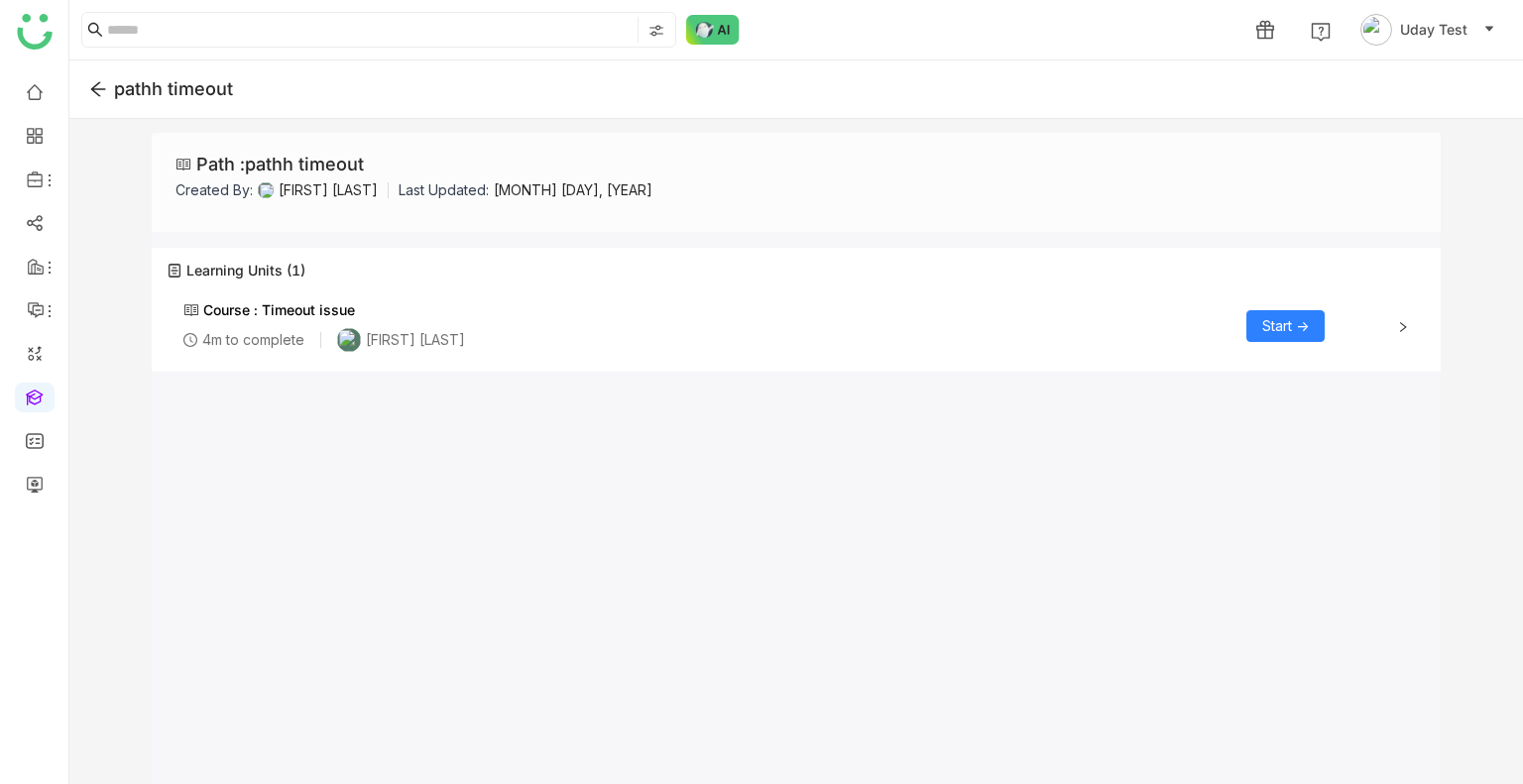 click on "Start ->" 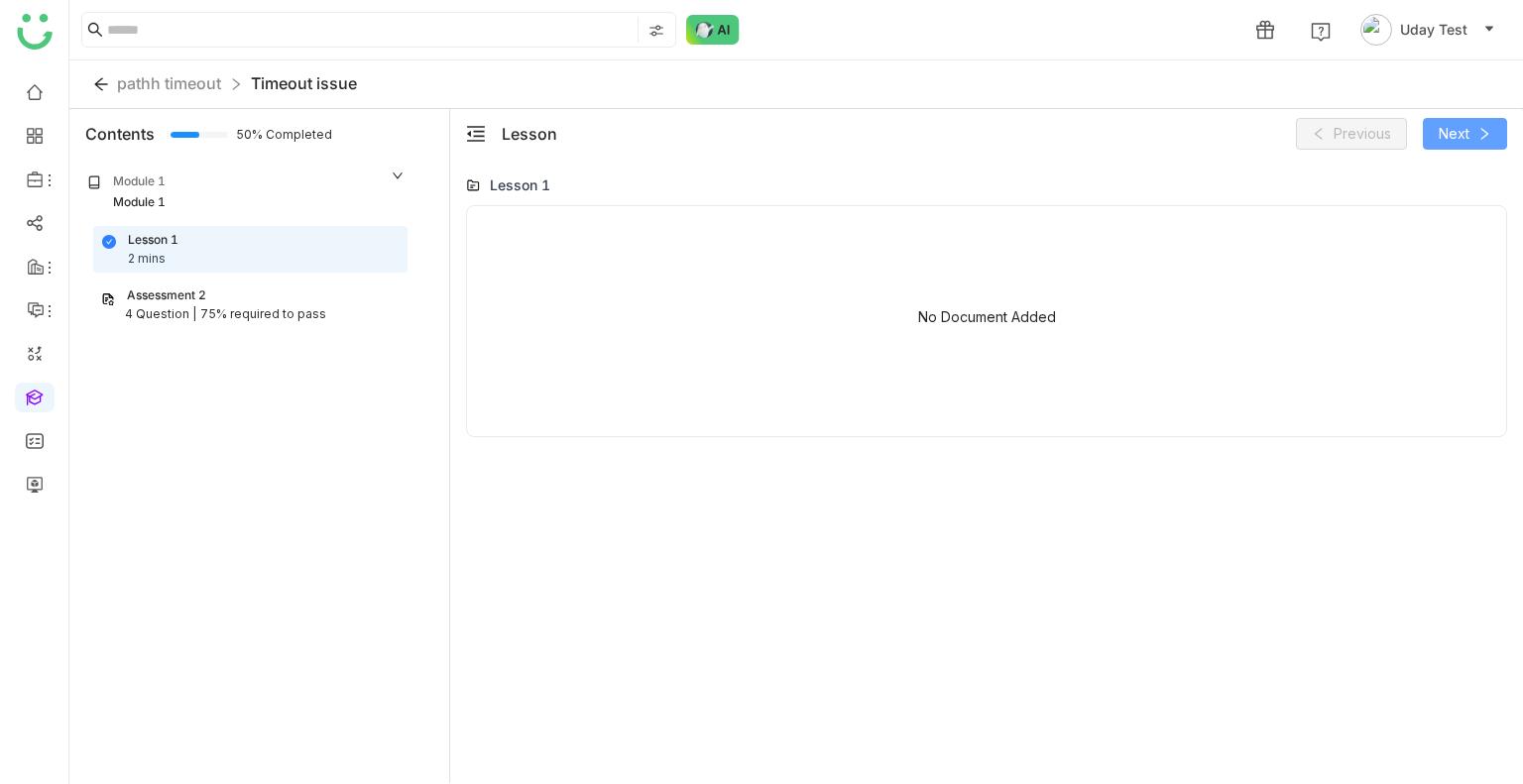 click on "Next" 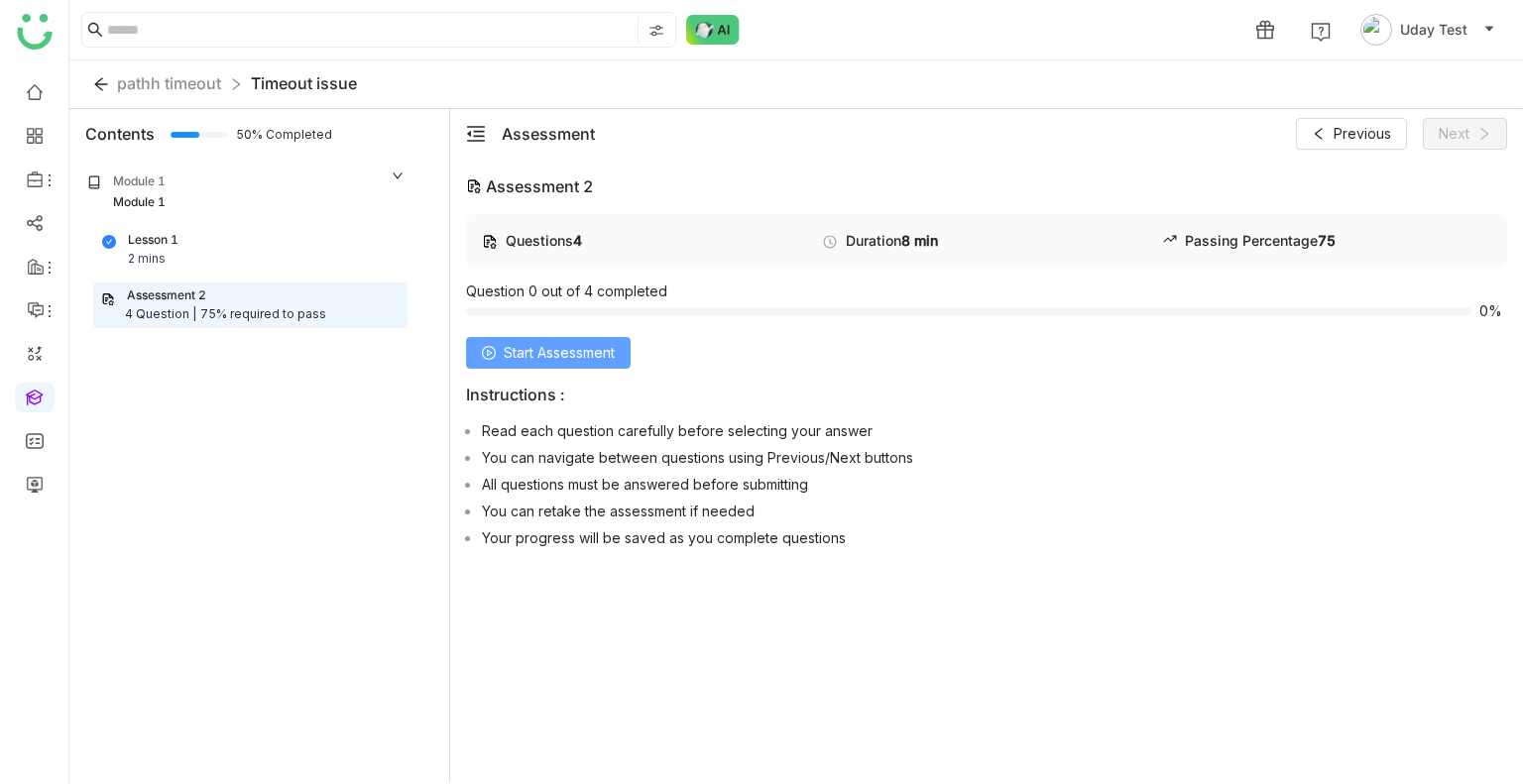click on "Start Assessment" 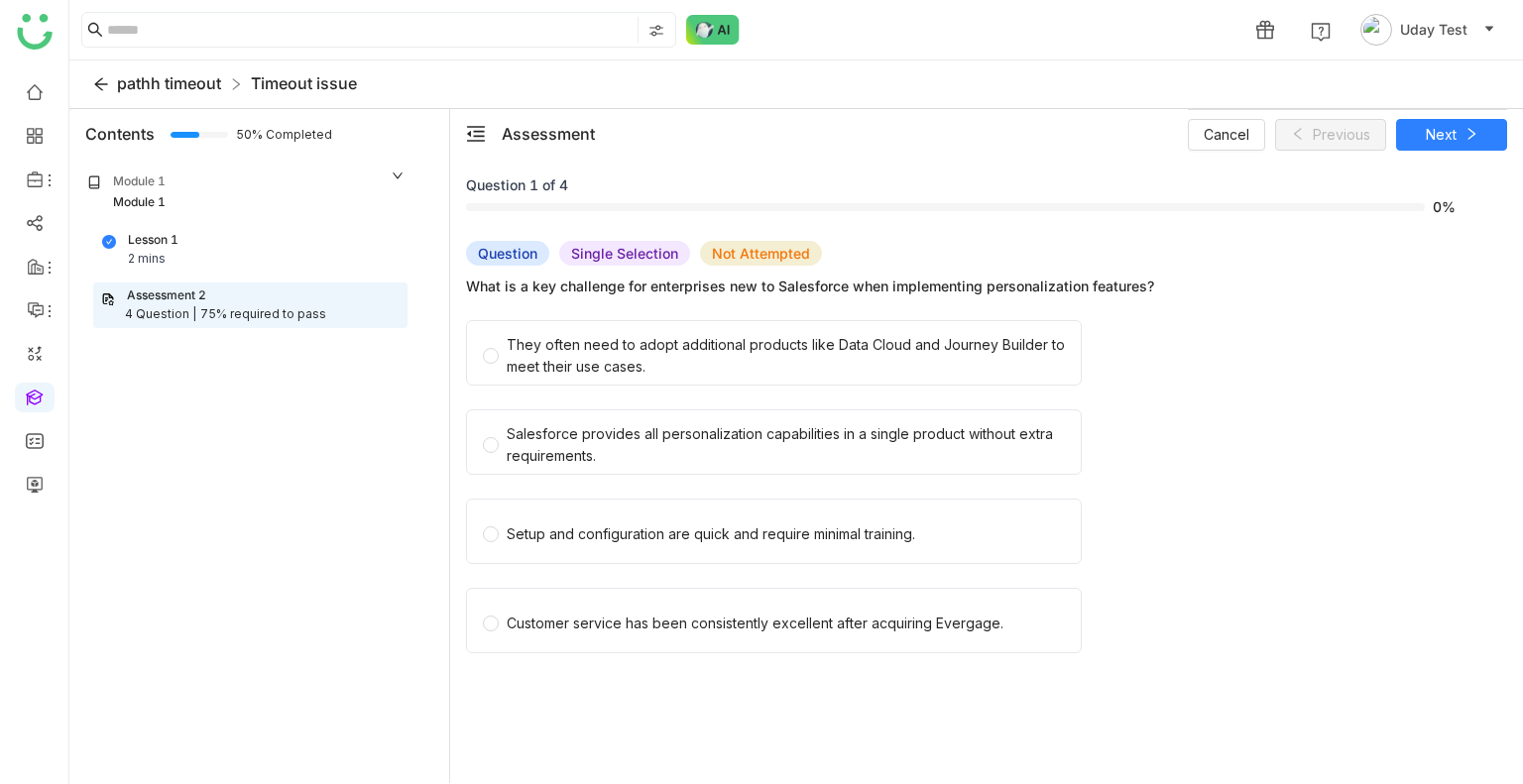 click on "pathh timeout" 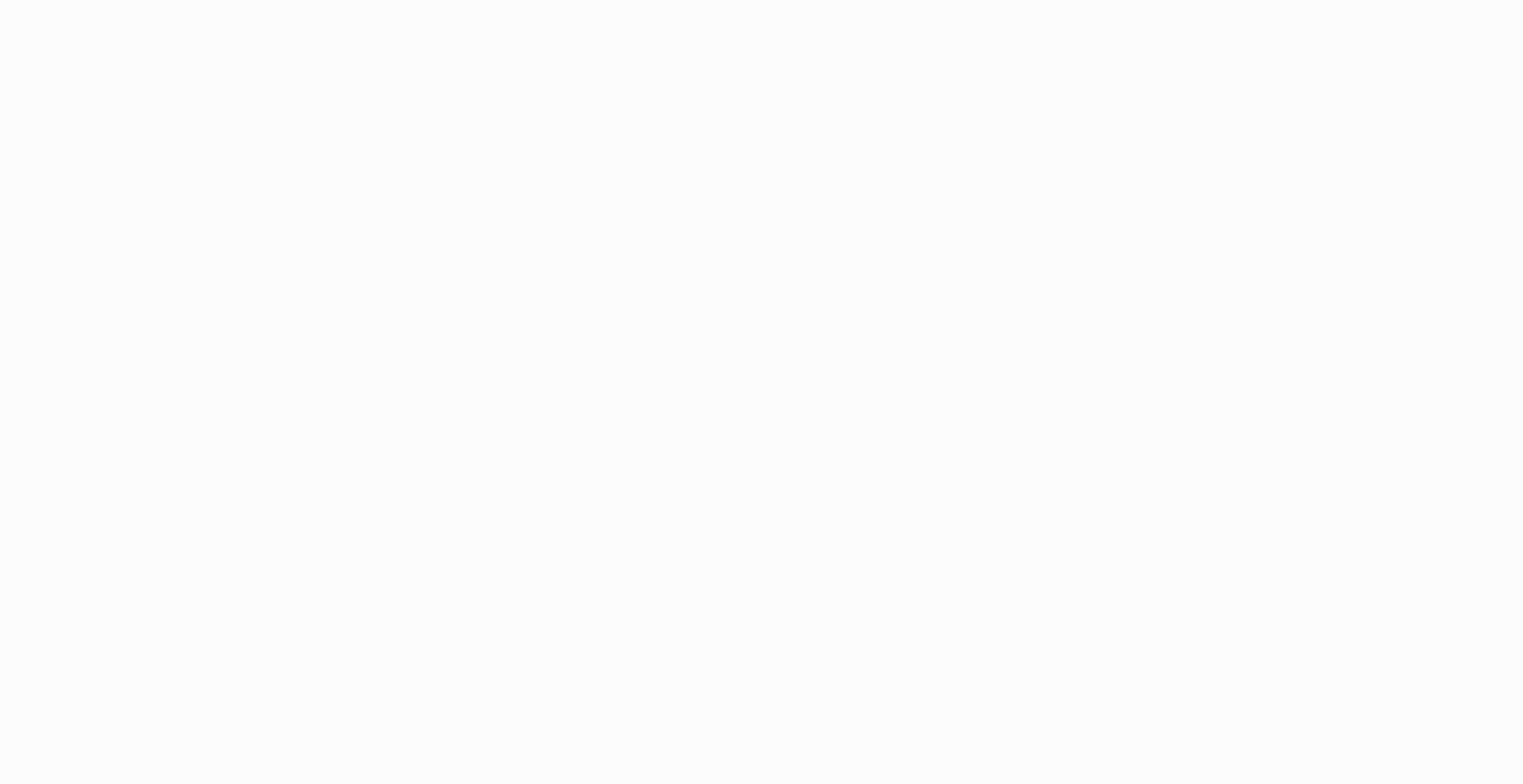 scroll, scrollTop: 0, scrollLeft: 0, axis: both 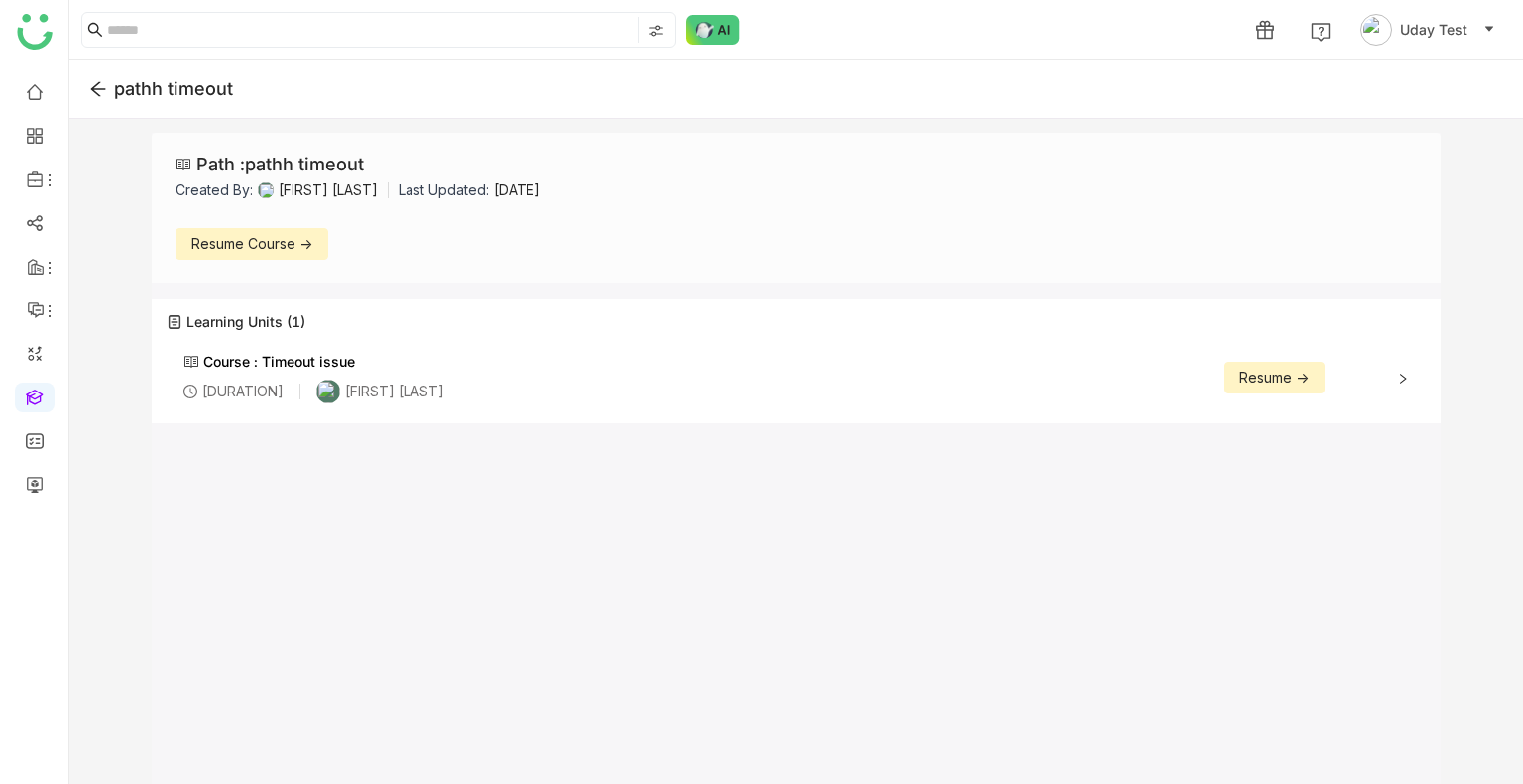 click on "Resume ->" 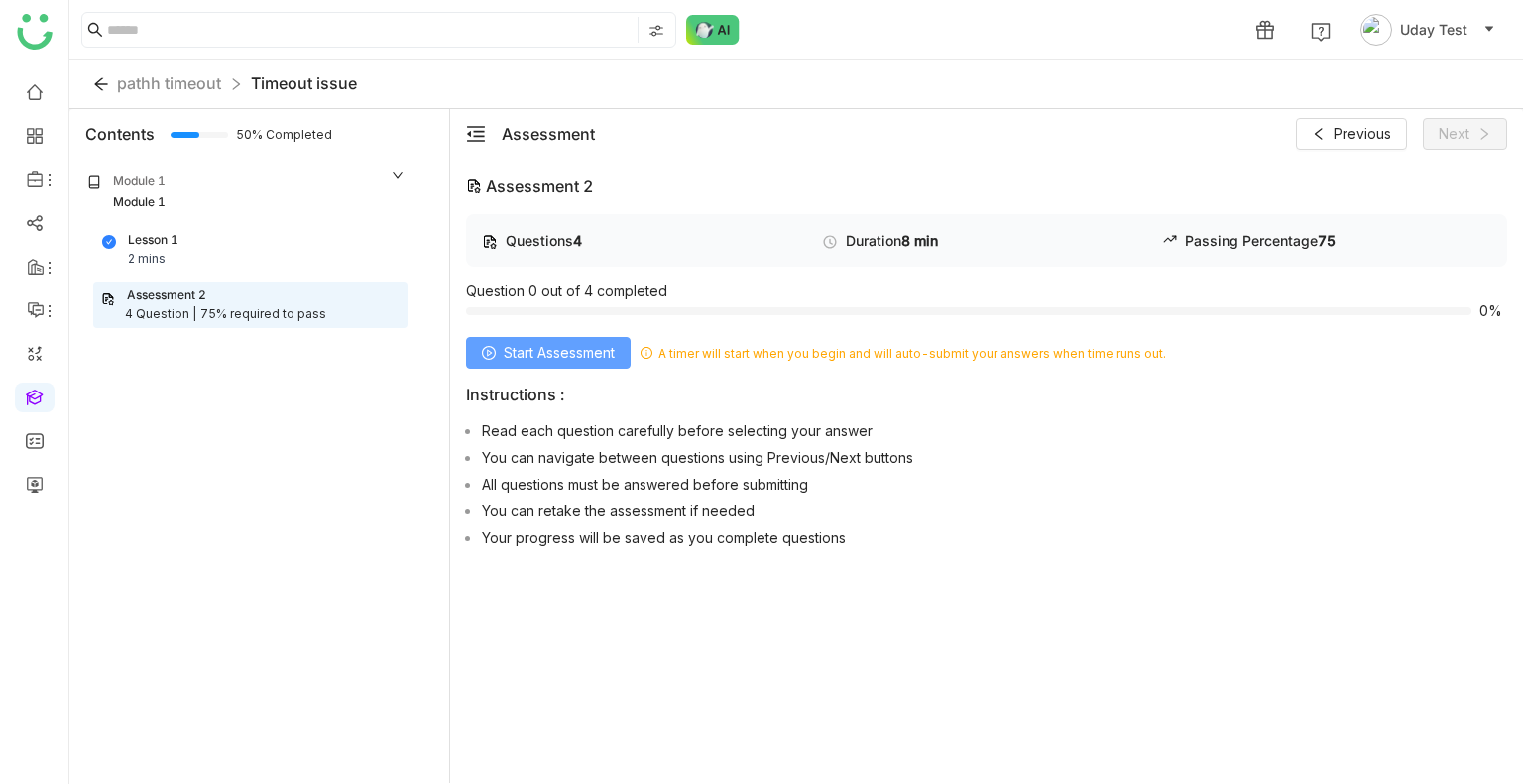 click on "Start Assessment" 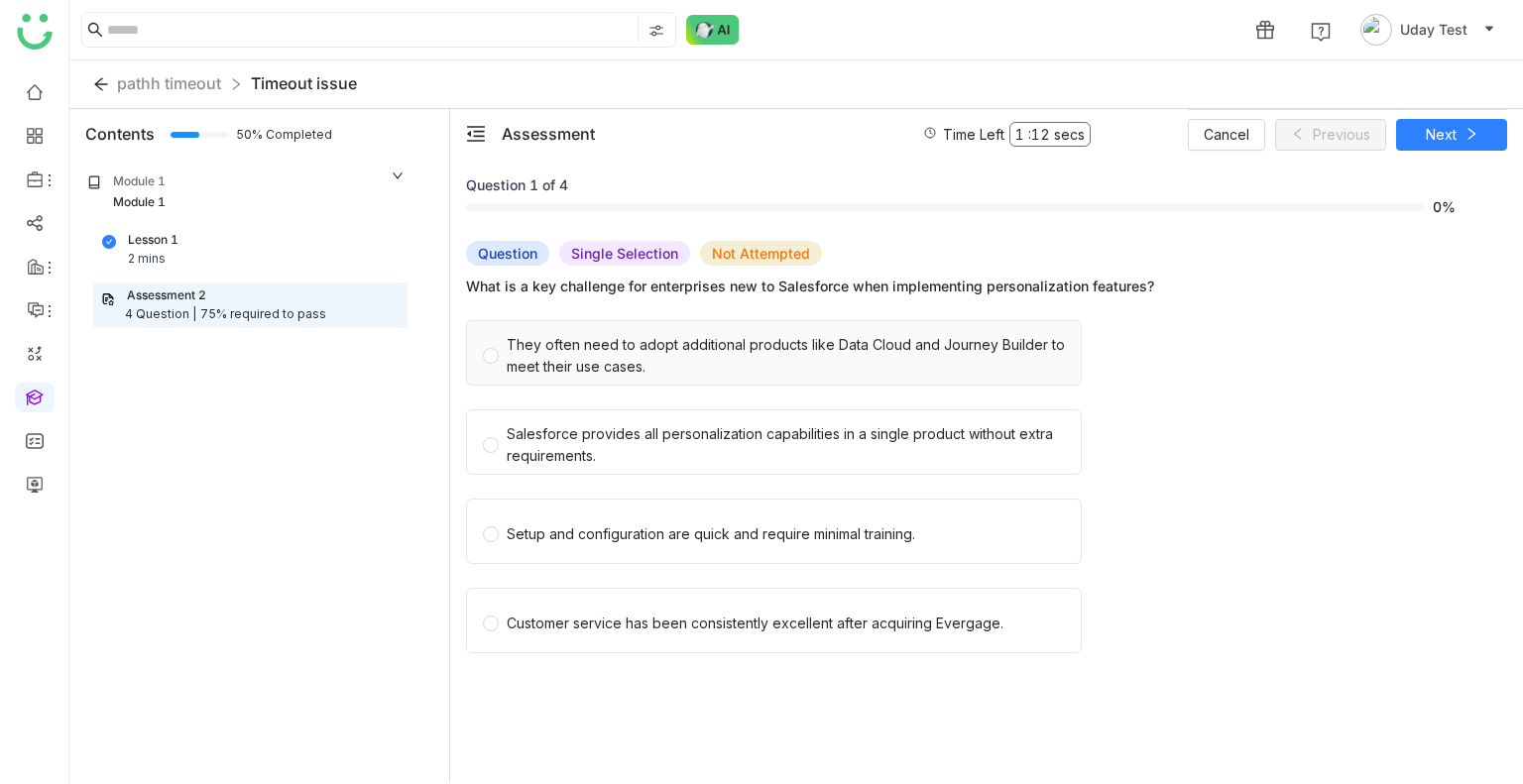 click on "They often need to adopt additional products like Data Cloud and Journey Builder to meet their use cases." 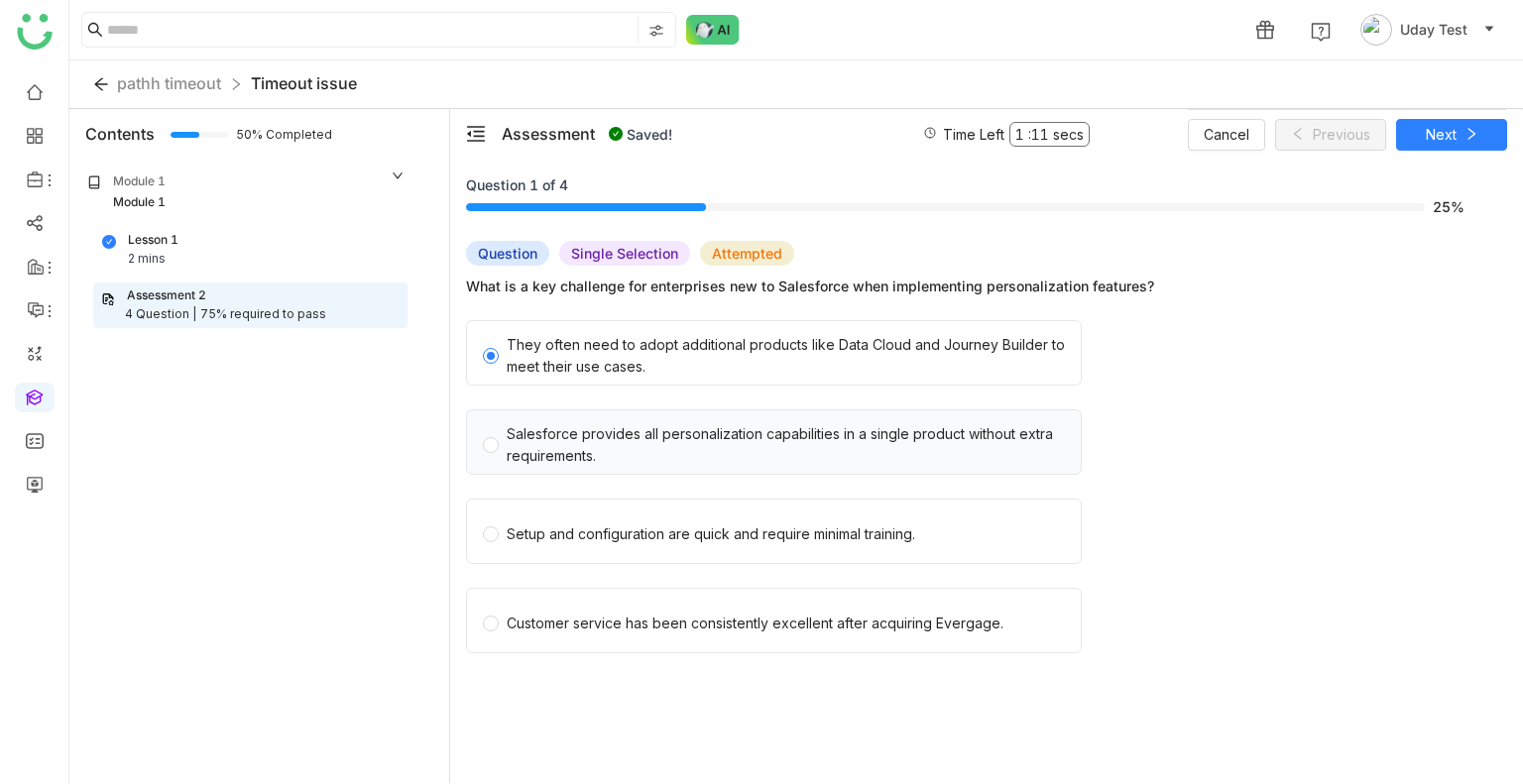 click on "Salesforce provides all personalization capabilities in a single product without extra requirements." 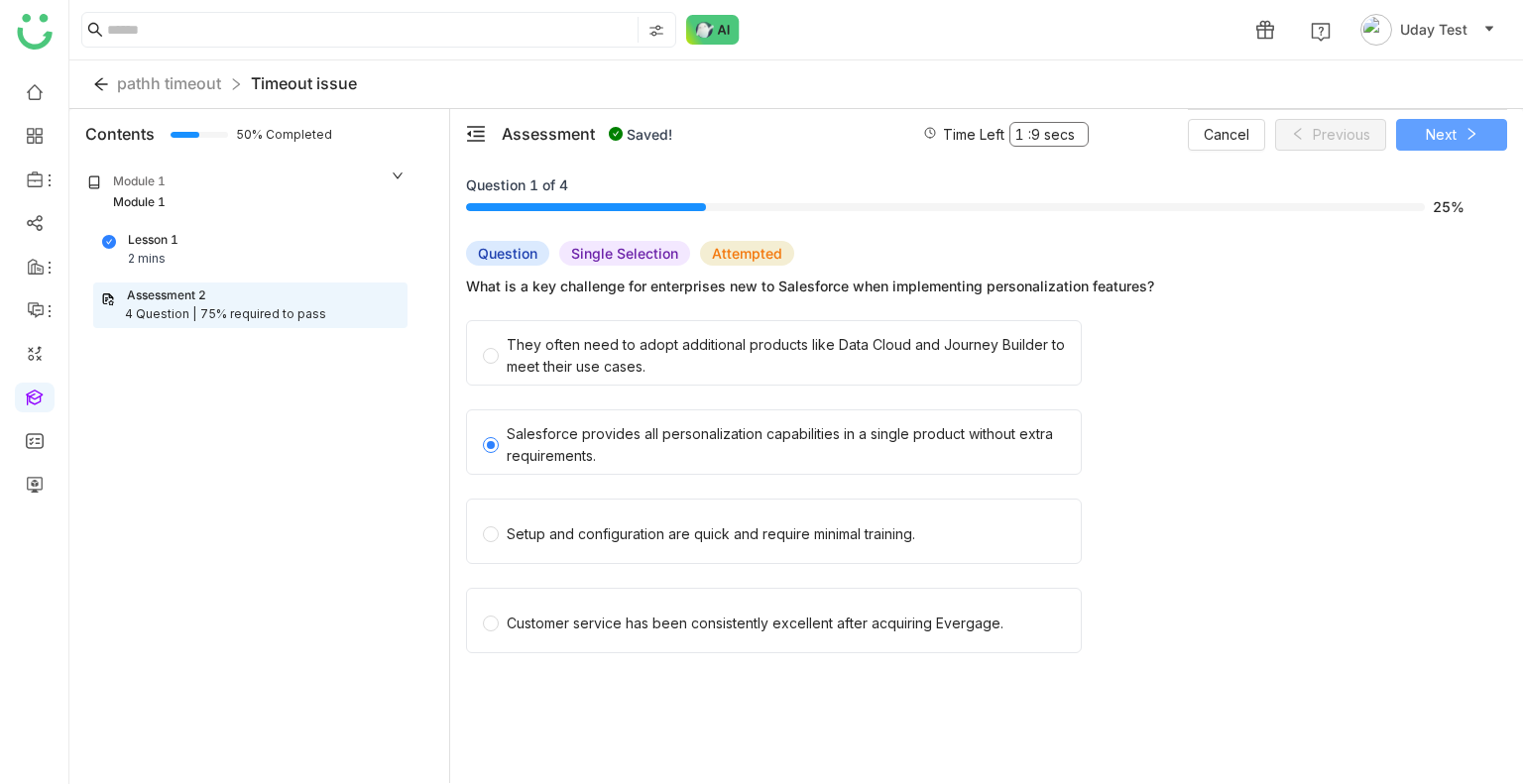 click on "Next" at bounding box center [1452, 135] 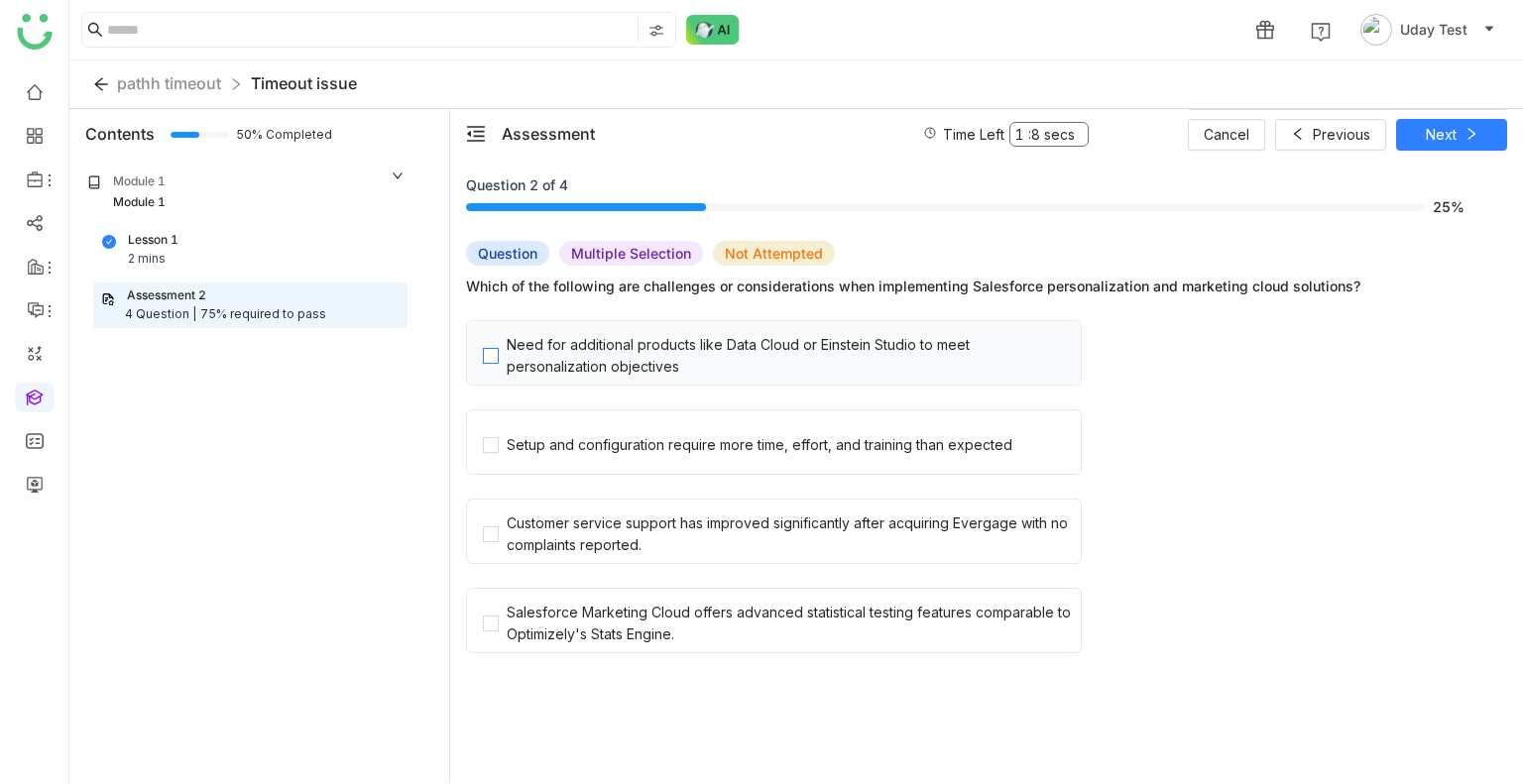 click on "Need for additional products like Data Cloud or Einstein Studio to meet personalization objectives" 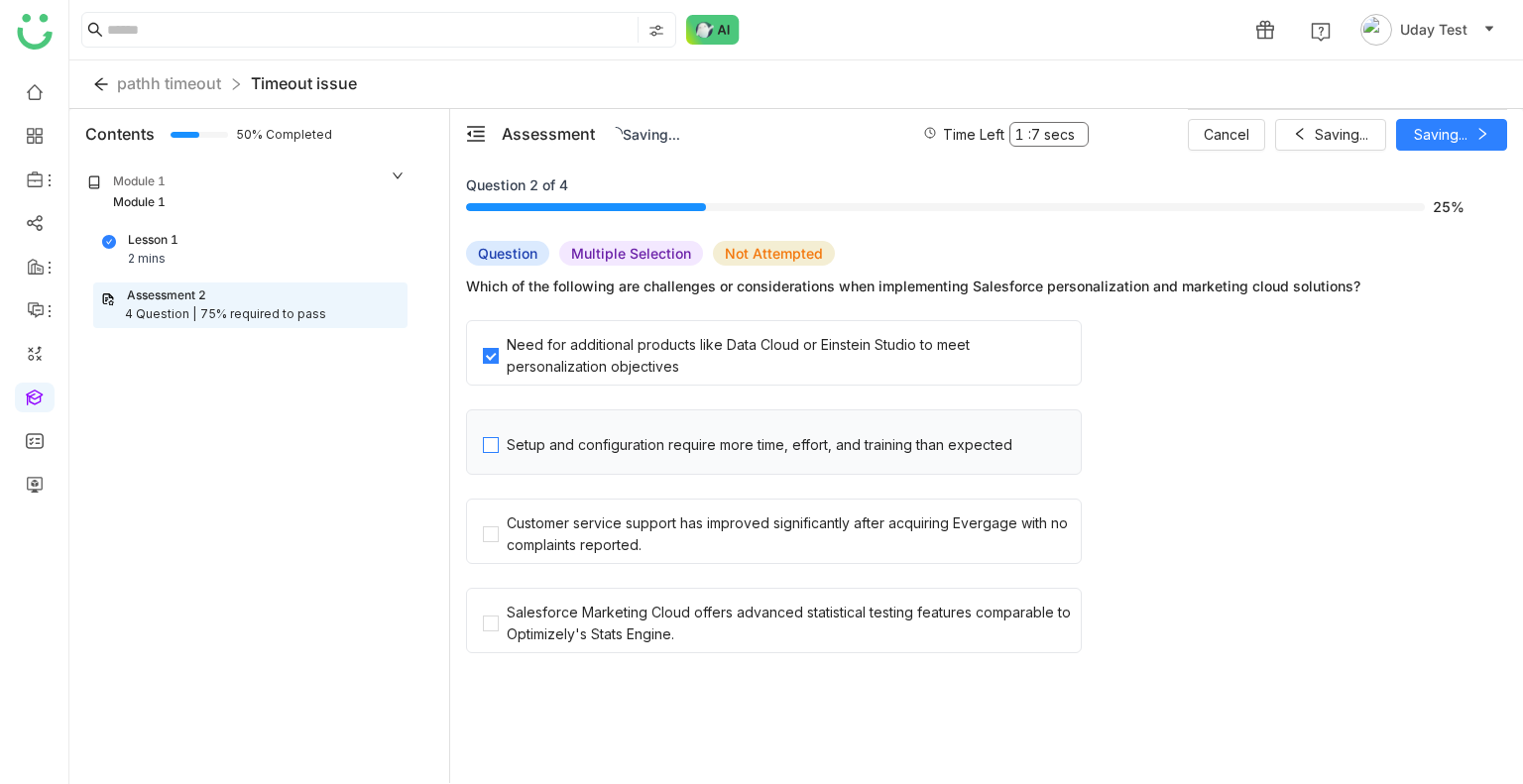 click on "Setup and configuration require more time, effort, and training than expected" 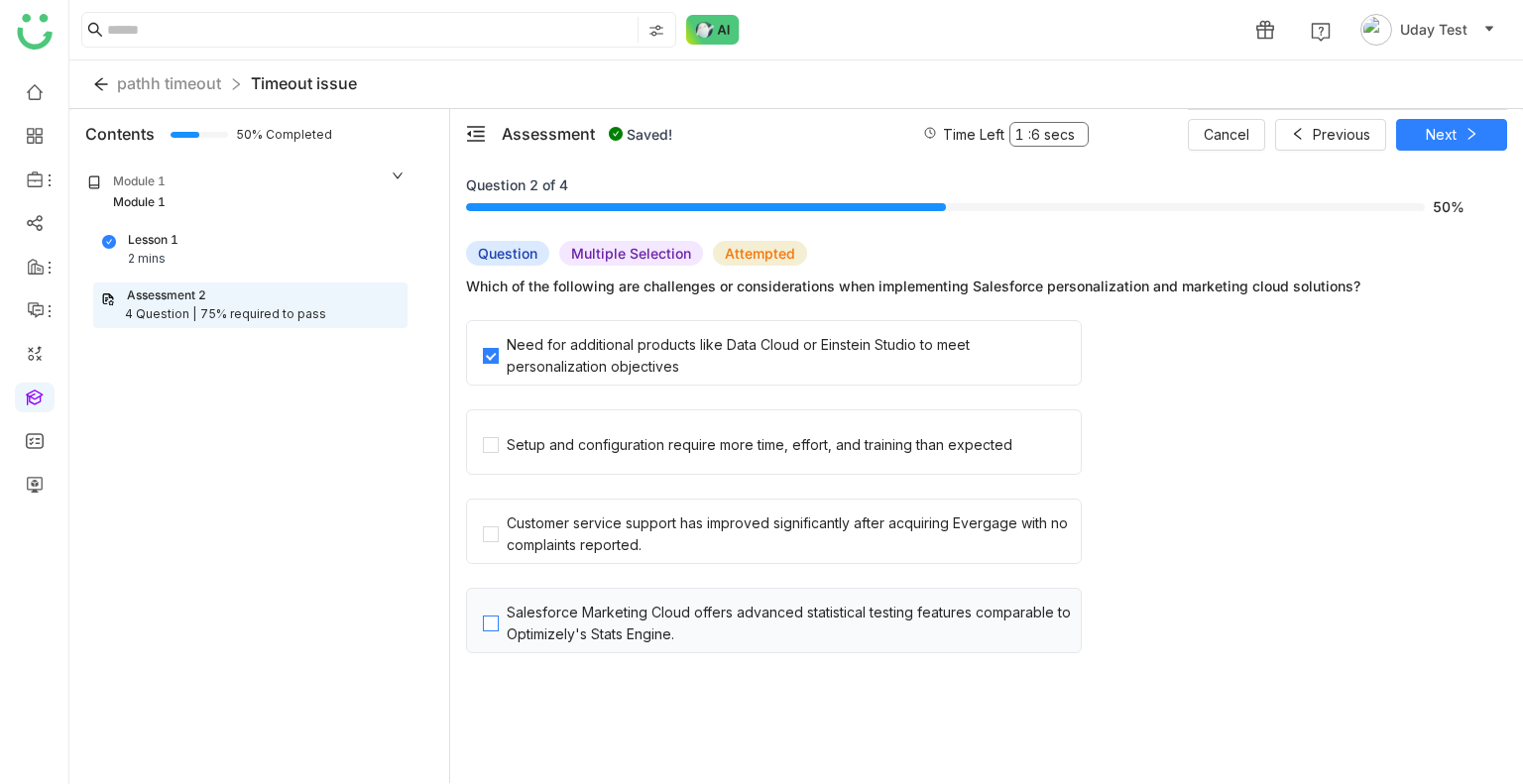 click on "Salesforce Marketing Cloud offers advanced statistical testing features comparable to Optimizely's Stats Engine." 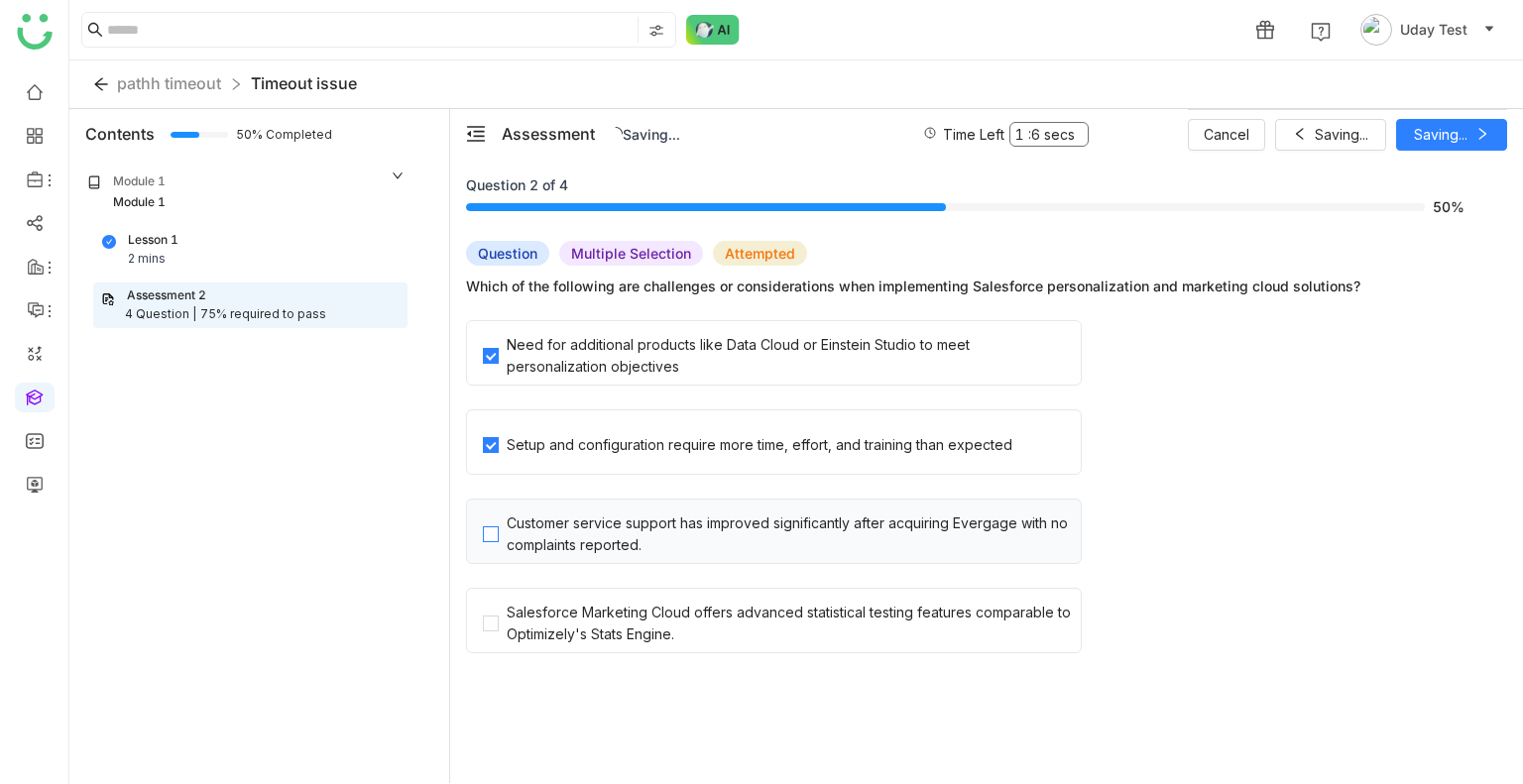 click on "Customer service support has improved significantly after acquiring Evergage with no complaints reported." 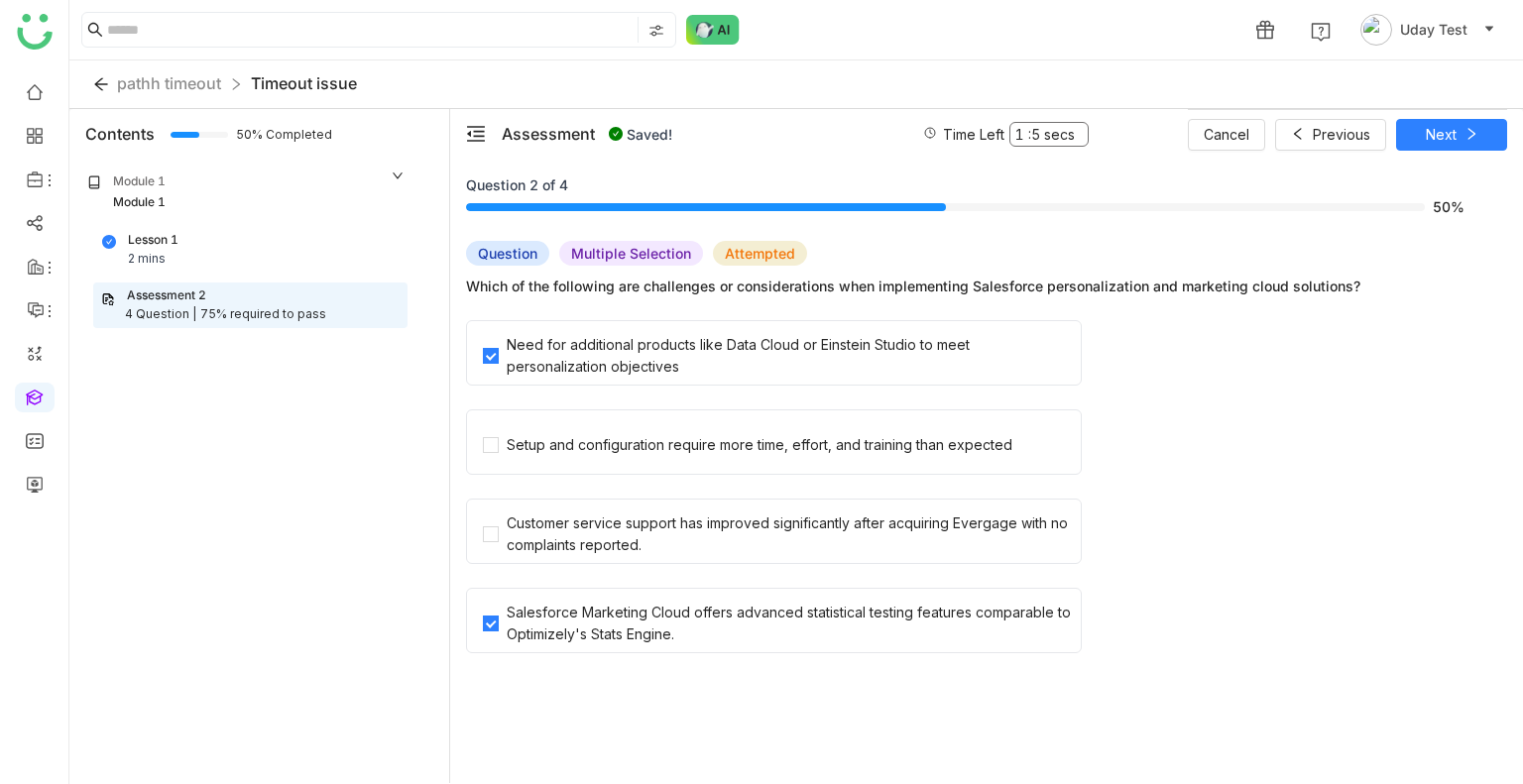 click on "Salesforce Marketing Cloud offers advanced statistical testing features comparable to Optimizely's Stats Engine." 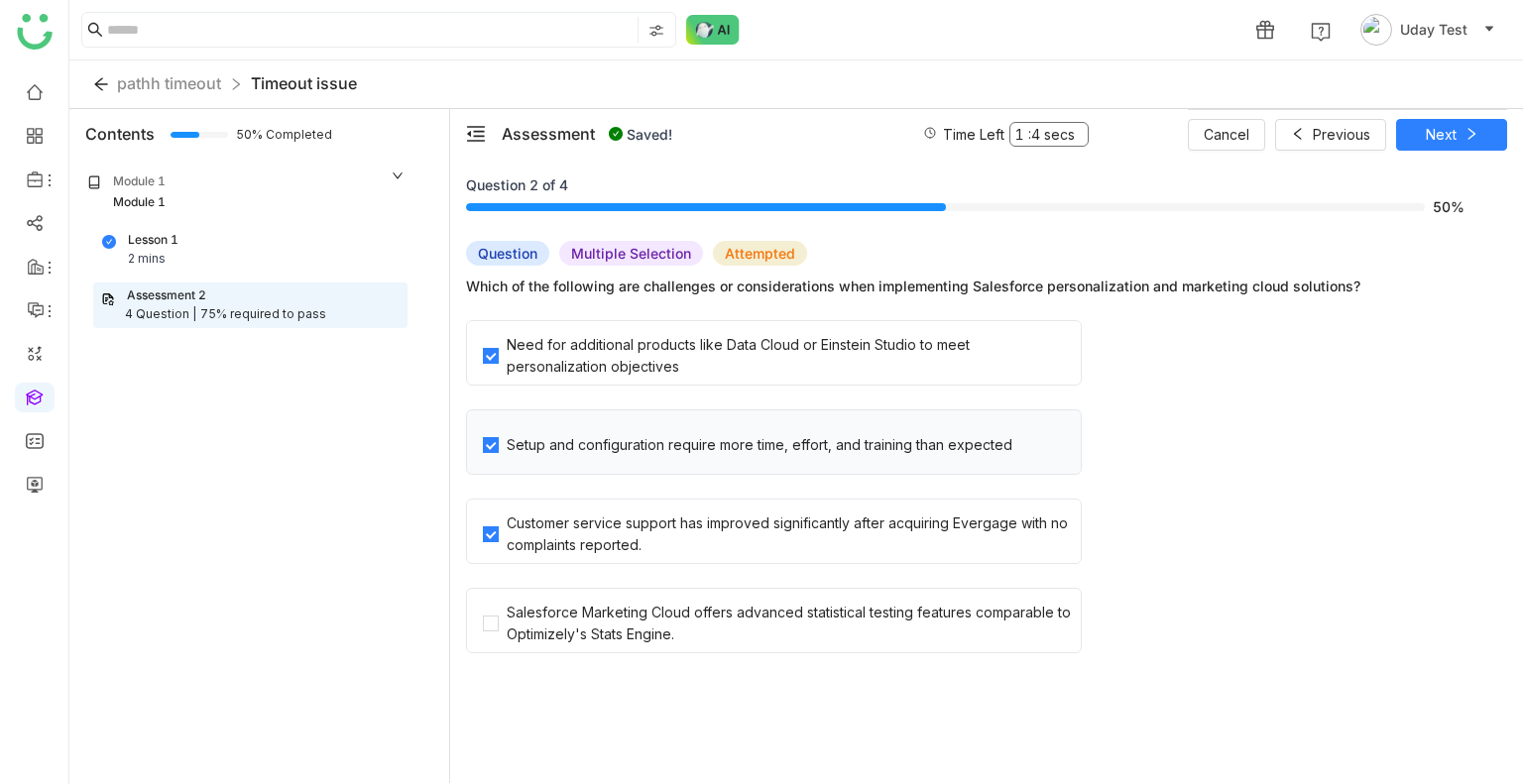 click on "Setup and configuration require more time, effort, and training than expected" 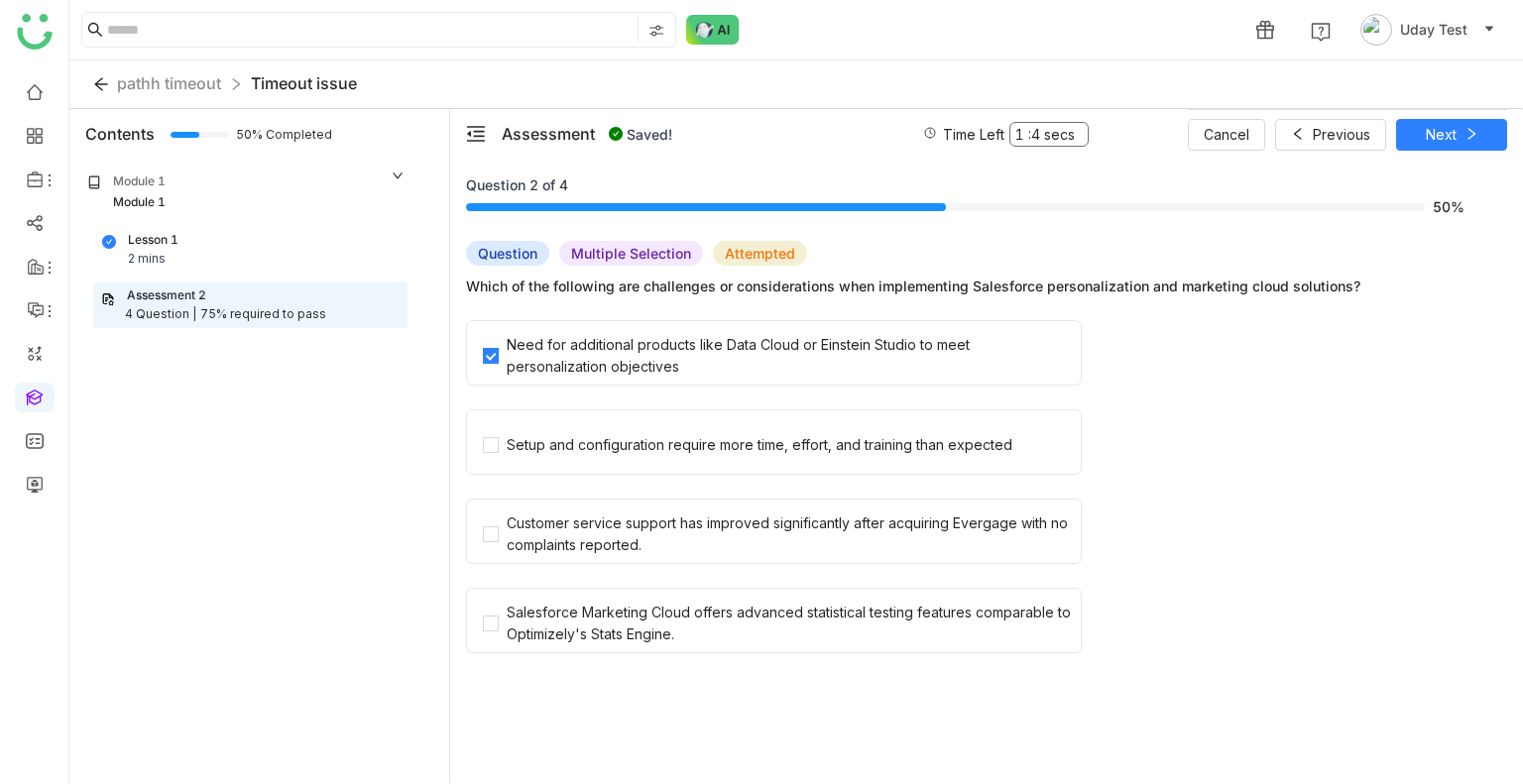 click on "Setup and configuration require more time, effort, and training than expected" 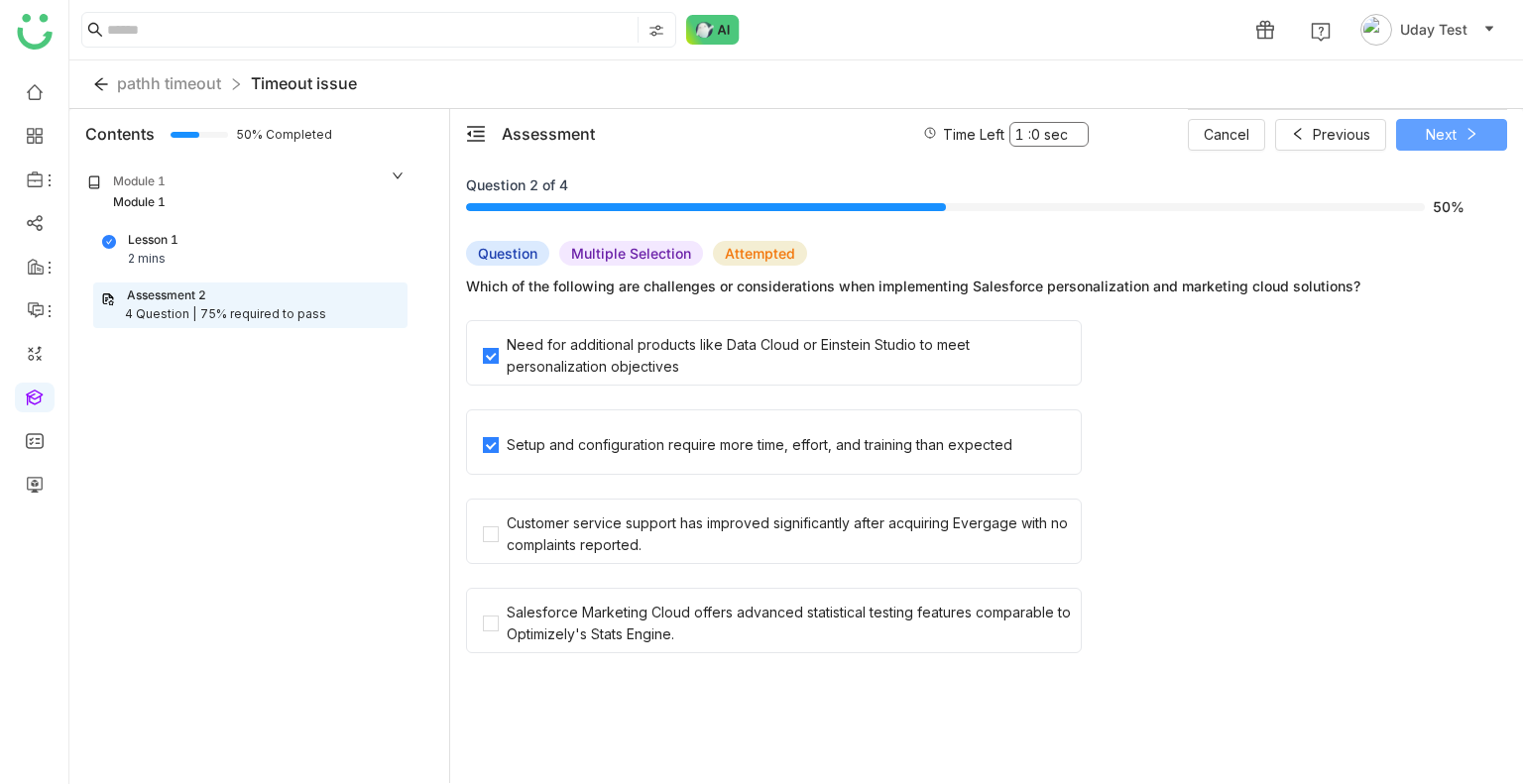 click on "Next" at bounding box center [1441, 135] 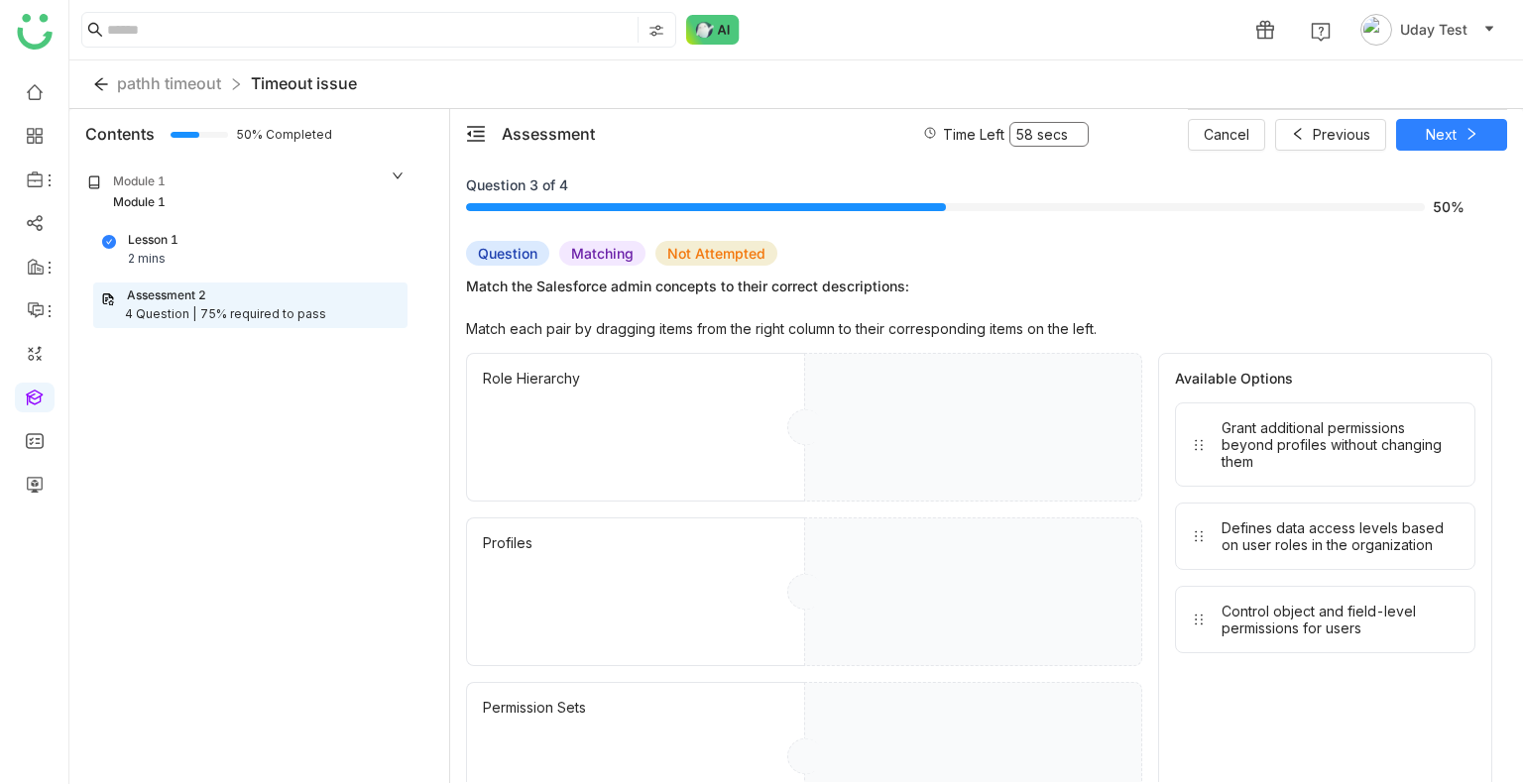 drag, startPoint x: 1421, startPoint y: 427, endPoint x: 1074, endPoint y: 429, distance: 347.0058 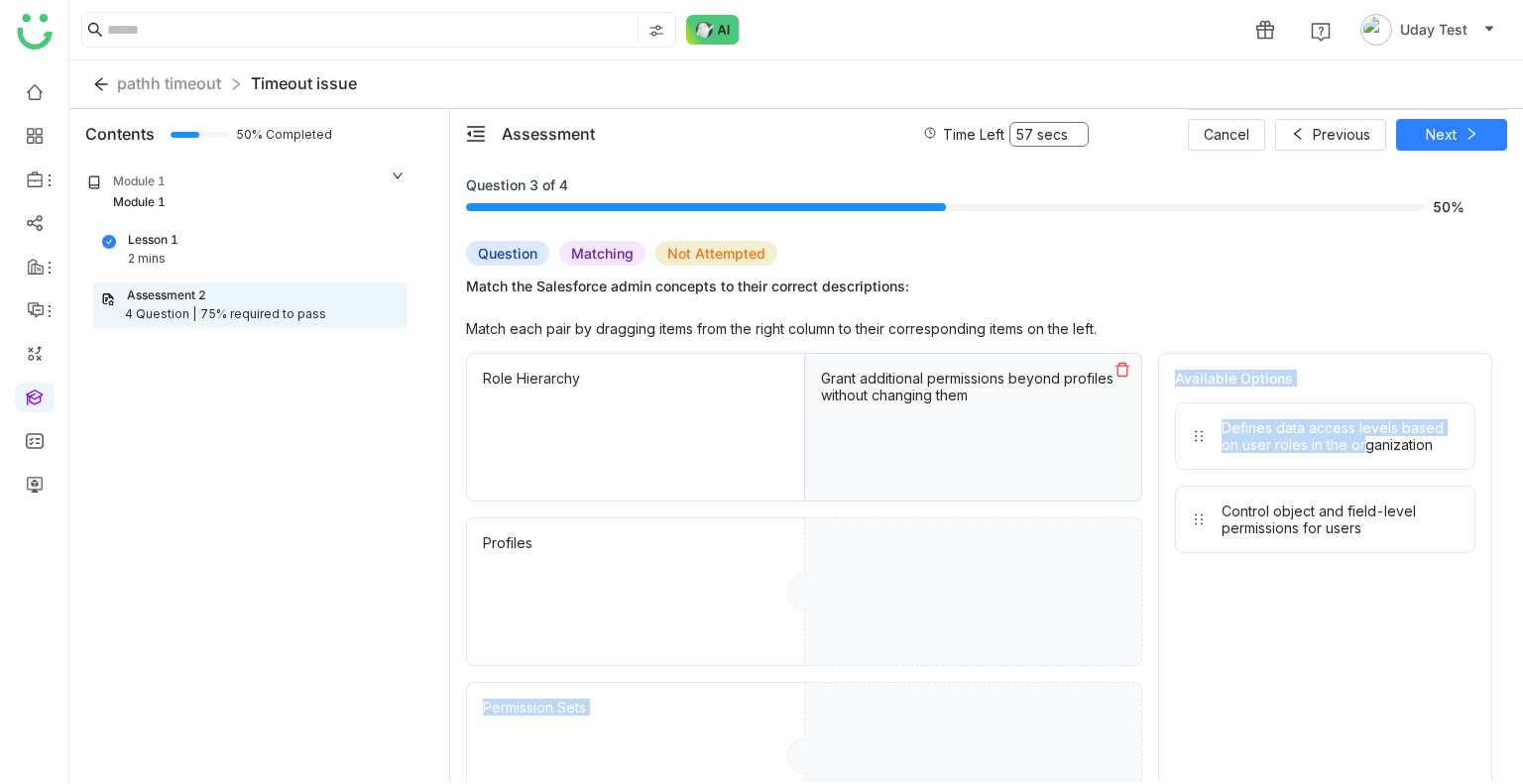 drag, startPoint x: 1355, startPoint y: 471, endPoint x: 1016, endPoint y: 566, distance: 352.05965 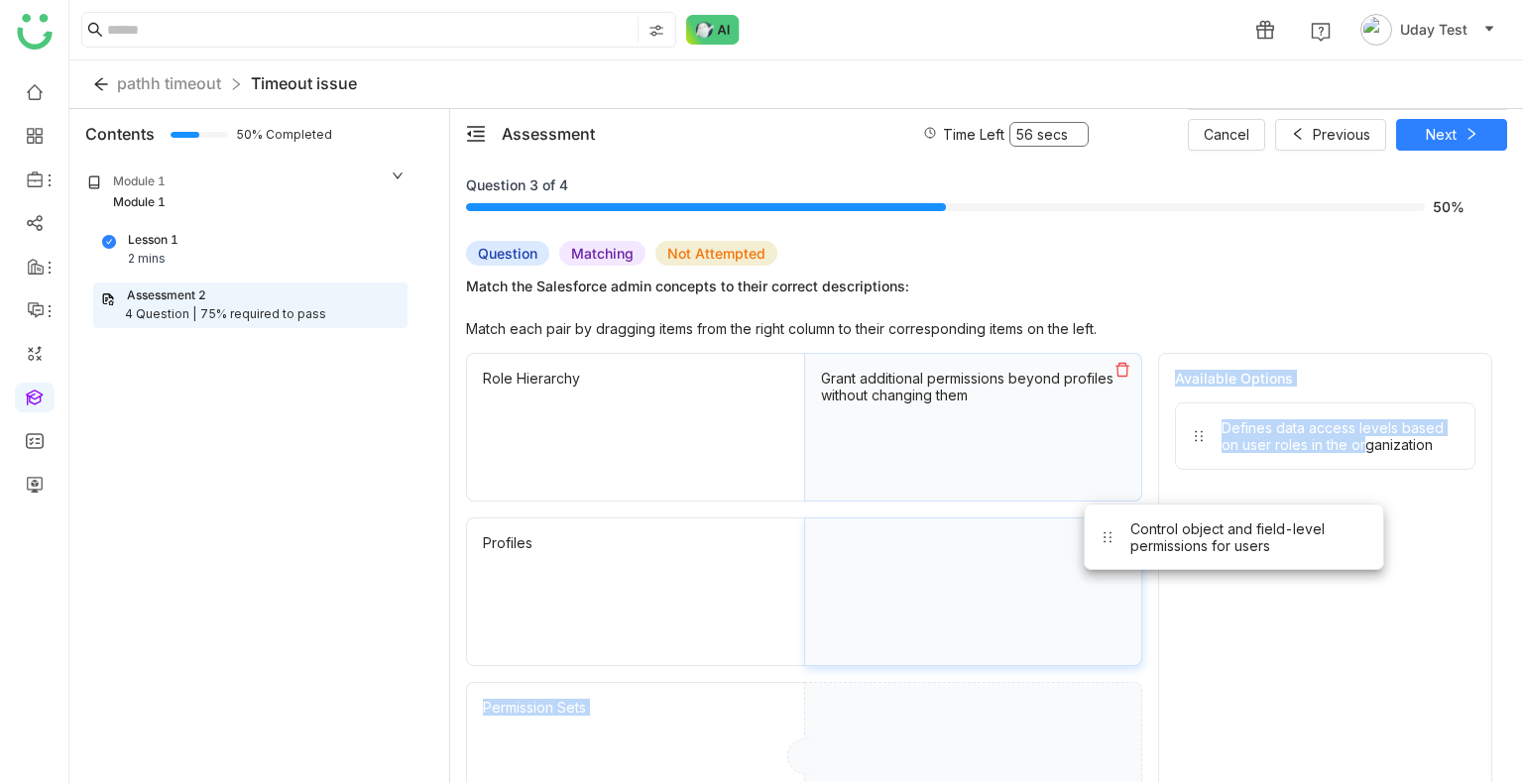 drag, startPoint x: 1227, startPoint y: 538, endPoint x: 981, endPoint y: 600, distance: 253.69273 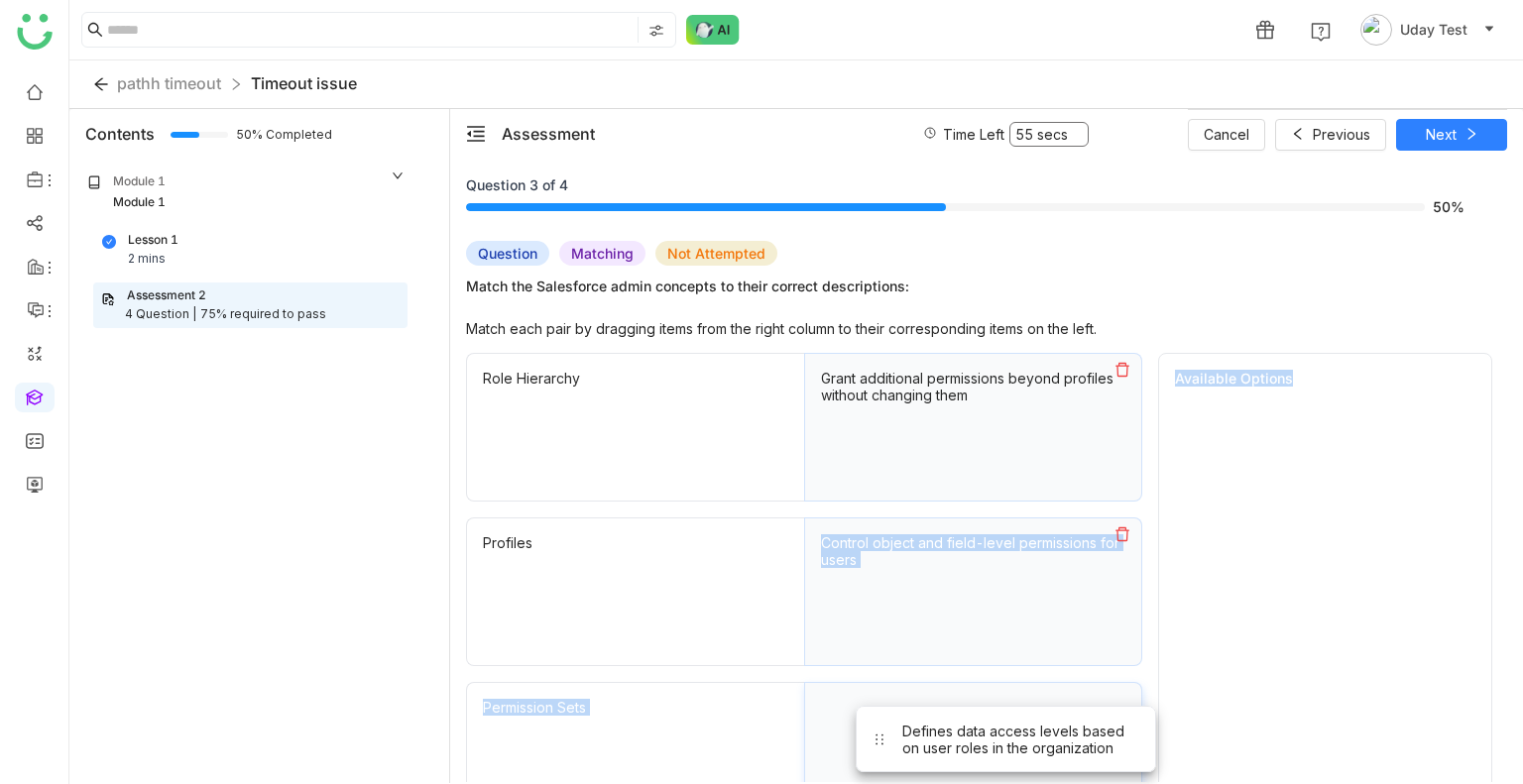 drag, startPoint x: 1228, startPoint y: 420, endPoint x: 886, endPoint y: 762, distance: 483.66104 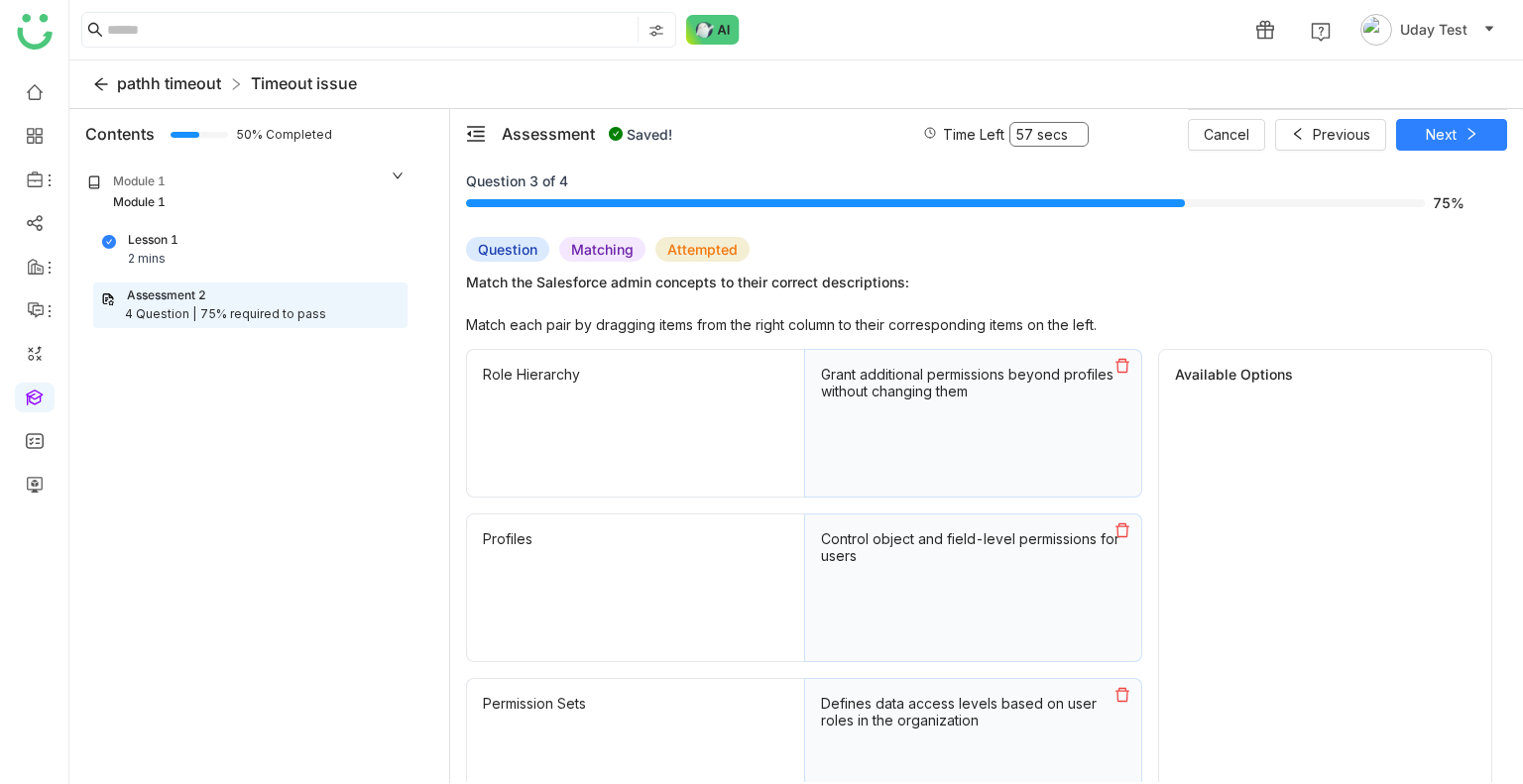 click on "pathh timeout" 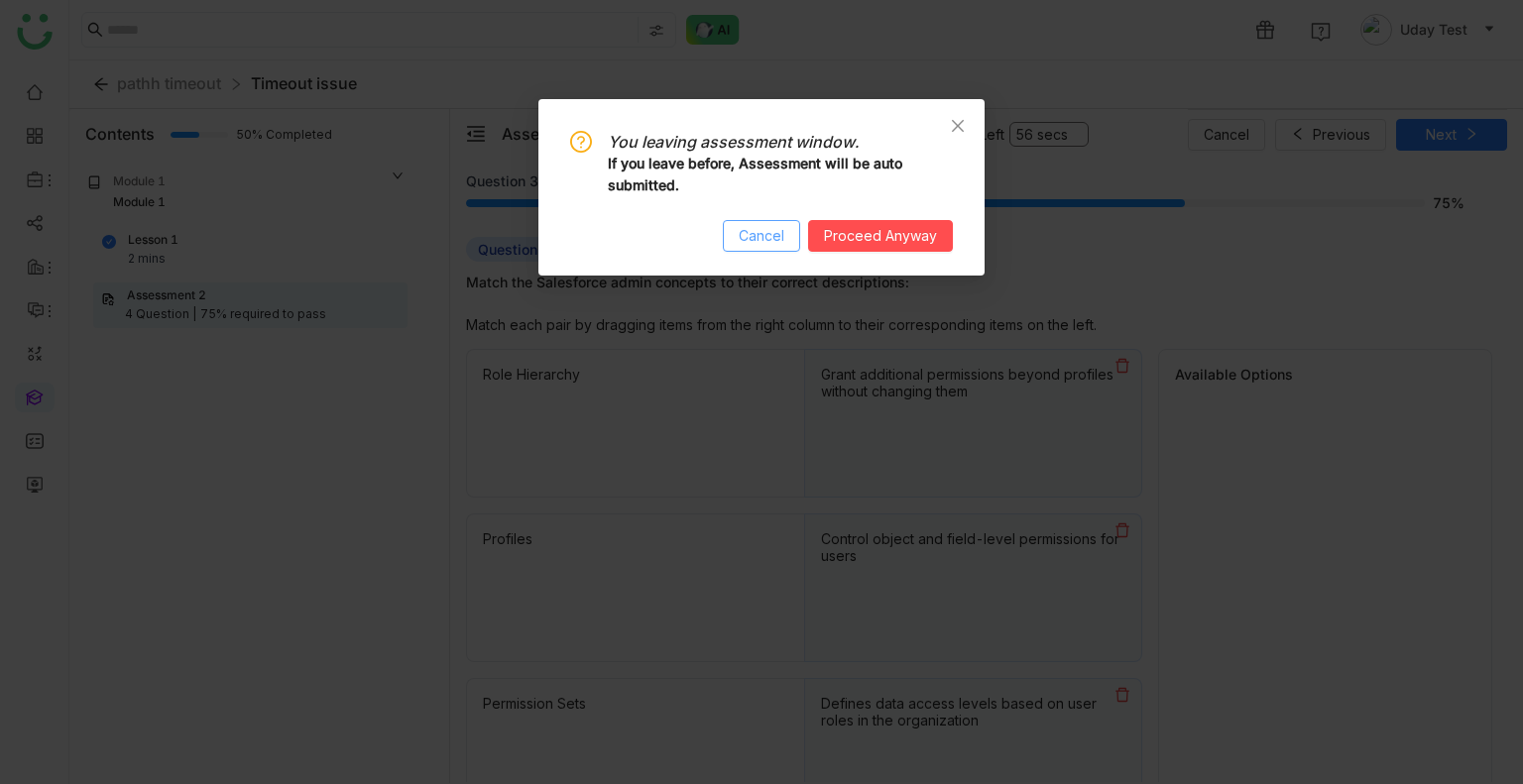 click on "Cancel" at bounding box center [762, 236] 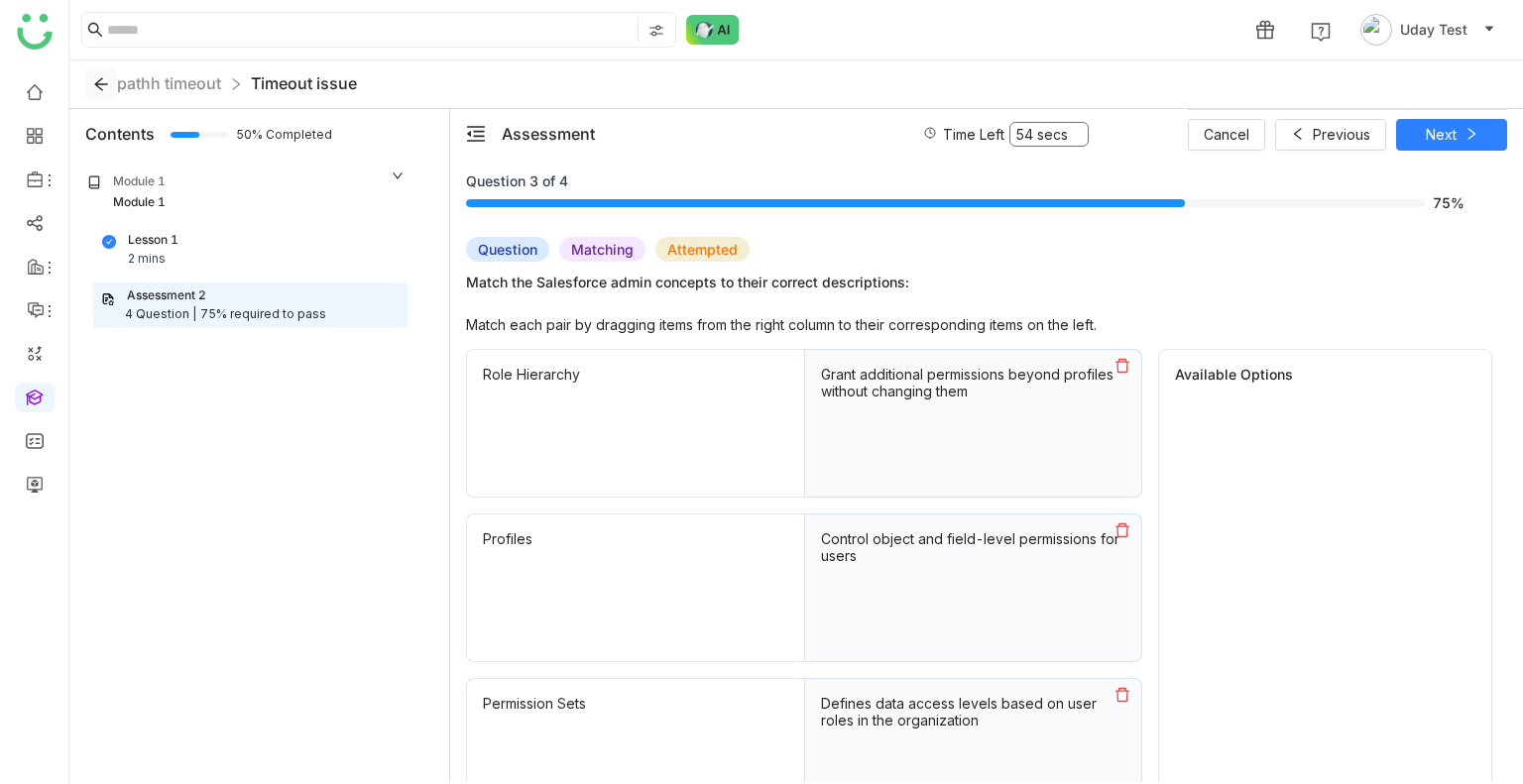 click 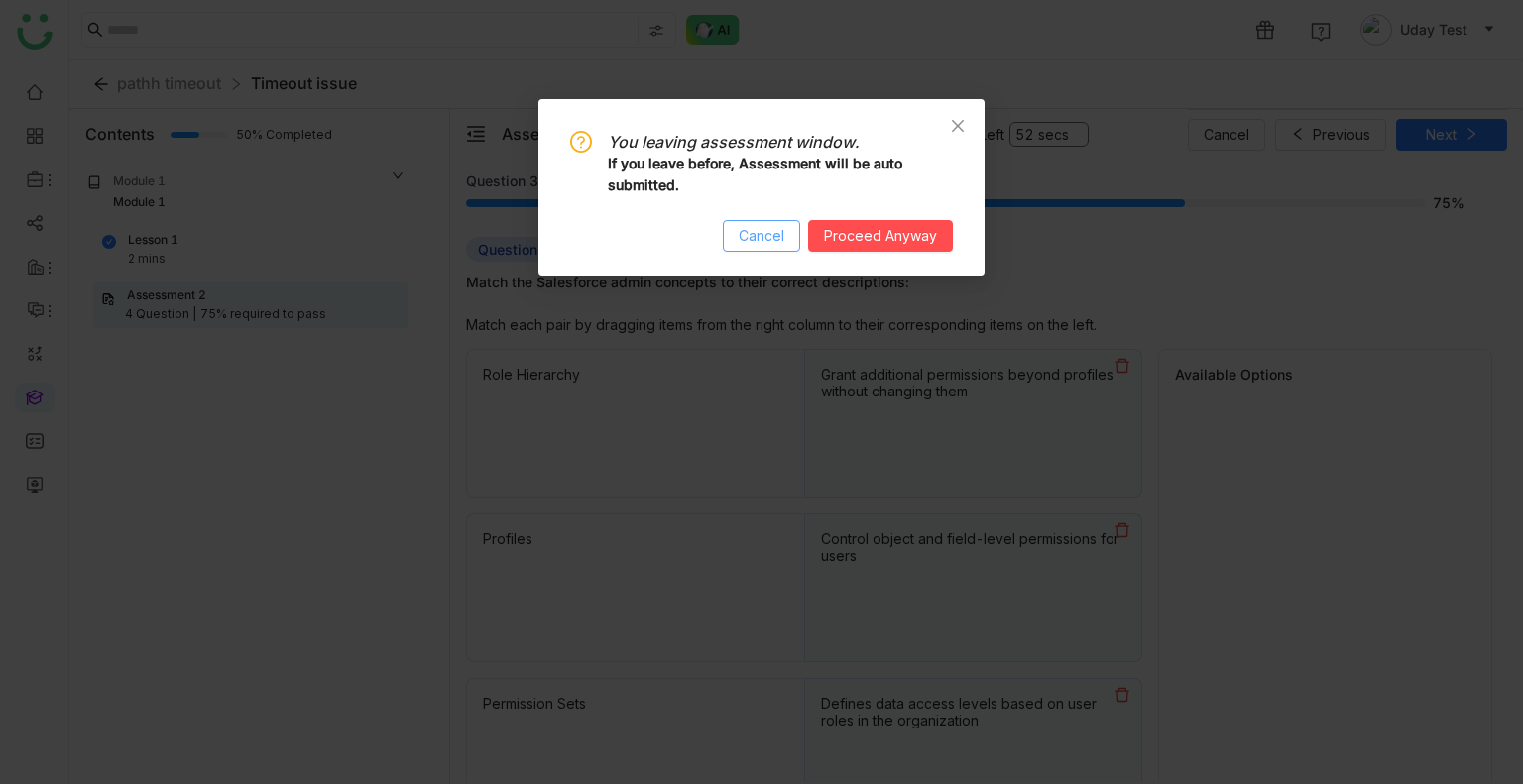 click on "Cancel" at bounding box center (762, 236) 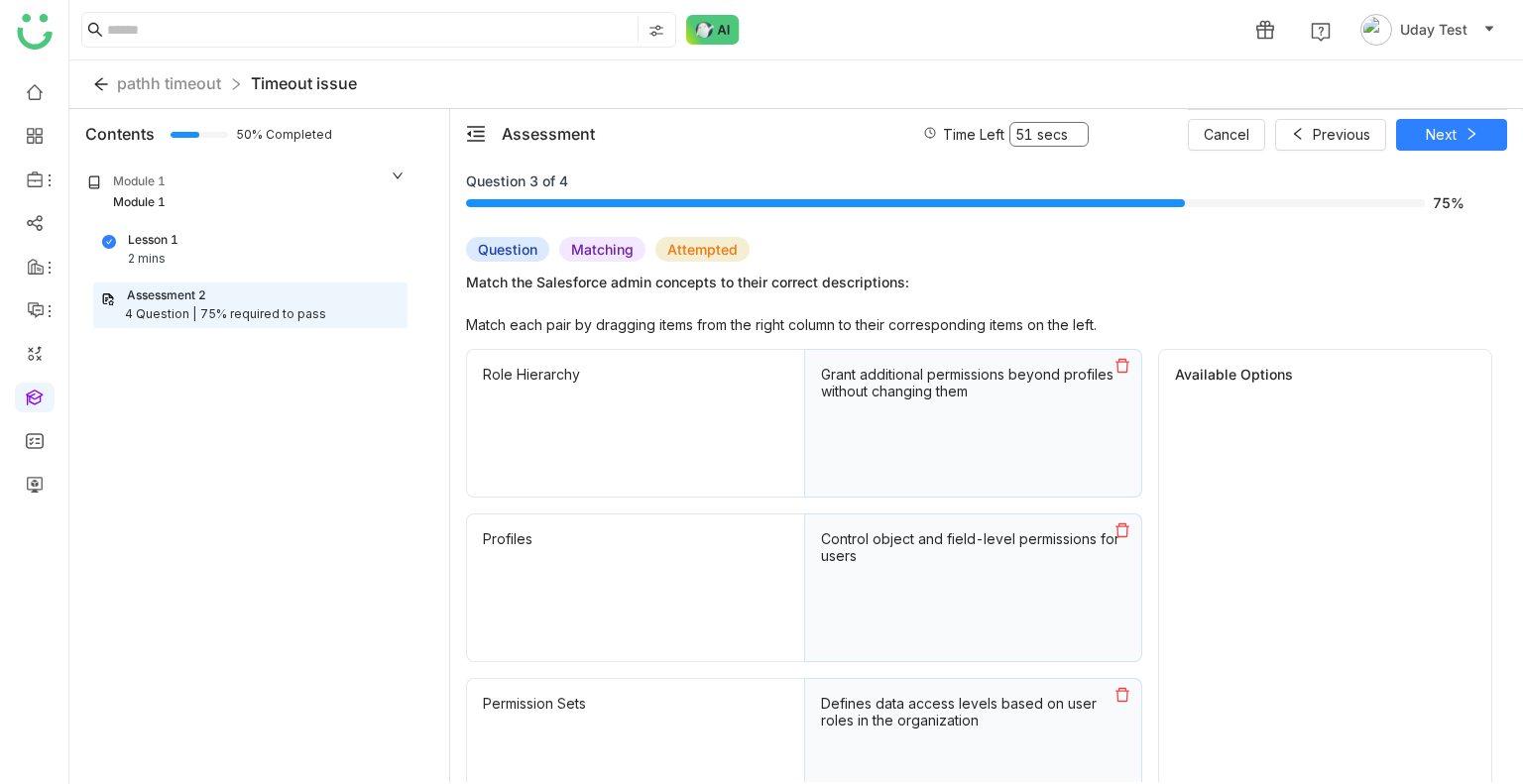 click on "Lesson 1 2 mins" at bounding box center [250, 250] 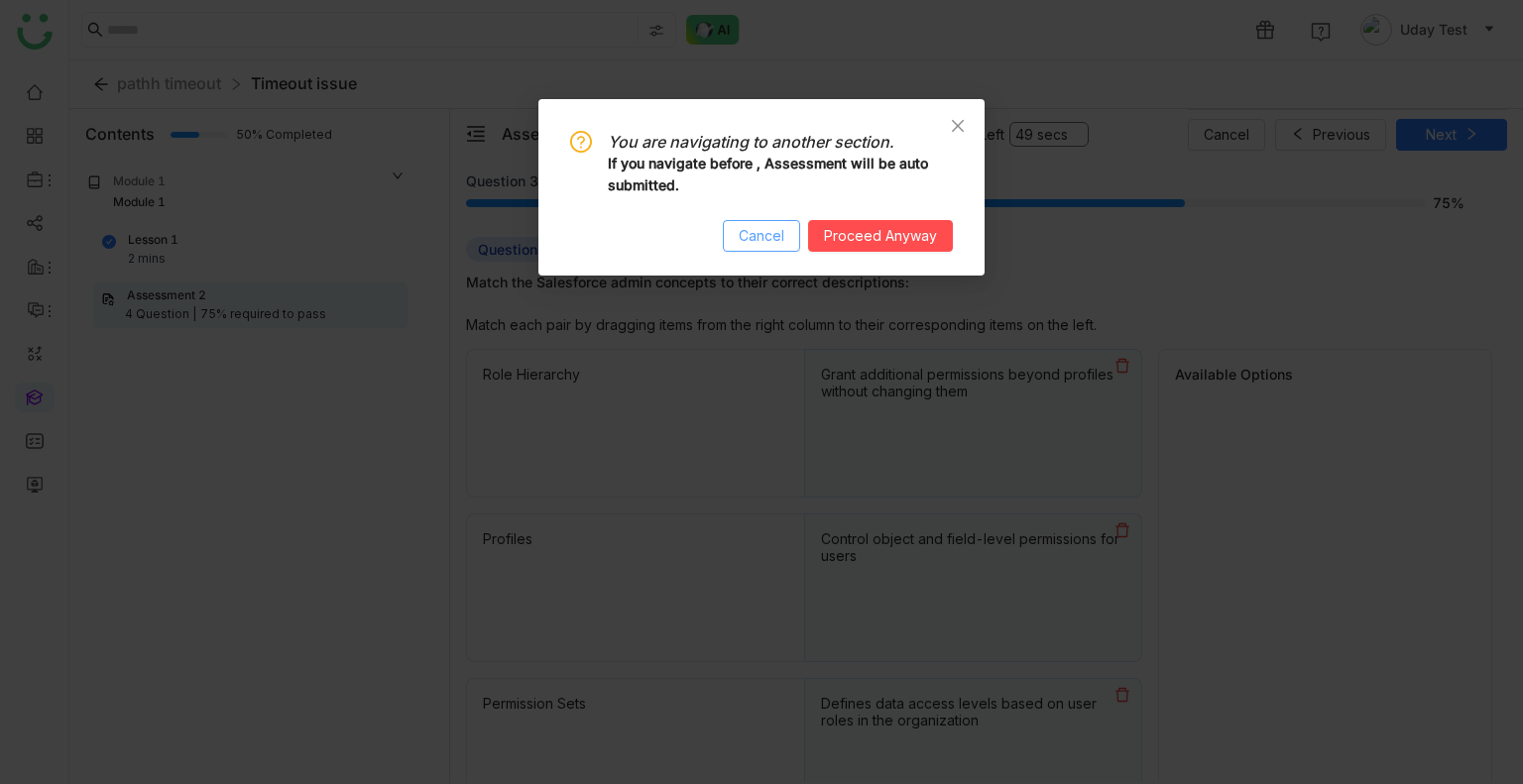 click on "Cancel" at bounding box center (762, 236) 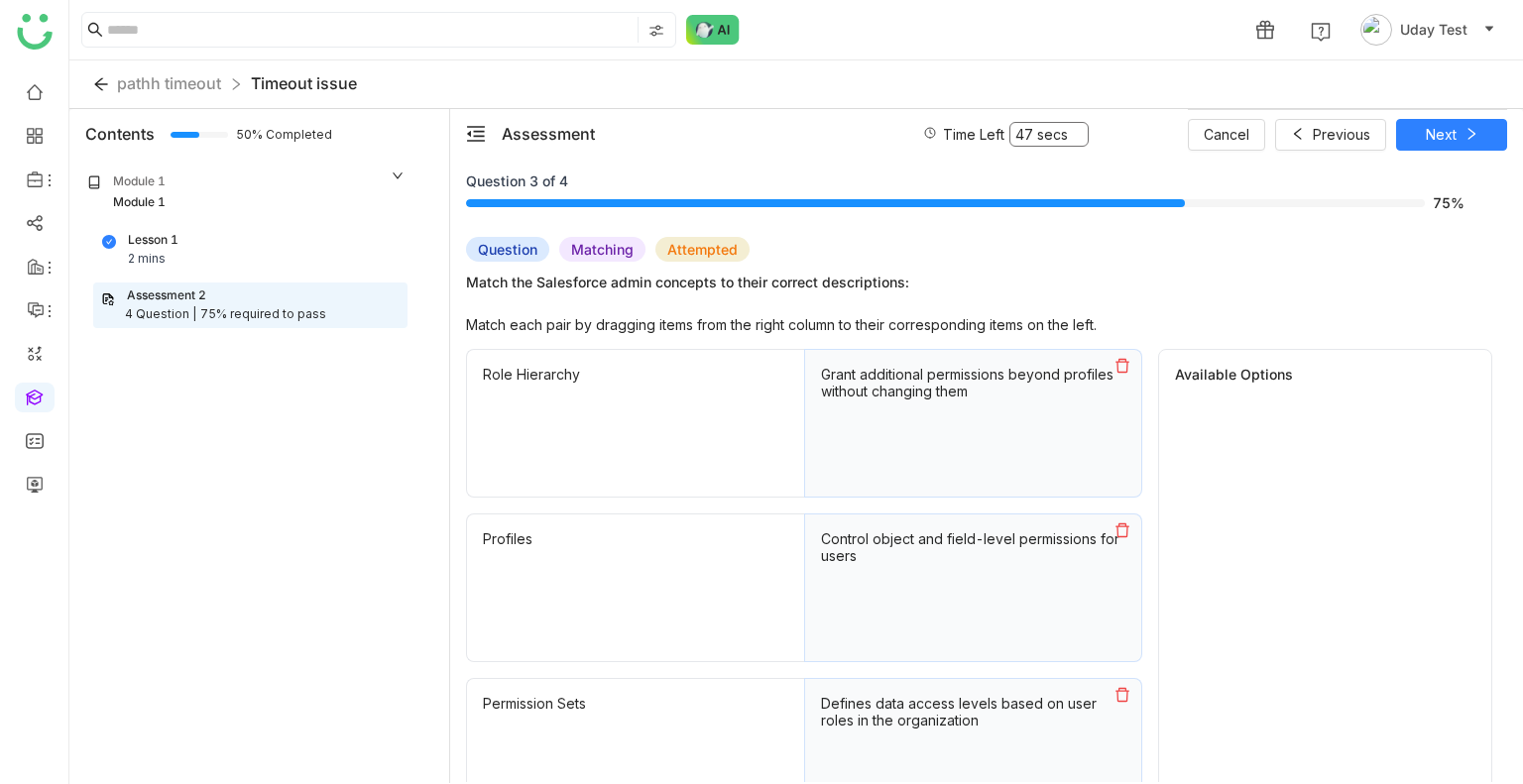 click on "Module 1" 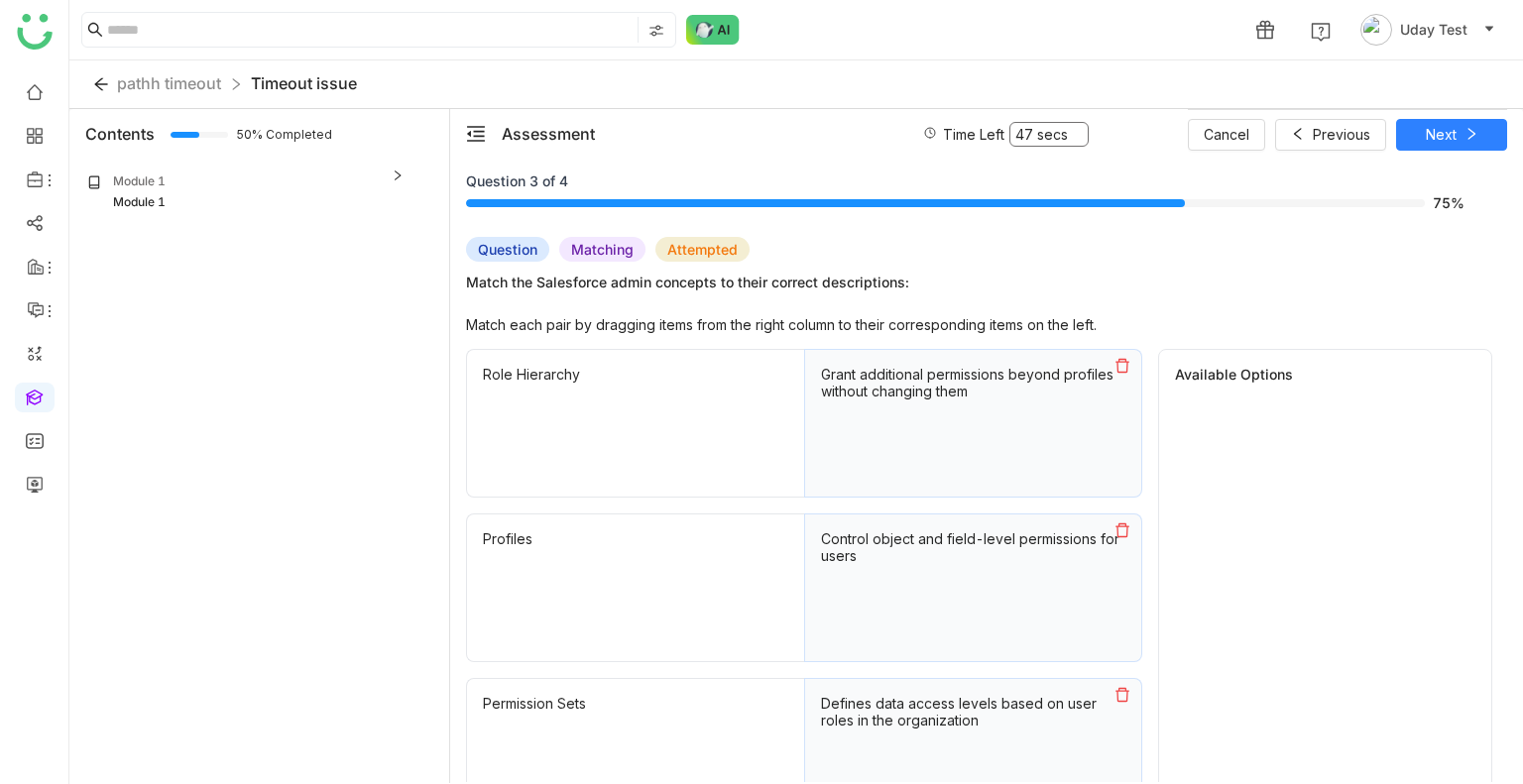 click on "Module 1" 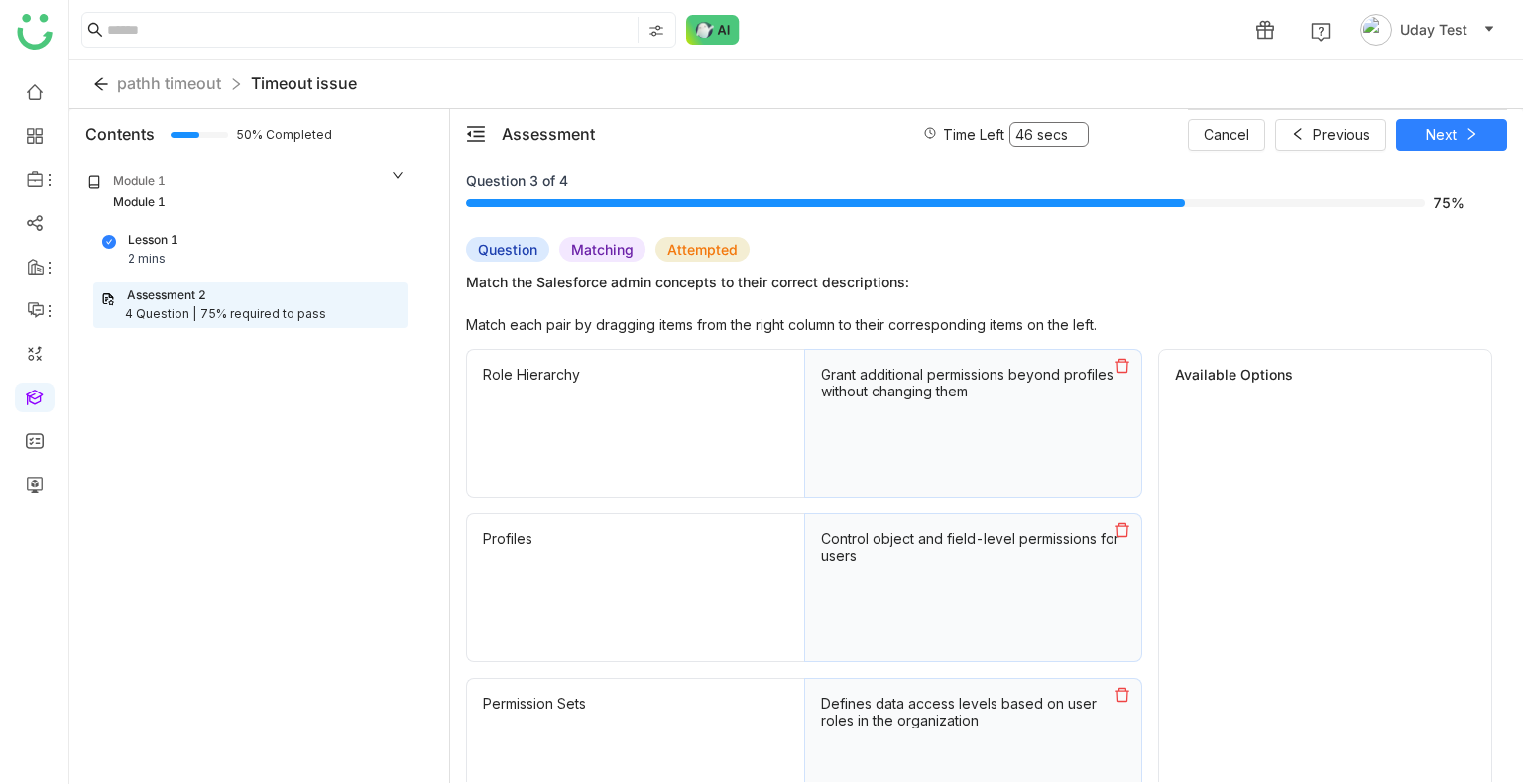click on "Module 1" 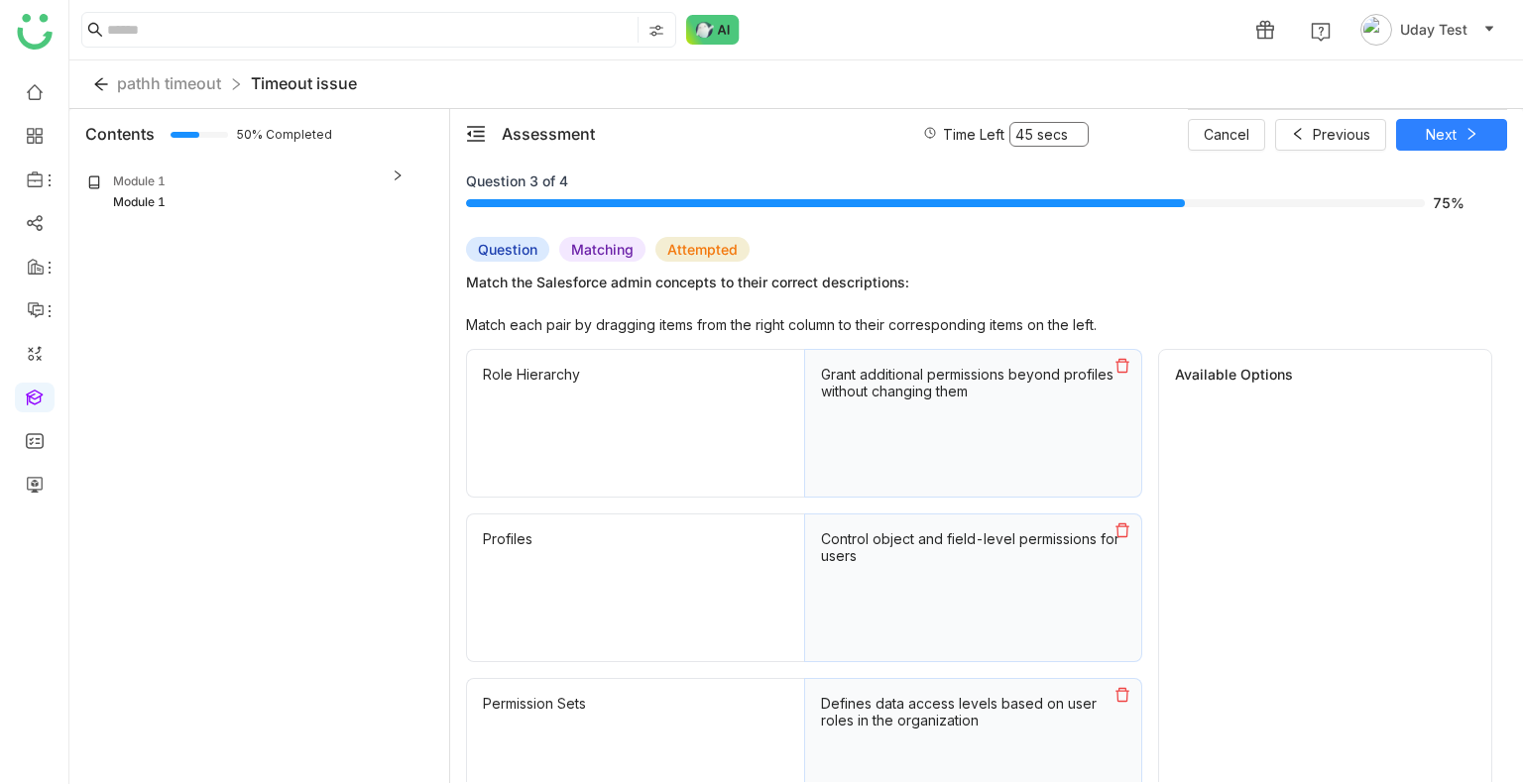 click on "Module 1" 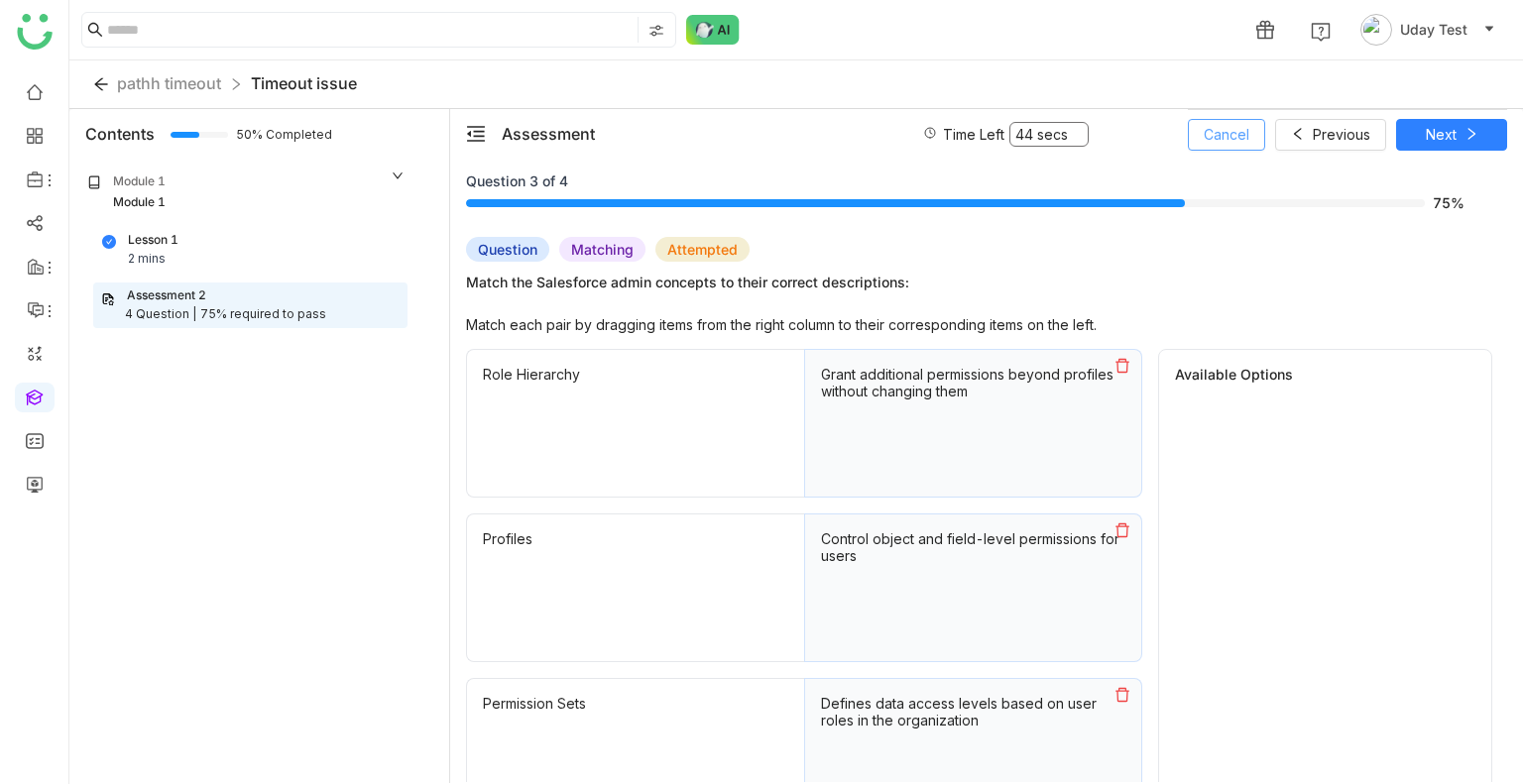 click on "Cancel" at bounding box center (1227, 135) 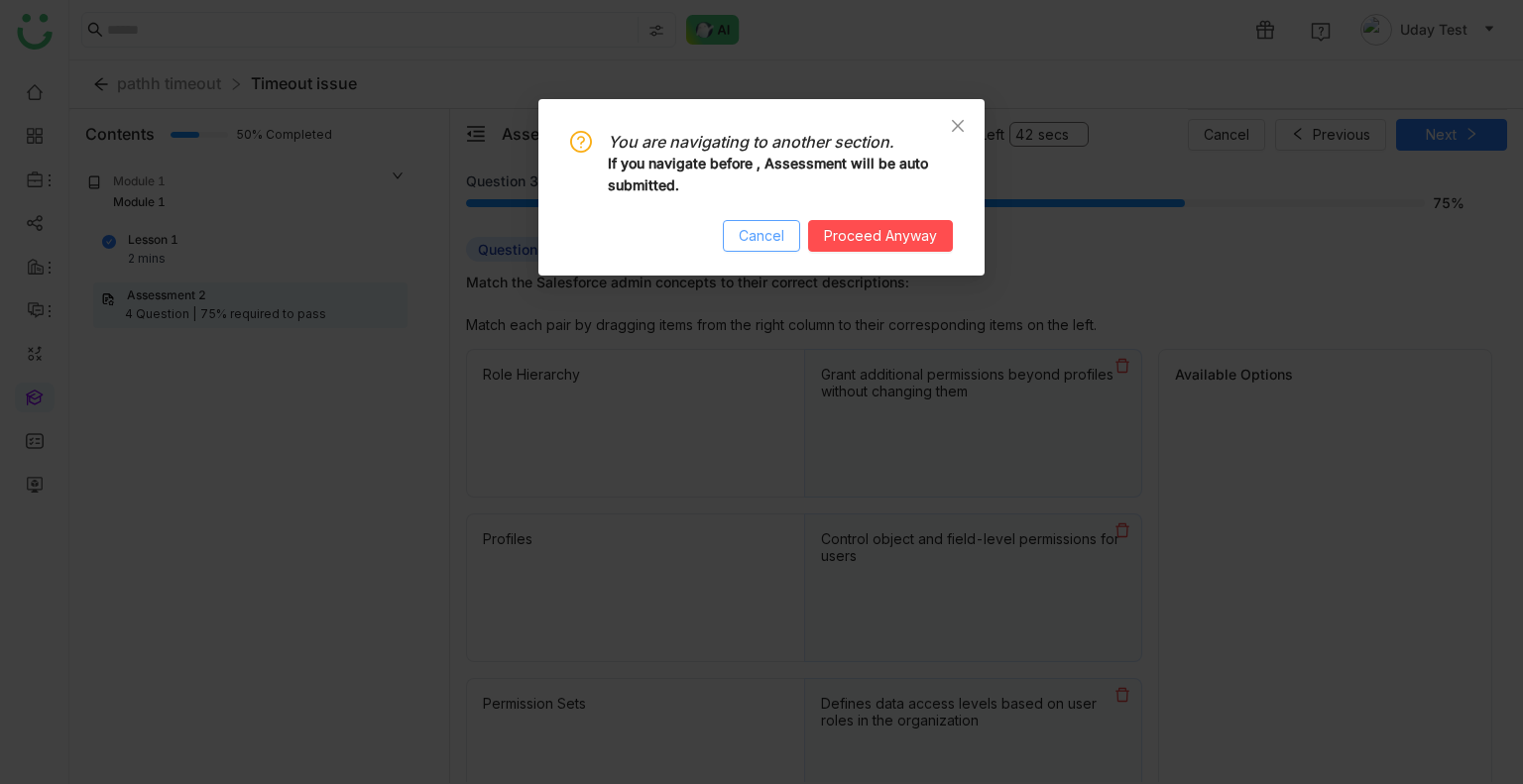 click on "Cancel" at bounding box center [762, 236] 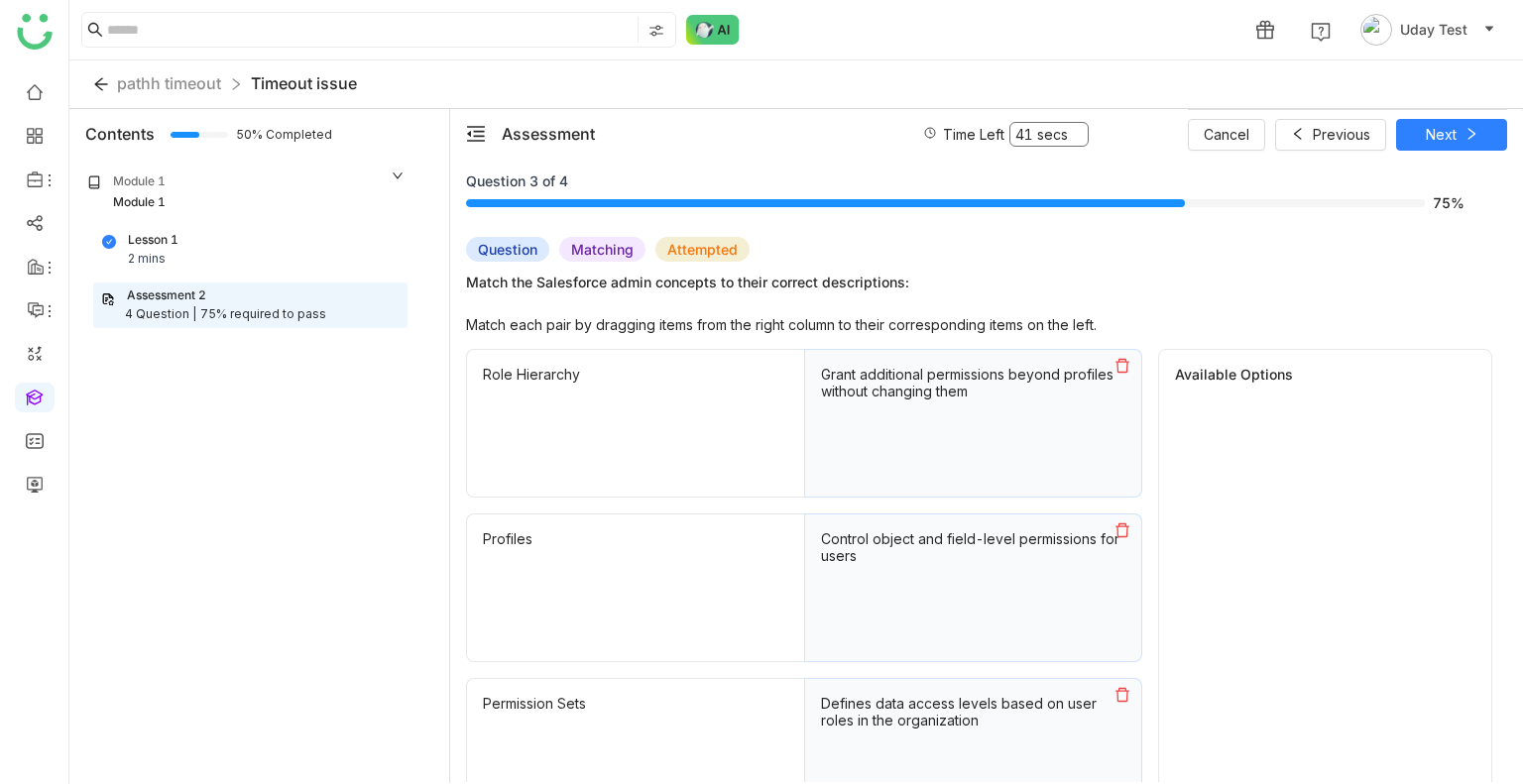click on "Cancel   Previous   Next" at bounding box center [1347, 134] 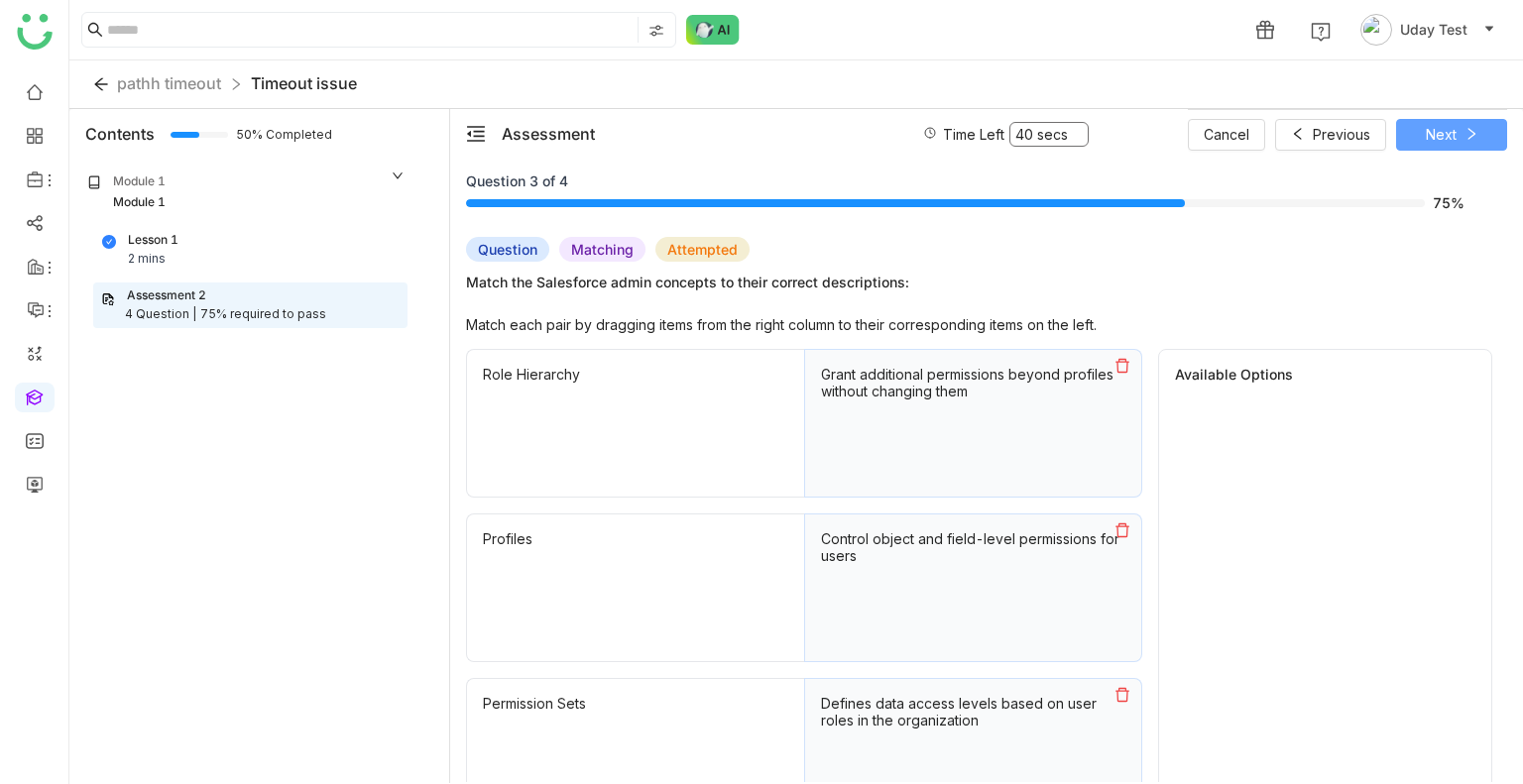 click on "Next" at bounding box center (1441, 135) 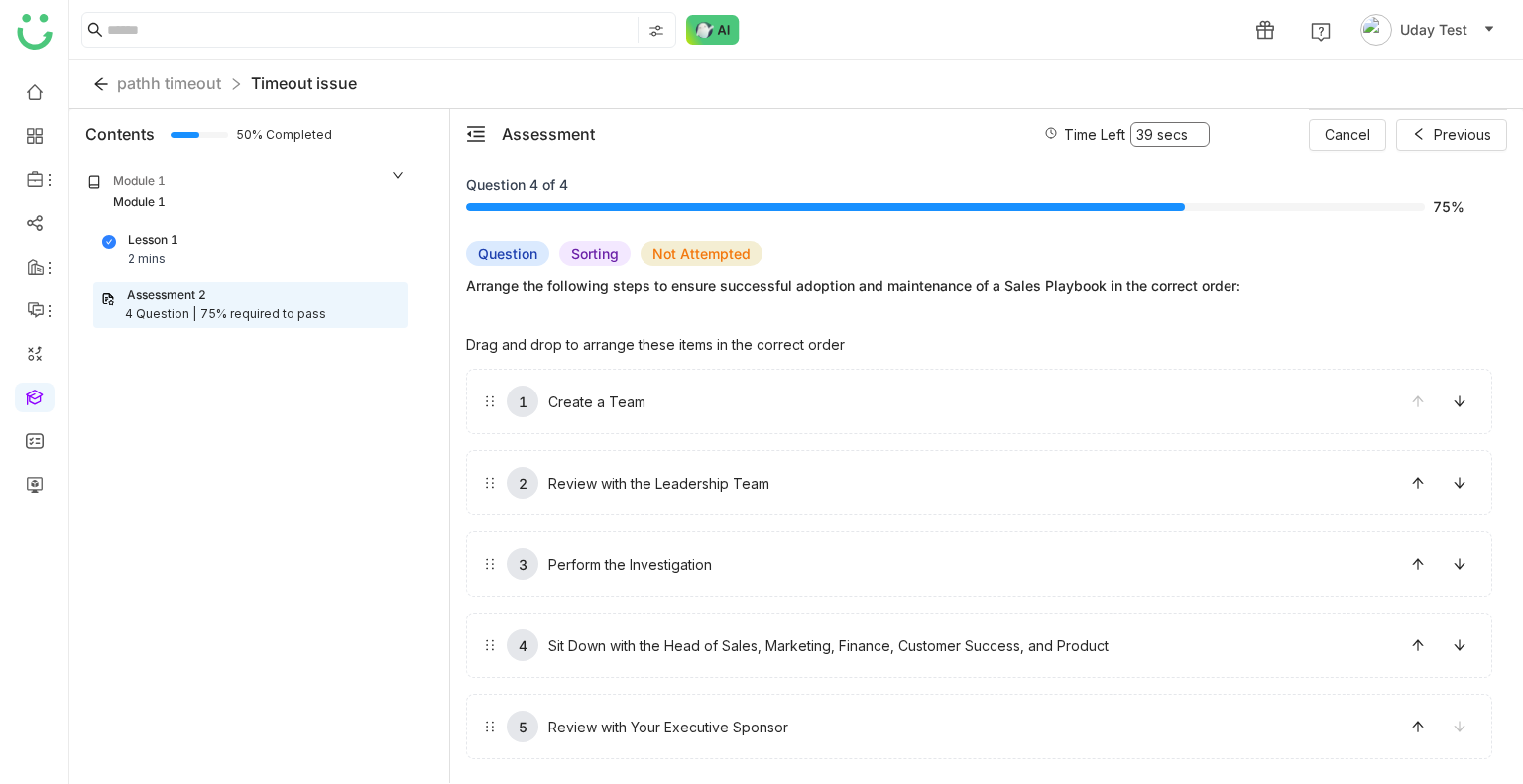 drag, startPoint x: 807, startPoint y: 470, endPoint x: 786, endPoint y: 403, distance: 70.21396 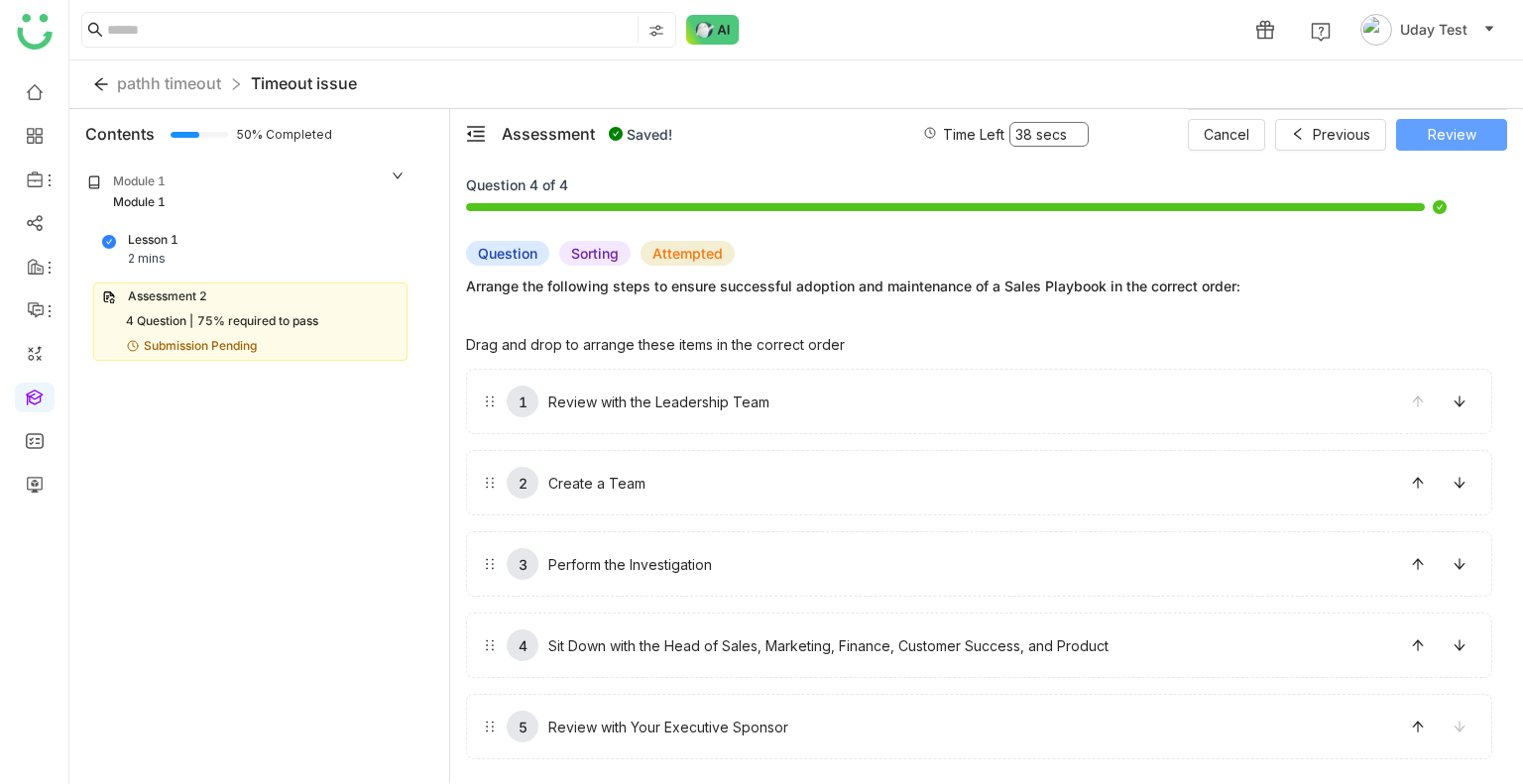 click on "Review" at bounding box center [1452, 135] 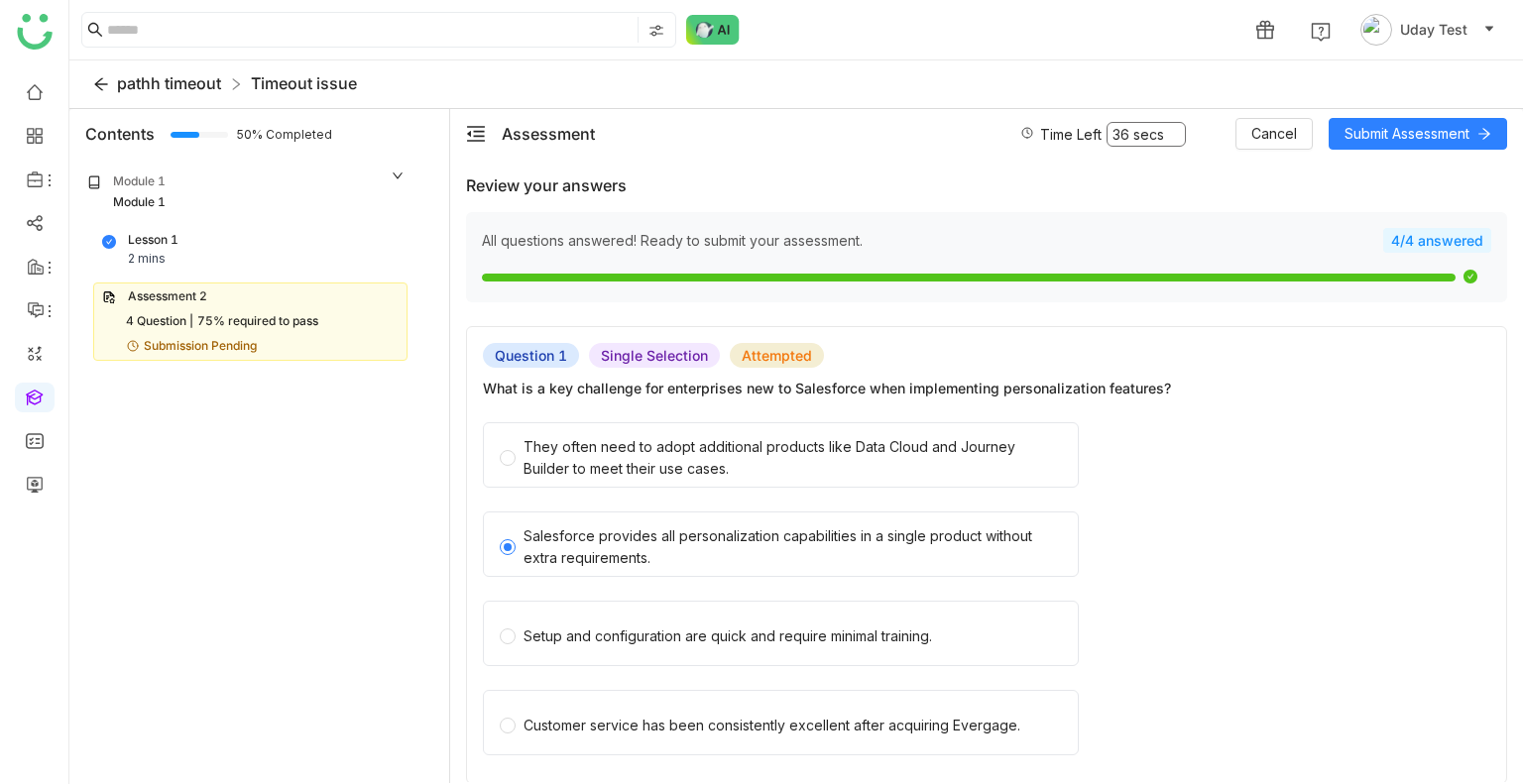 click on "pathh timeout" 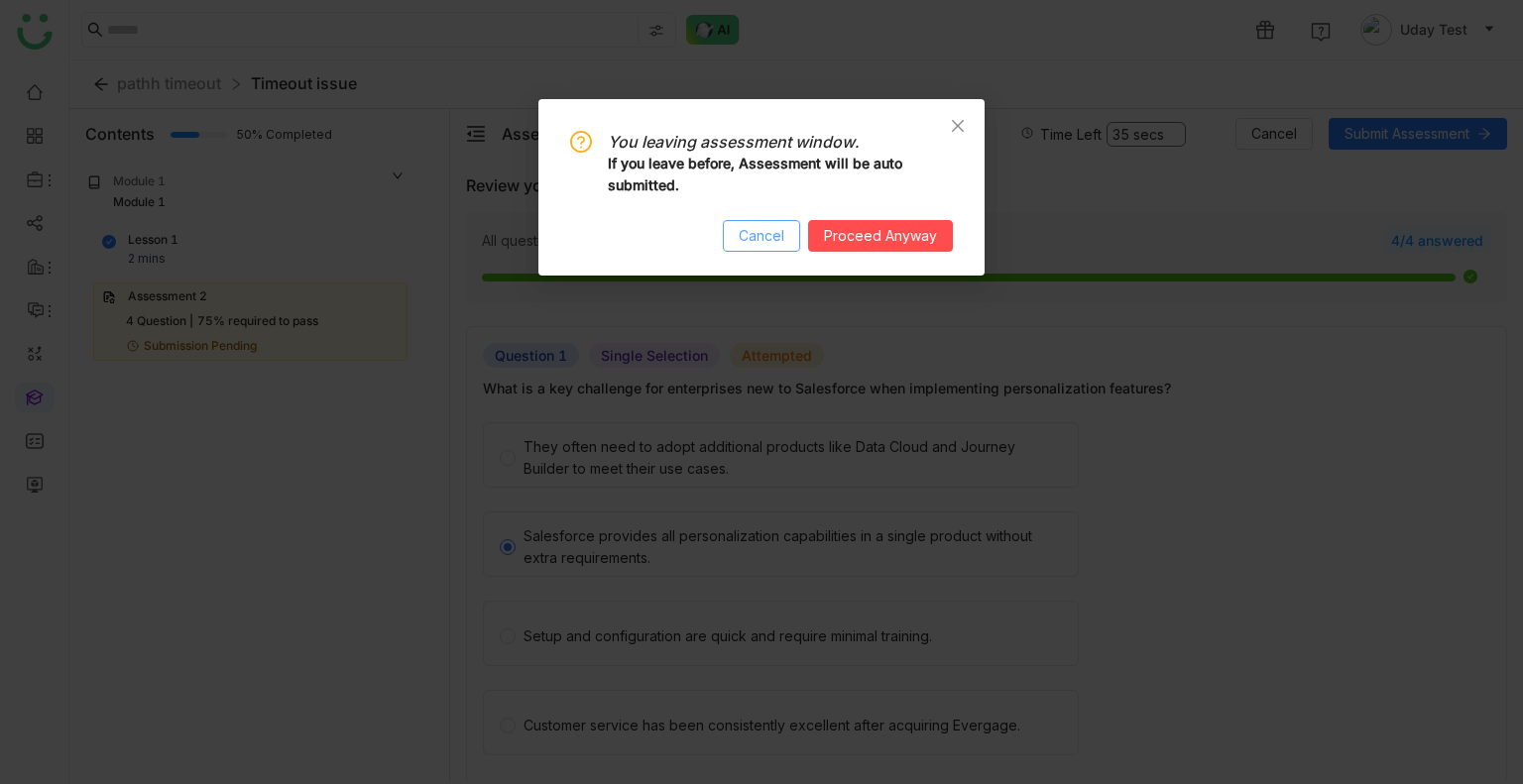 click on "Cancel" at bounding box center (762, 236) 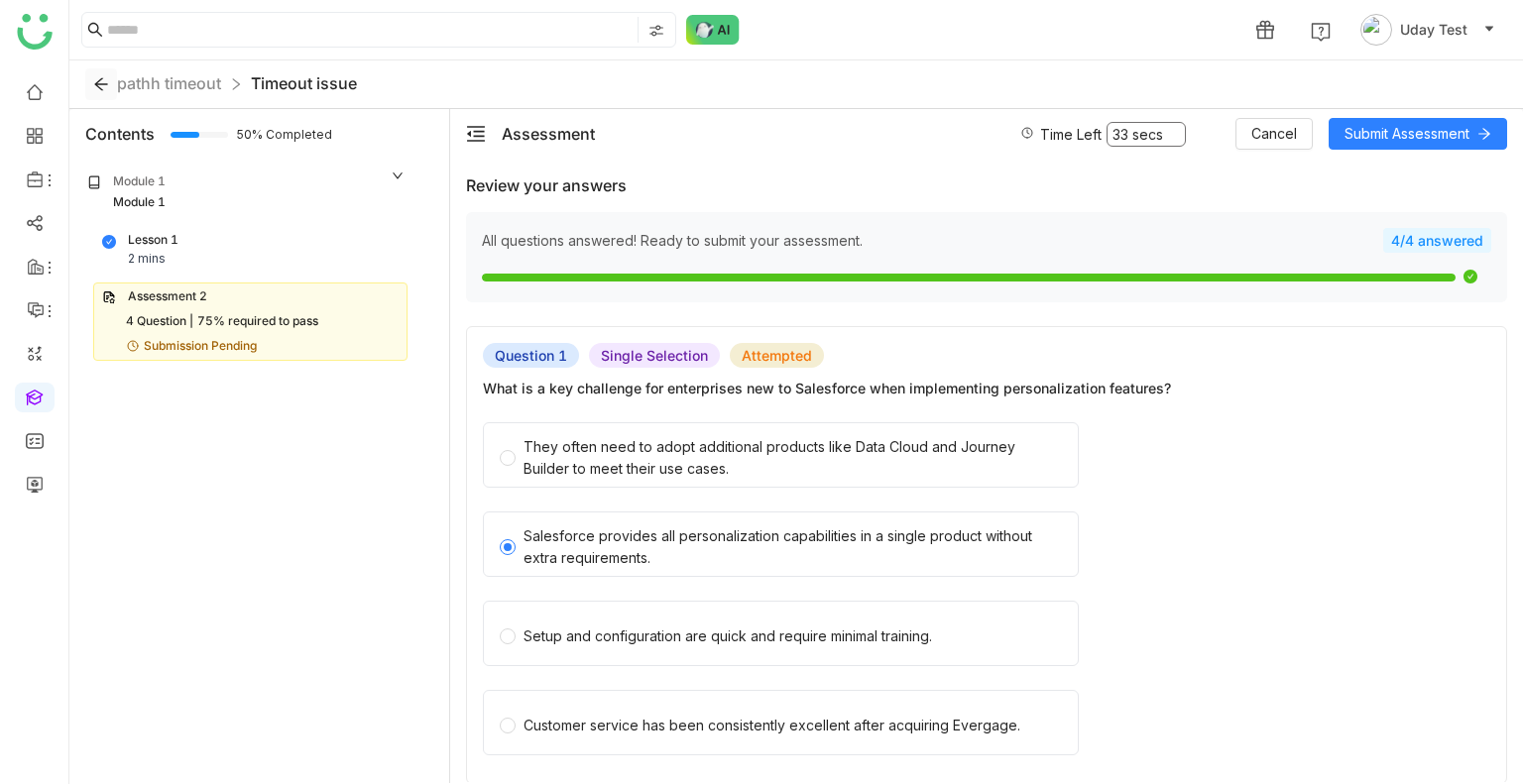 click 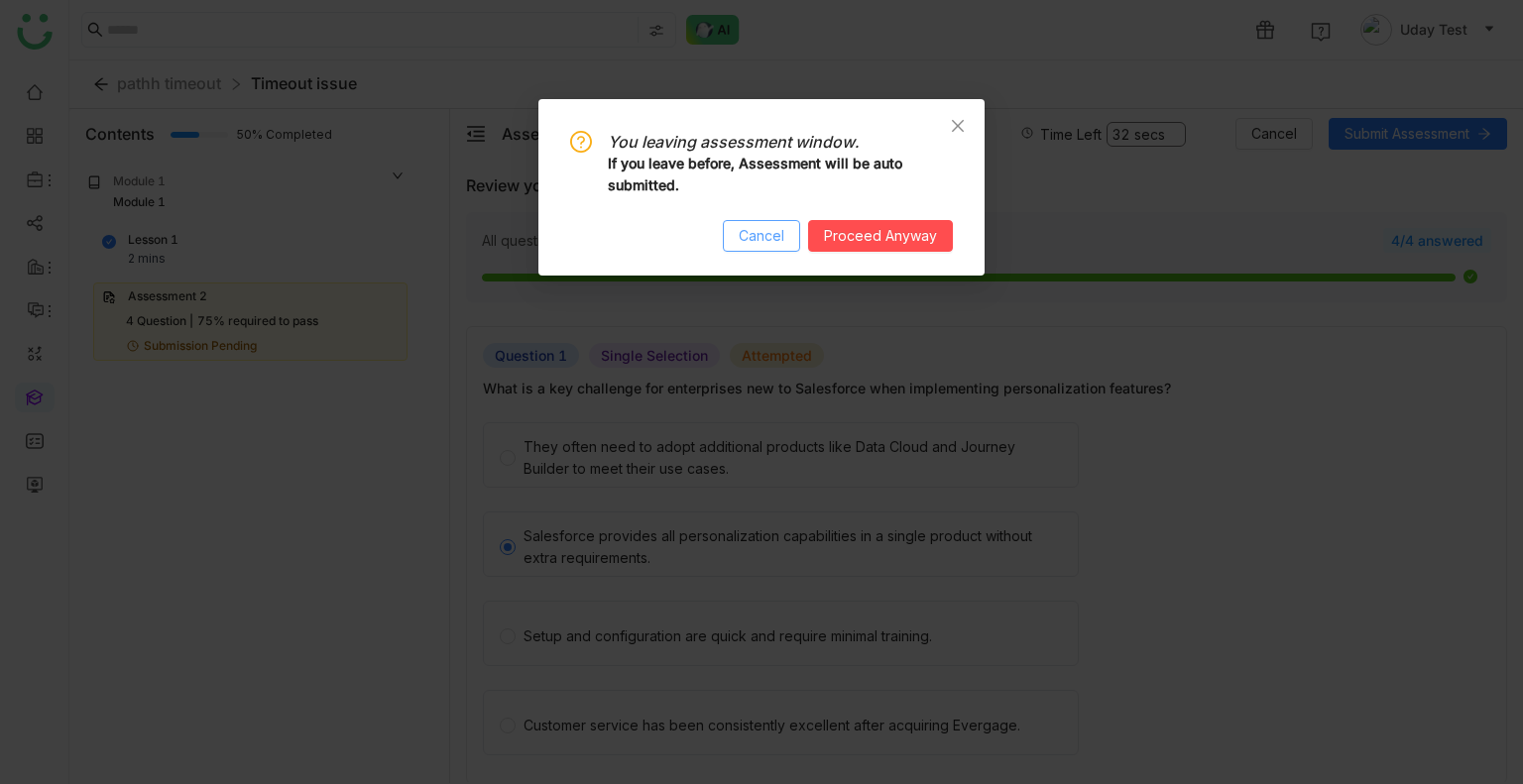 click on "Cancel" at bounding box center (762, 236) 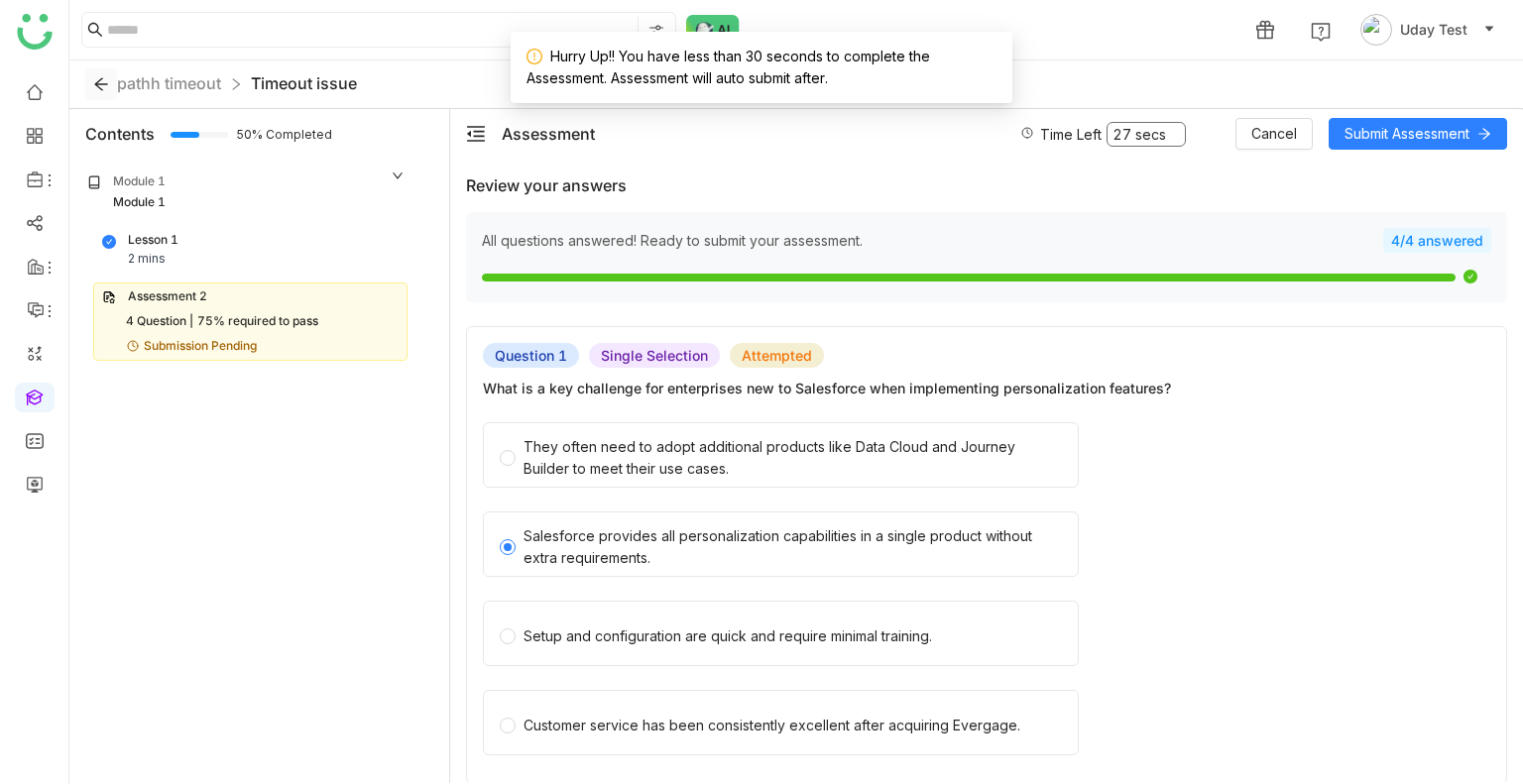 click 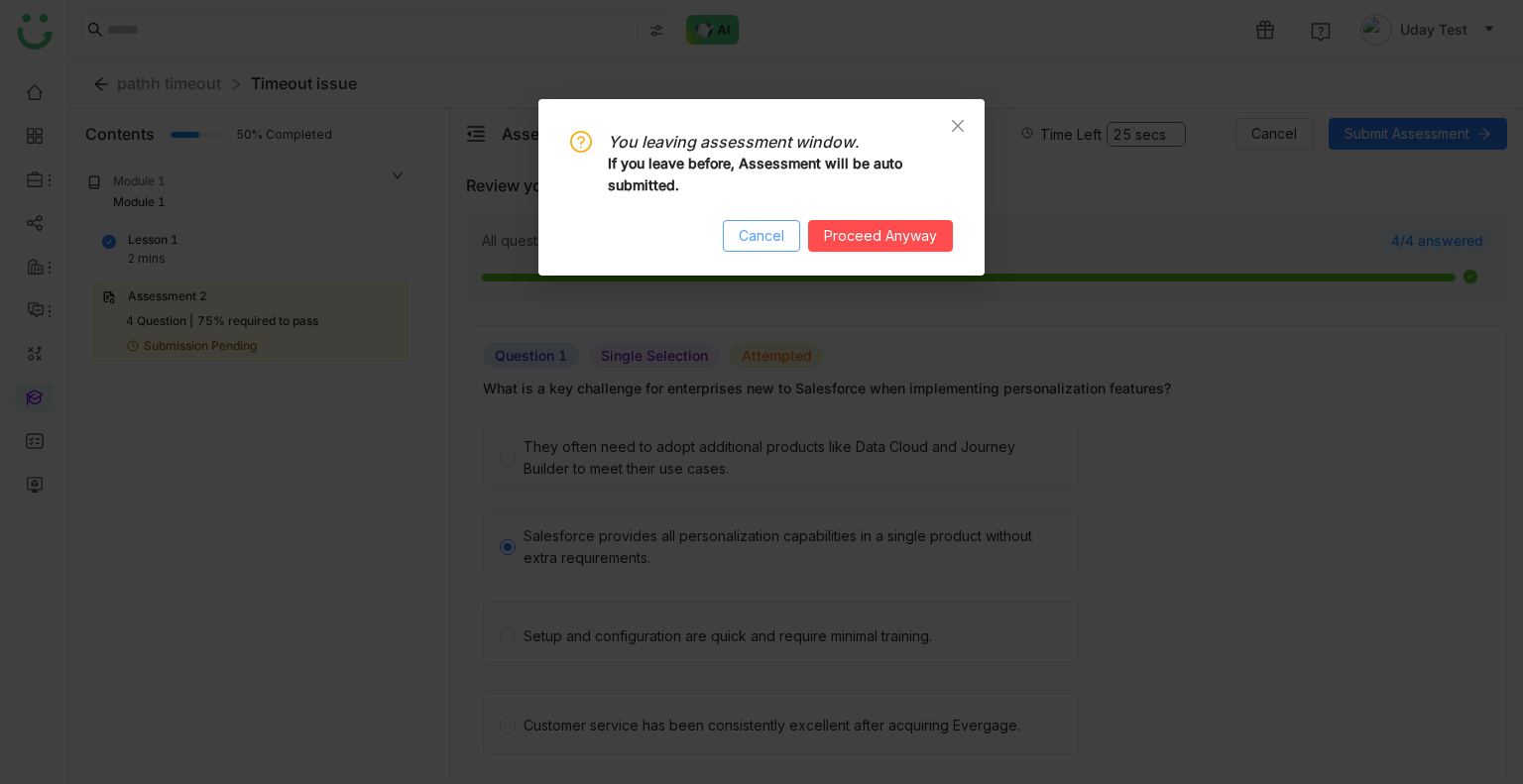 click on "Cancel" at bounding box center [762, 236] 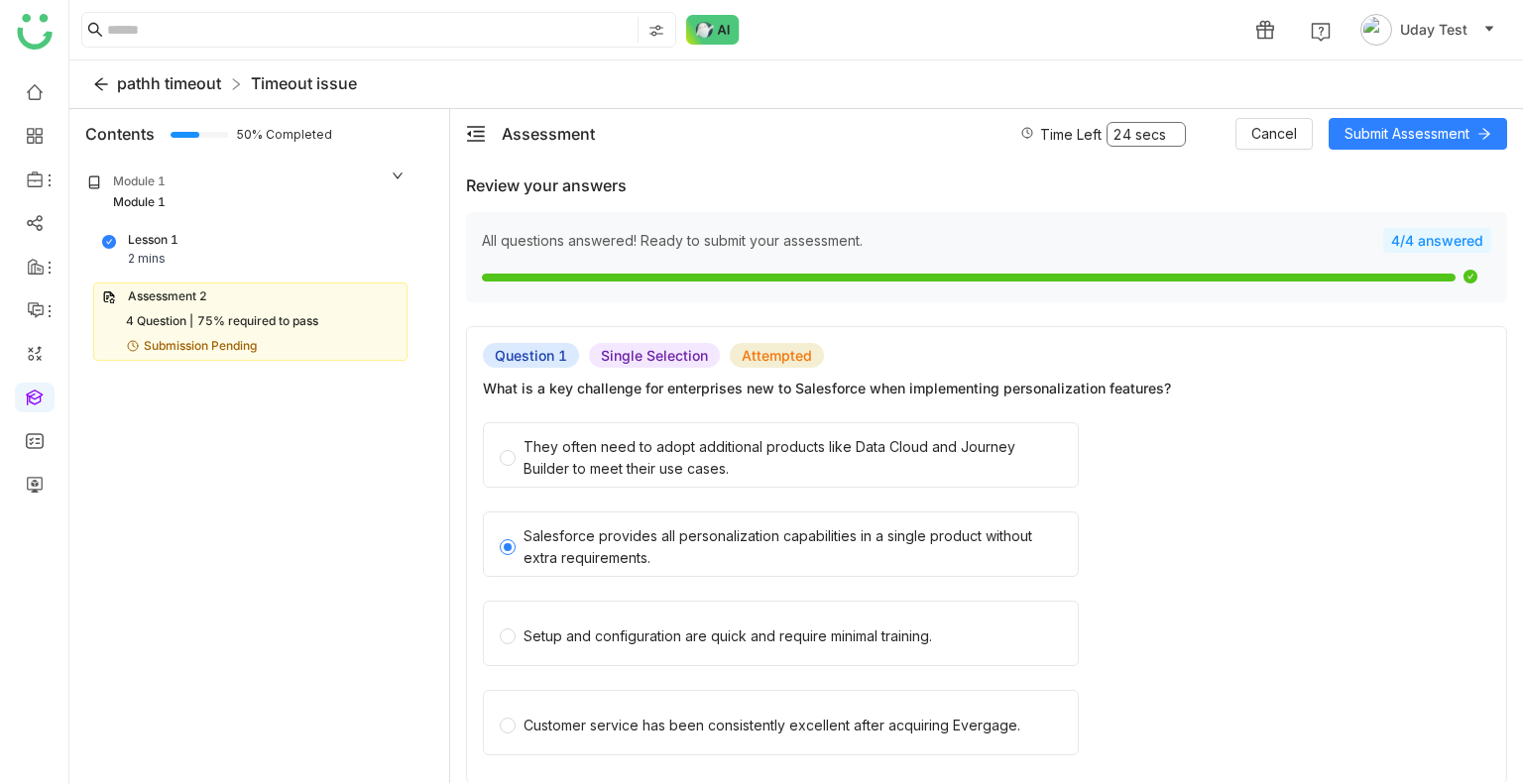 click on "pathh timeout" 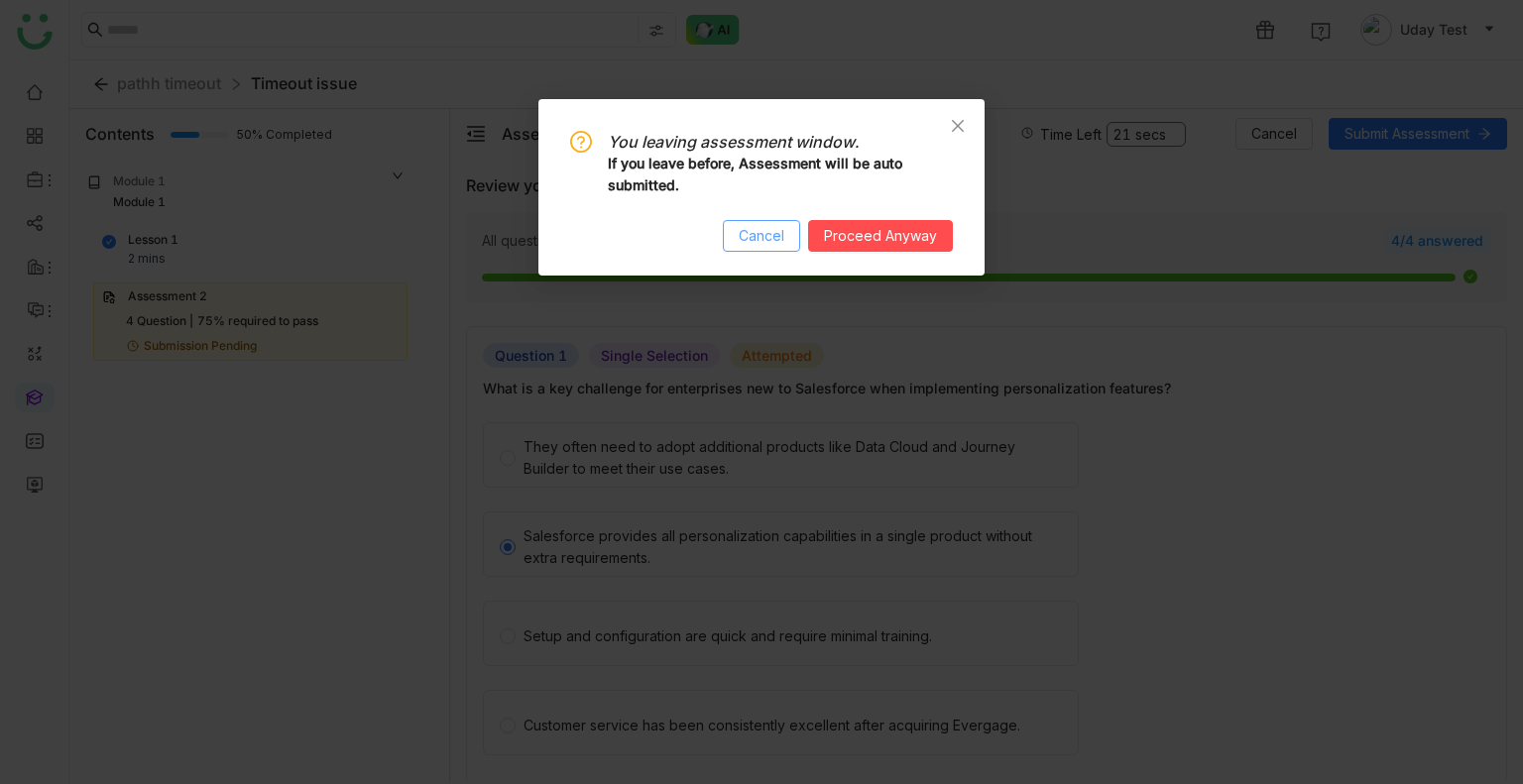 click on "Cancel" at bounding box center [762, 236] 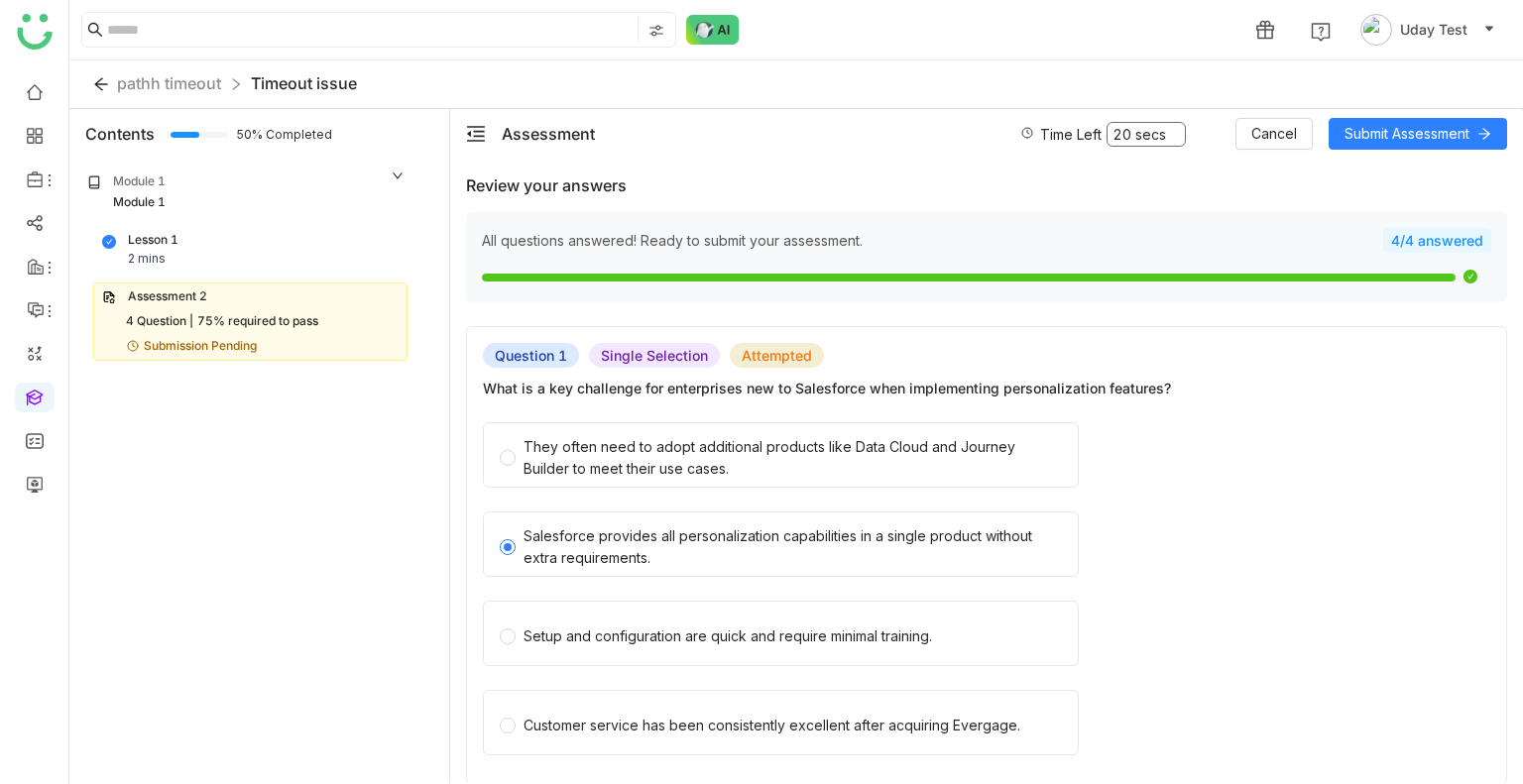 click on "Timeout issue" 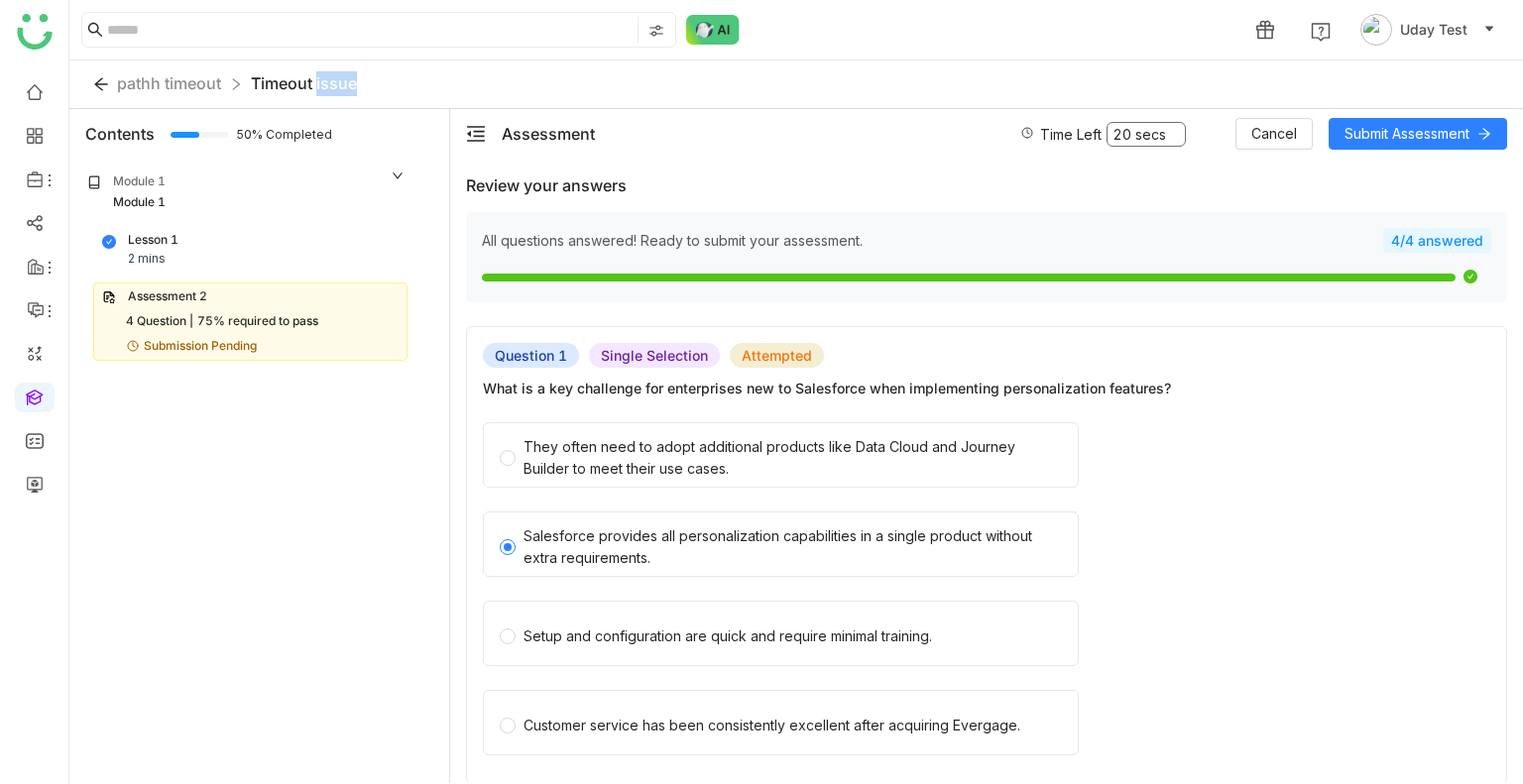 click on "Timeout issue" 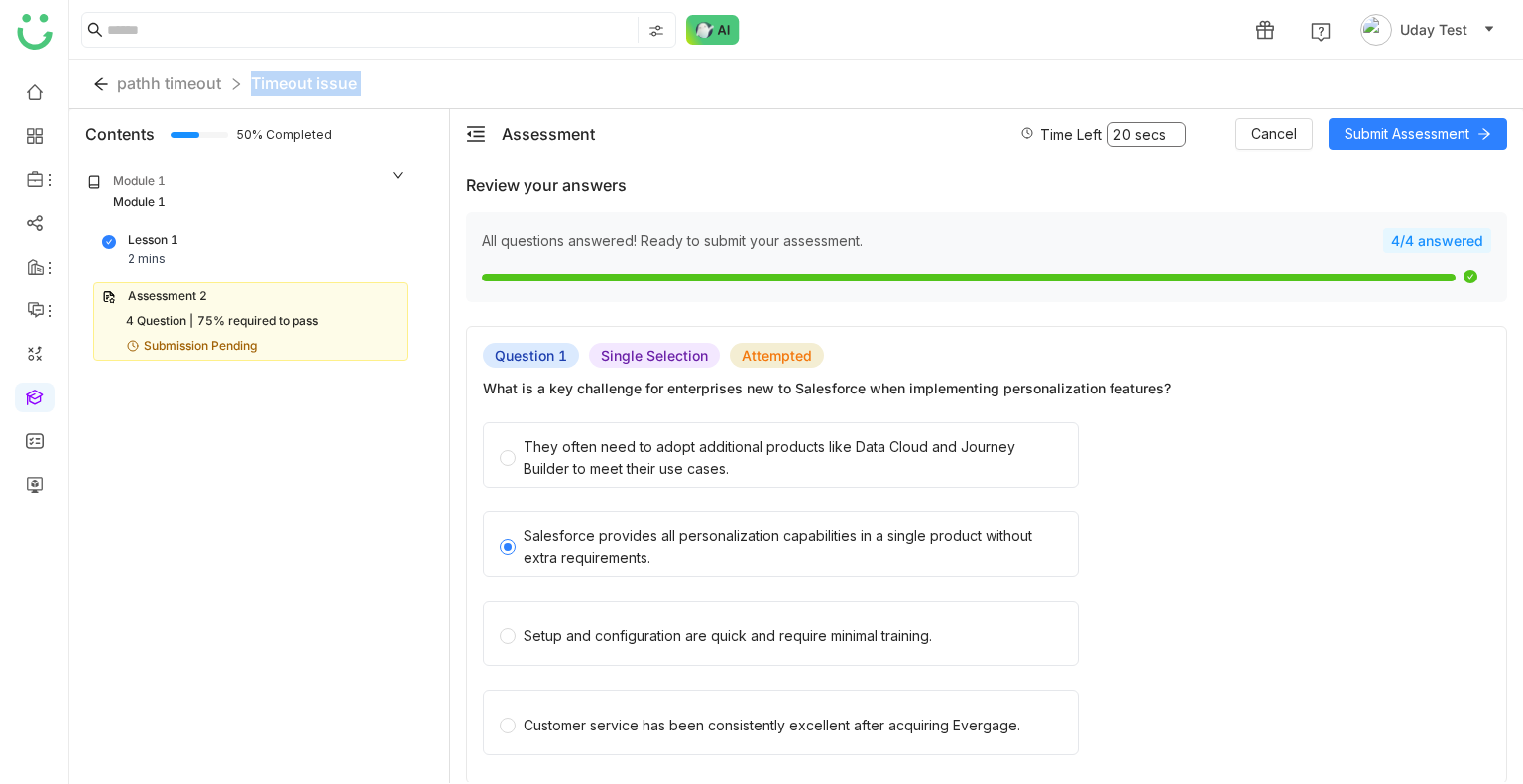 click on "Timeout issue" 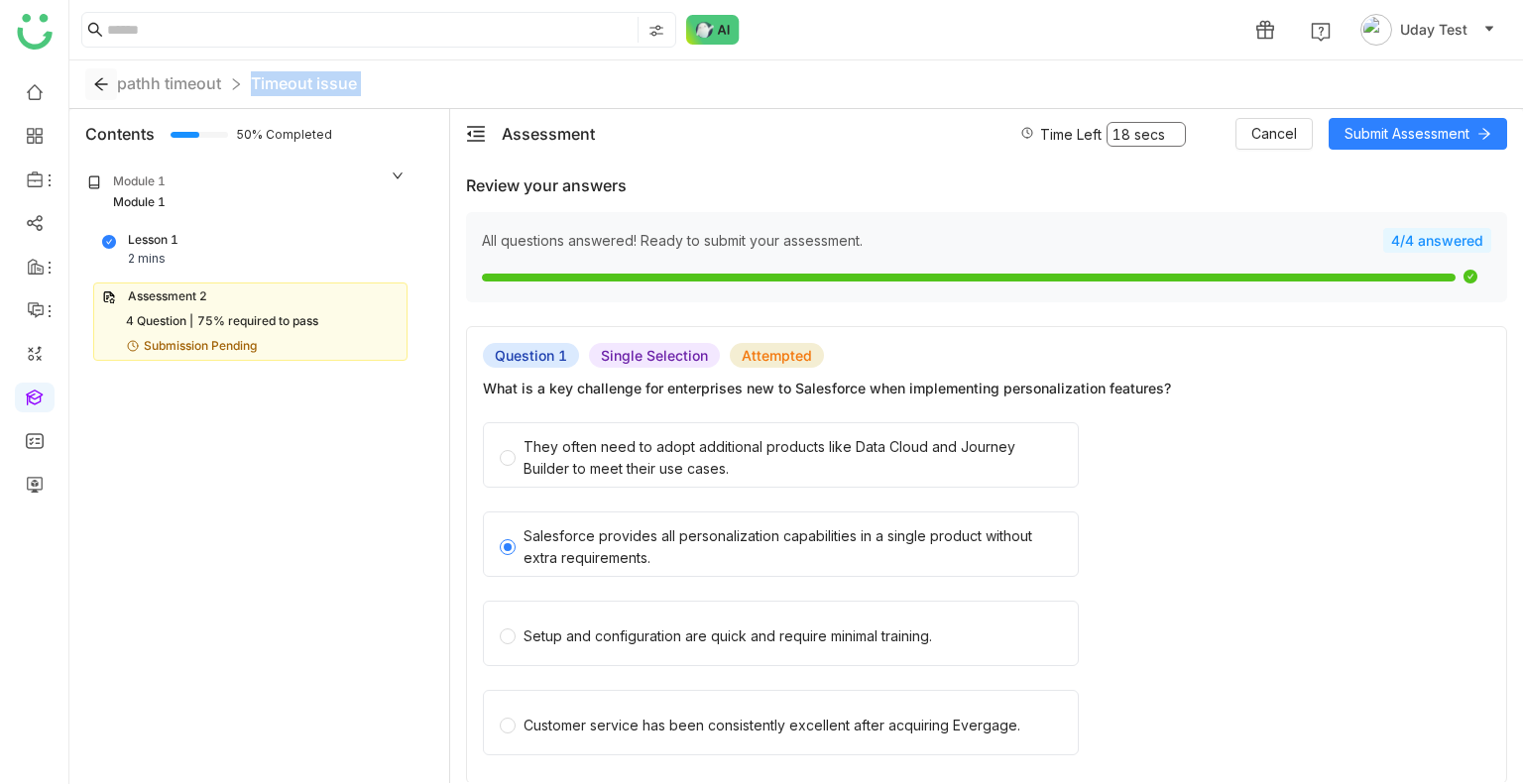 click 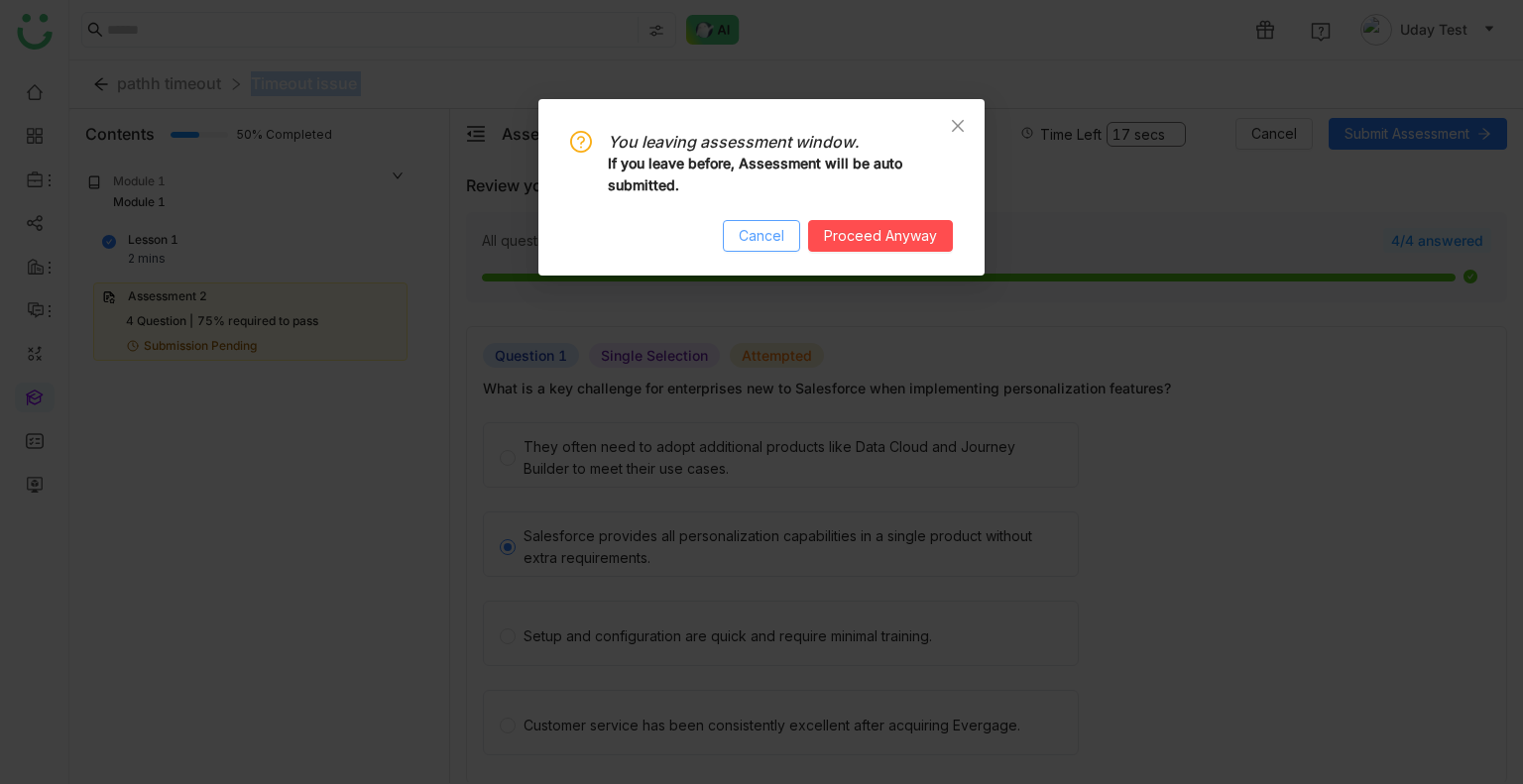 click on "Cancel" at bounding box center (762, 236) 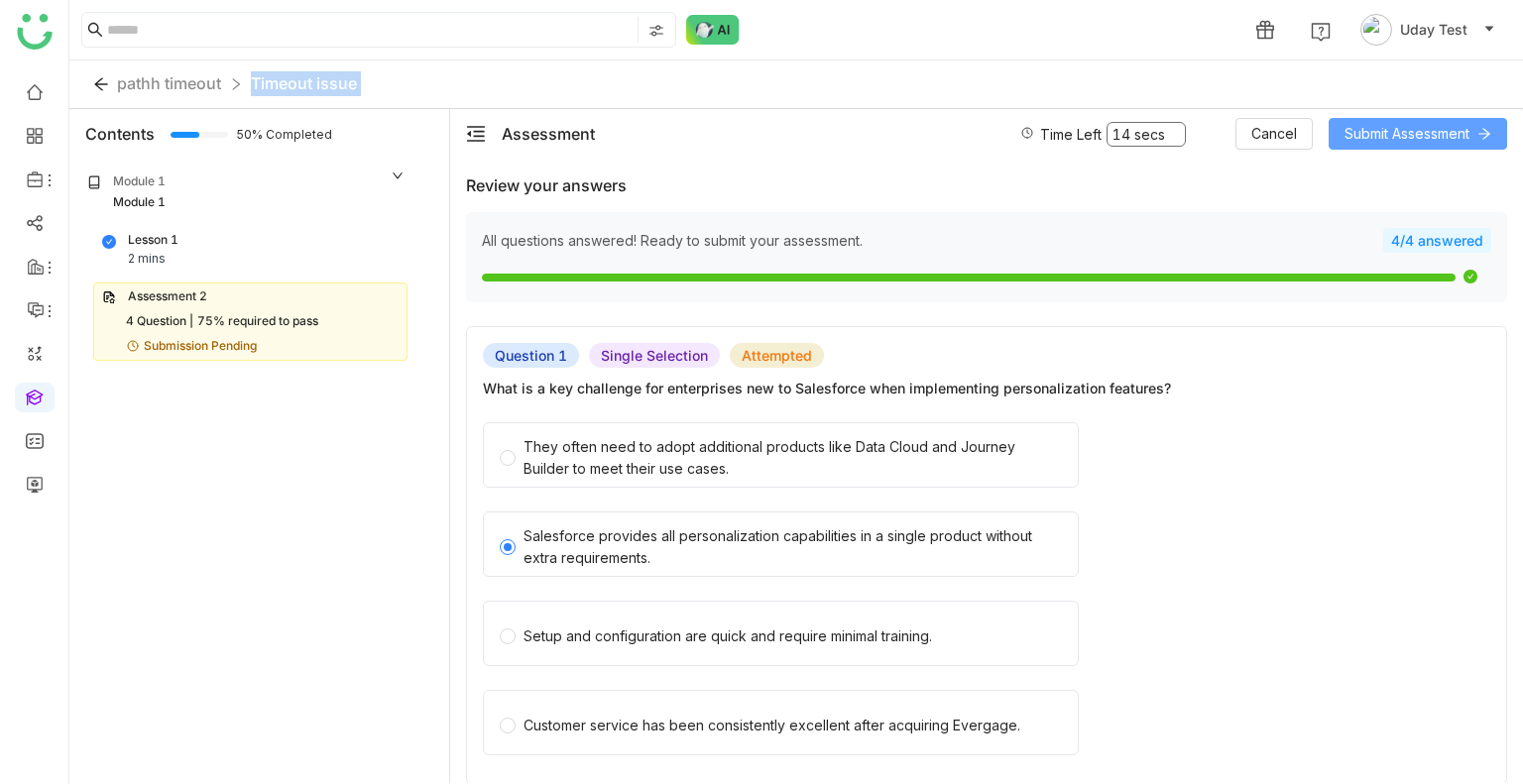 click on "Submit Assessment" at bounding box center (1407, 134) 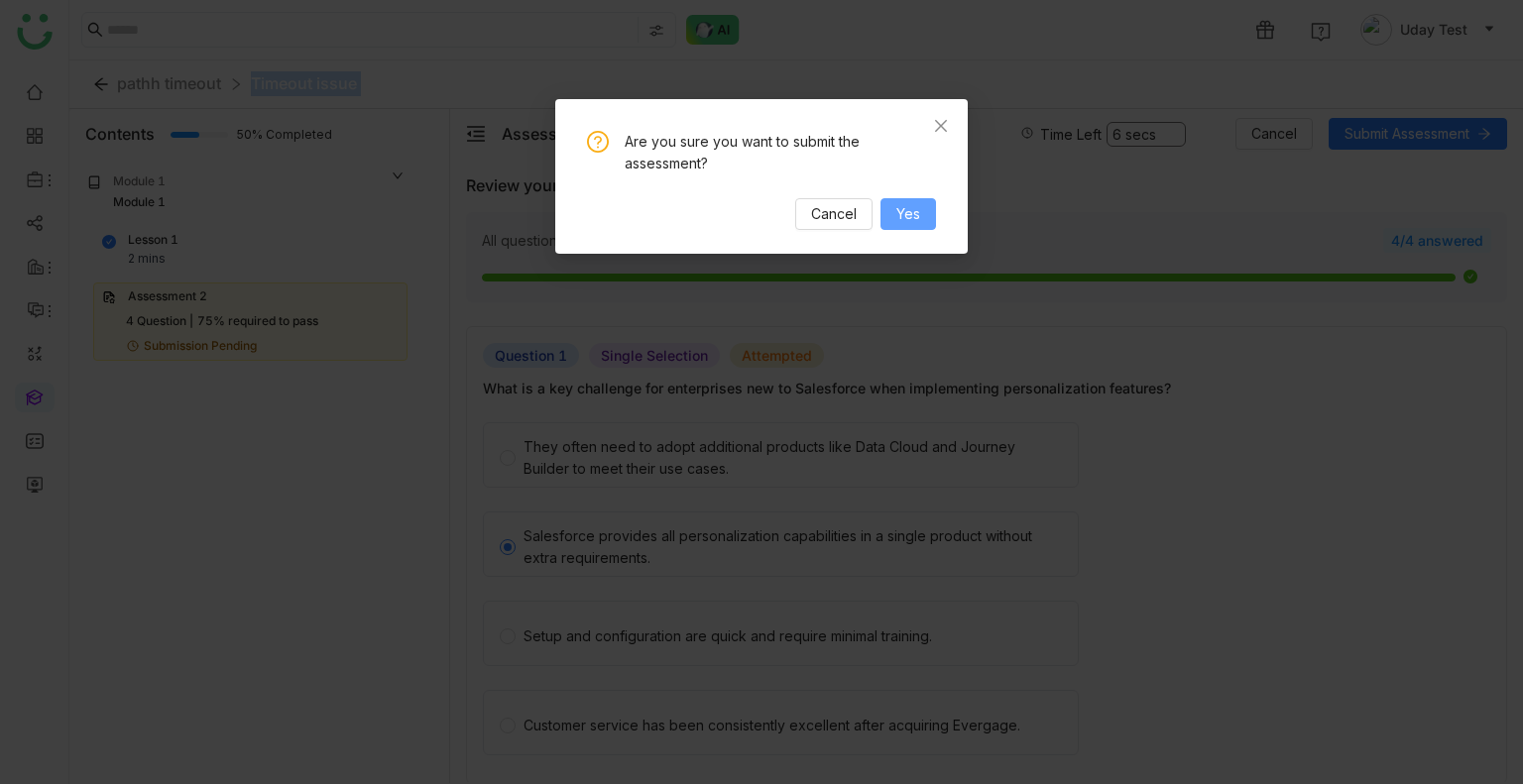 click on "Yes" at bounding box center (908, 214) 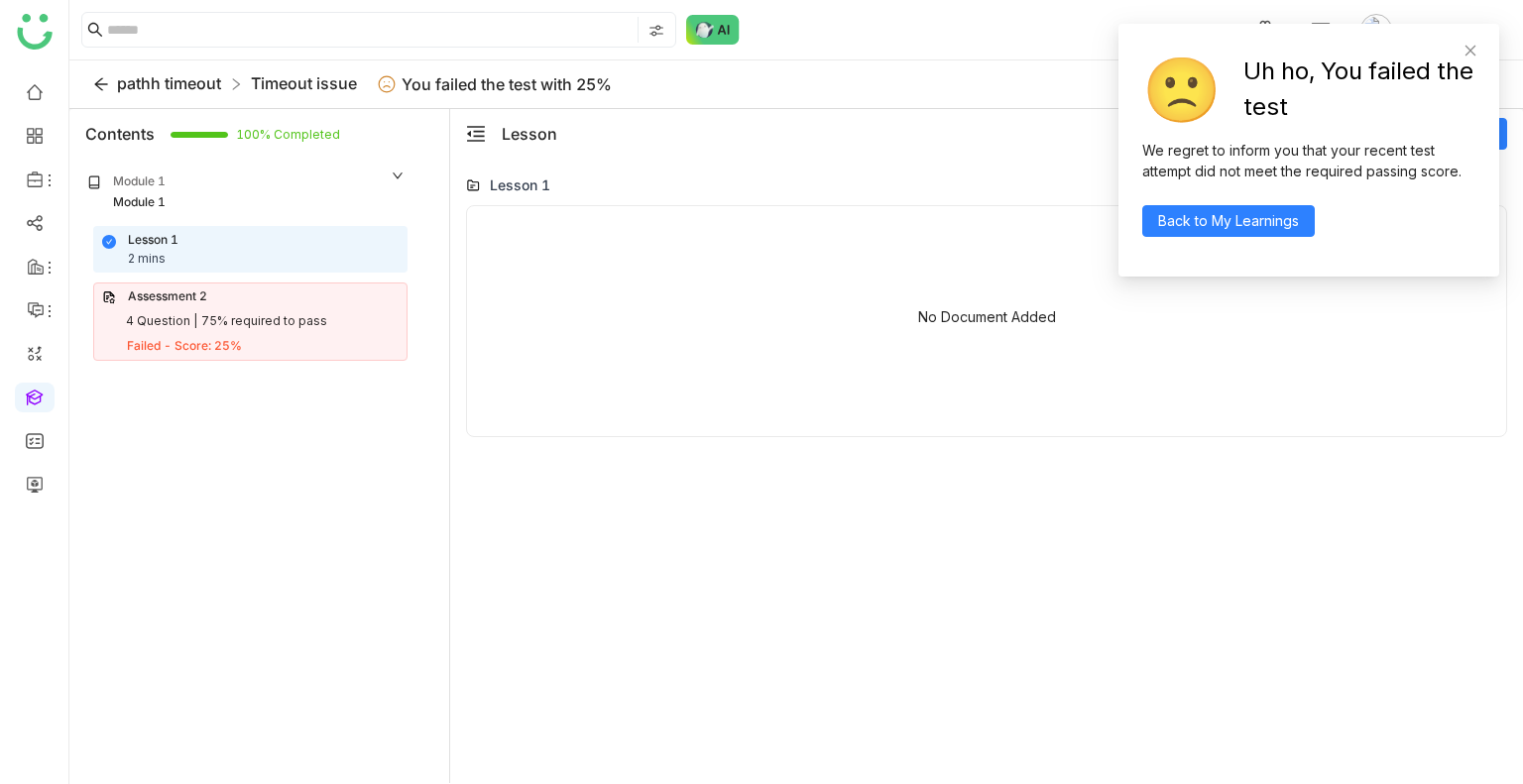 click on "pathh timeout" 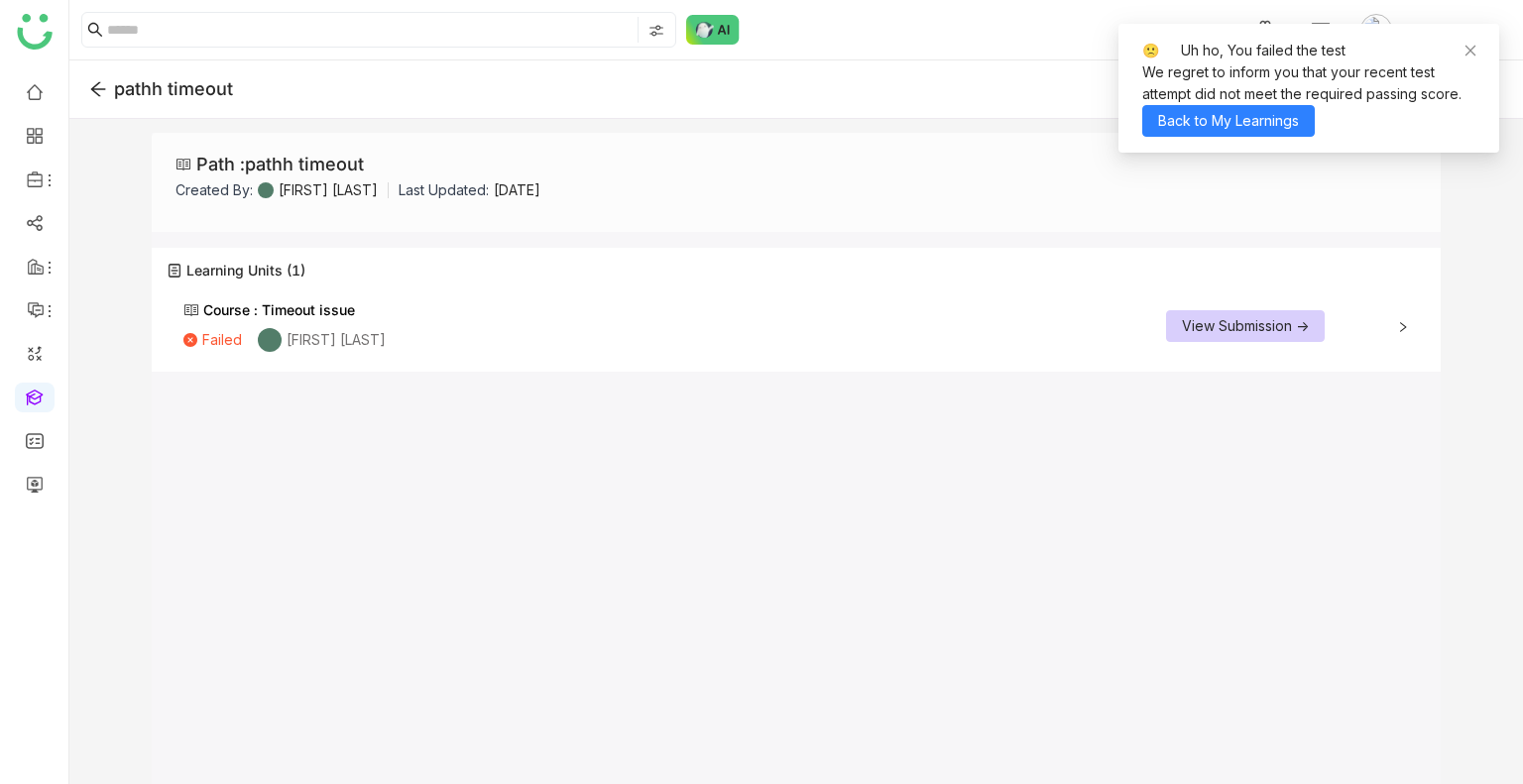 click on "View Submission ->" 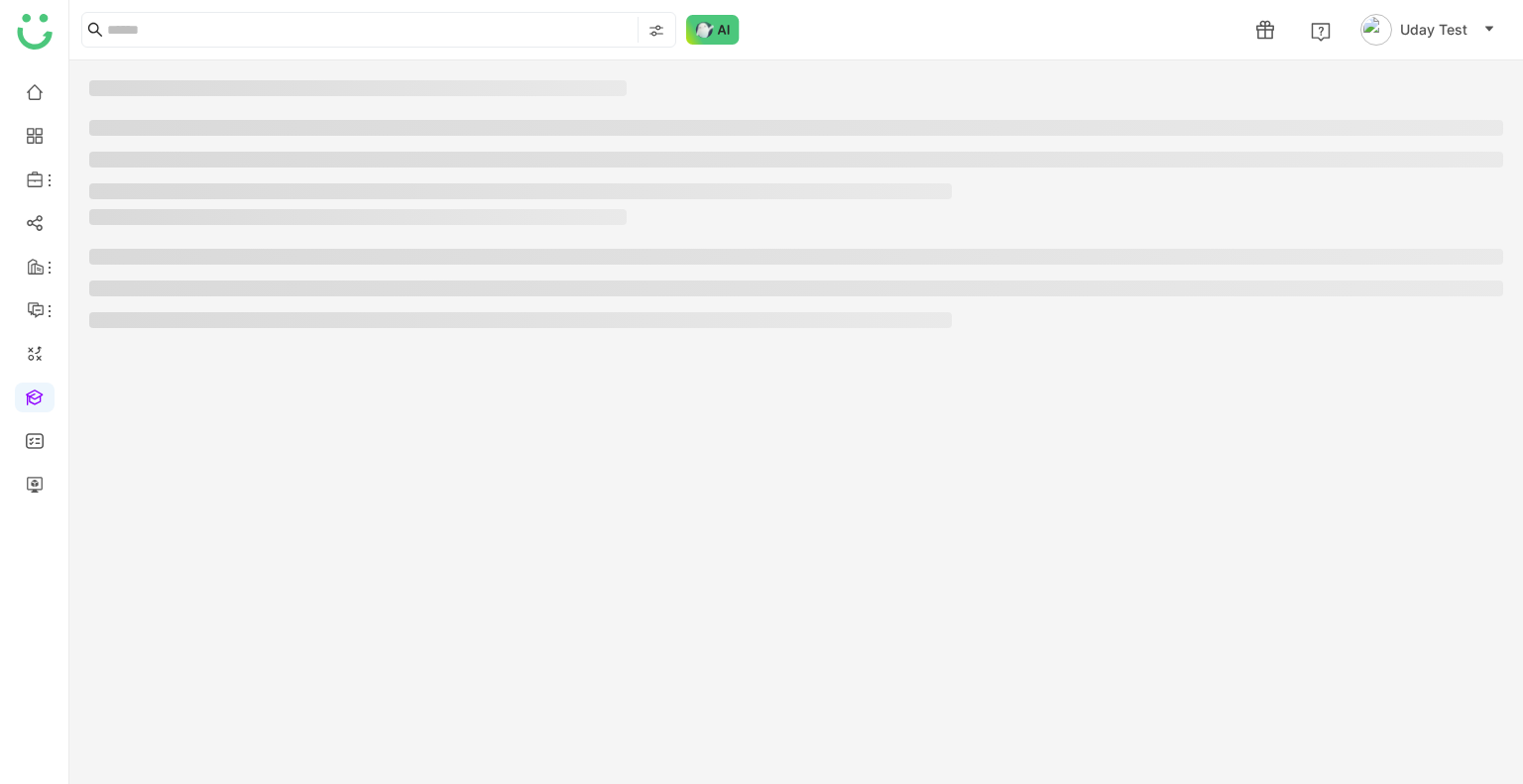 scroll, scrollTop: 0, scrollLeft: 0, axis: both 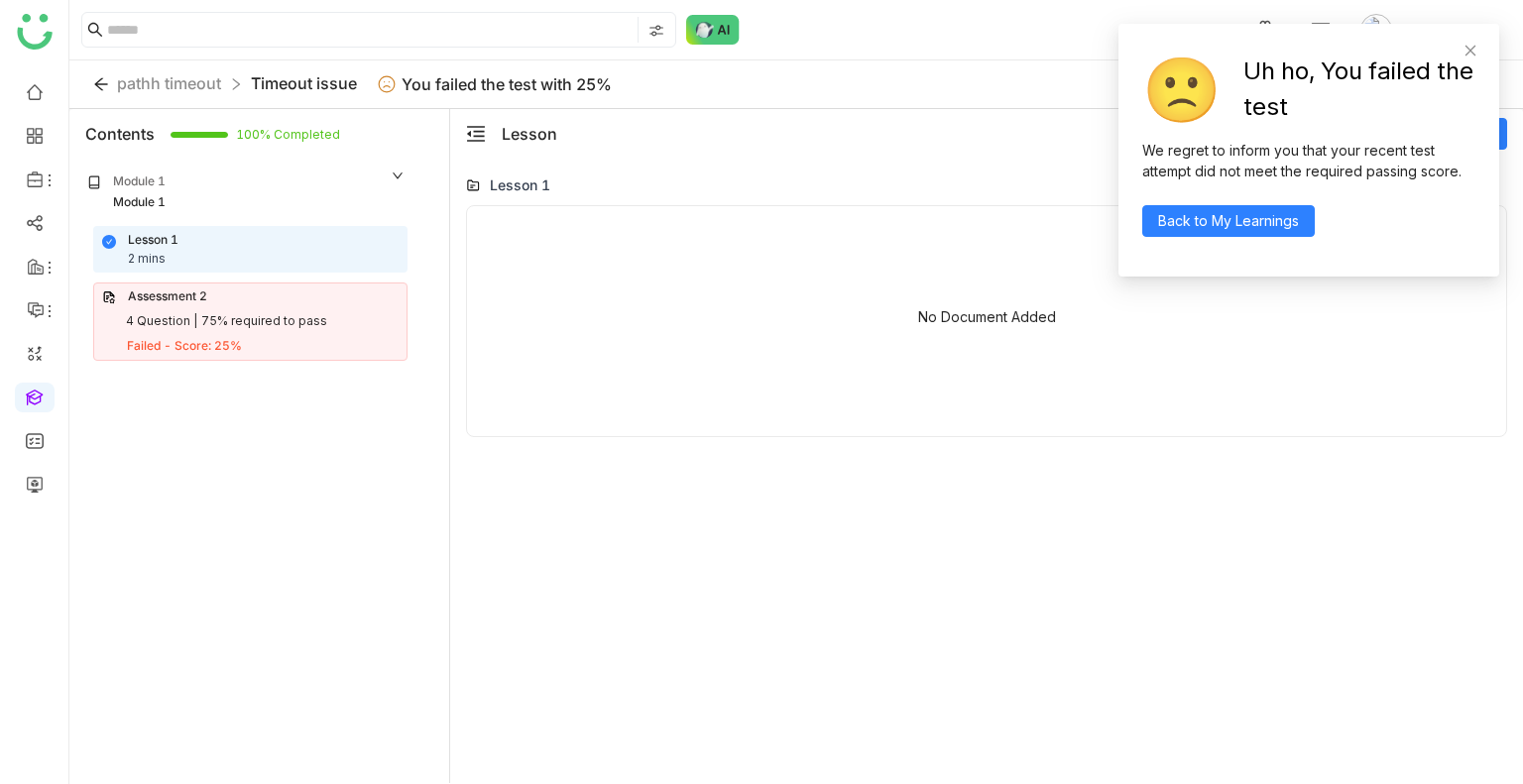 click on "Failed - Score: 25%" at bounding box center (263, 346) 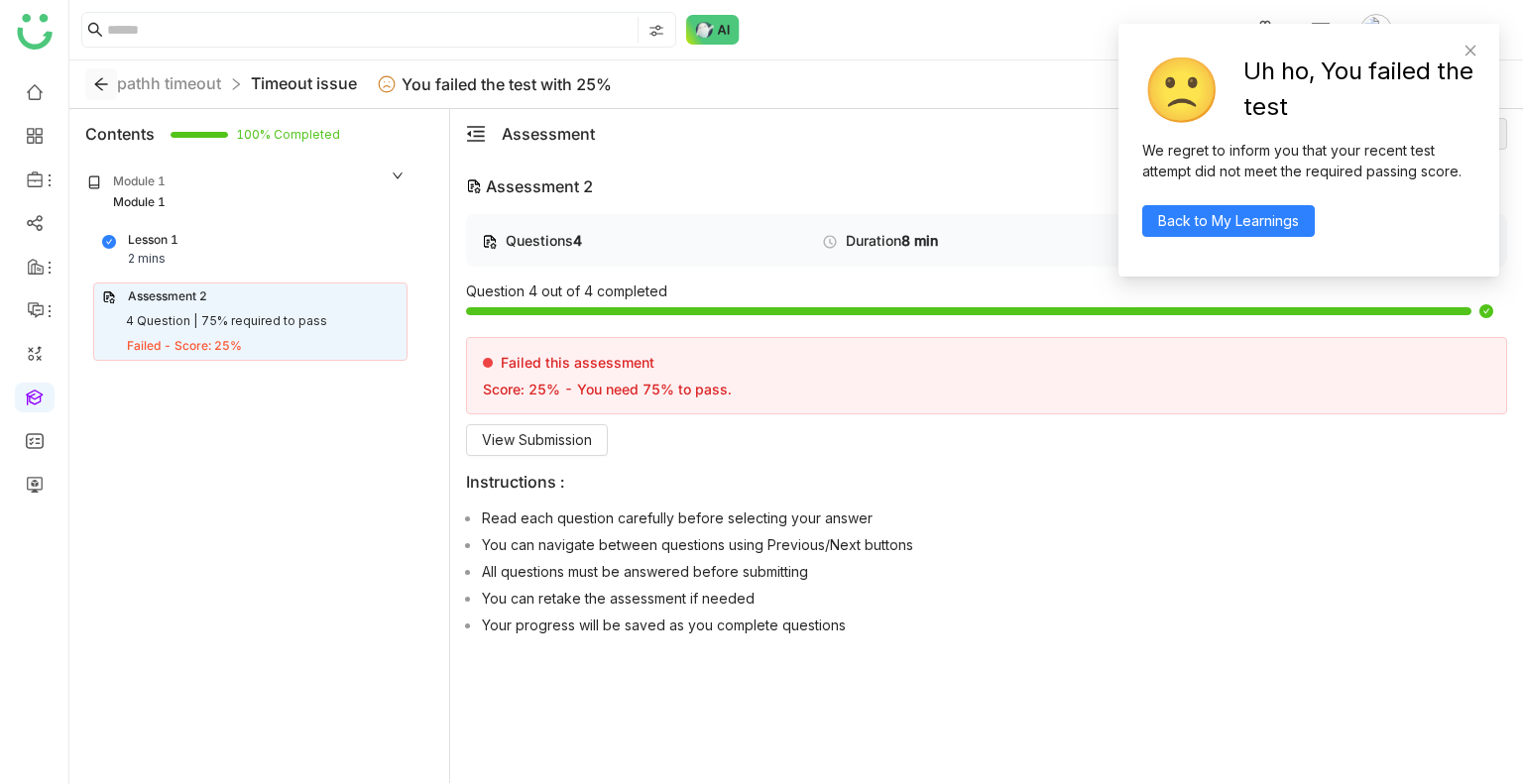 click 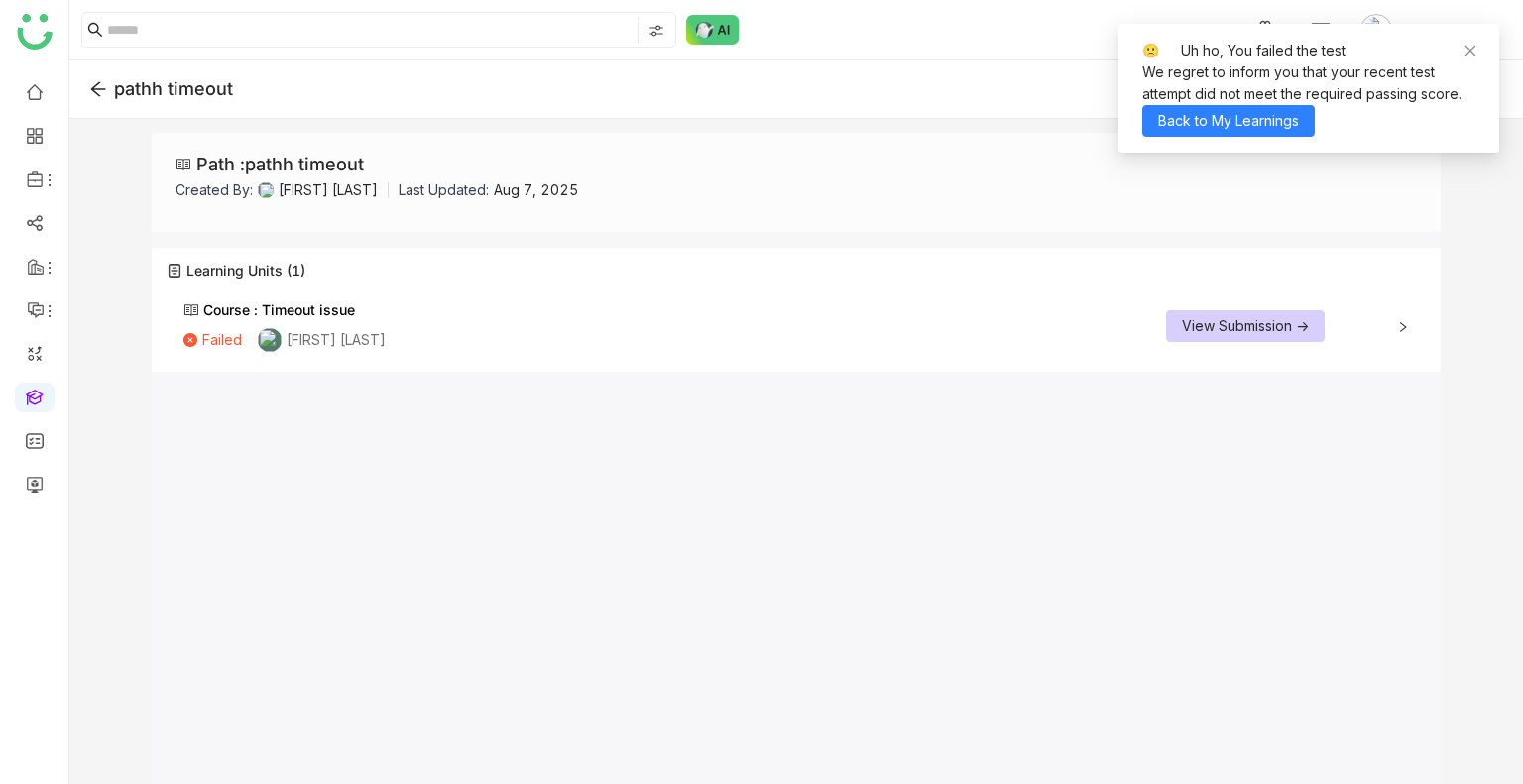 click on "View Submission ->" 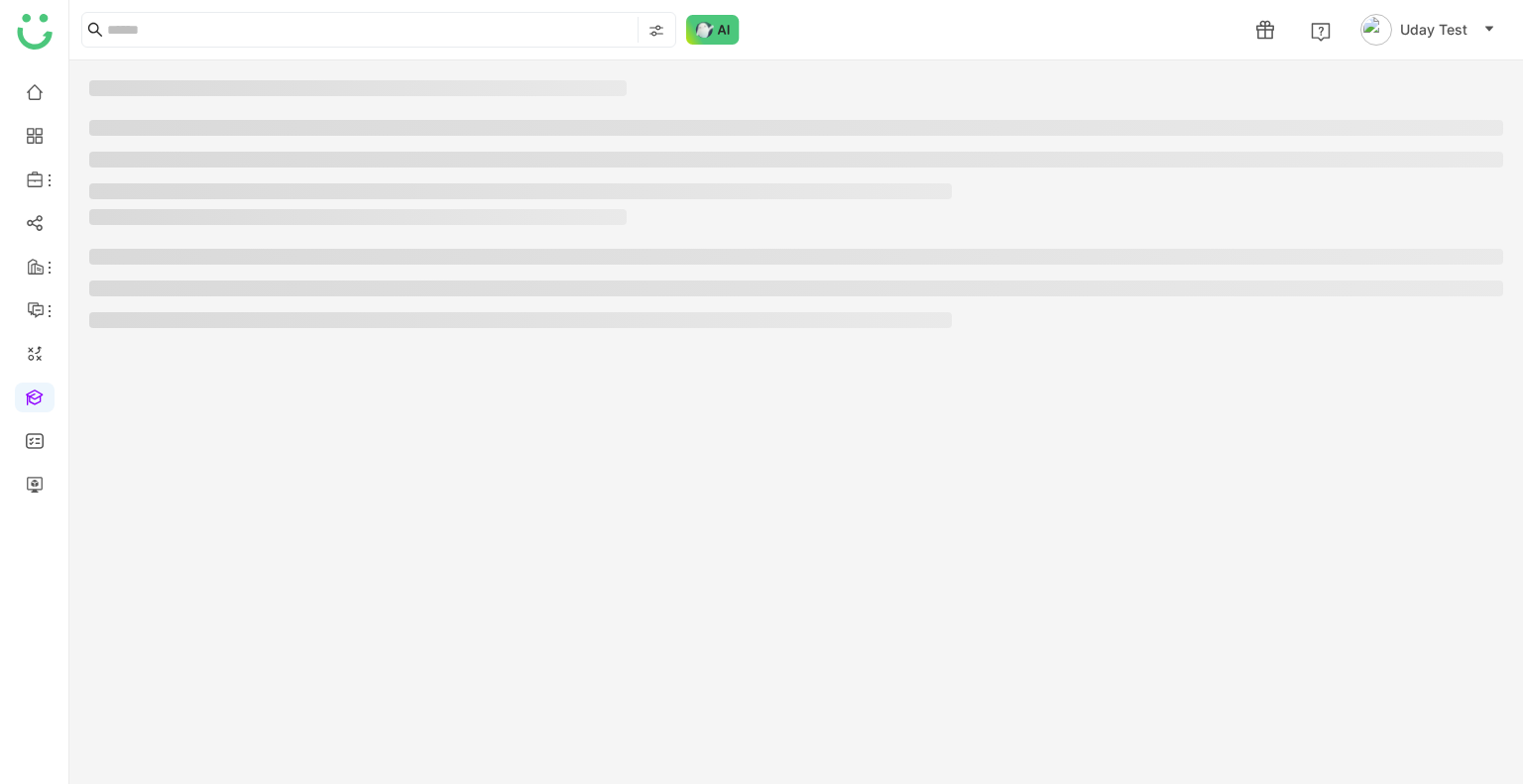 scroll, scrollTop: 0, scrollLeft: 0, axis: both 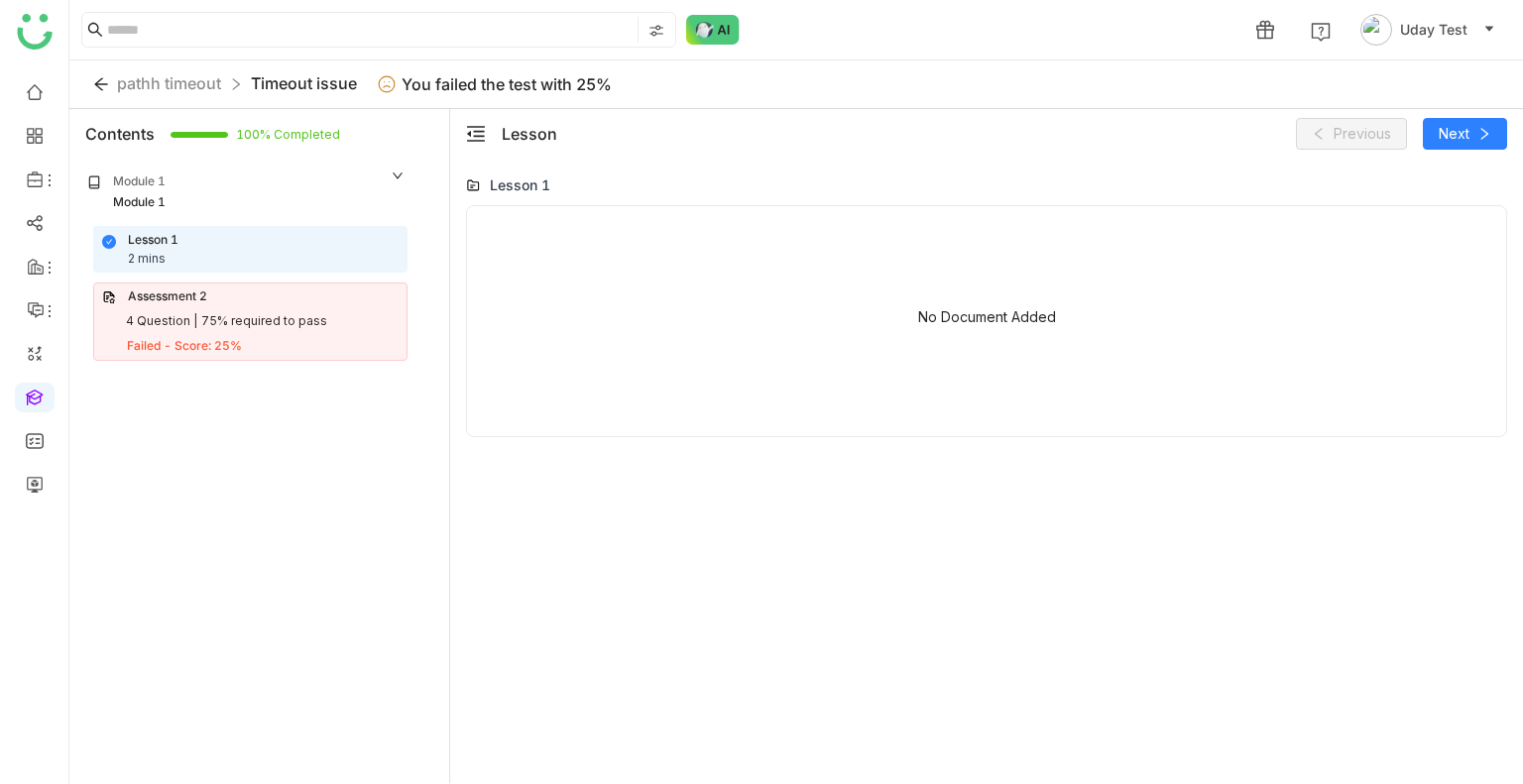 click on "Failed - Score: 25%" at bounding box center (184, 346) 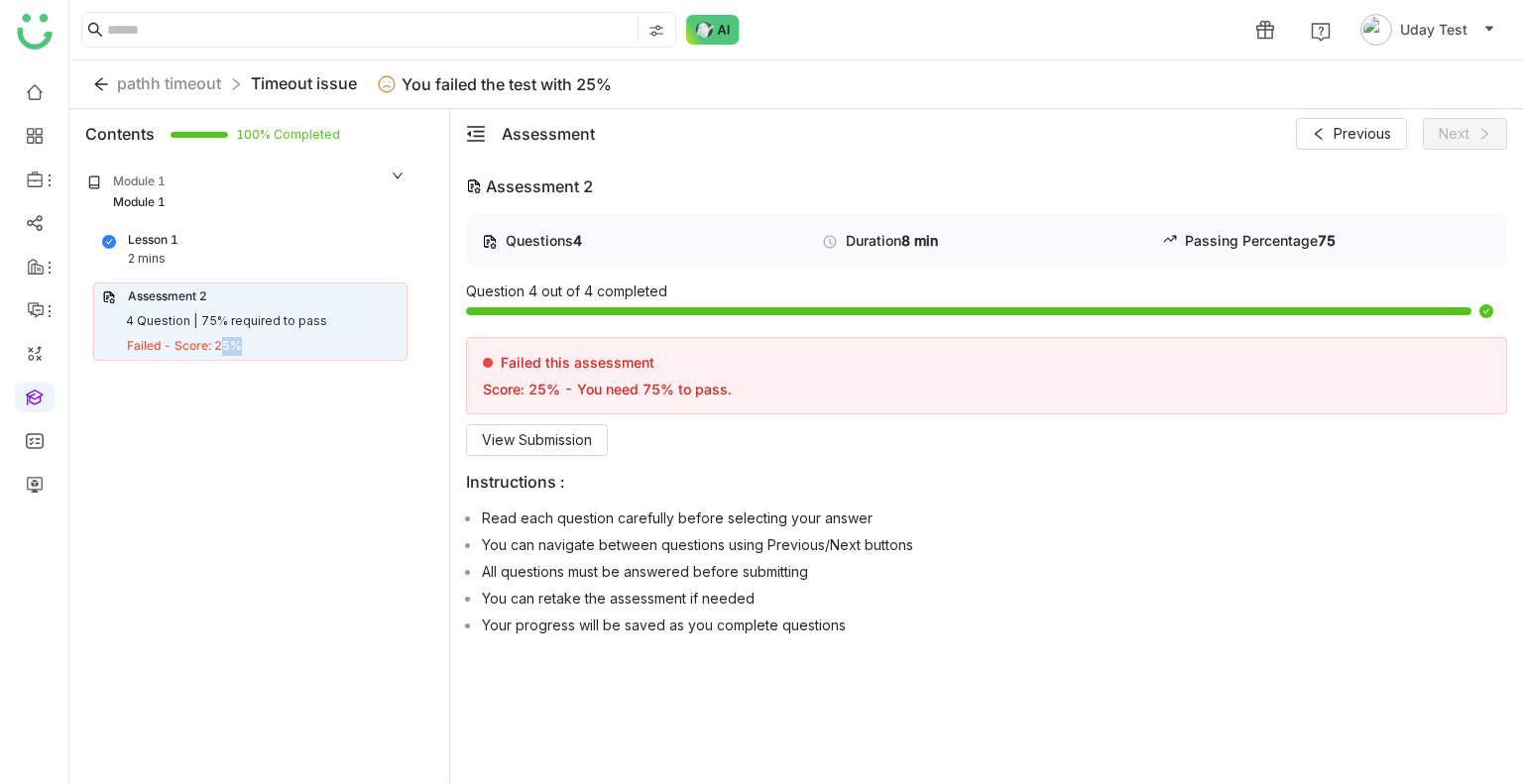click on "Failed - Score: 25%" at bounding box center (184, 346) 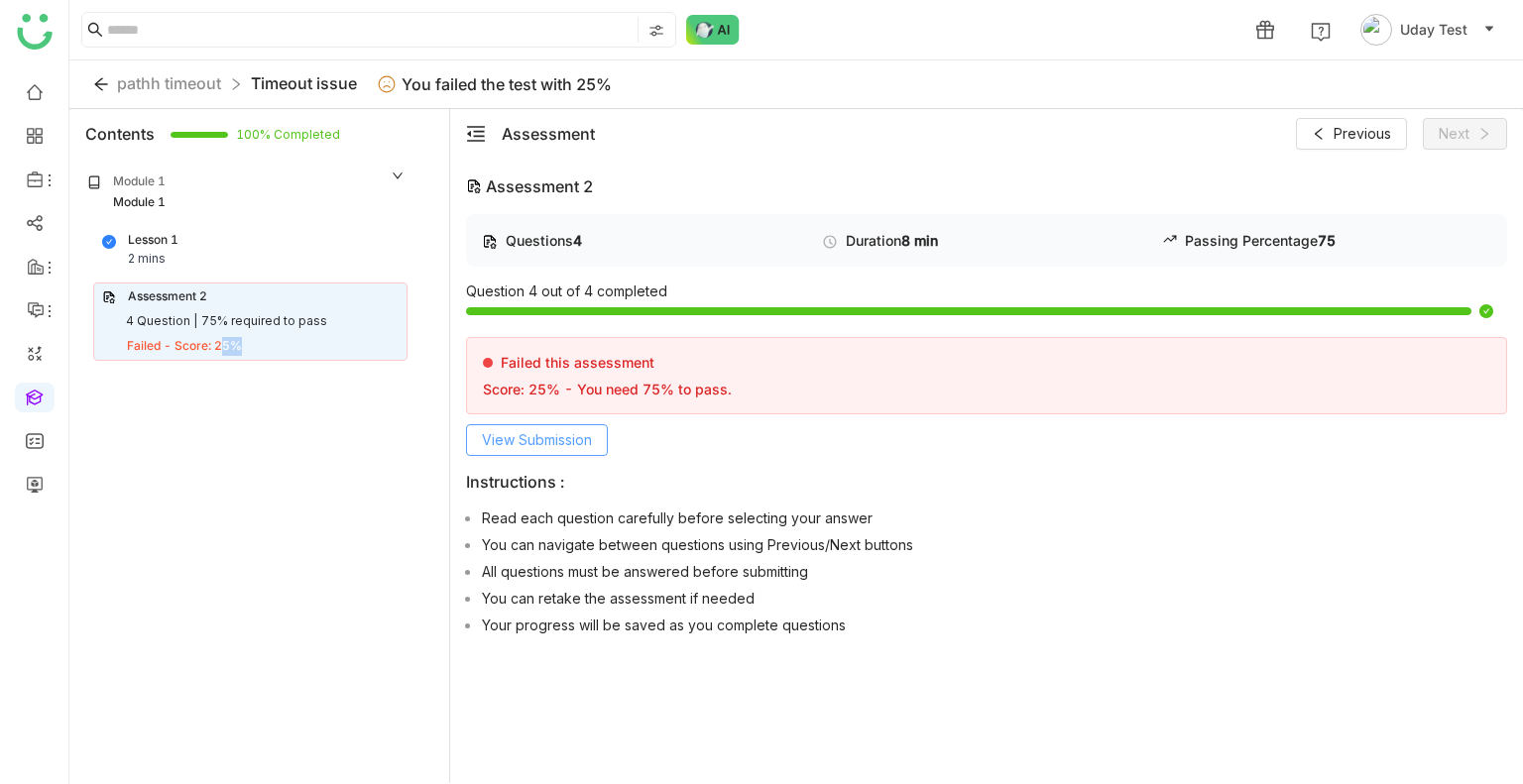 click on "View Submission" 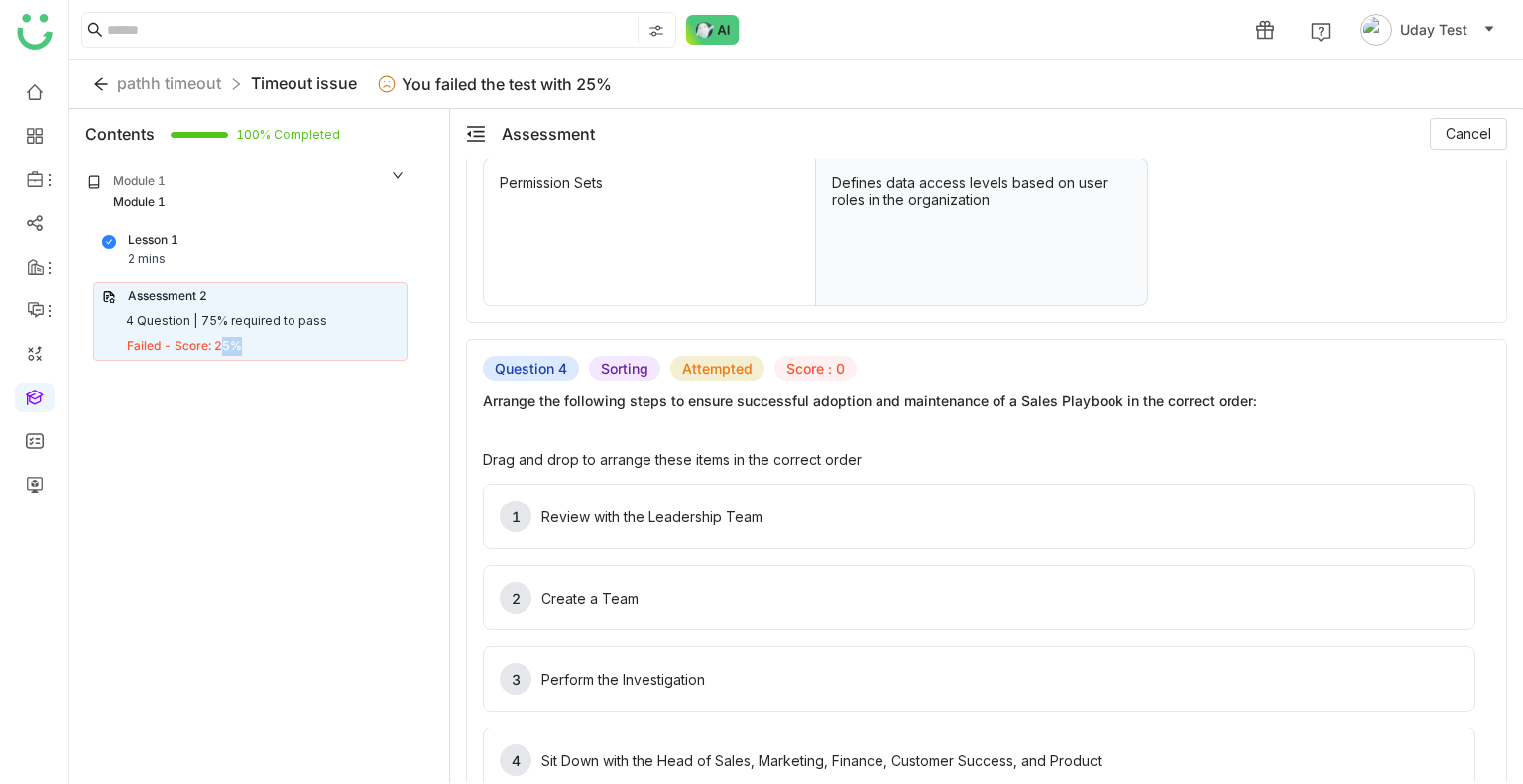 scroll, scrollTop: 1696, scrollLeft: 0, axis: vertical 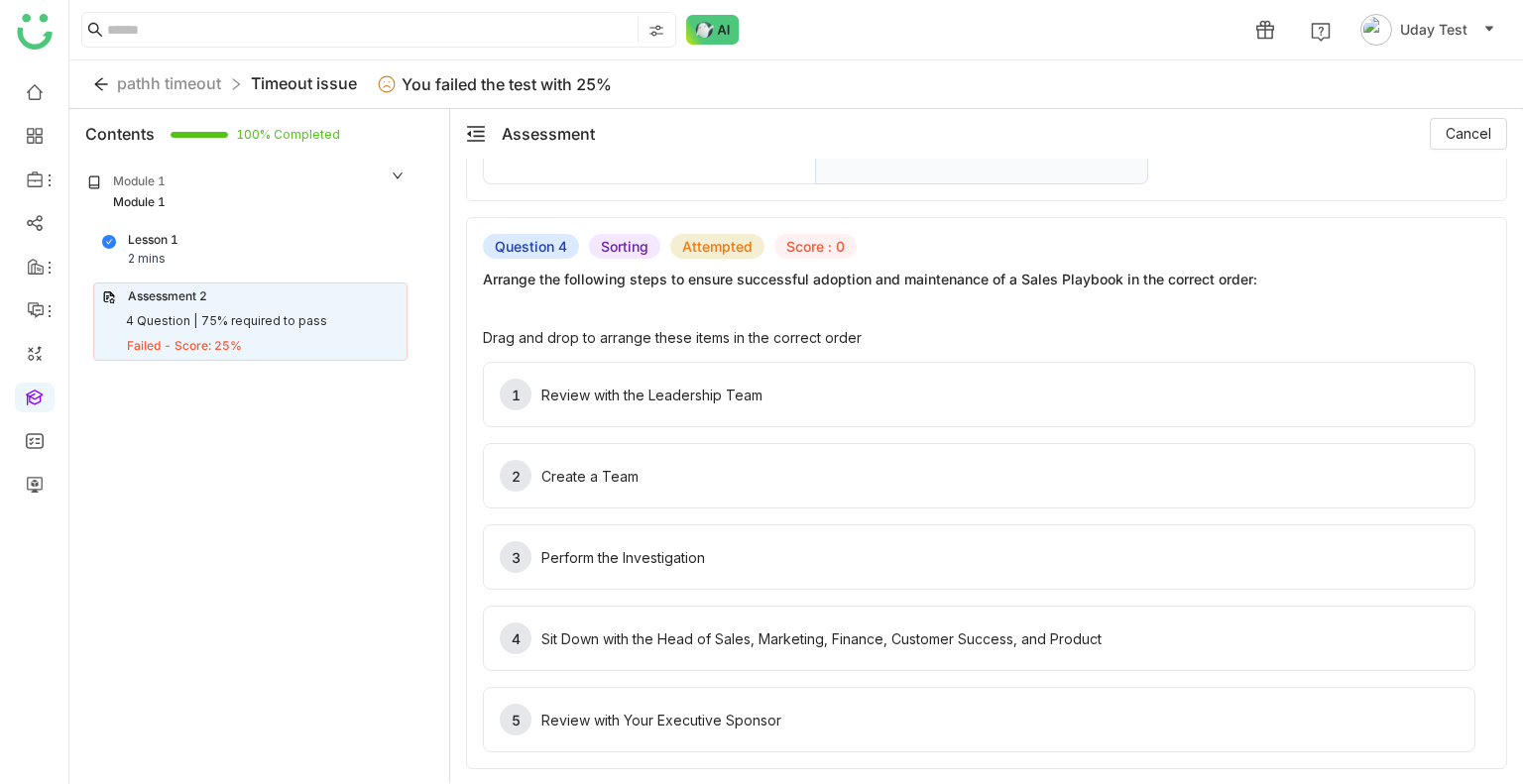click on "Timeout issue" 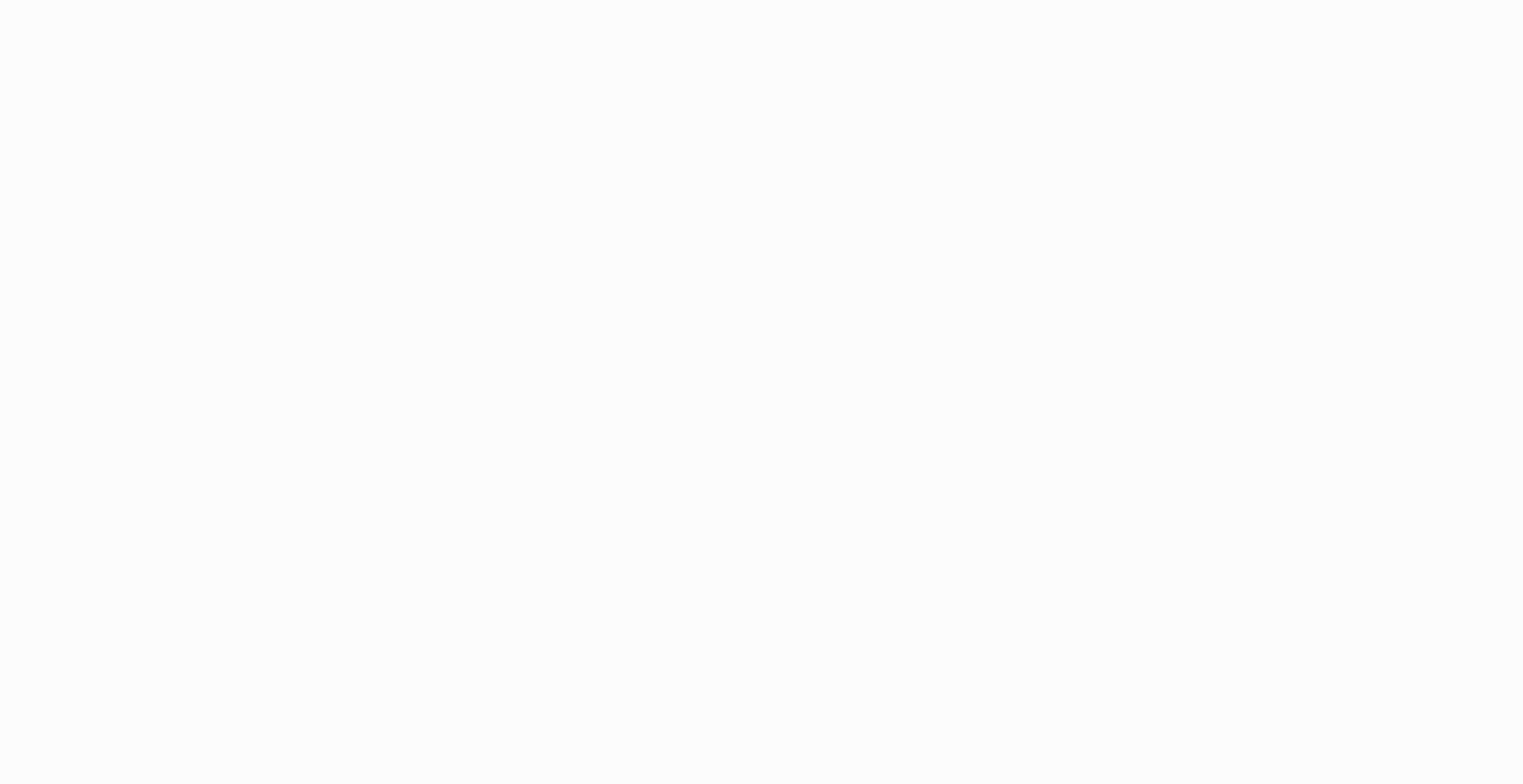 scroll, scrollTop: 0, scrollLeft: 0, axis: both 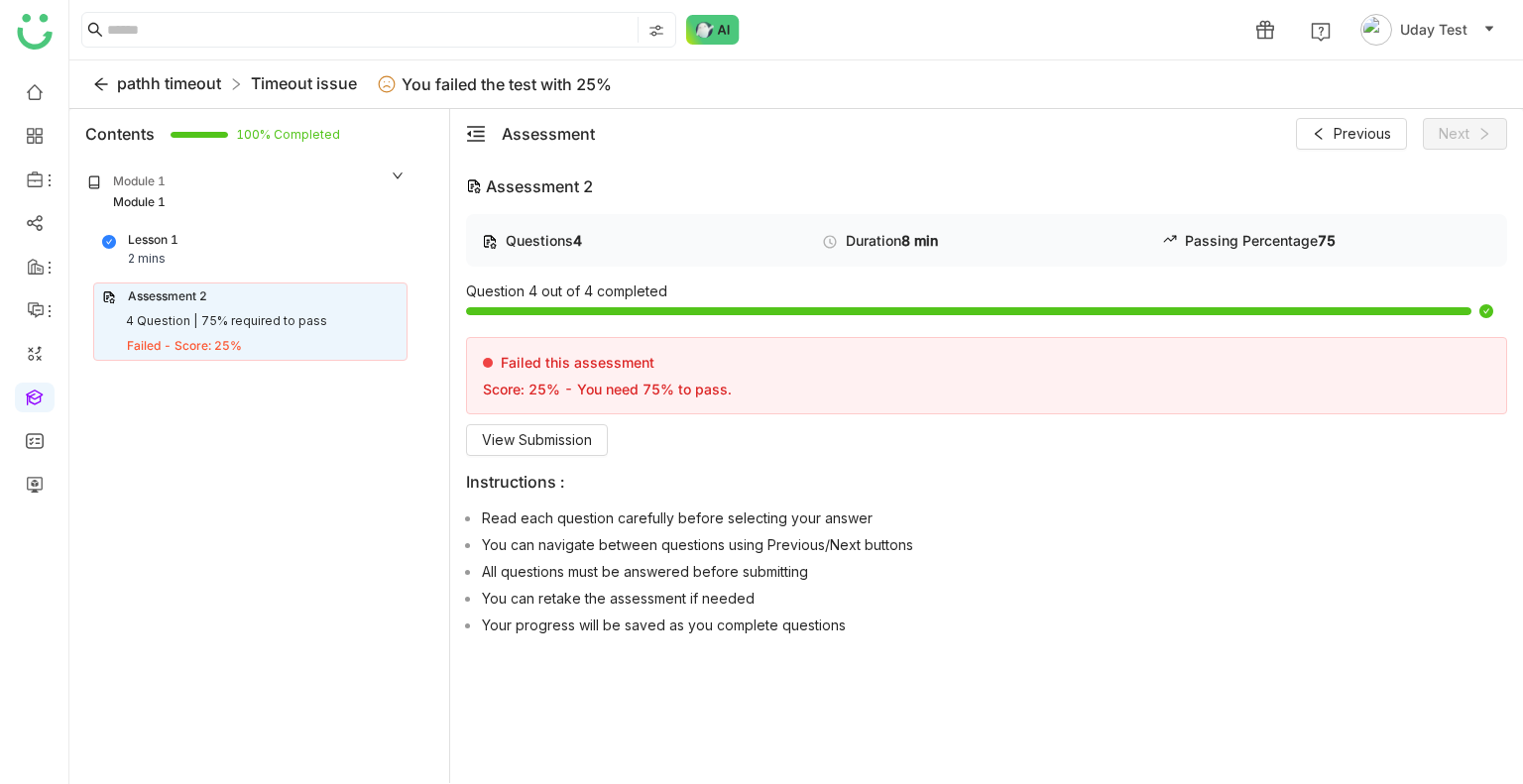 click on "pathh timeout" 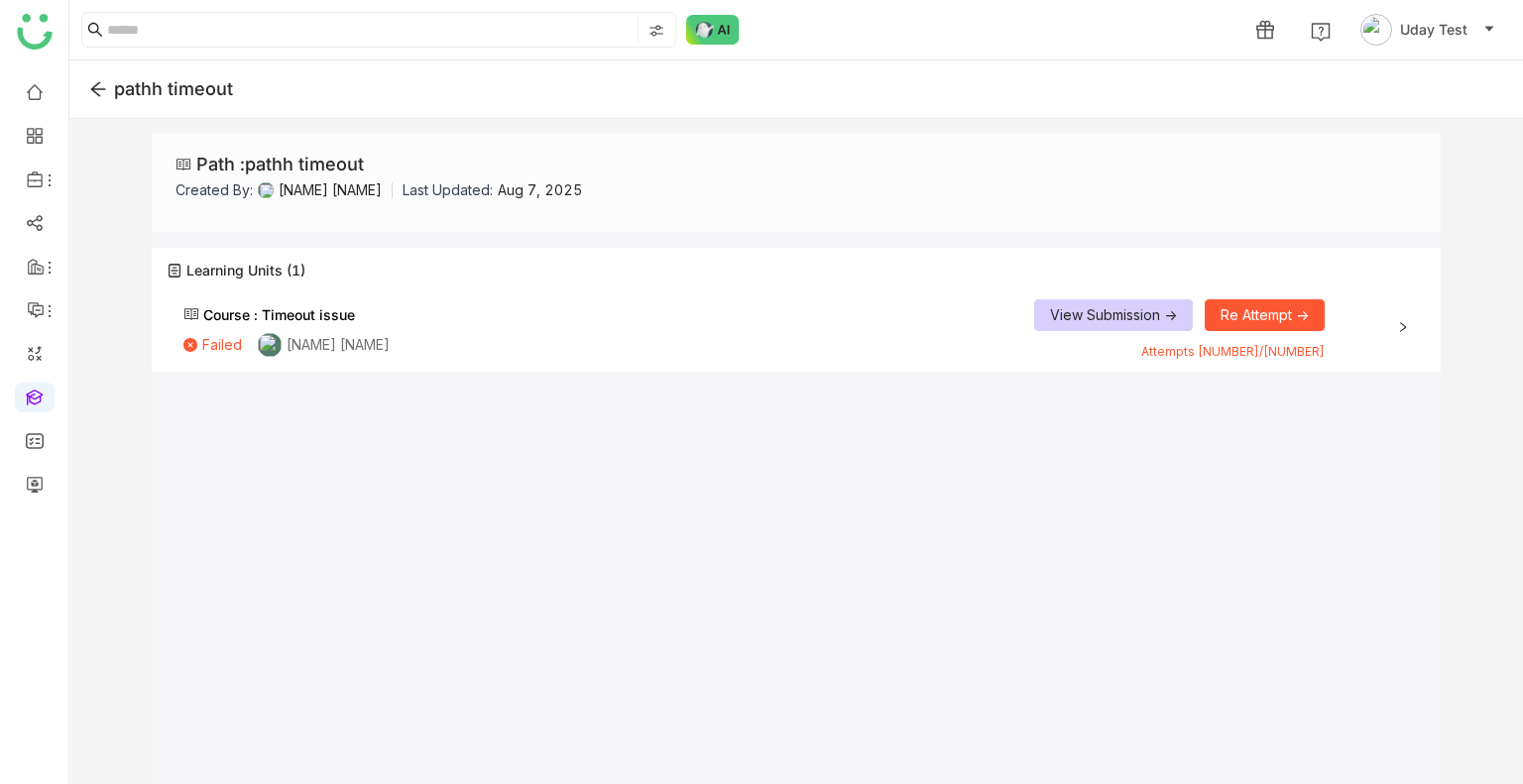 click 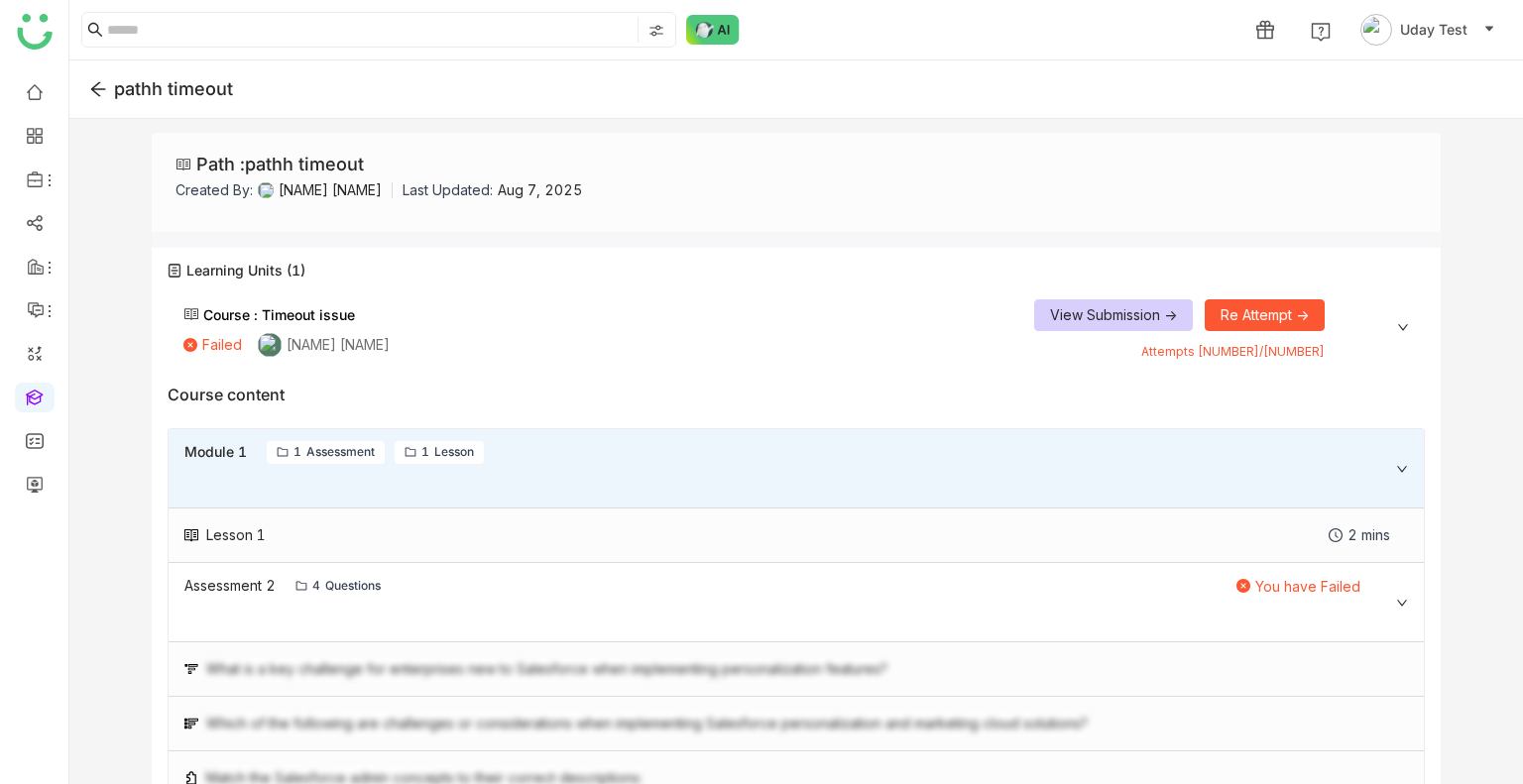 click on "View Submission ->" 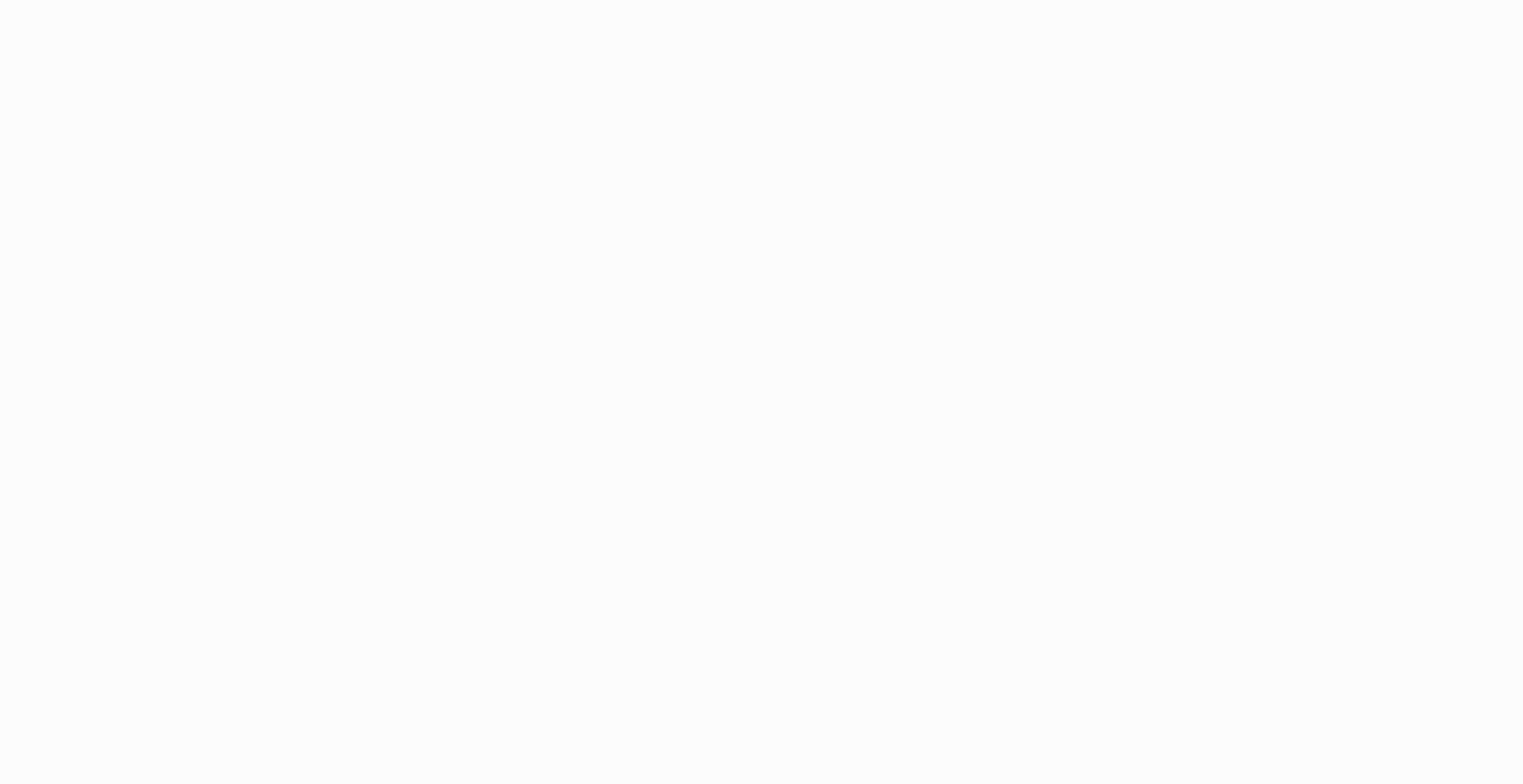 scroll, scrollTop: 0, scrollLeft: 0, axis: both 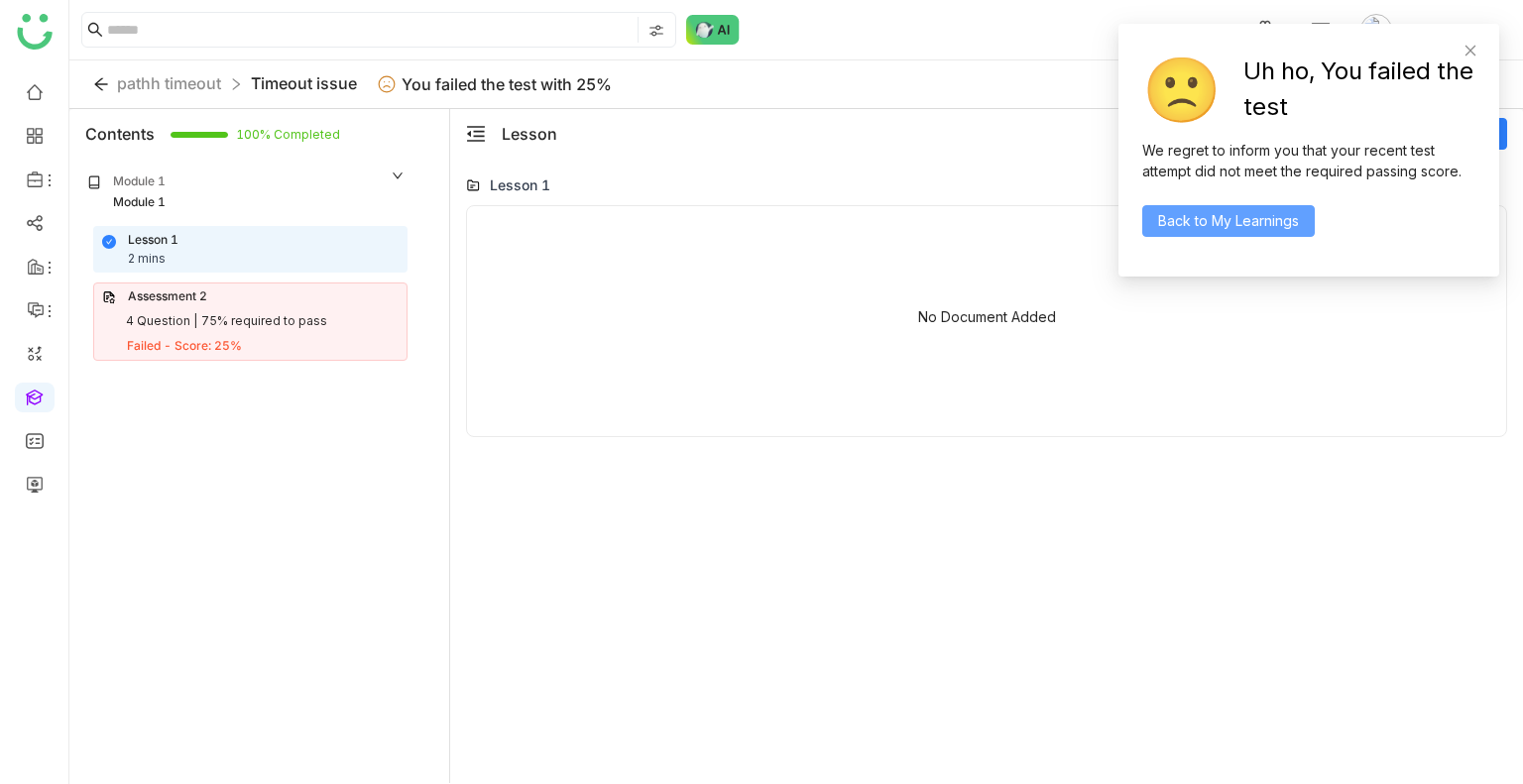 click on "Back to My Learnings" at bounding box center [1229, 221] 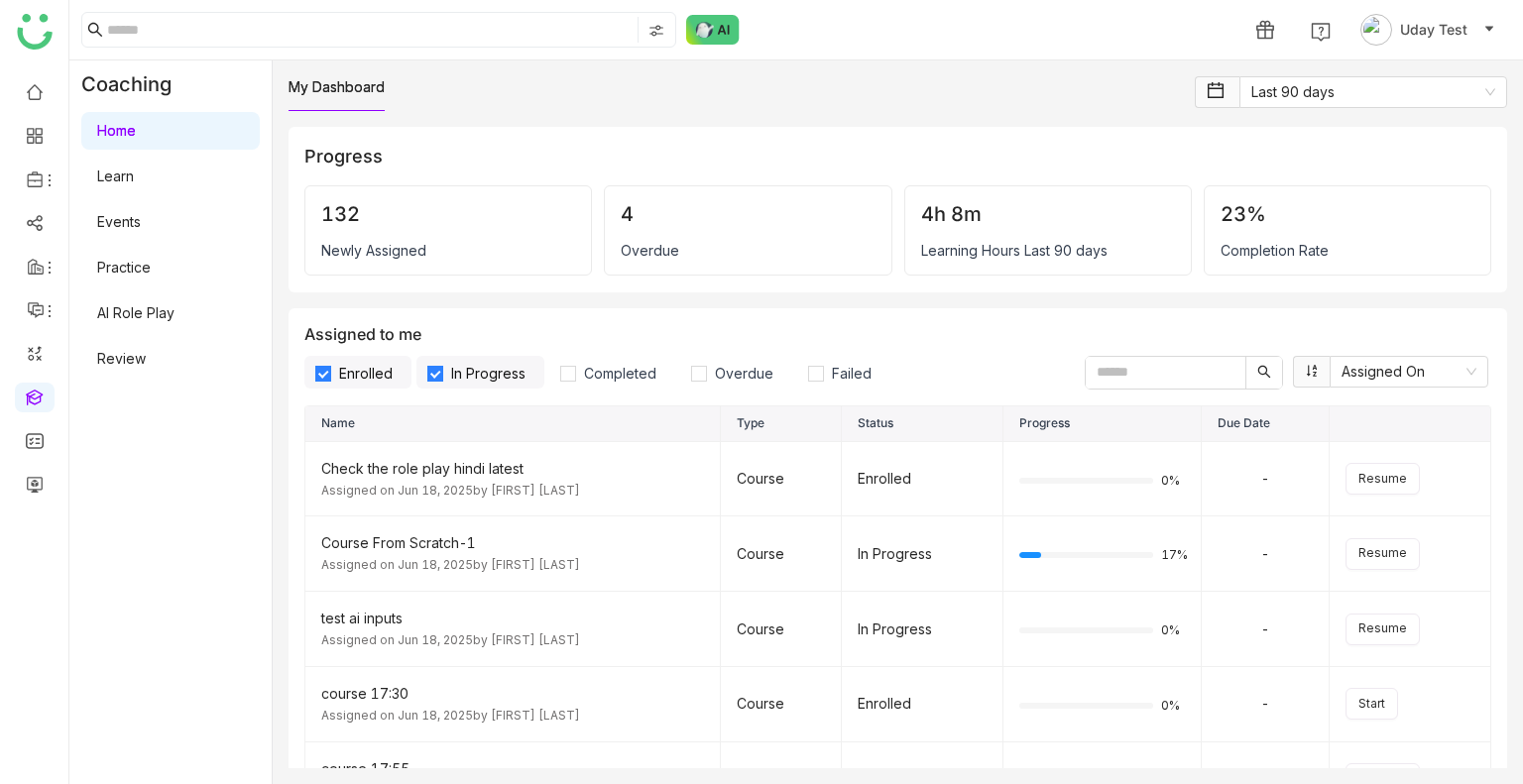 click on "Learn" at bounding box center (115, 175) 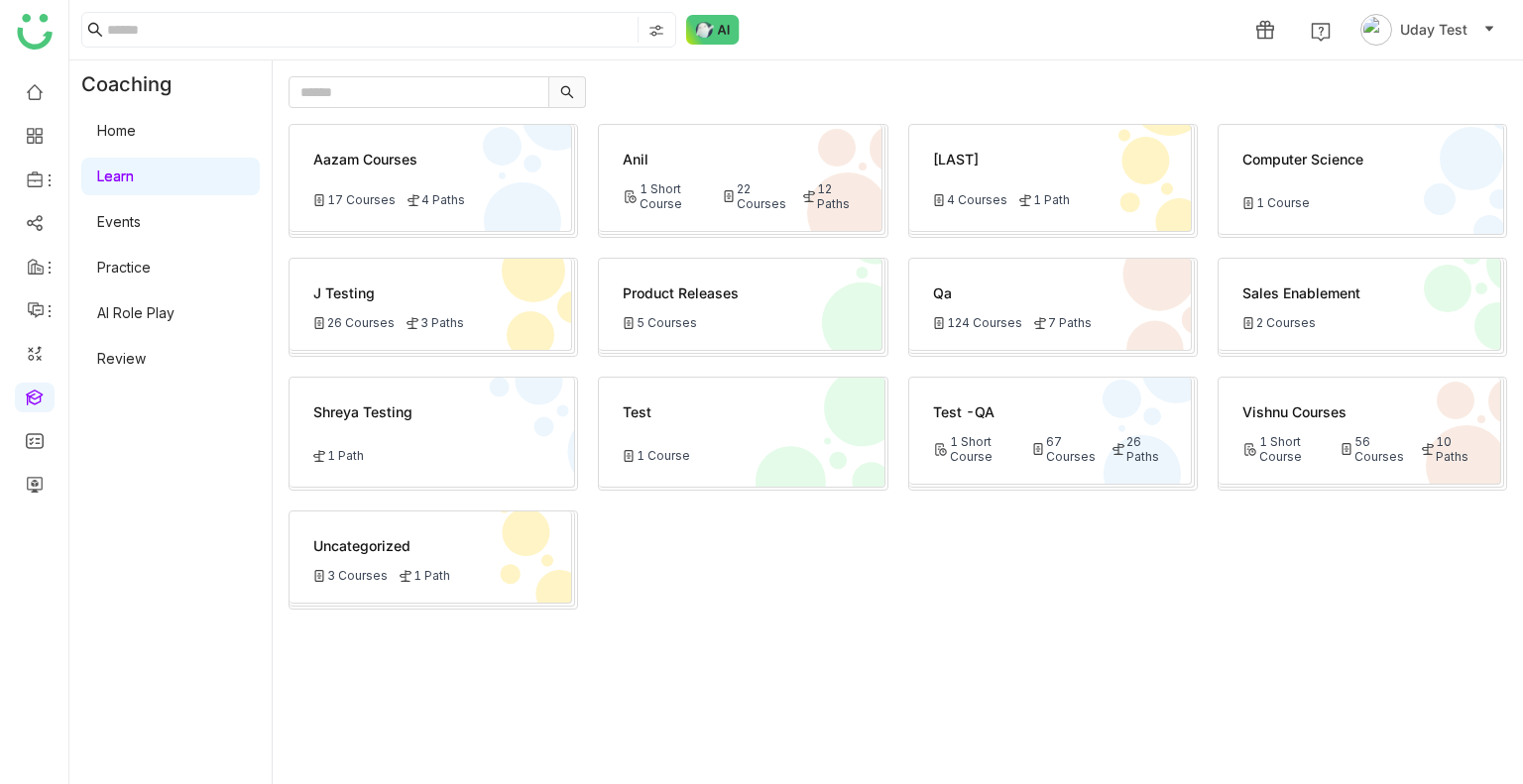 click on "Test -QA" 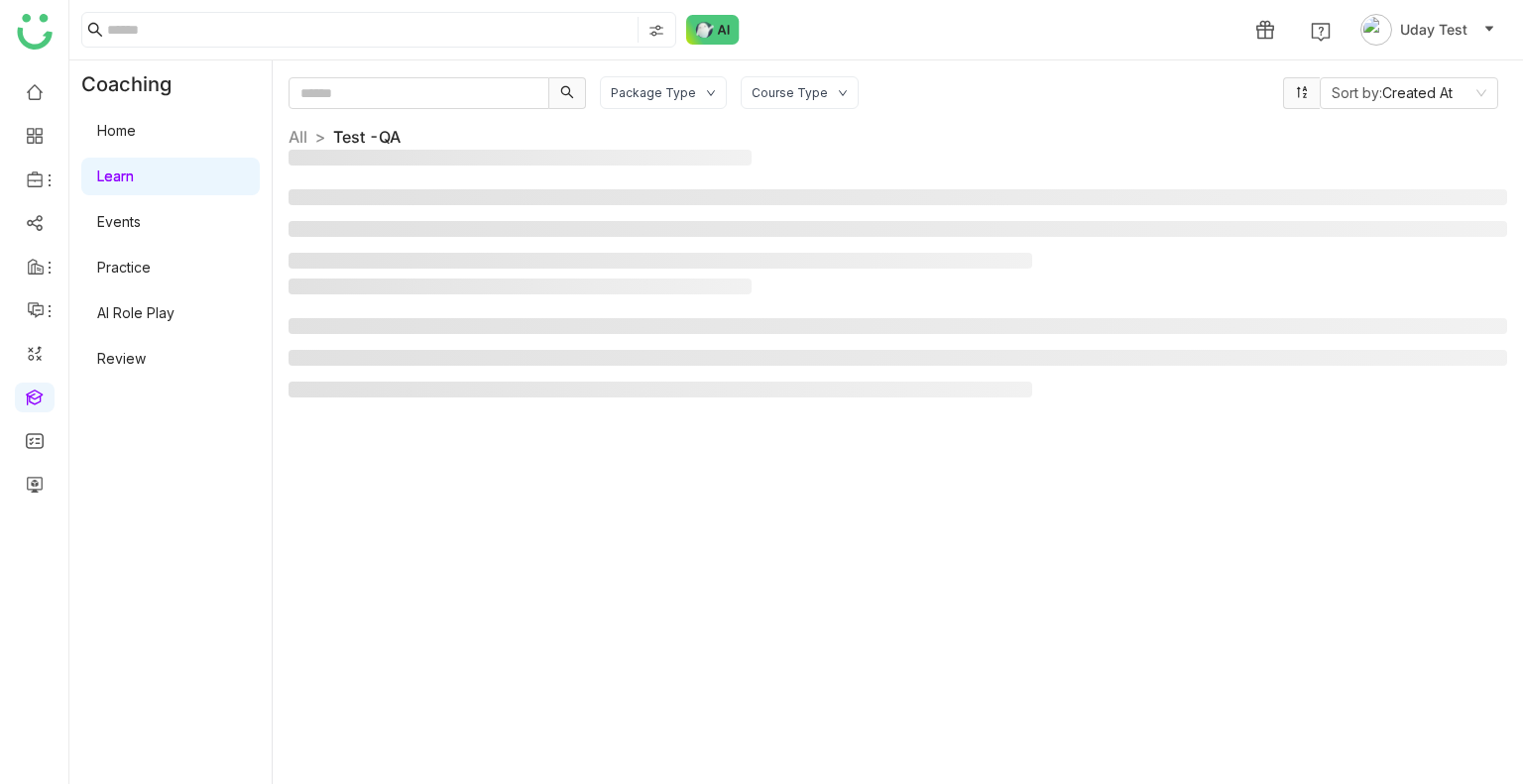 click on "Package Type Course Type Sort by:  Created At  All  >   Test -QA   >" 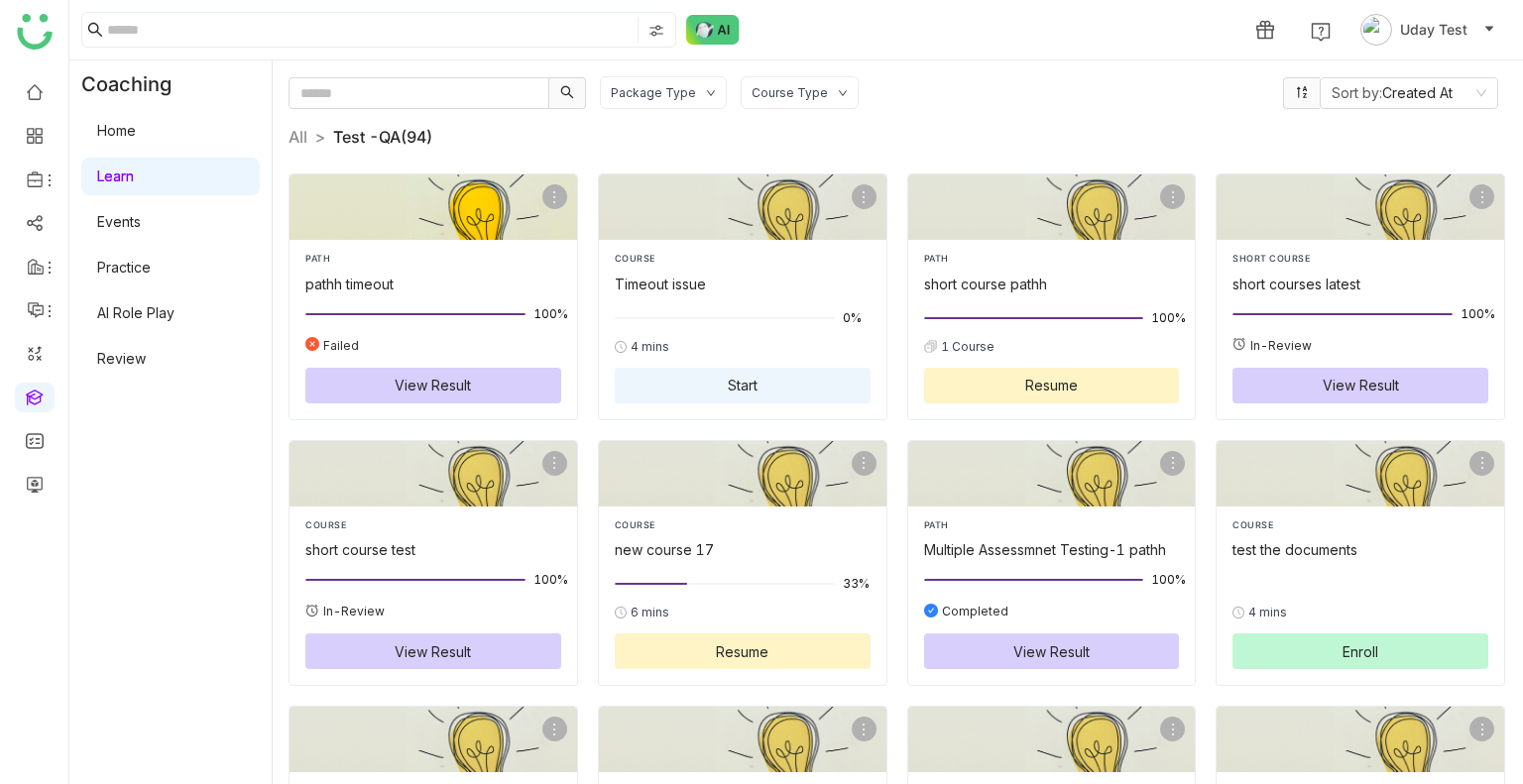 click 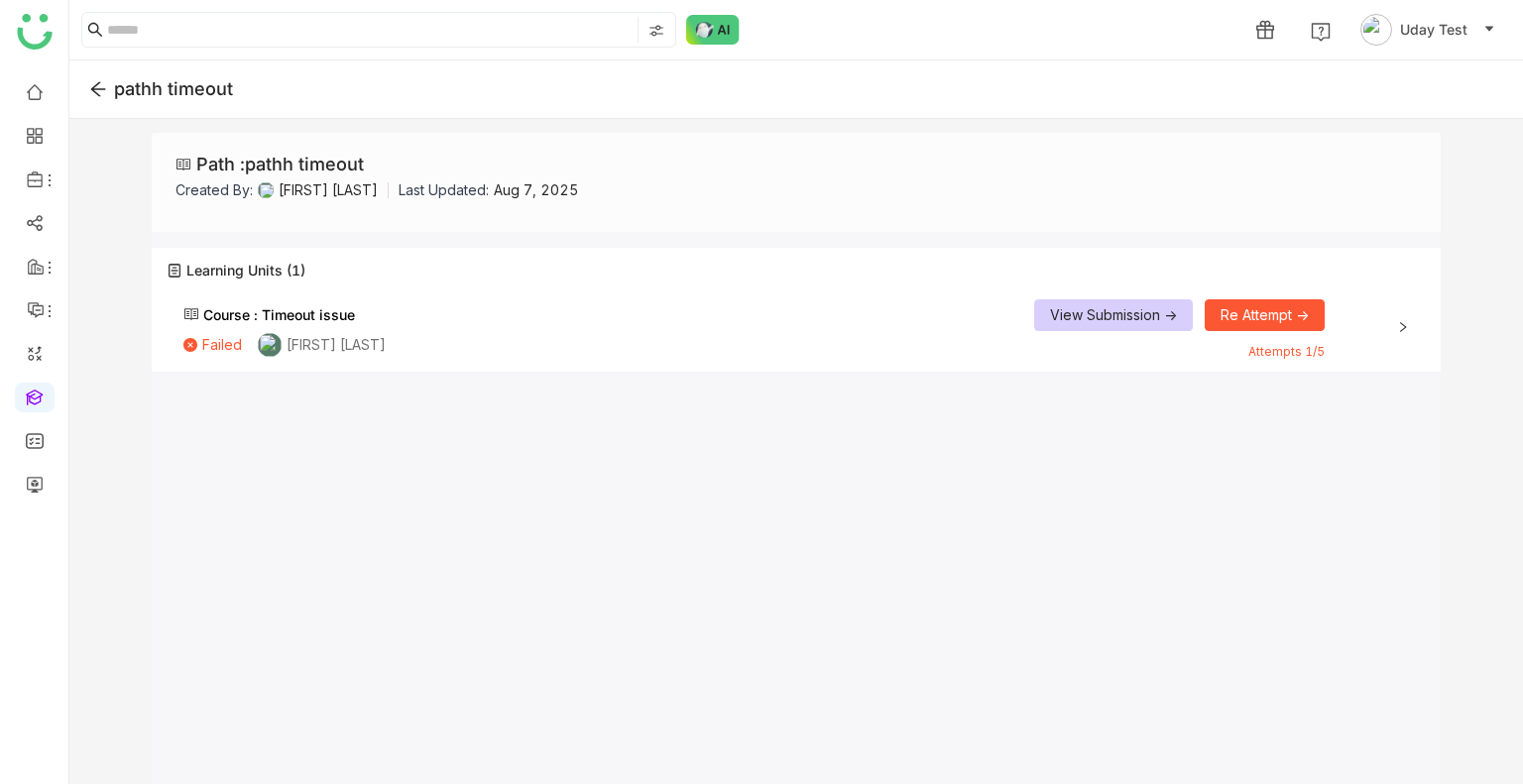 click on "Re Attempt ->" 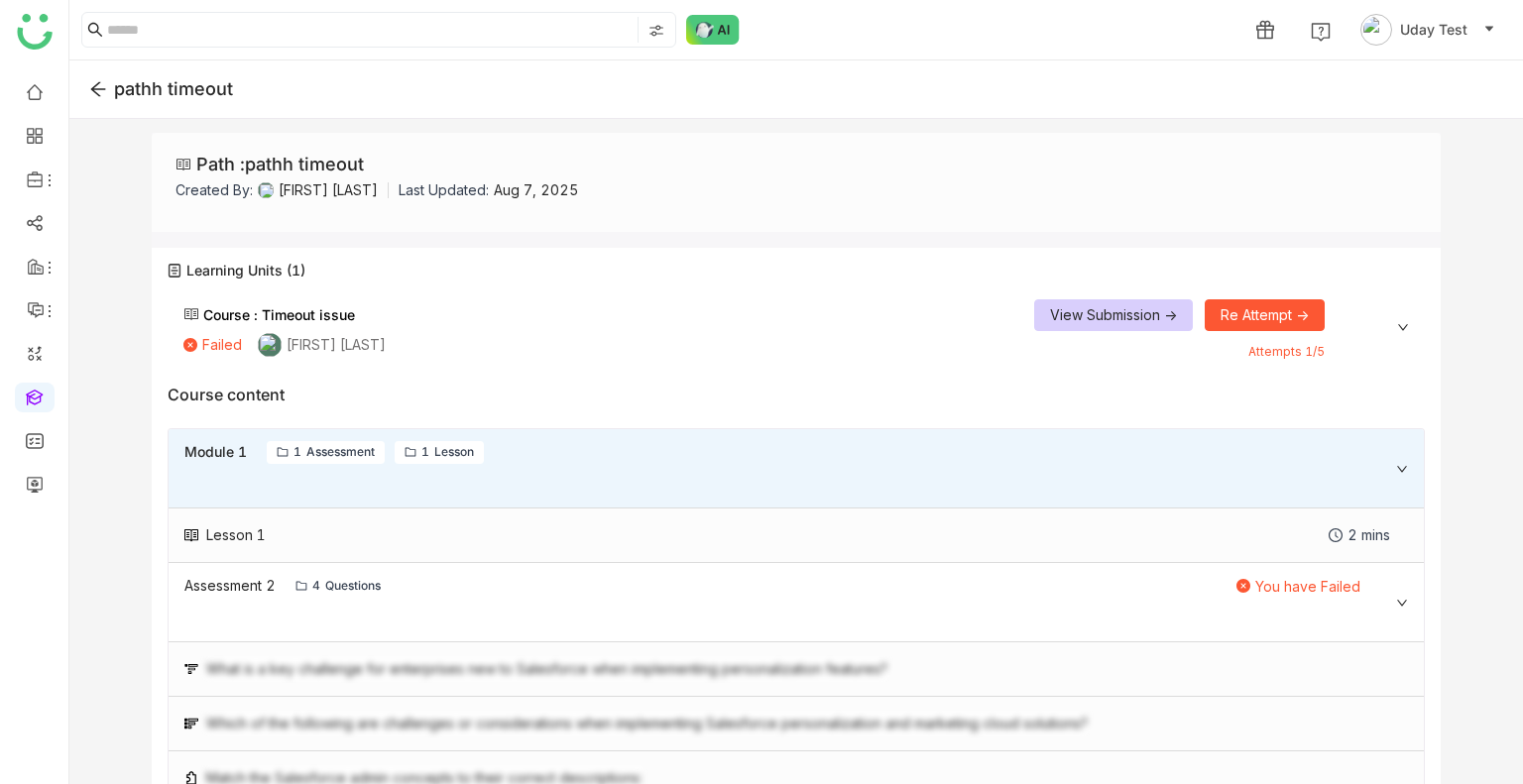 click on "Re Attempt ->" 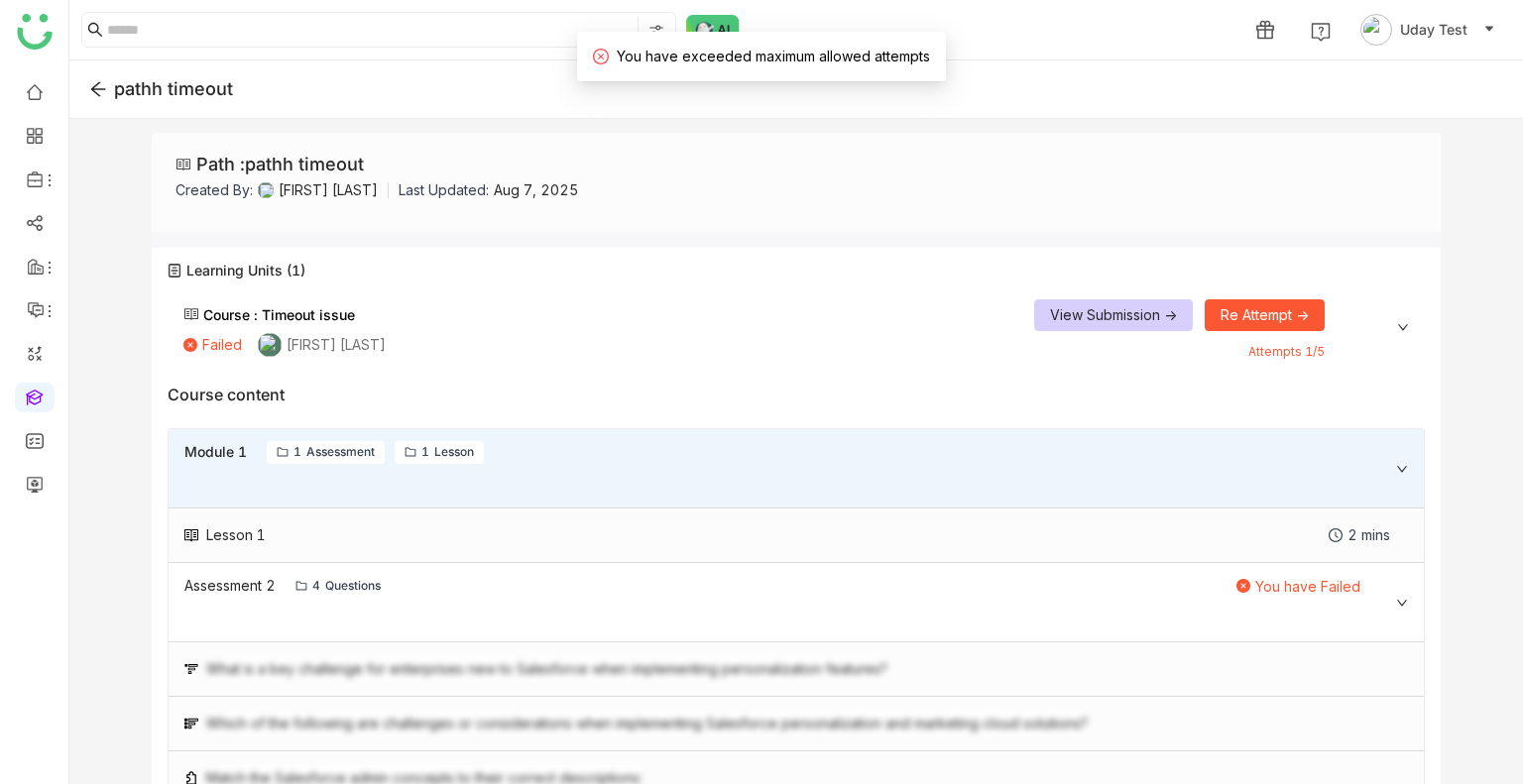 click on "Re Attempt ->" 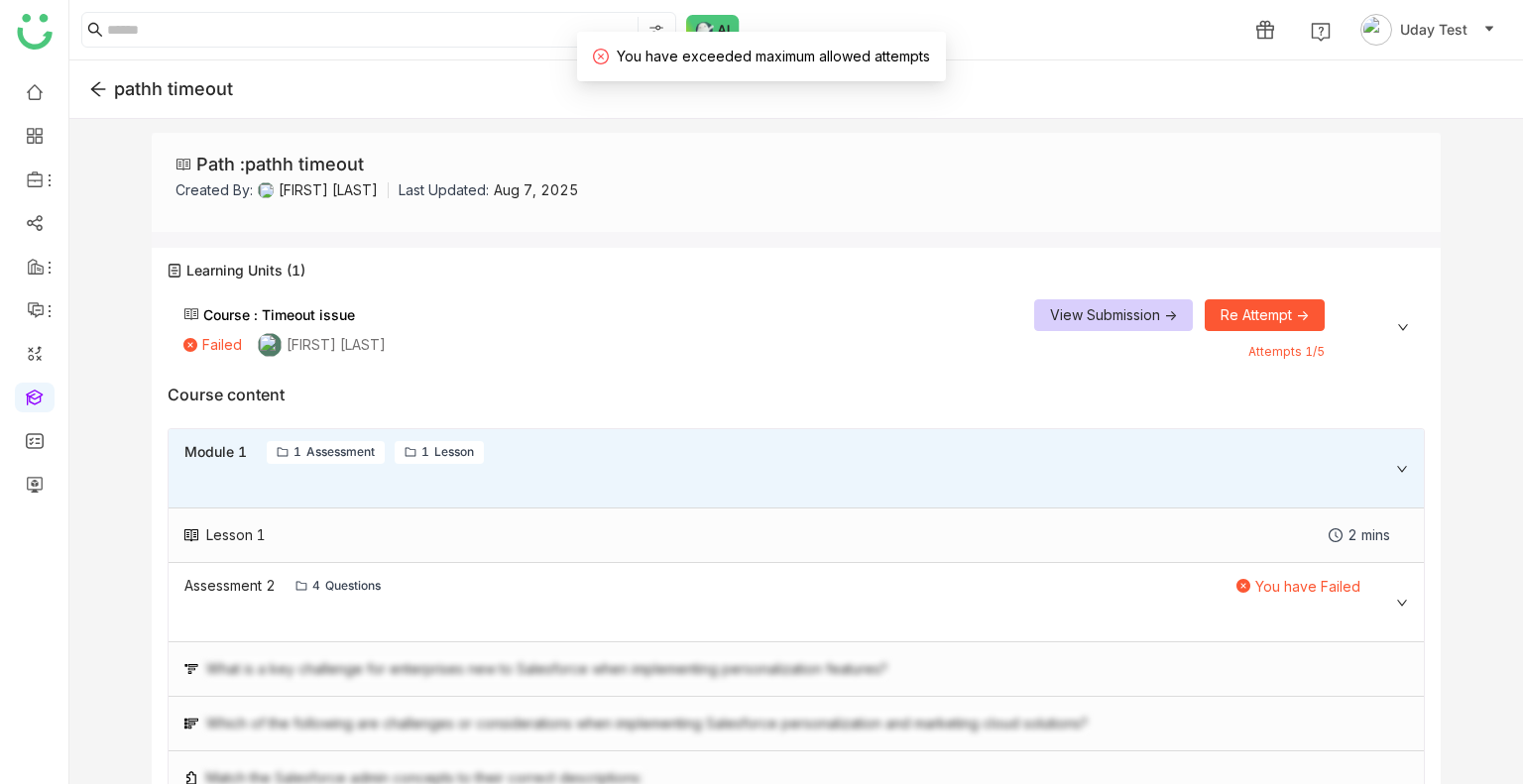 click on "Re Attempt ->" 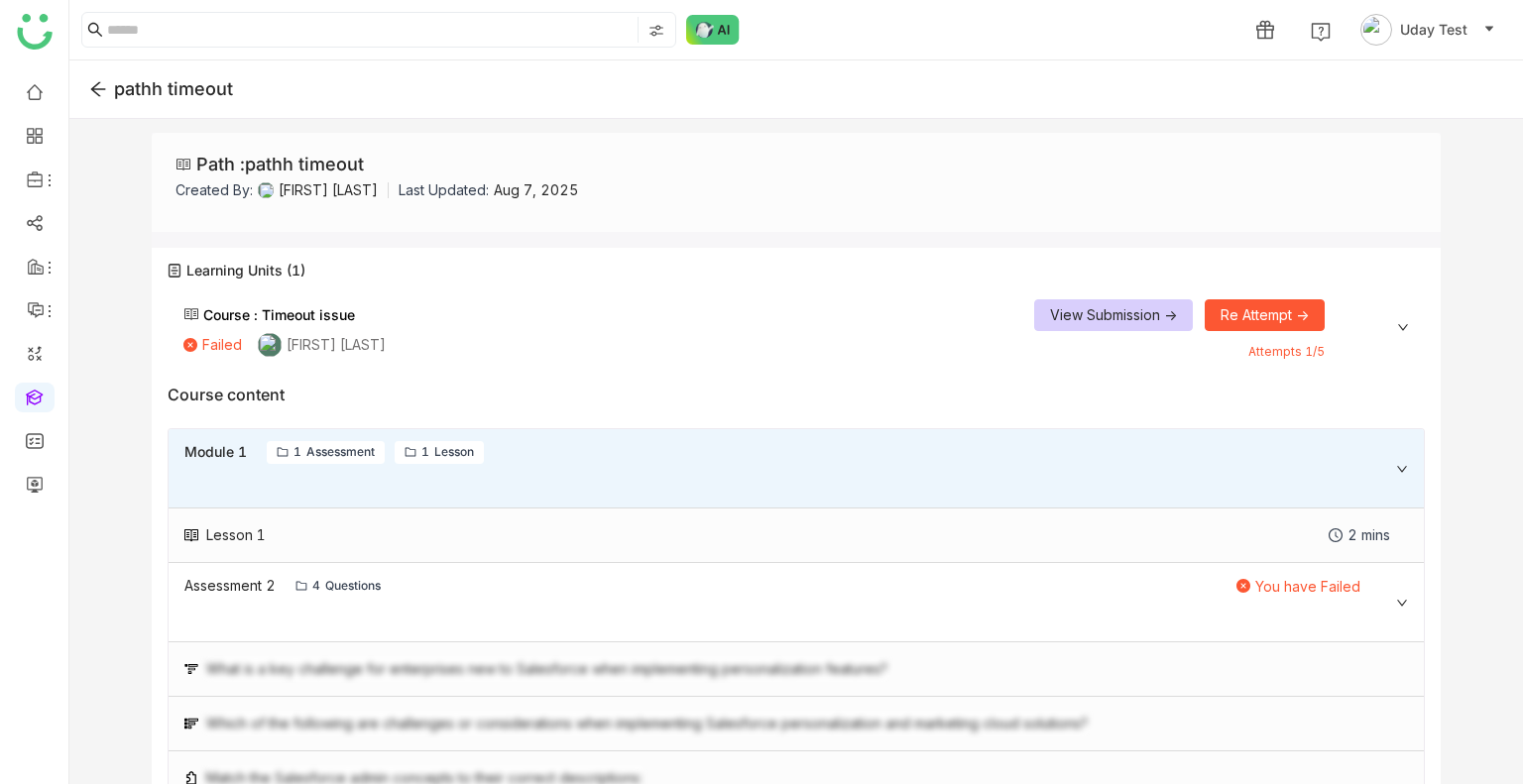 click on "Re Attempt ->" 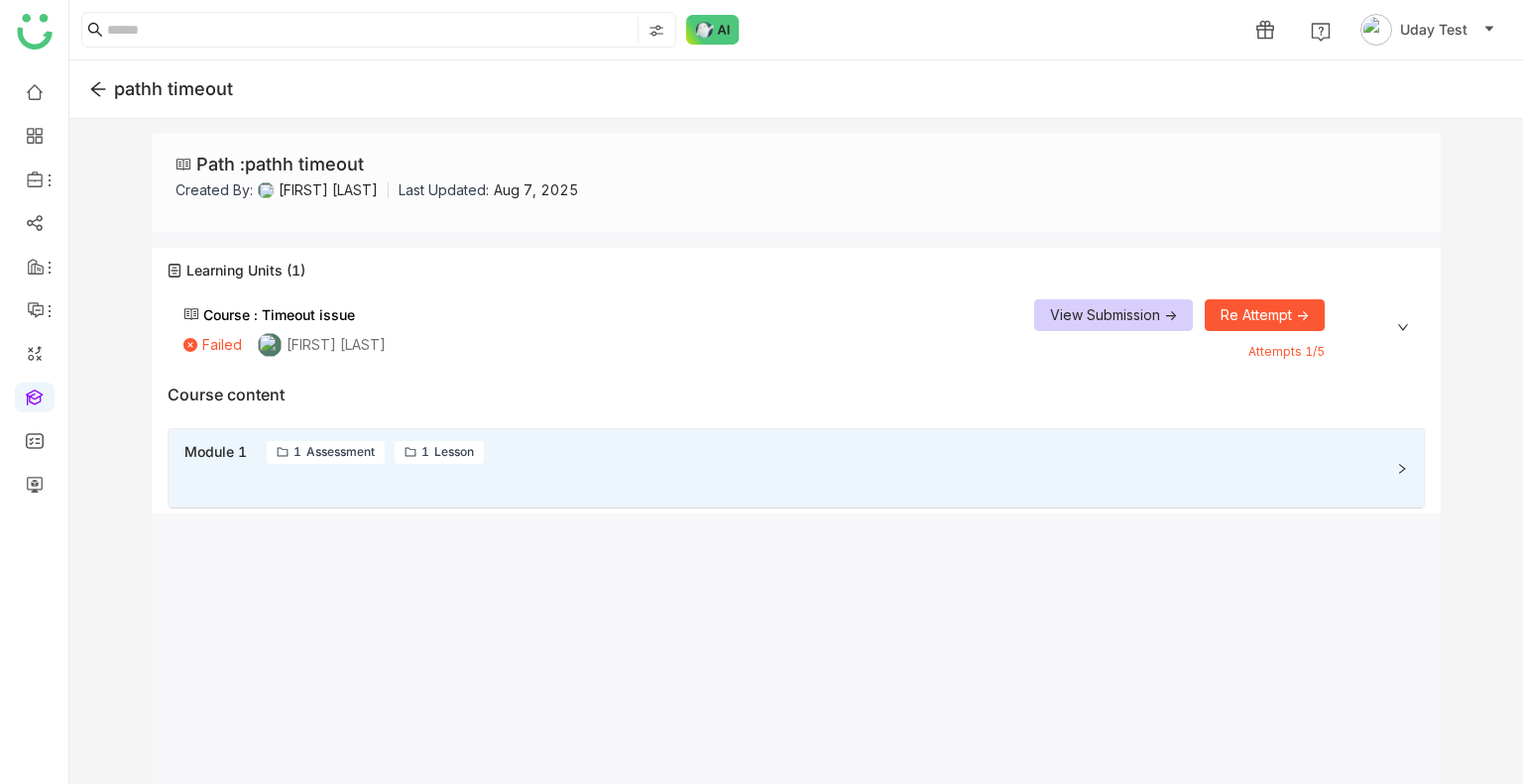 click on "Module 1  1 Assessment 1 Lesson" 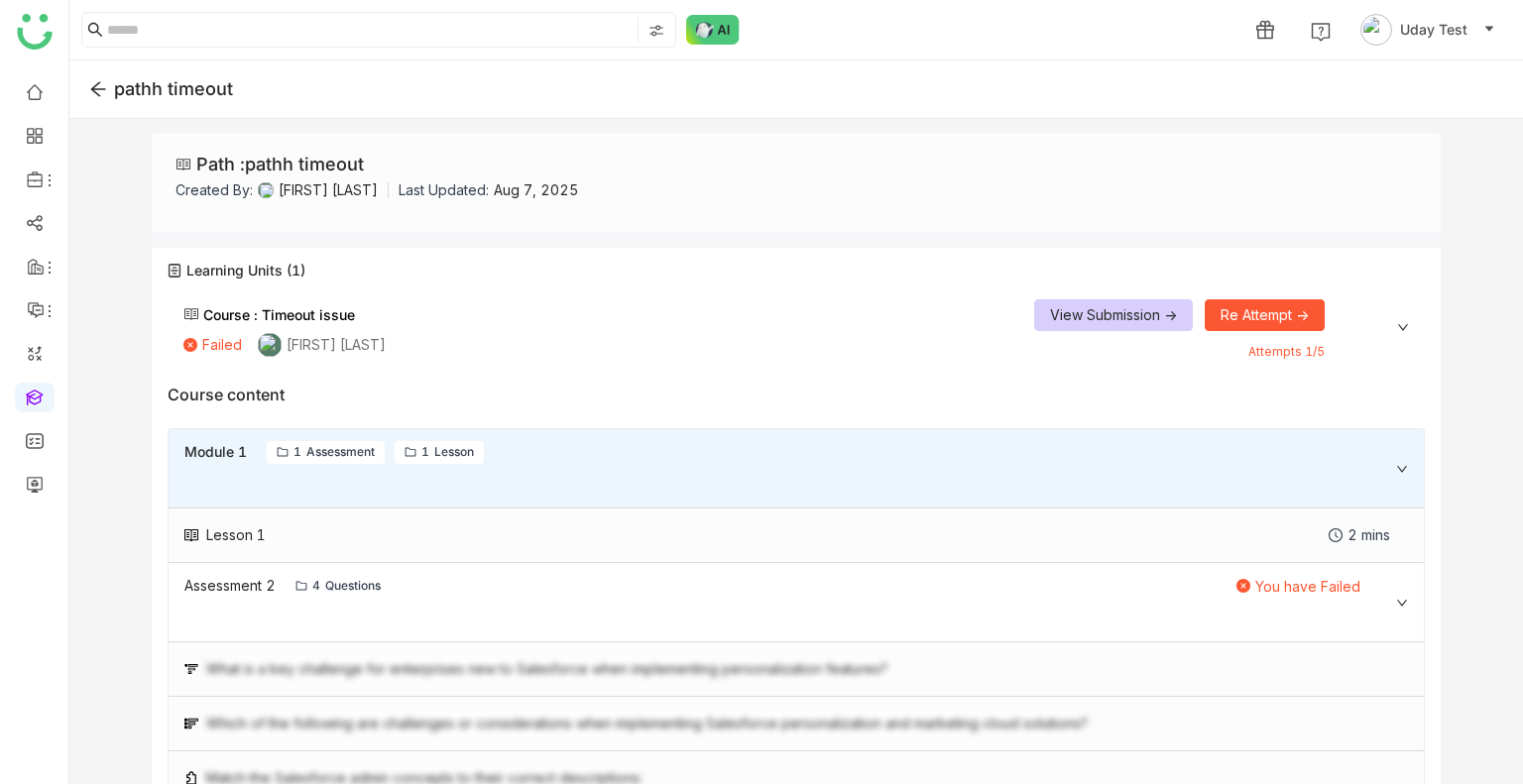 click on "Module 1  1 Assessment 1 Lesson" 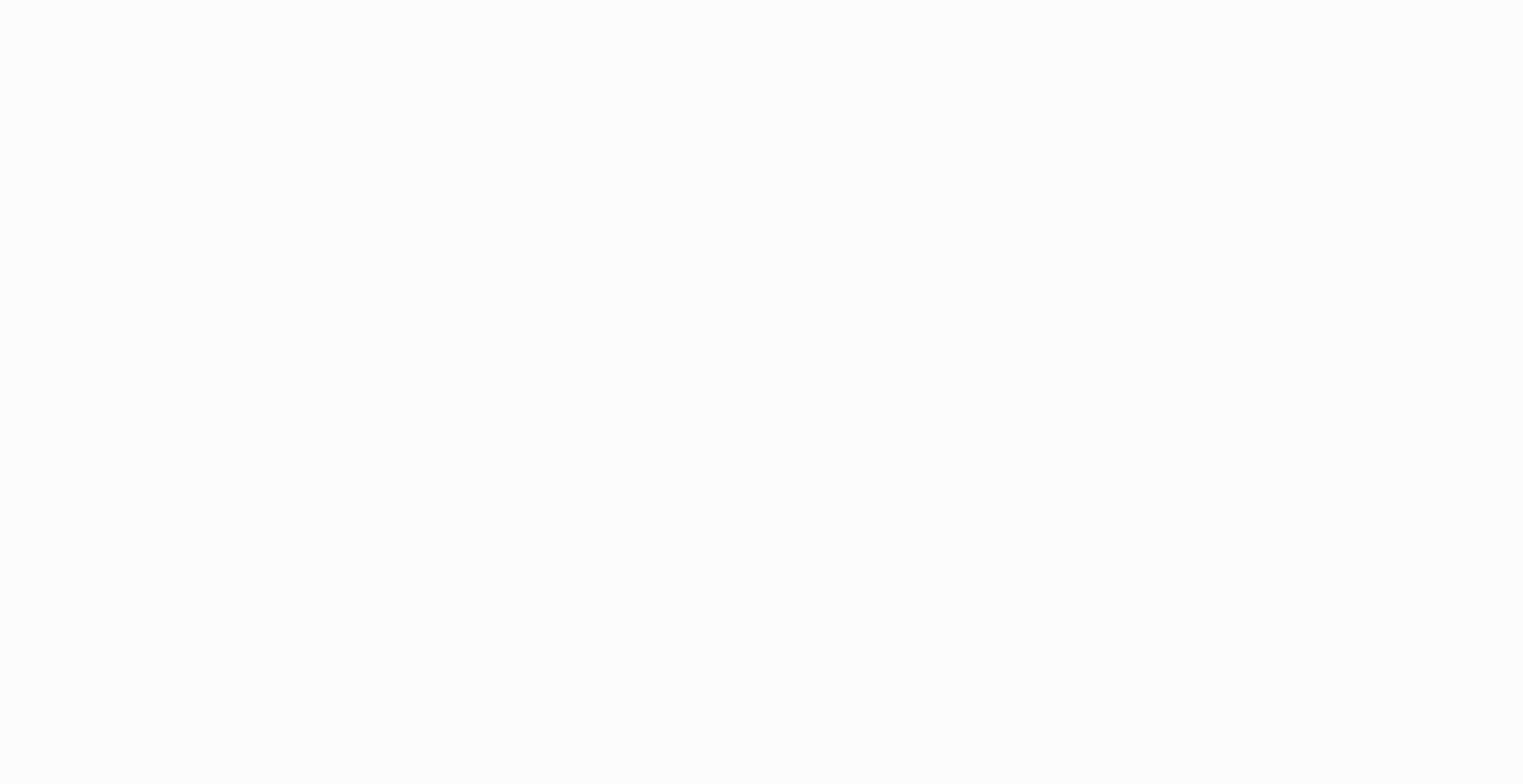 scroll, scrollTop: 0, scrollLeft: 0, axis: both 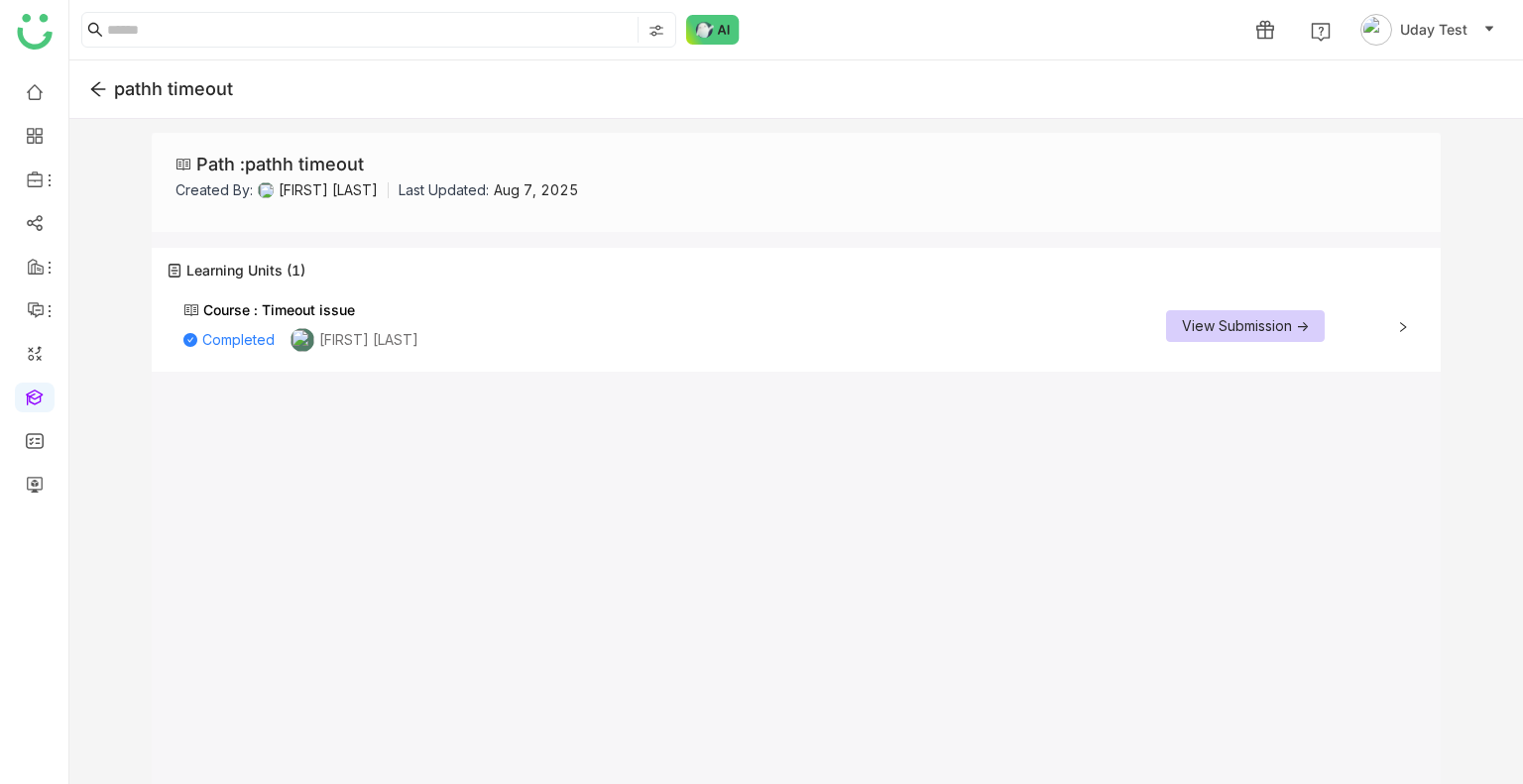 click on "Course :  Timeout issue Completed  Uday Bhanu  View Submission ->" 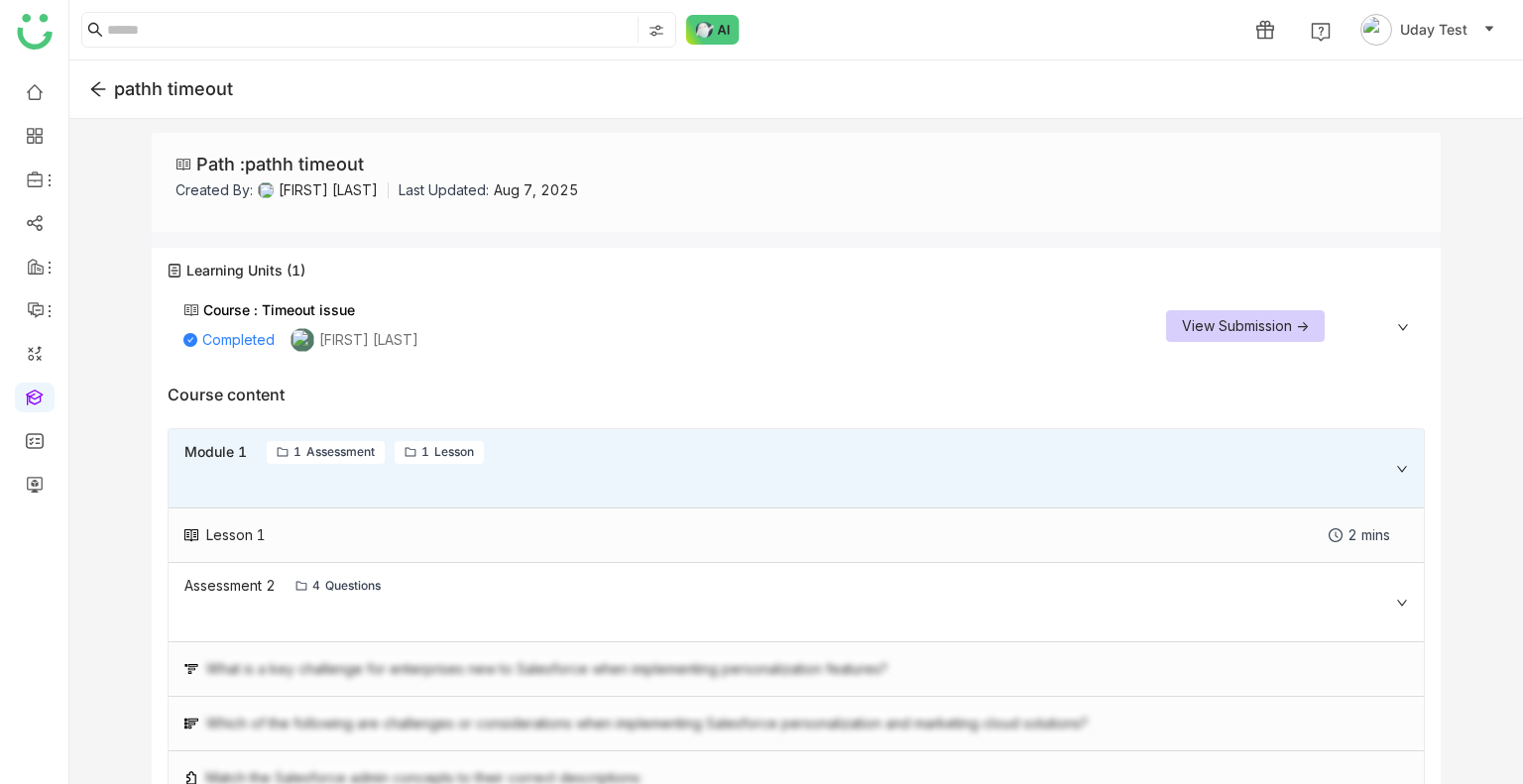 click on "View Submission ->" 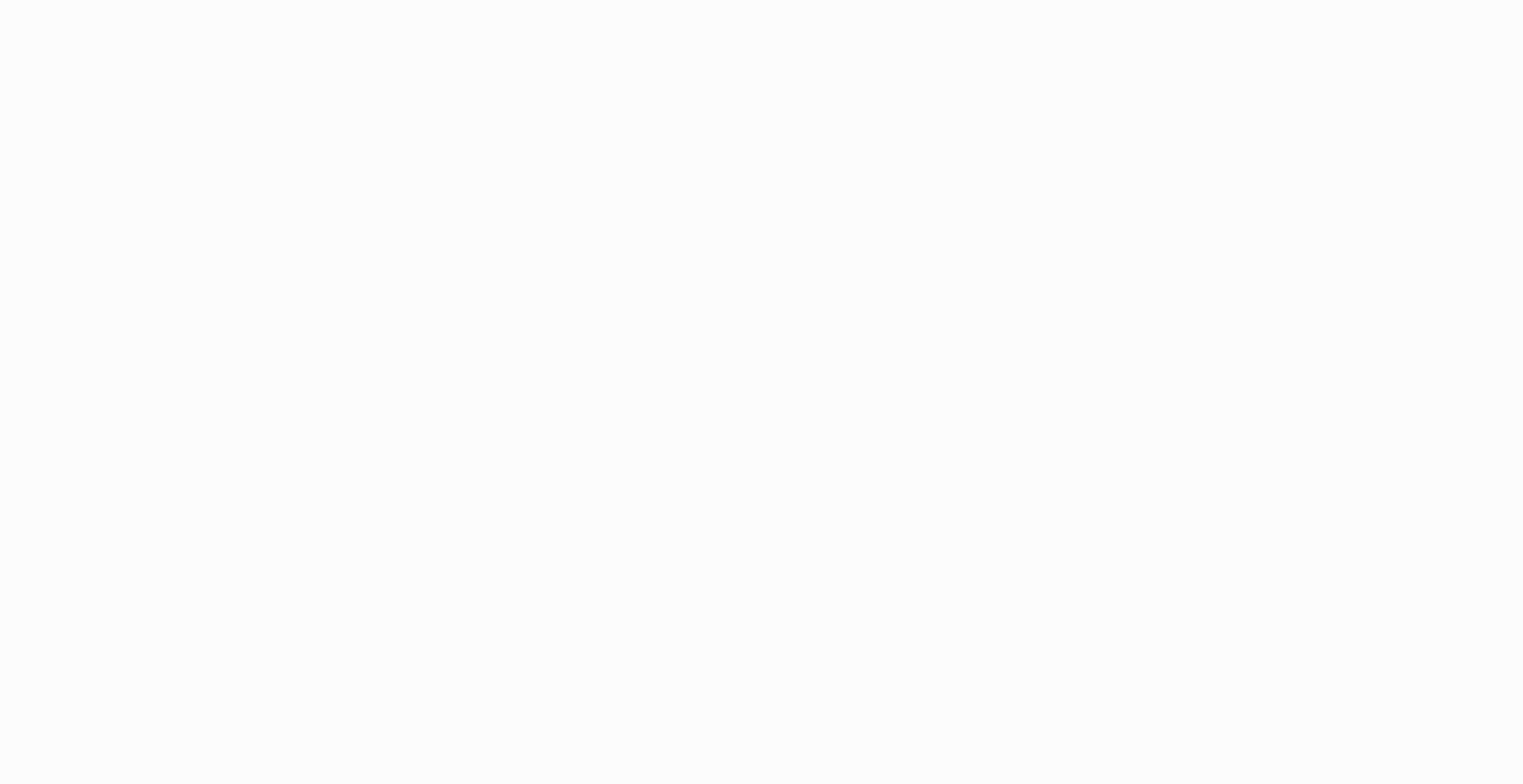 scroll, scrollTop: 0, scrollLeft: 0, axis: both 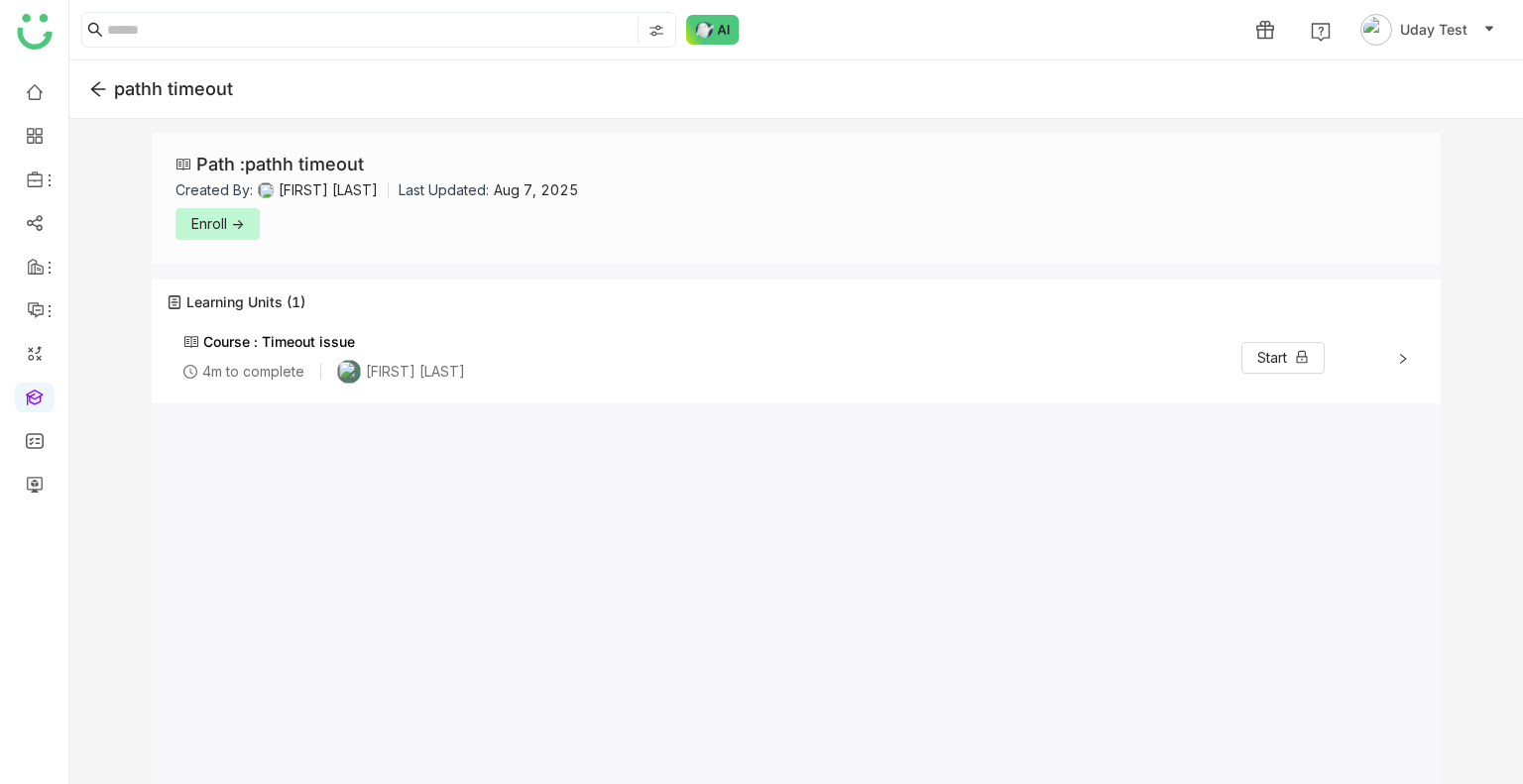 click on "Enroll ->" 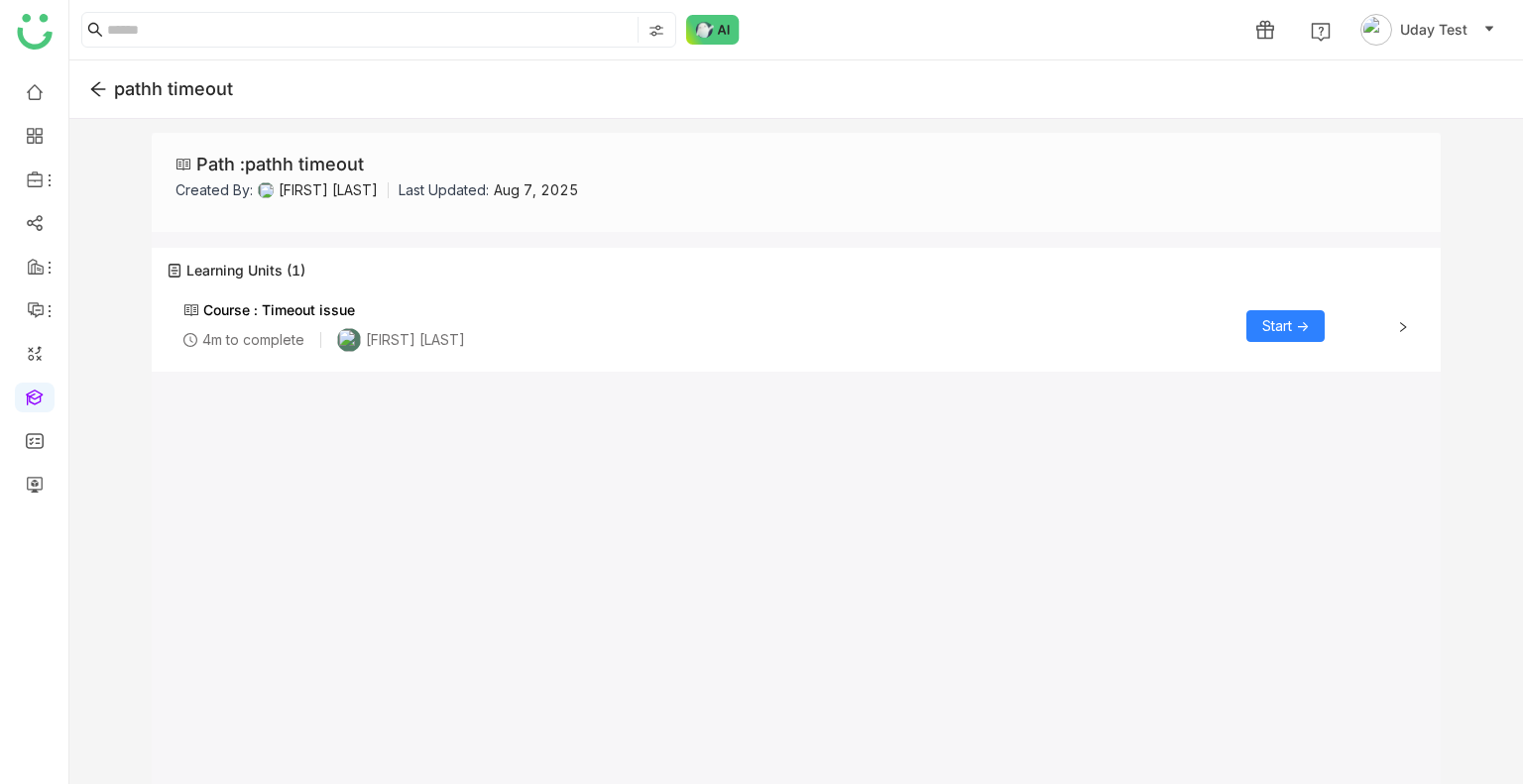 click on "Course : Timeout issue [NUMBER]m to complete [FIRST] [LAST] Start ->" 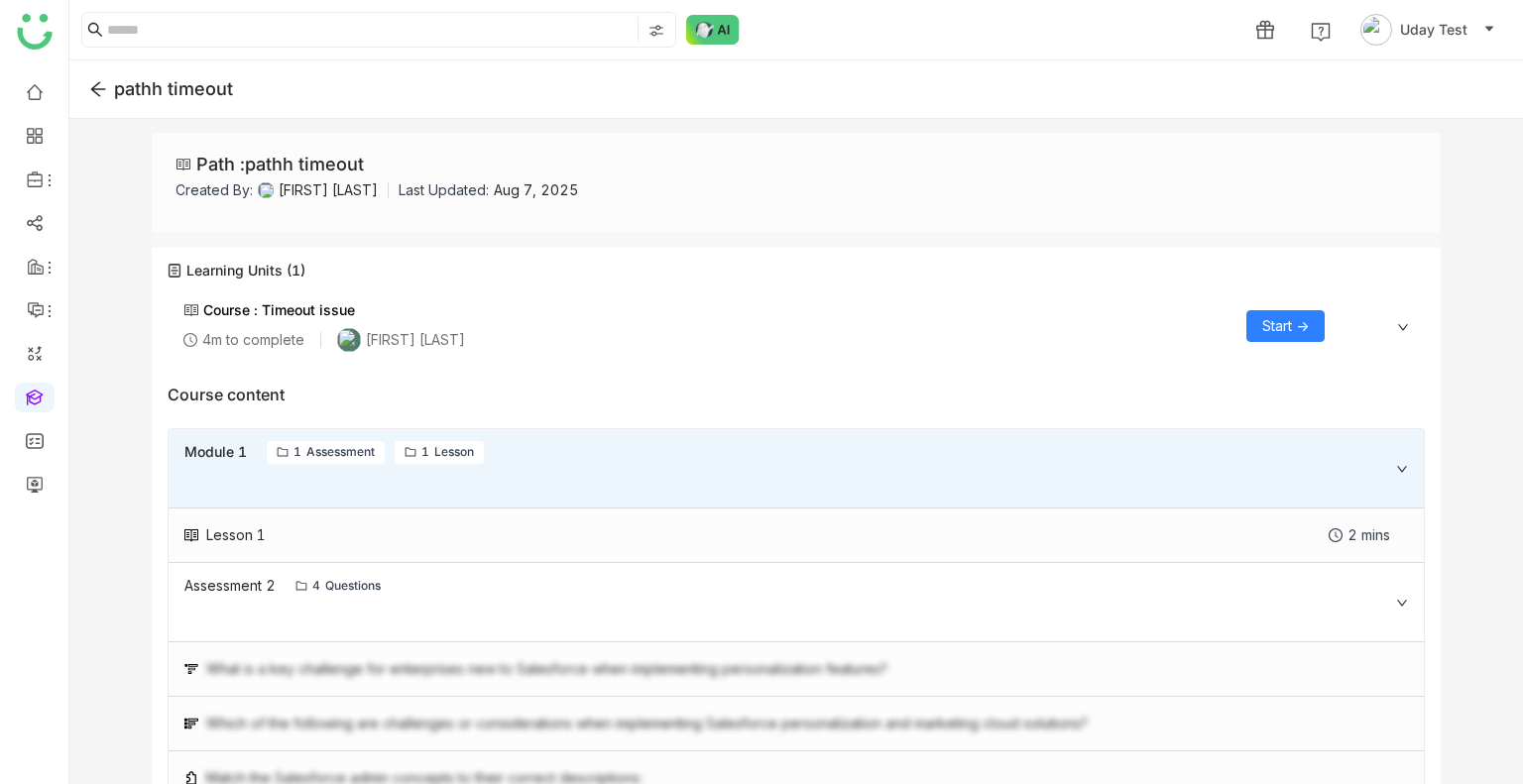 click on "Start ->" 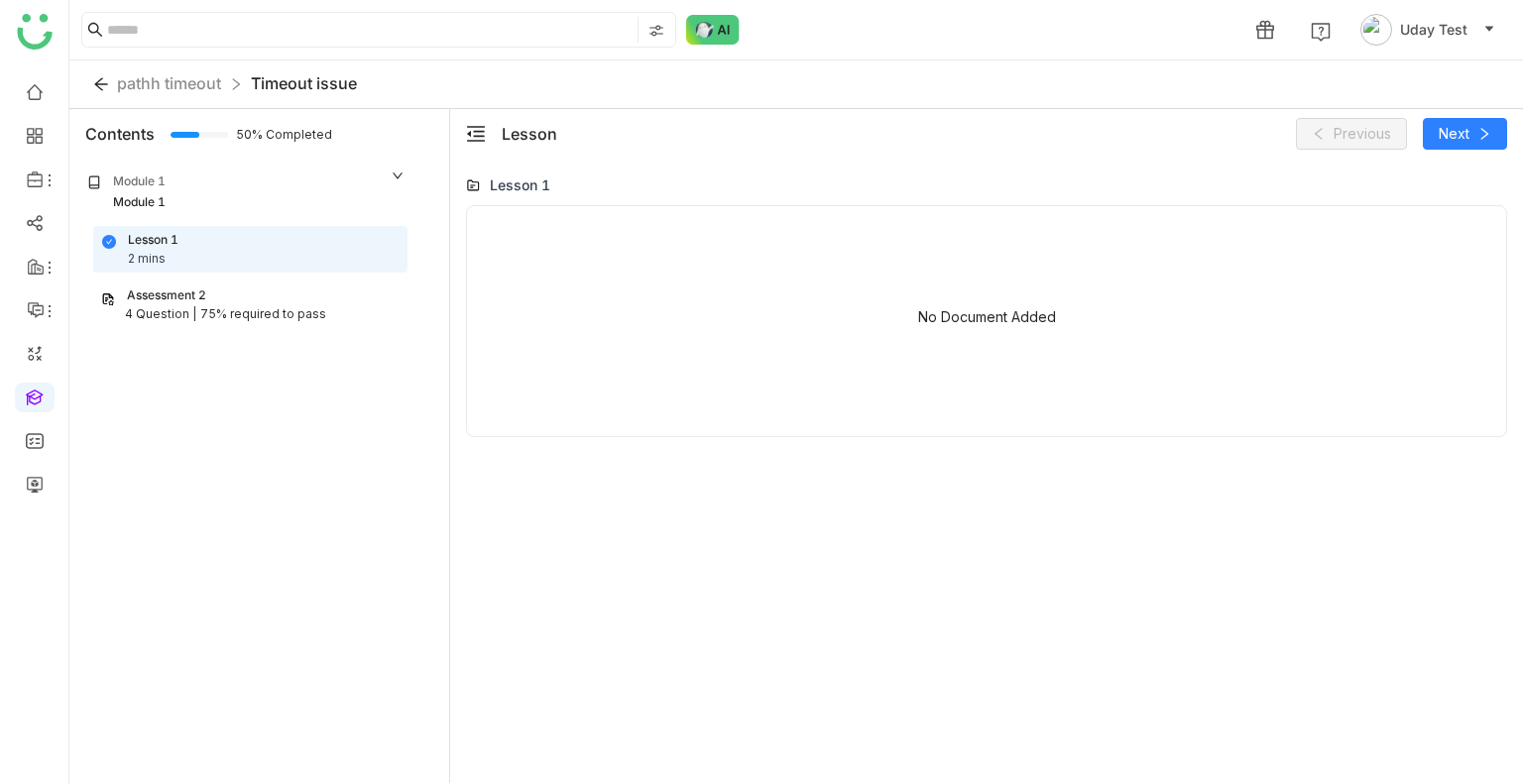 click on "75% required to pass" at bounding box center [263, 314] 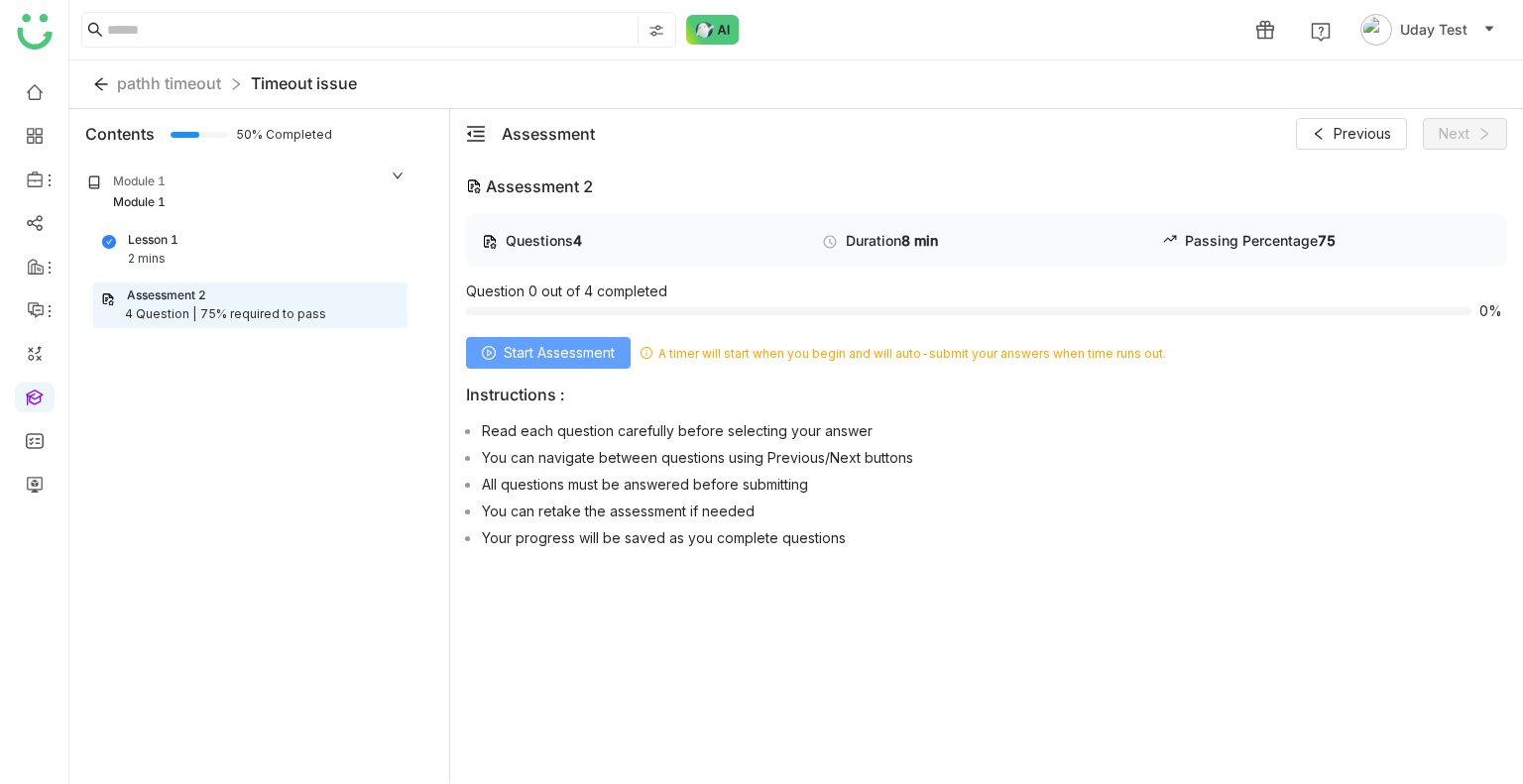 click on "Start Assessment" 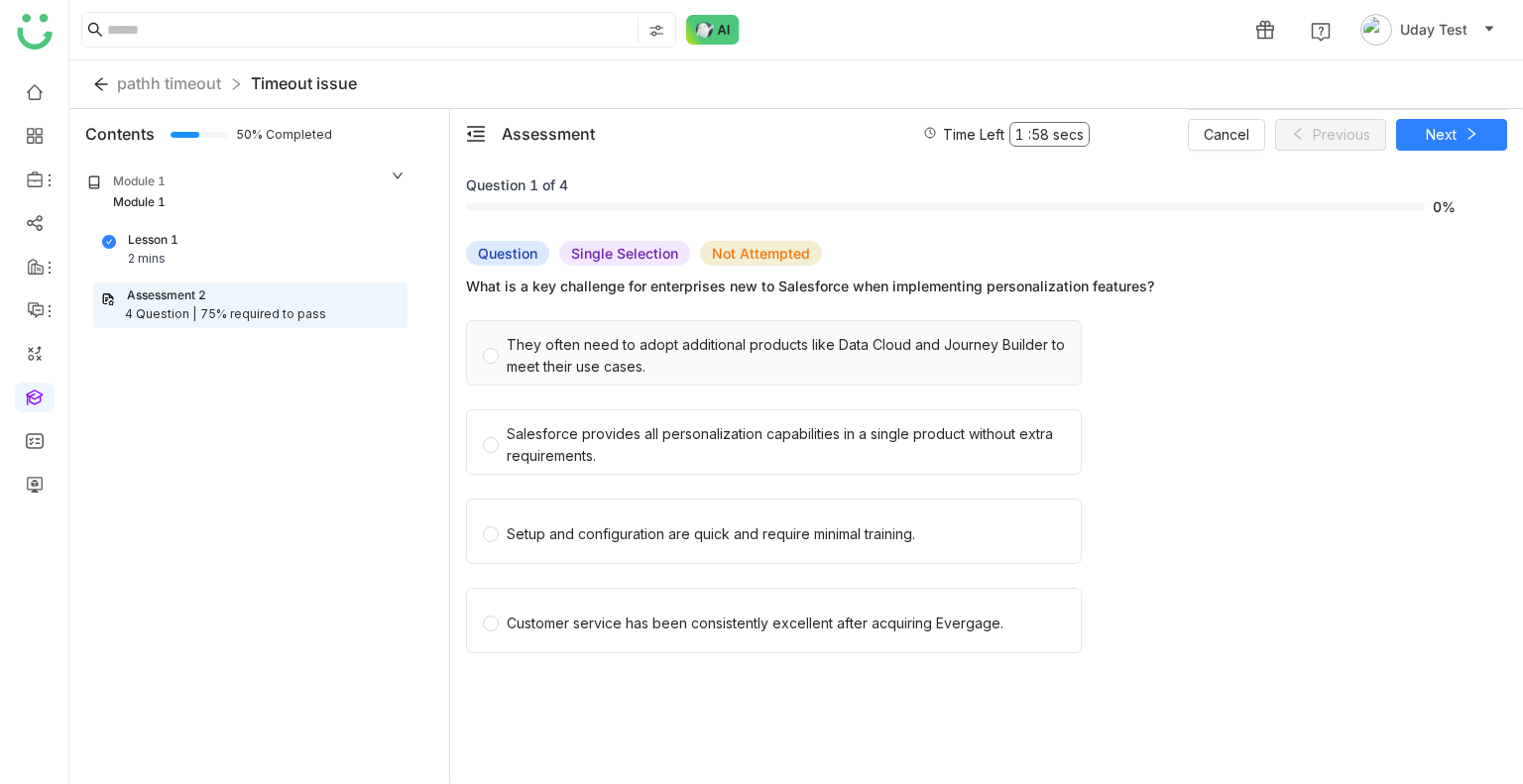 click on "They often need to adopt additional products like Data Cloud and Journey Builder to meet their use cases." 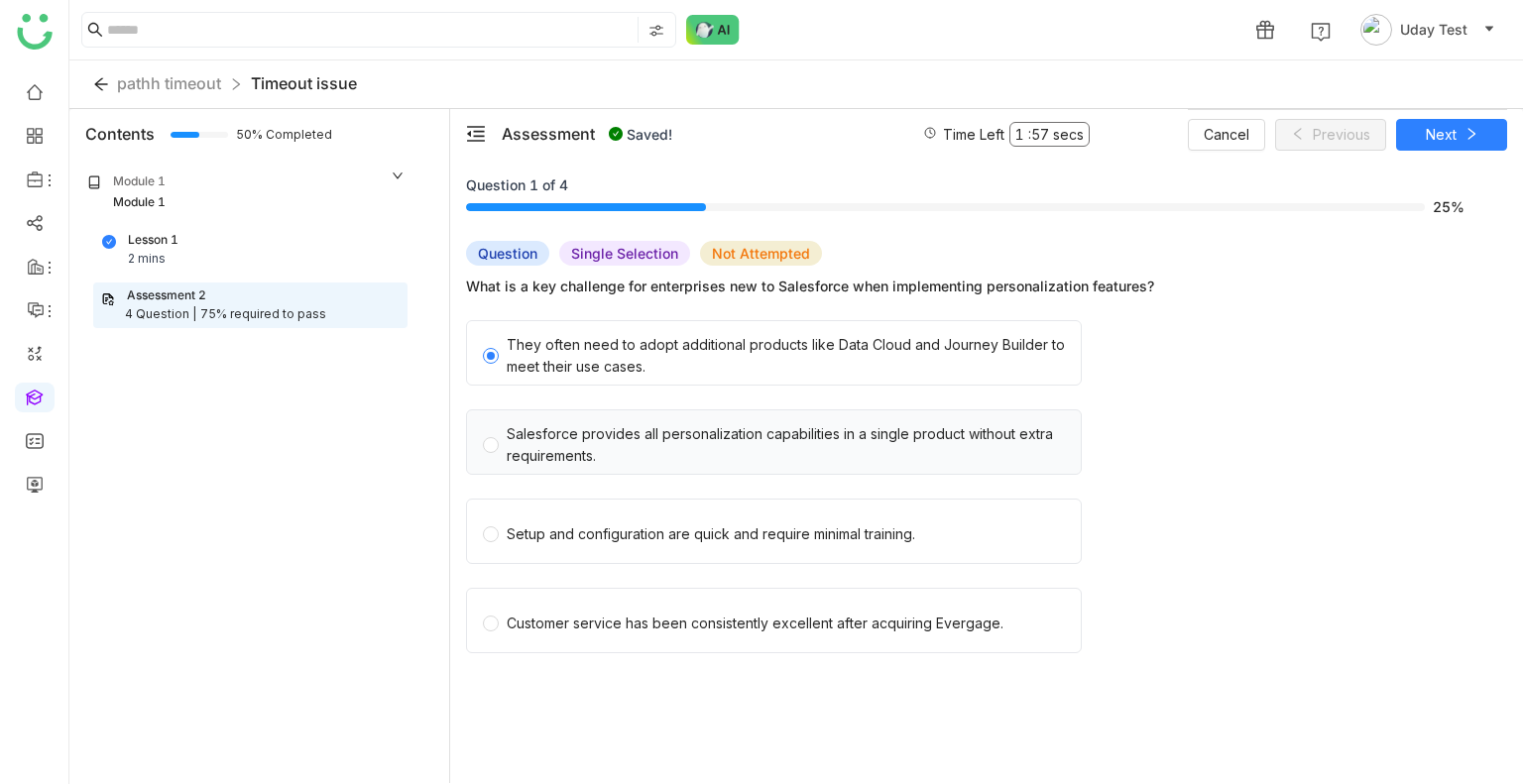 click on "Salesforce provides all personalization capabilities in a single product without extra requirements." 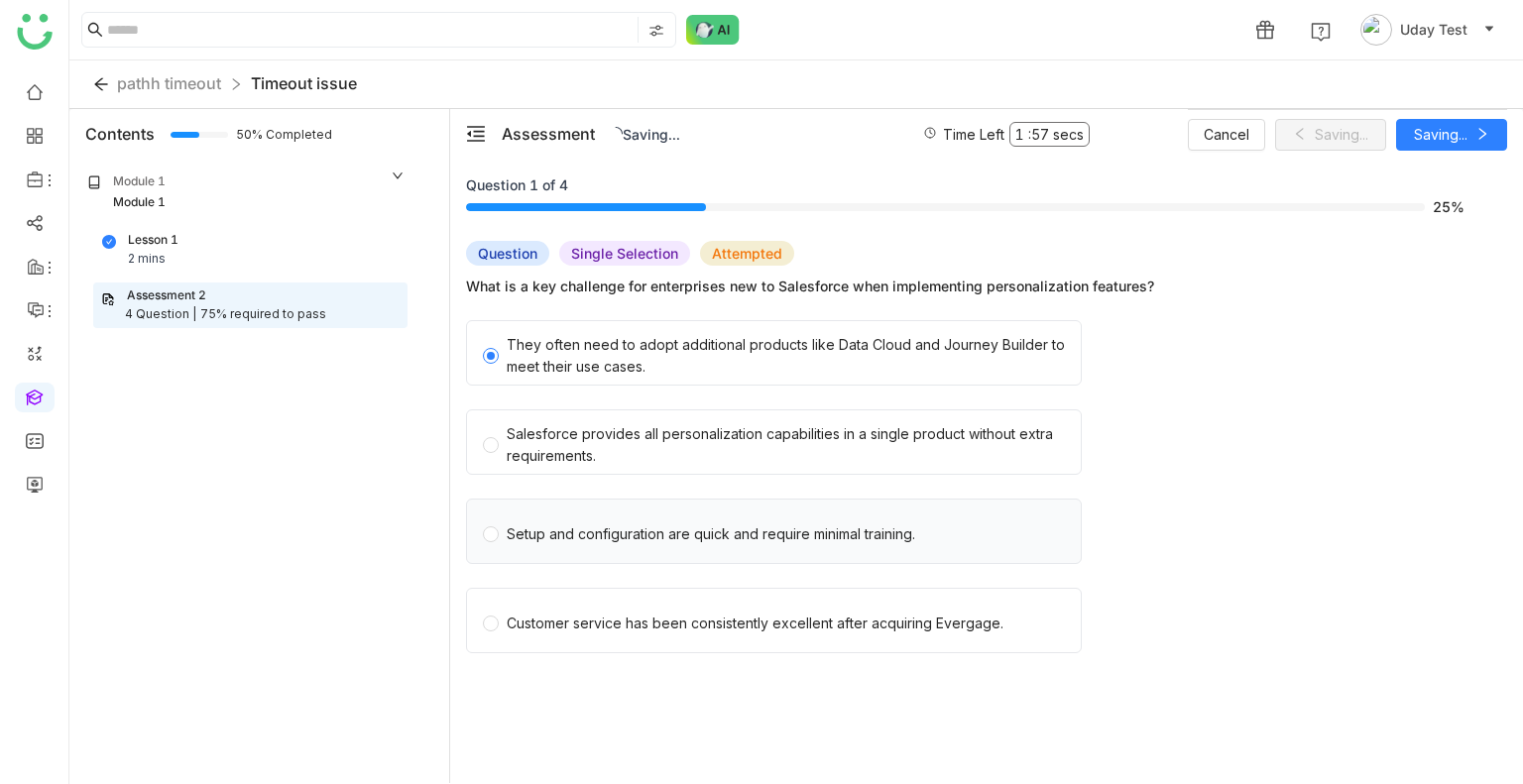 click on "Setup and configuration are quick and require minimal training." 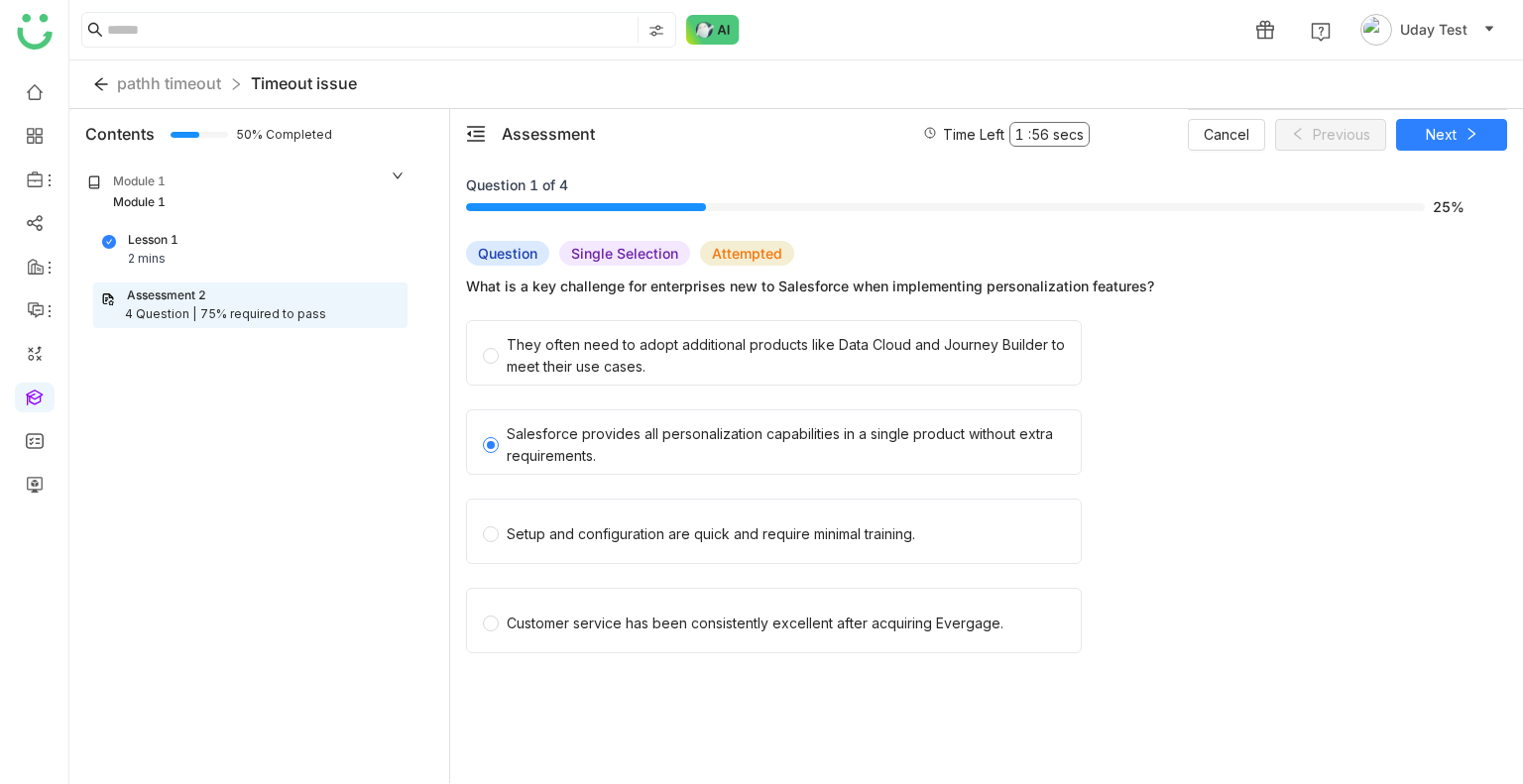 click on "Customer service has been consistently excellent after acquiring Evergage." 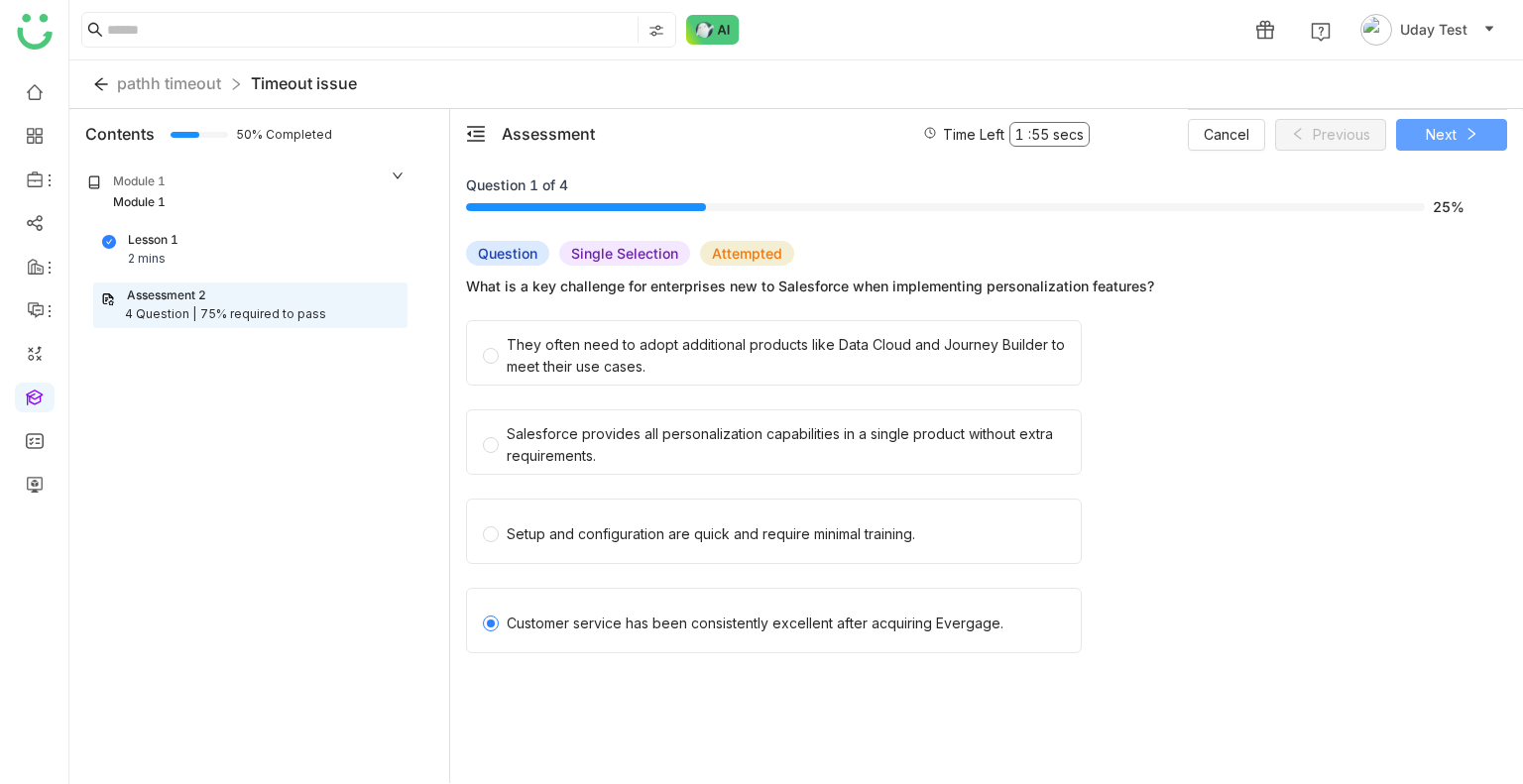 click on "Next" at bounding box center [1441, 135] 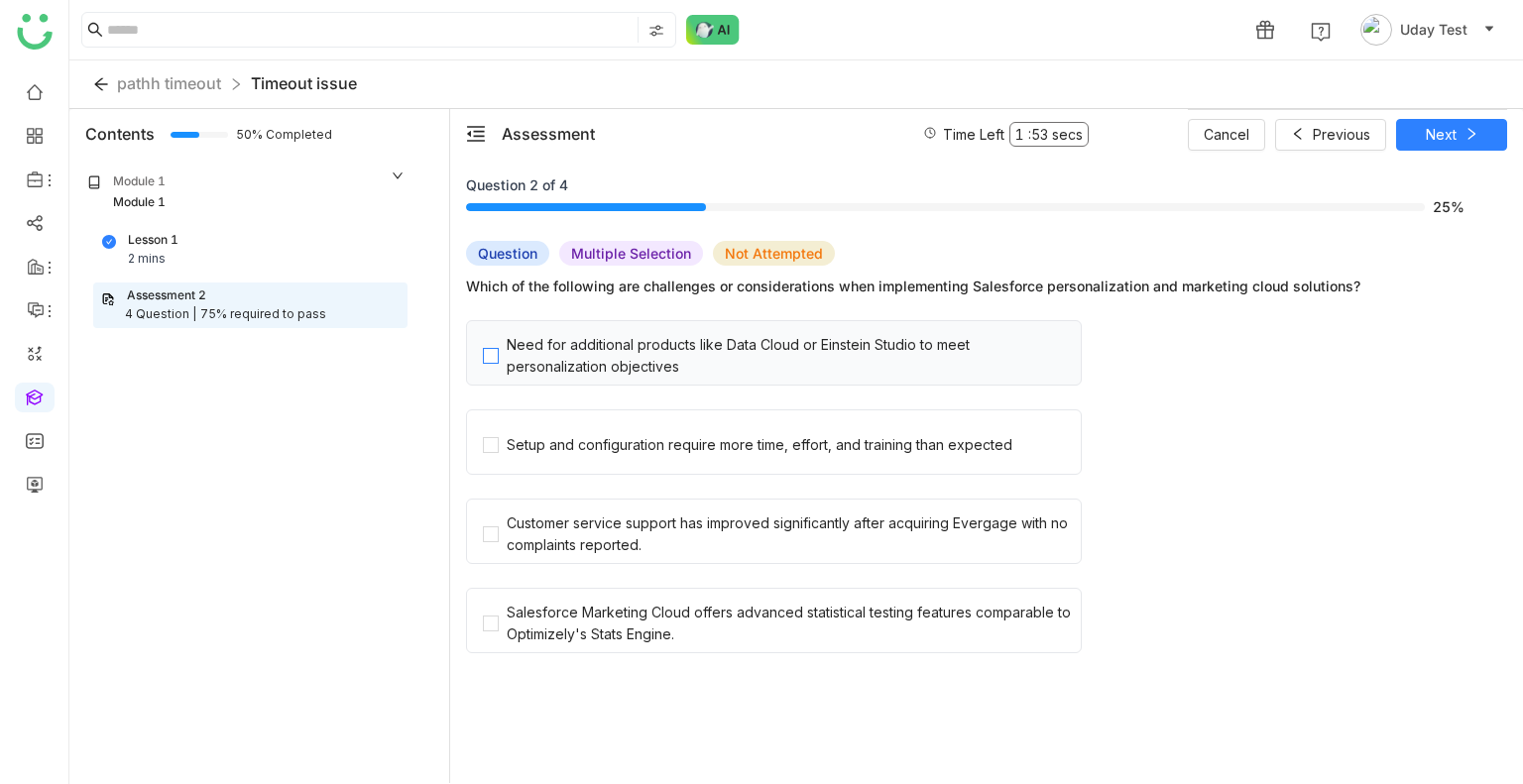 click on "Need for additional products like Data Cloud or Einstein Studio to meet personalization objectives" 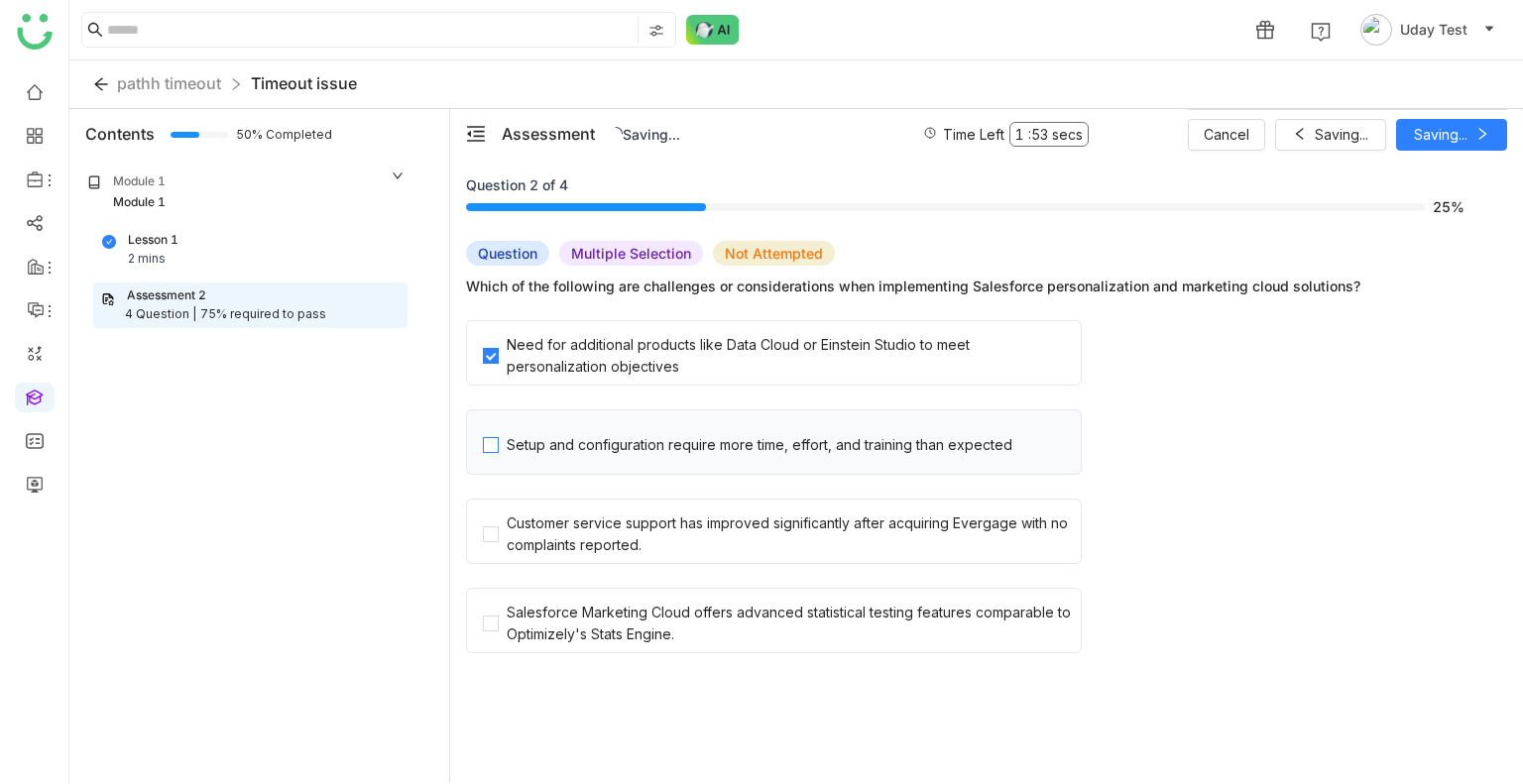 click on "Setup and configuration require more time, effort, and training than expected" 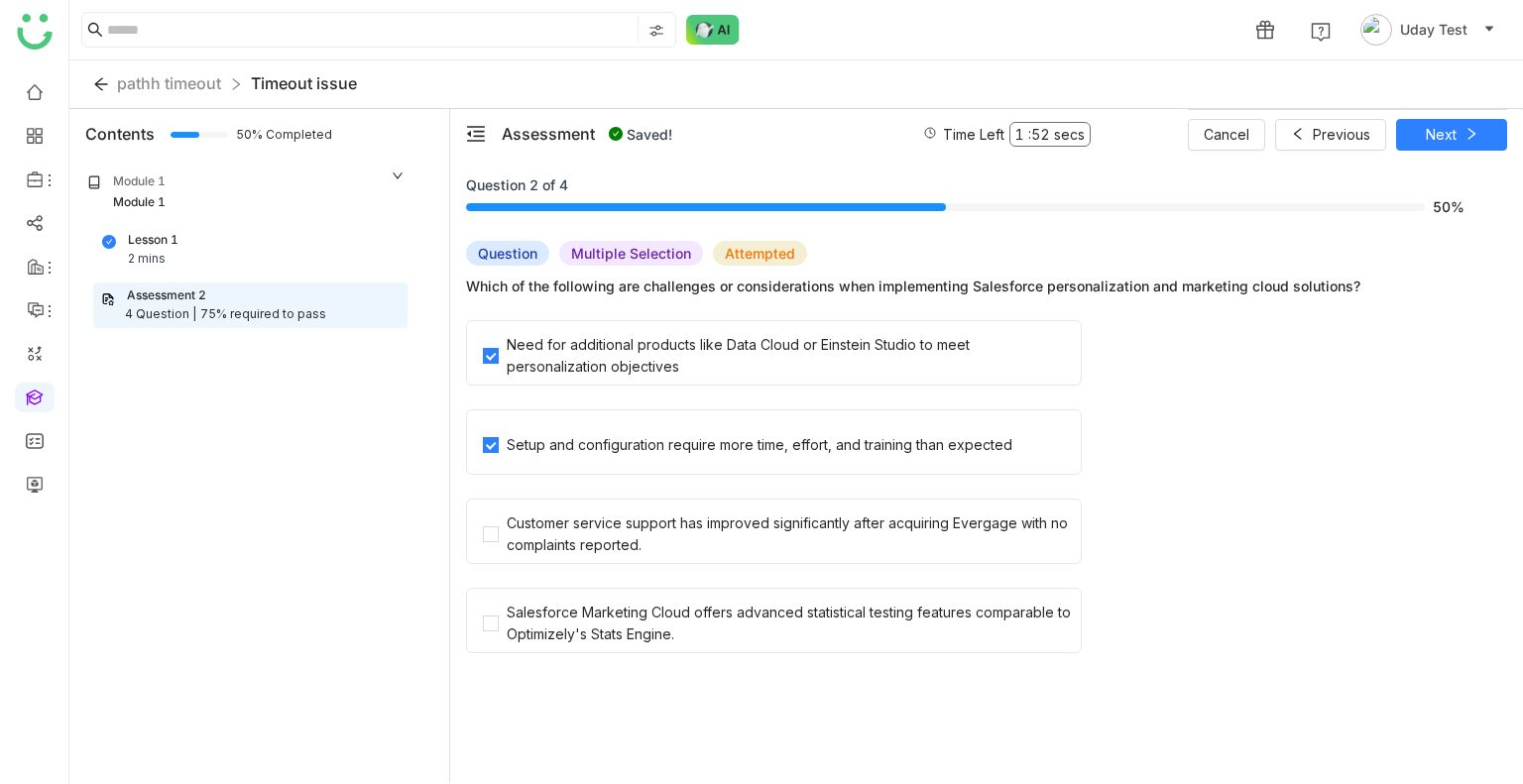 click on "Salesforce Marketing Cloud offers advanced statistical testing features comparable to Optimizely's Stats Engine." 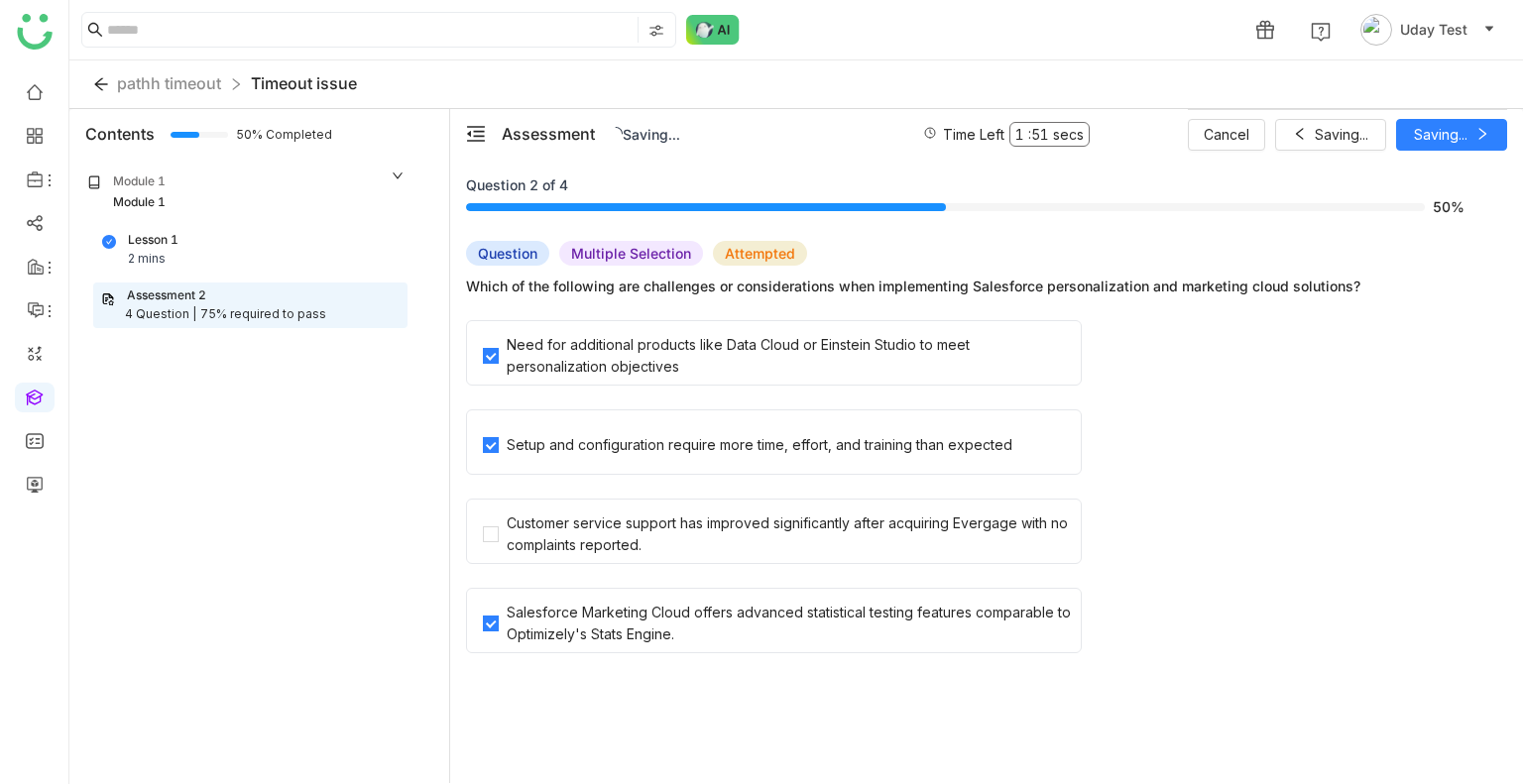 click on "Need for additional products like Data Cloud or Einstein Studio to meet personalization objectives   Setup and configuration require more time, effort, and training than expected   Customer service support has improved significantly after acquiring Evergage with no complaints reported.   Salesforce Marketing Cloud offers advanced statistical testing features comparable to Optimizely's Stats Engine." 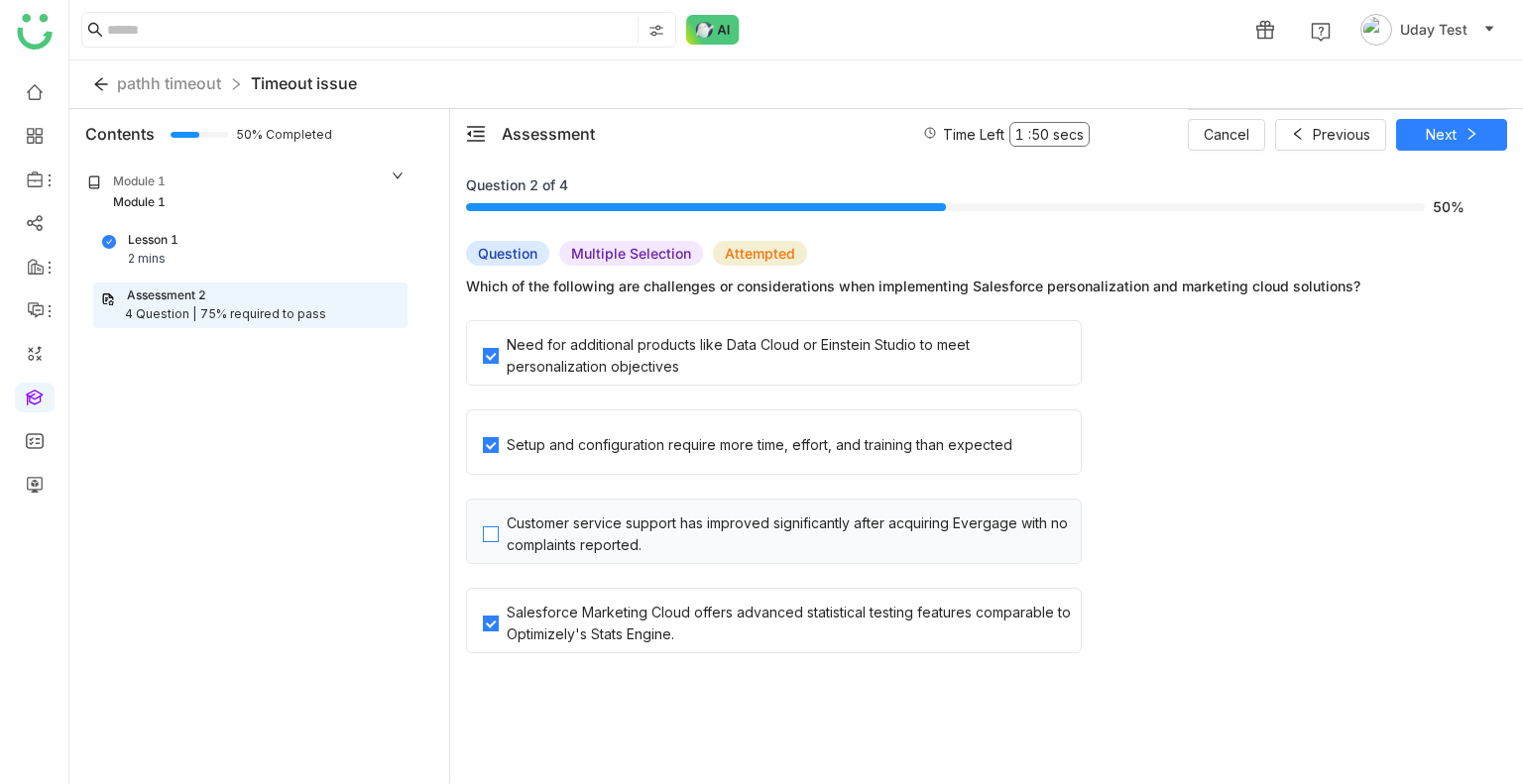 click on "Customer service support has improved significantly after acquiring Evergage with no complaints reported." 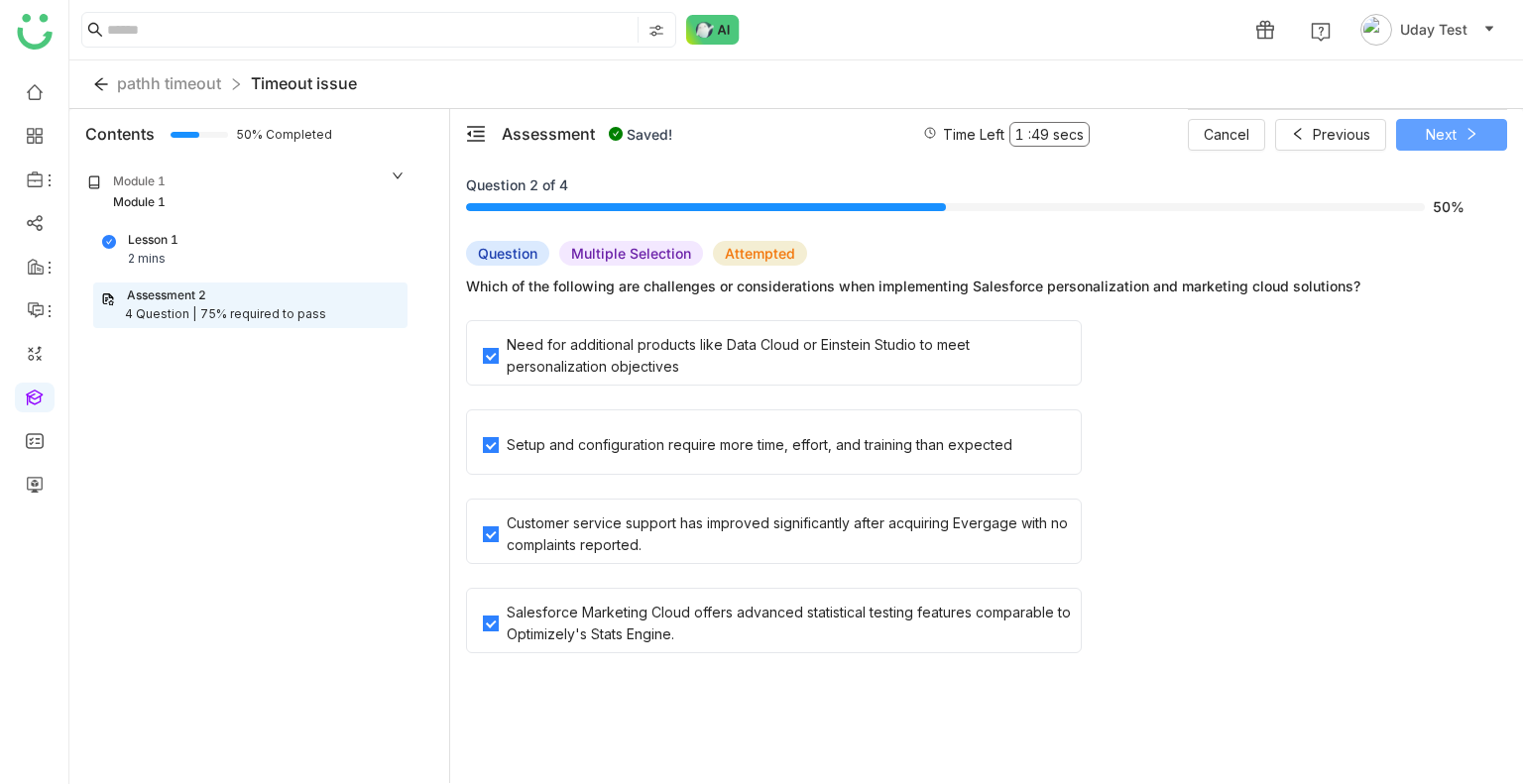 click on "Next" at bounding box center (1452, 135) 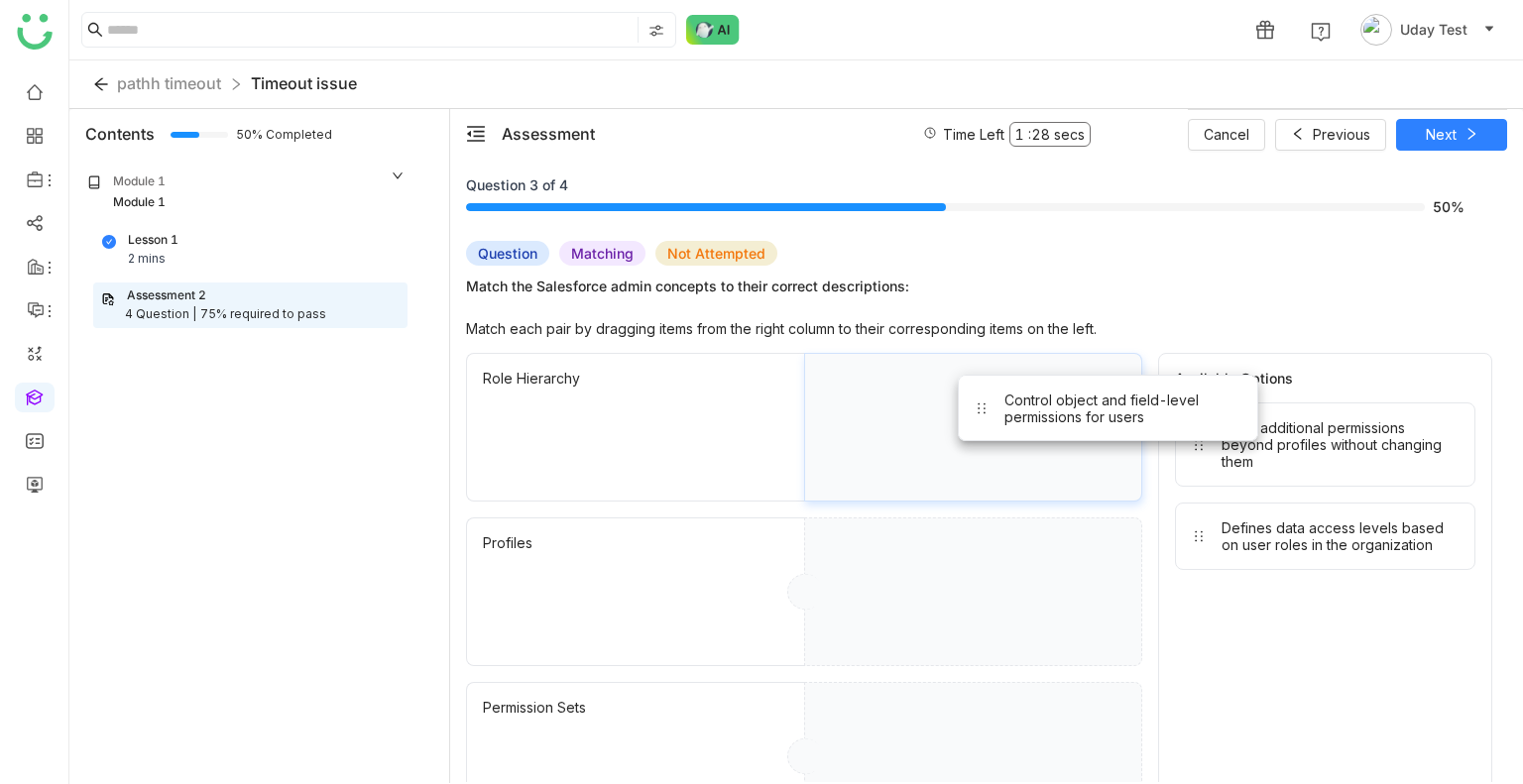 drag, startPoint x: 1255, startPoint y: 423, endPoint x: 976, endPoint y: 390, distance: 280.94483 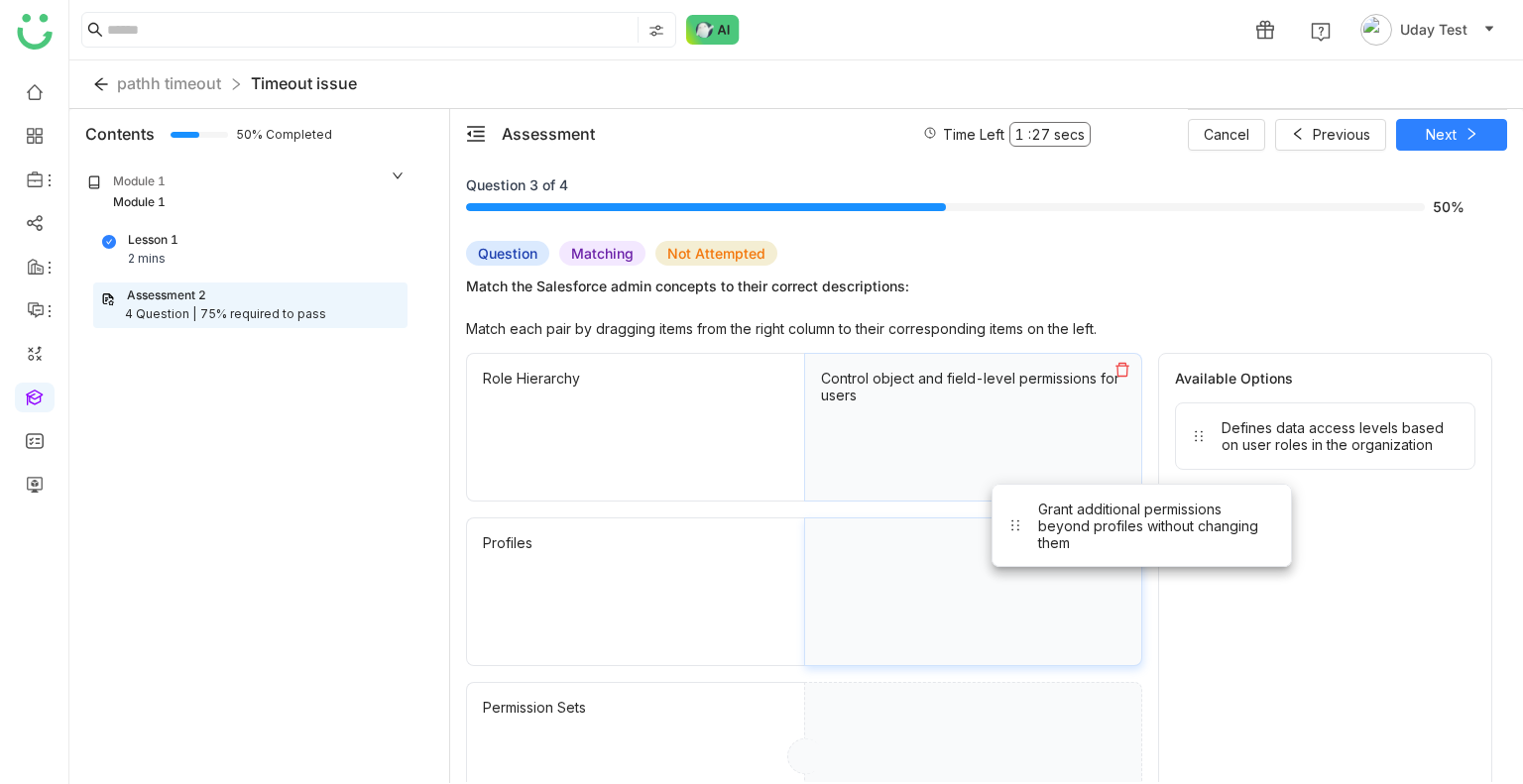 drag, startPoint x: 1190, startPoint y: 472, endPoint x: 1006, endPoint y: 554, distance: 201.44478 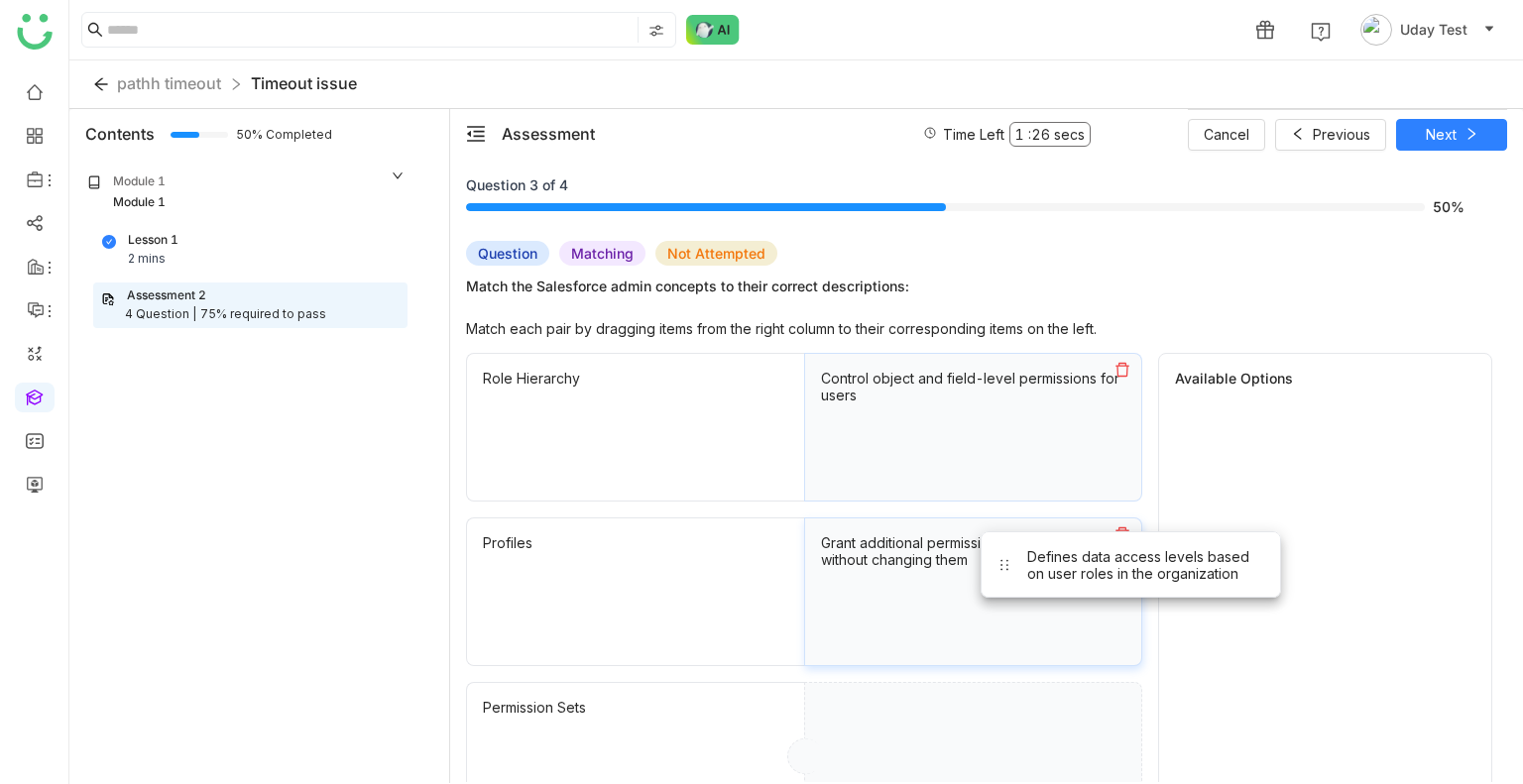 drag, startPoint x: 1216, startPoint y: 444, endPoint x: 964, endPoint y: 694, distance: 354.97042 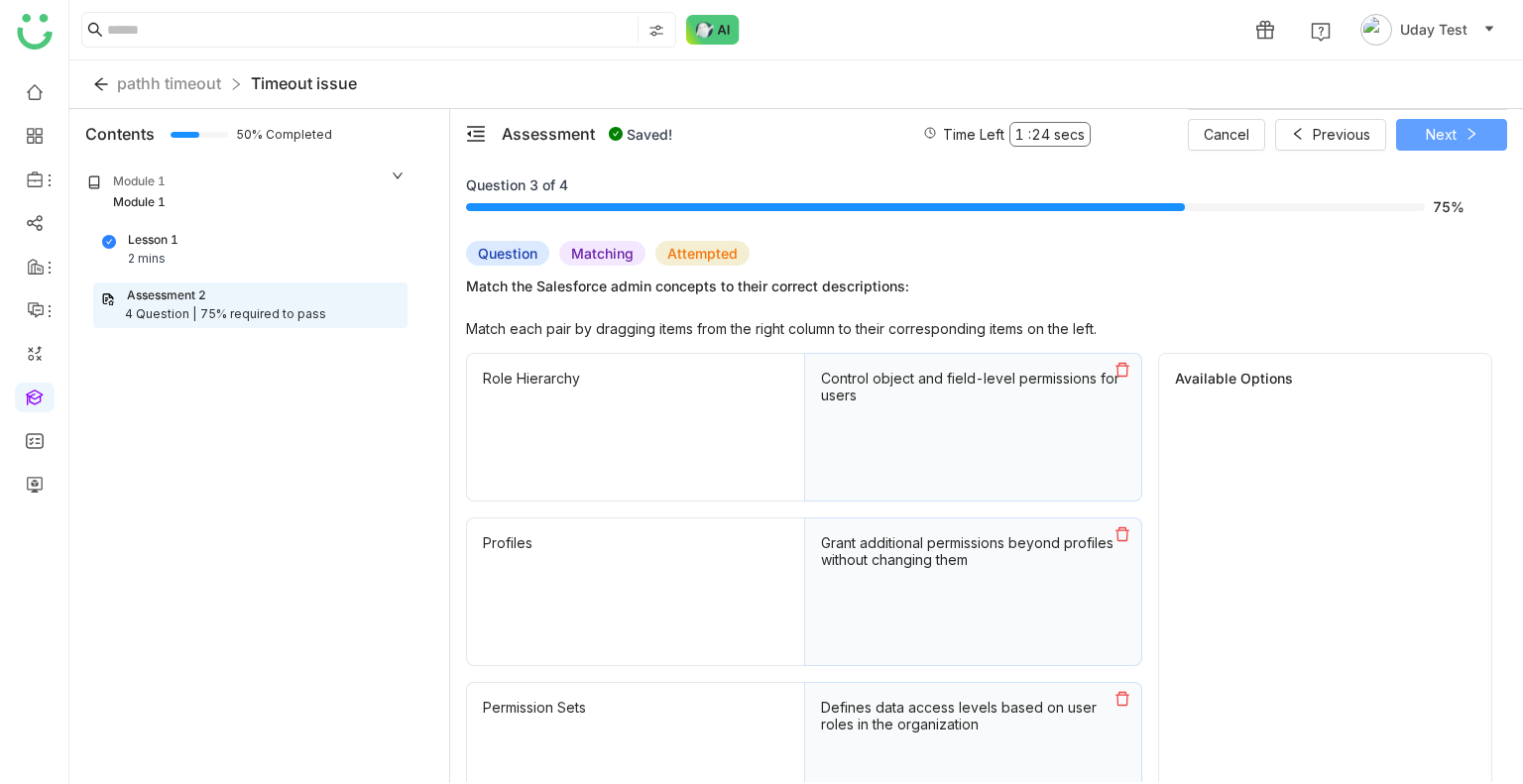 click on "Next" at bounding box center (1441, 135) 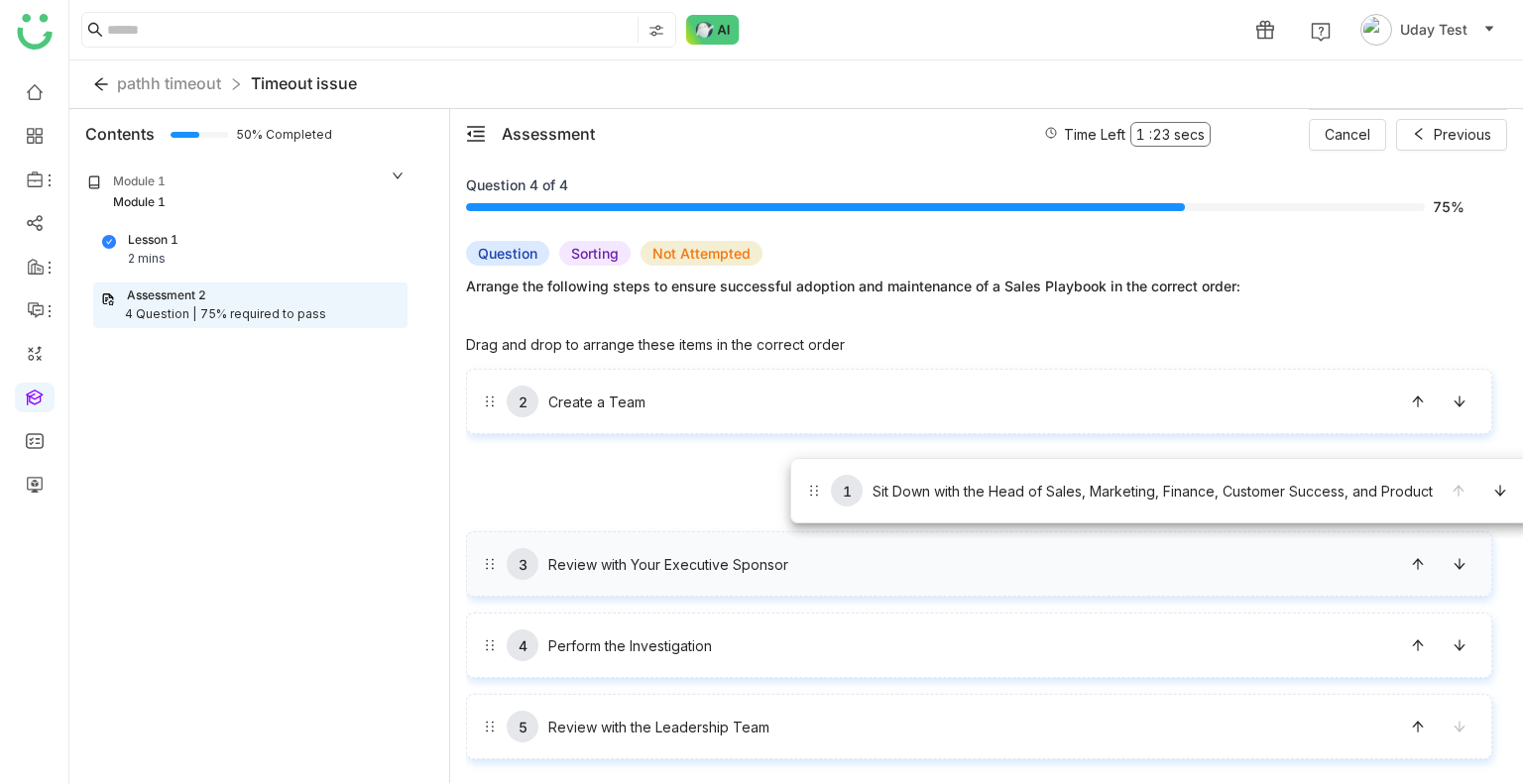 drag, startPoint x: 801, startPoint y: 422, endPoint x: 786, endPoint y: 532, distance: 111.01802 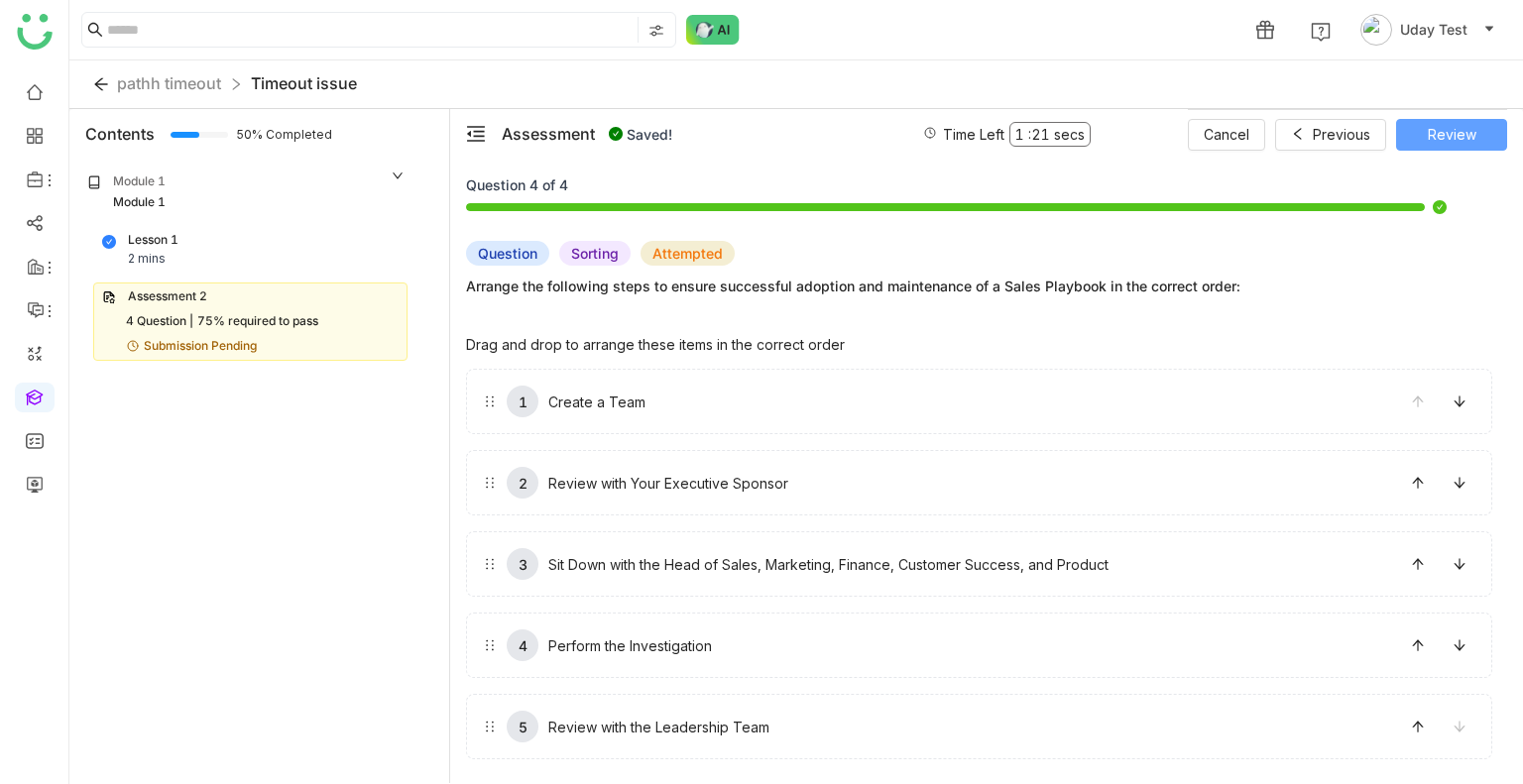 click on "Review" at bounding box center [1452, 135] 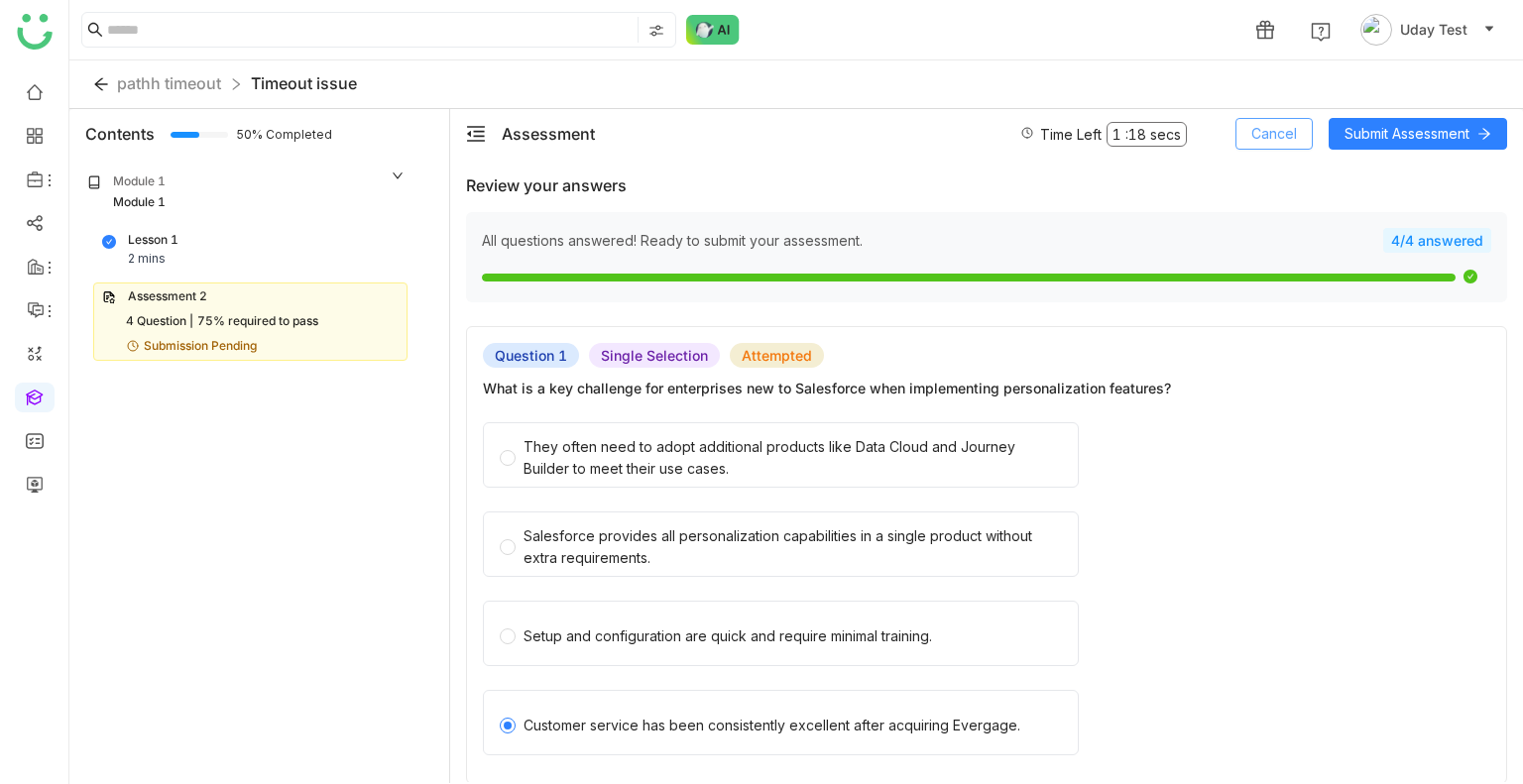 click on "Cancel" at bounding box center [1274, 134] 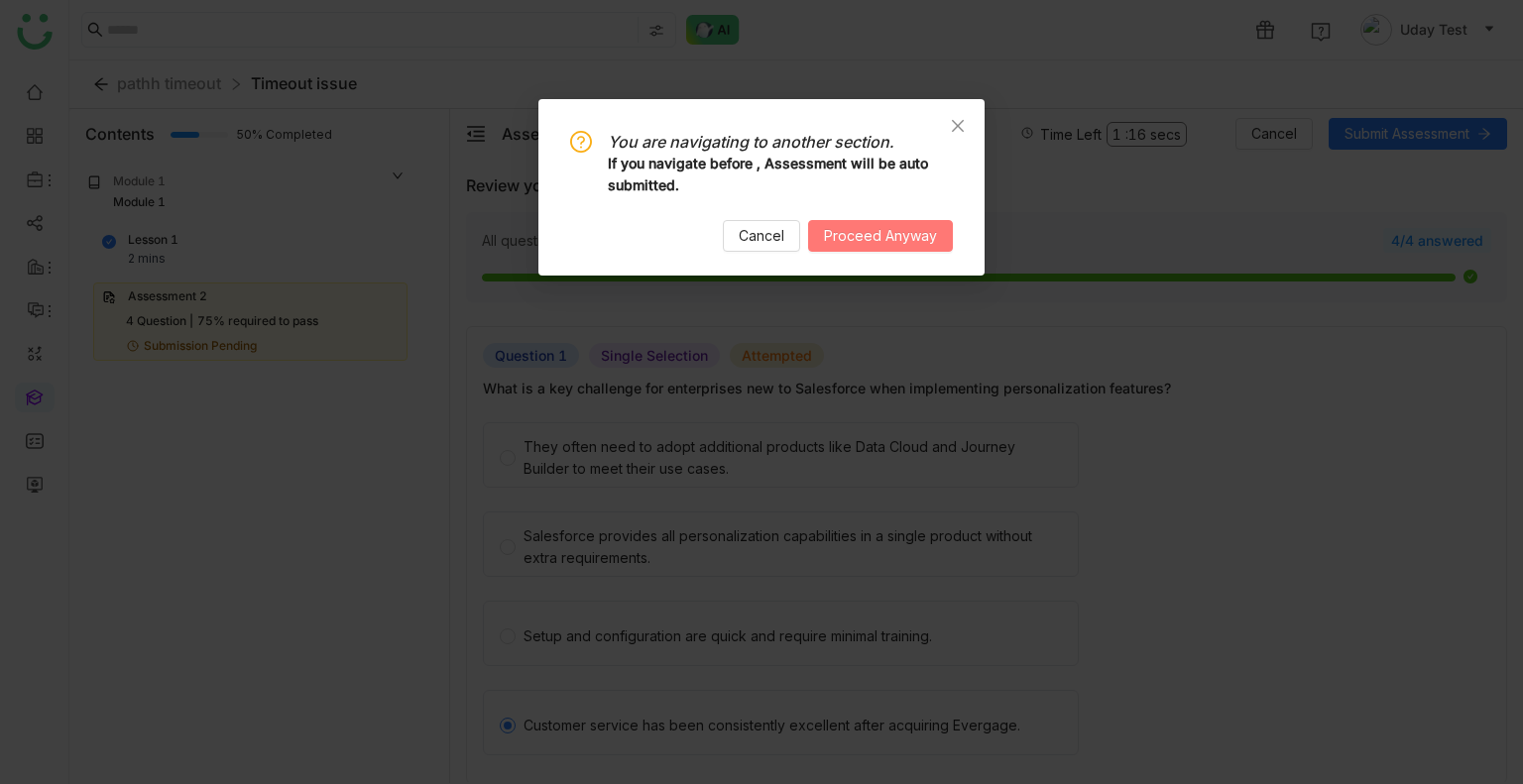 click on "Proceed Anyway" at bounding box center (880, 236) 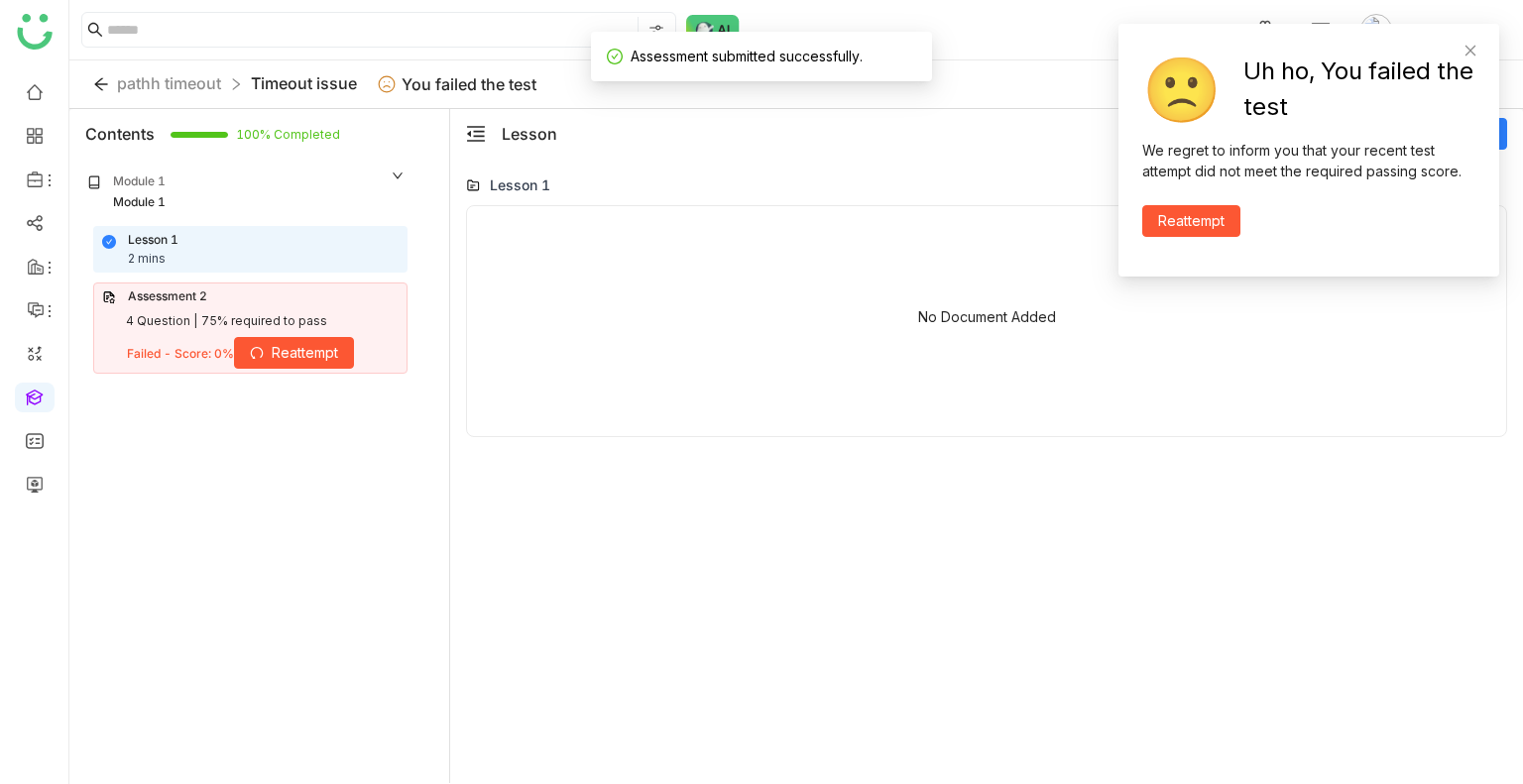 click on "Assessment 2   4 Question |   75% required to pass   Failed - Score: 0%   Reattempt" at bounding box center [250, 328] 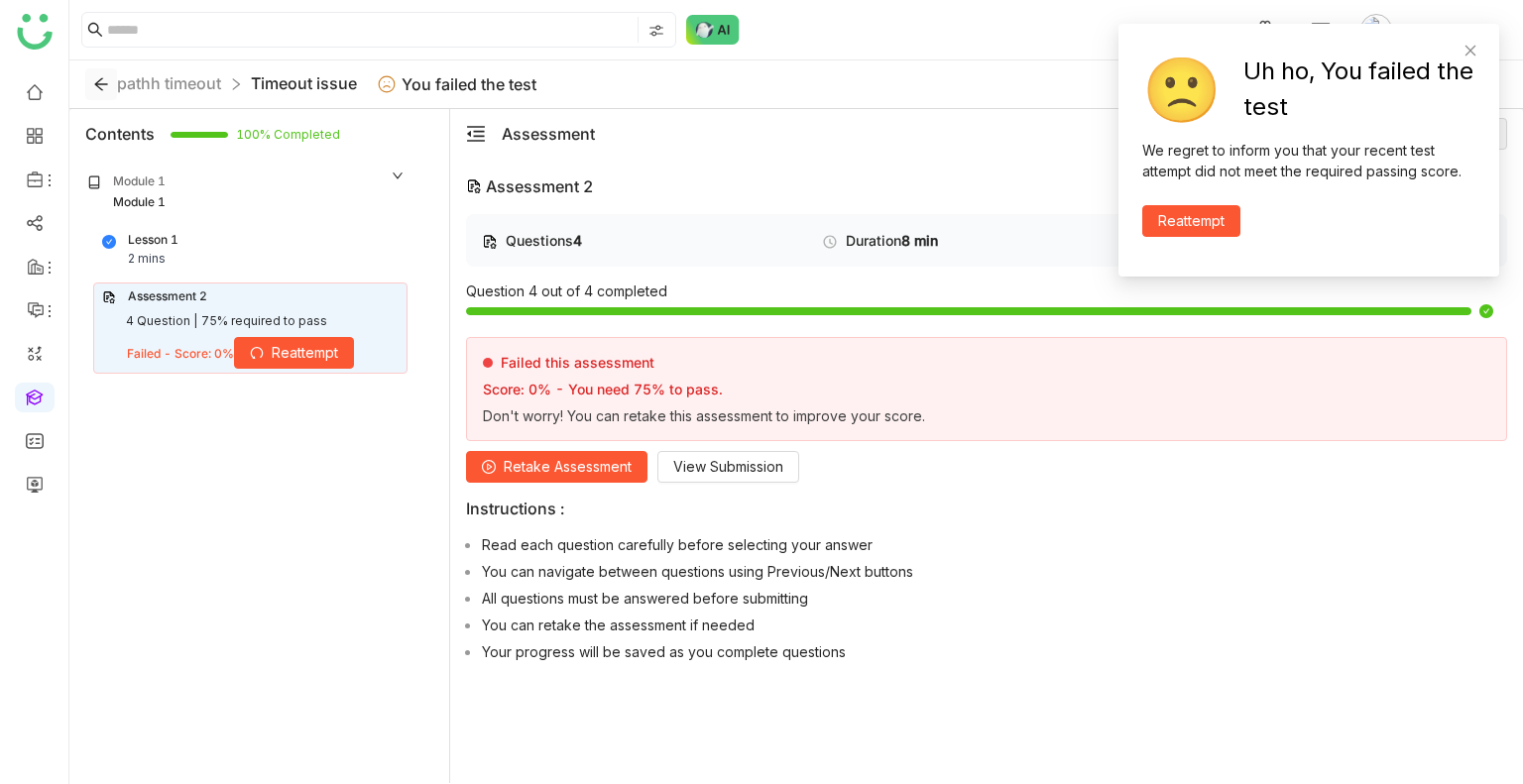 click 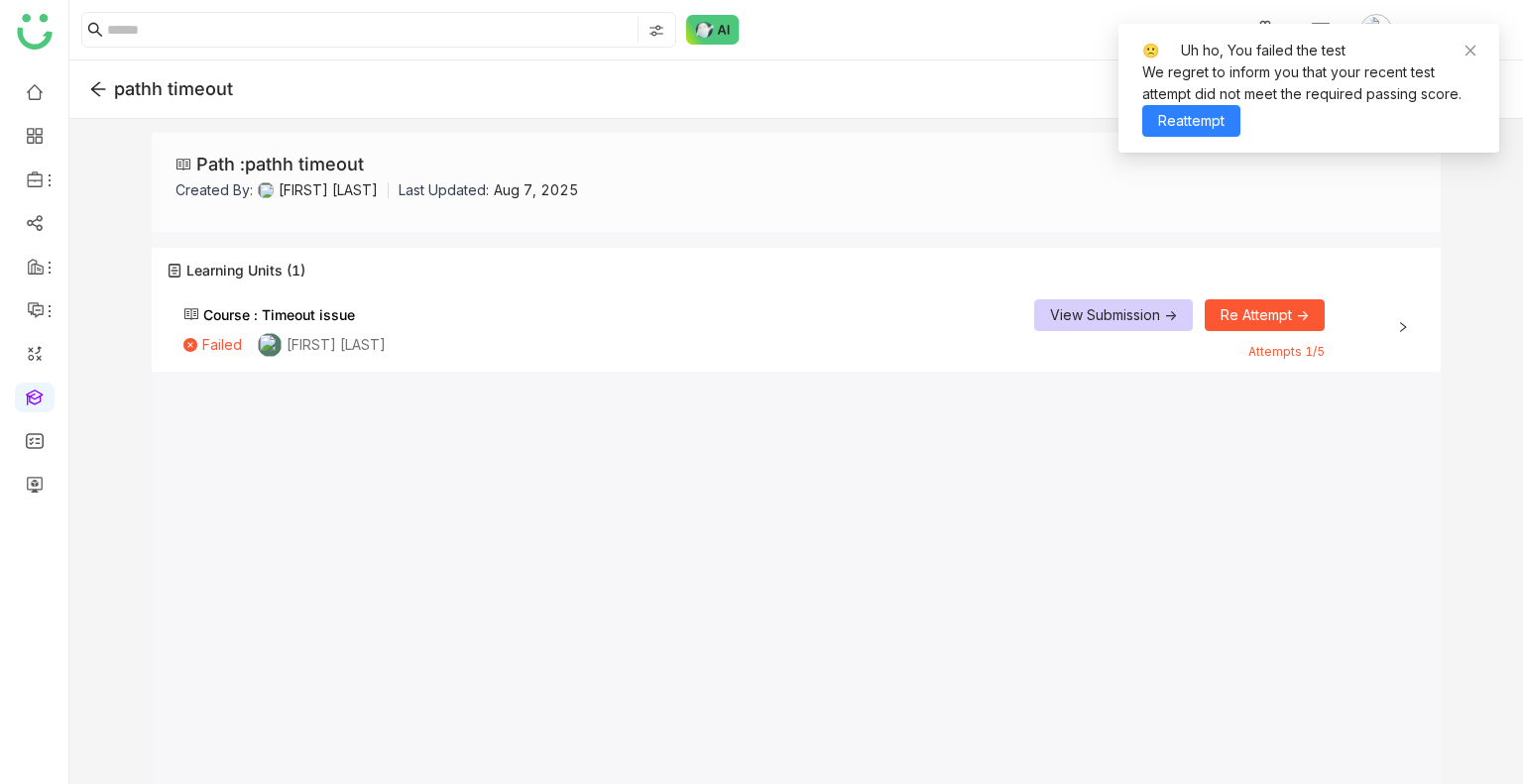 click on "Re Attempt ->" 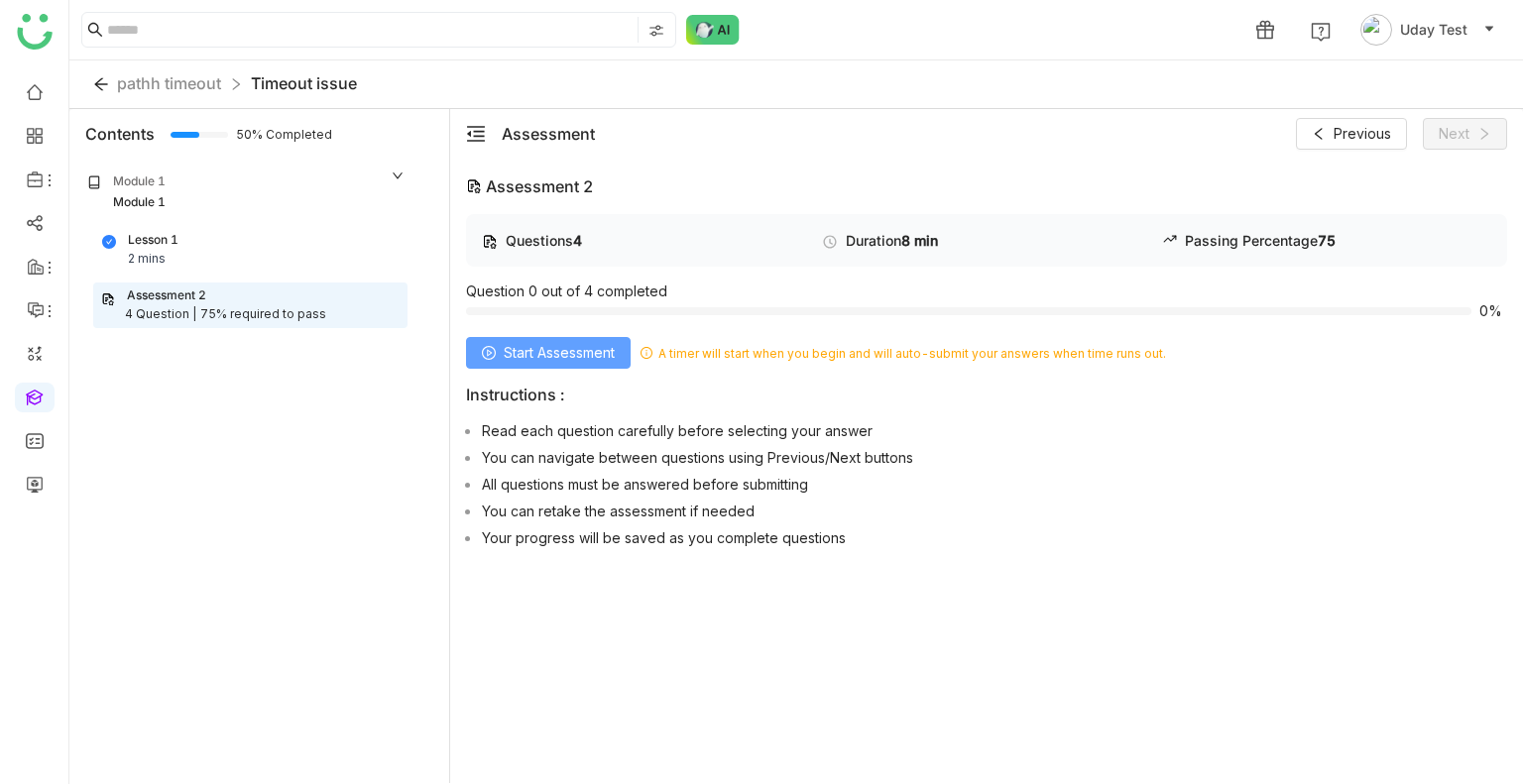 click on "Start Assessment" 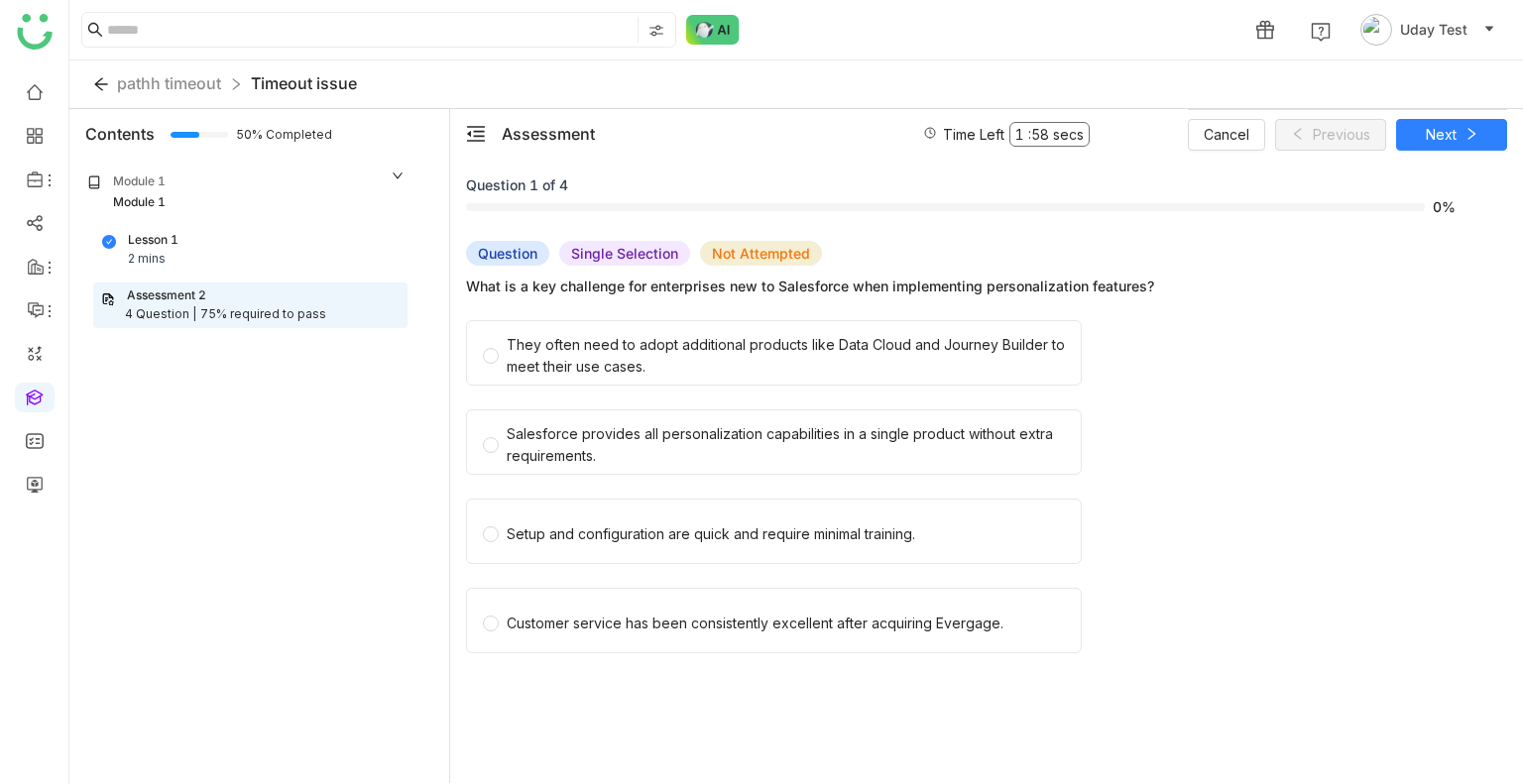 click on "They often need to adopt additional products like Data Cloud and Journey Builder to meet their use cases." 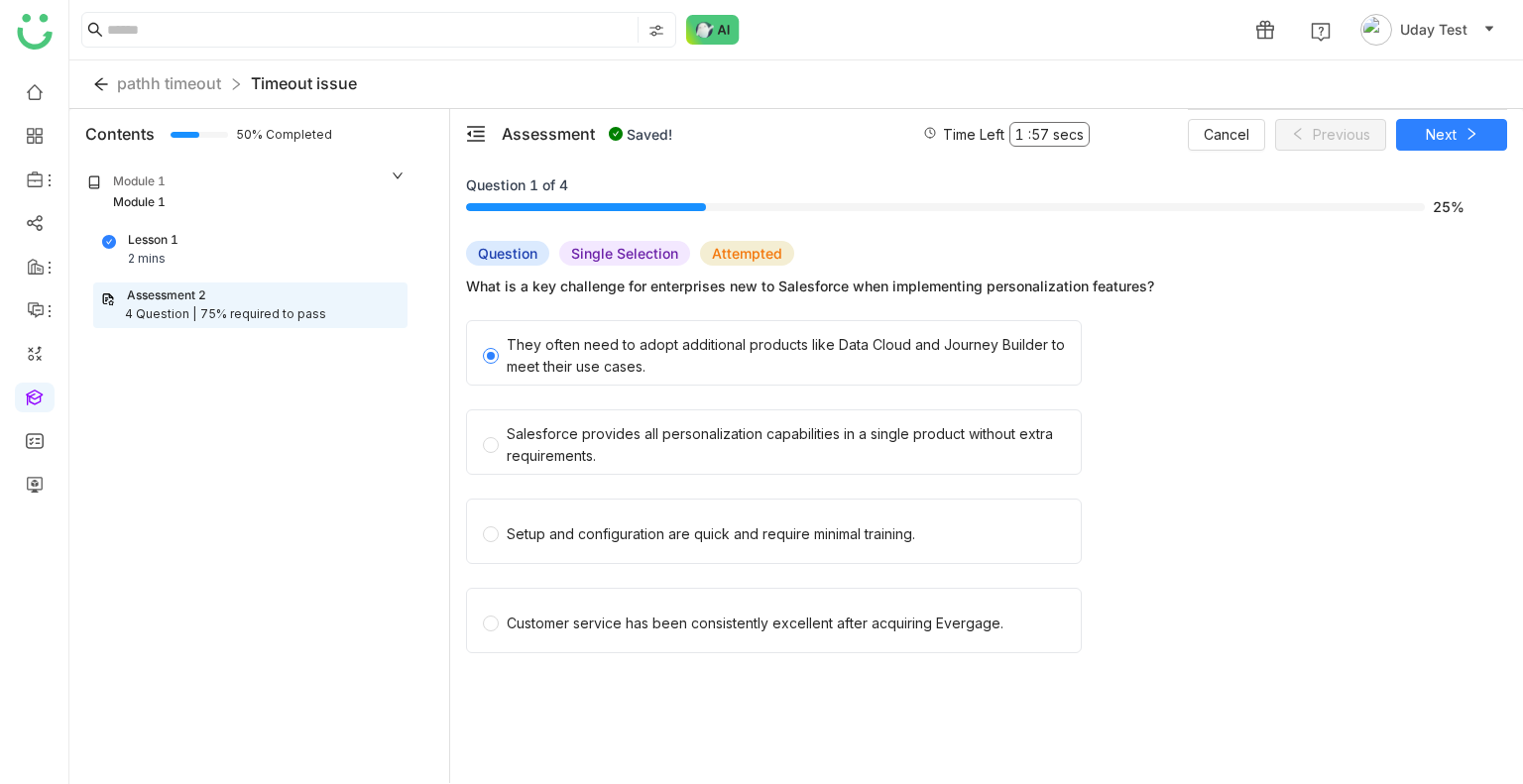 click on "Lesson 1 2 mins" at bounding box center [250, 250] 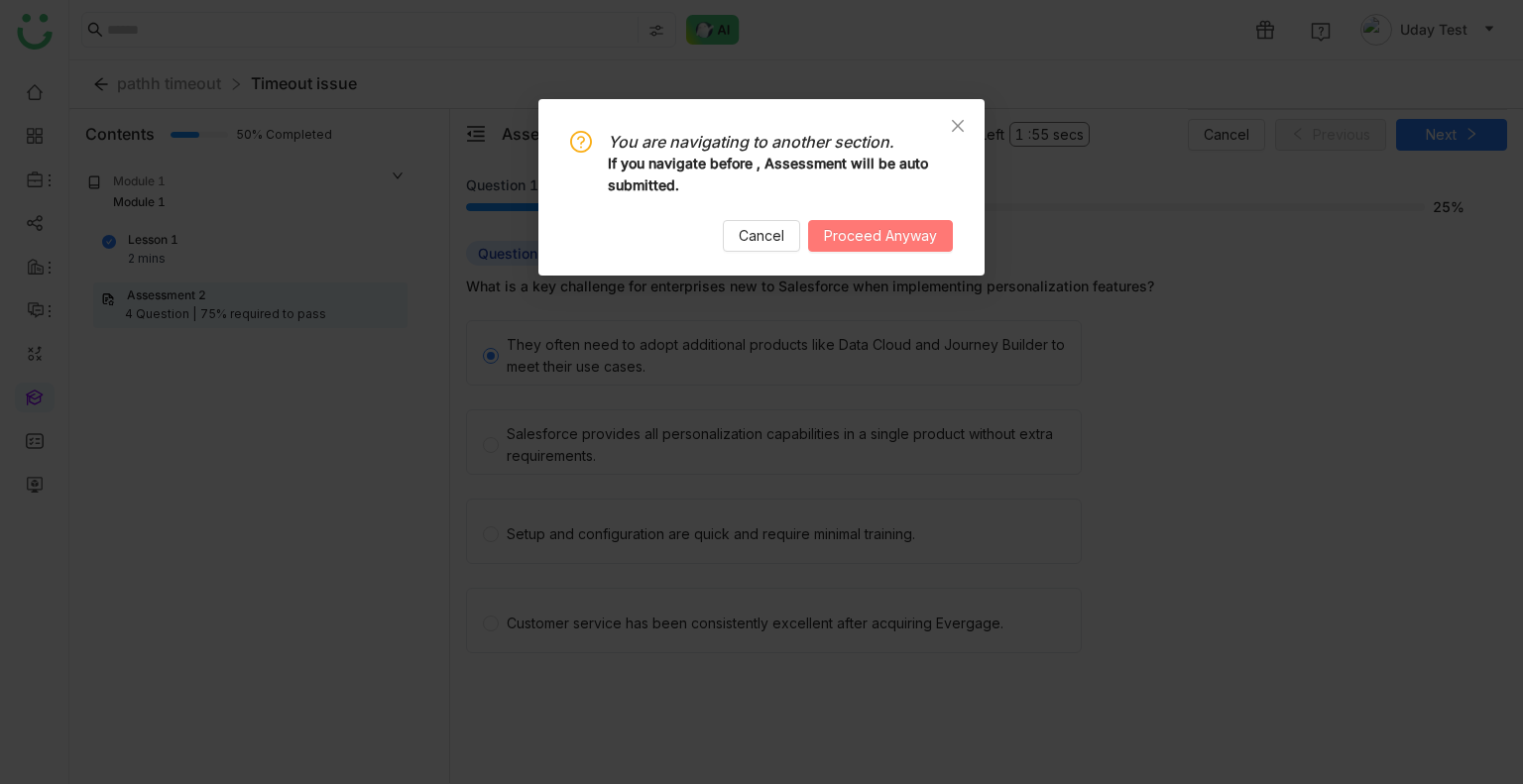 click on "Proceed Anyway" at bounding box center [880, 236] 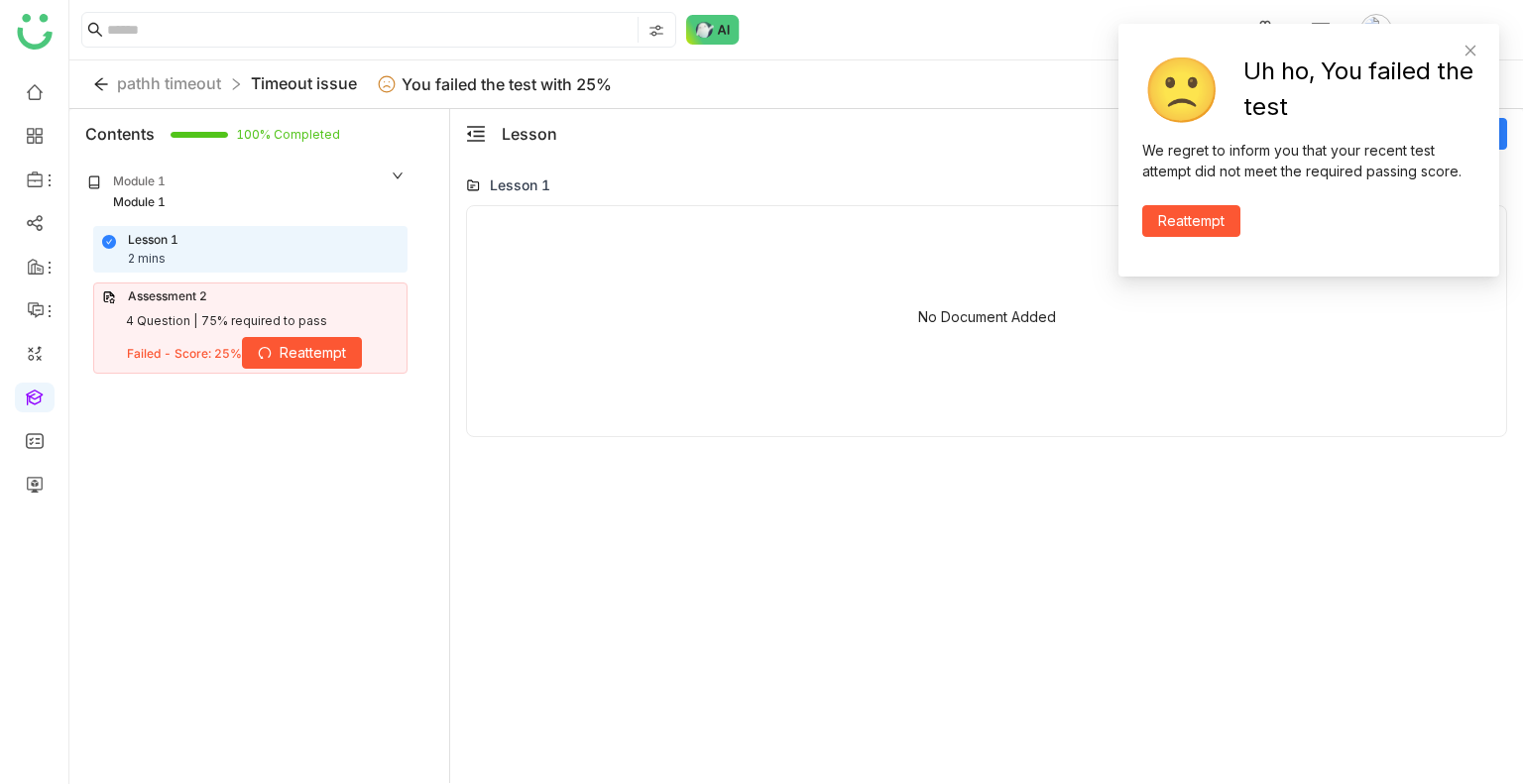 click on "Failed - Score: 25%   Reattempt" at bounding box center (244, 353) 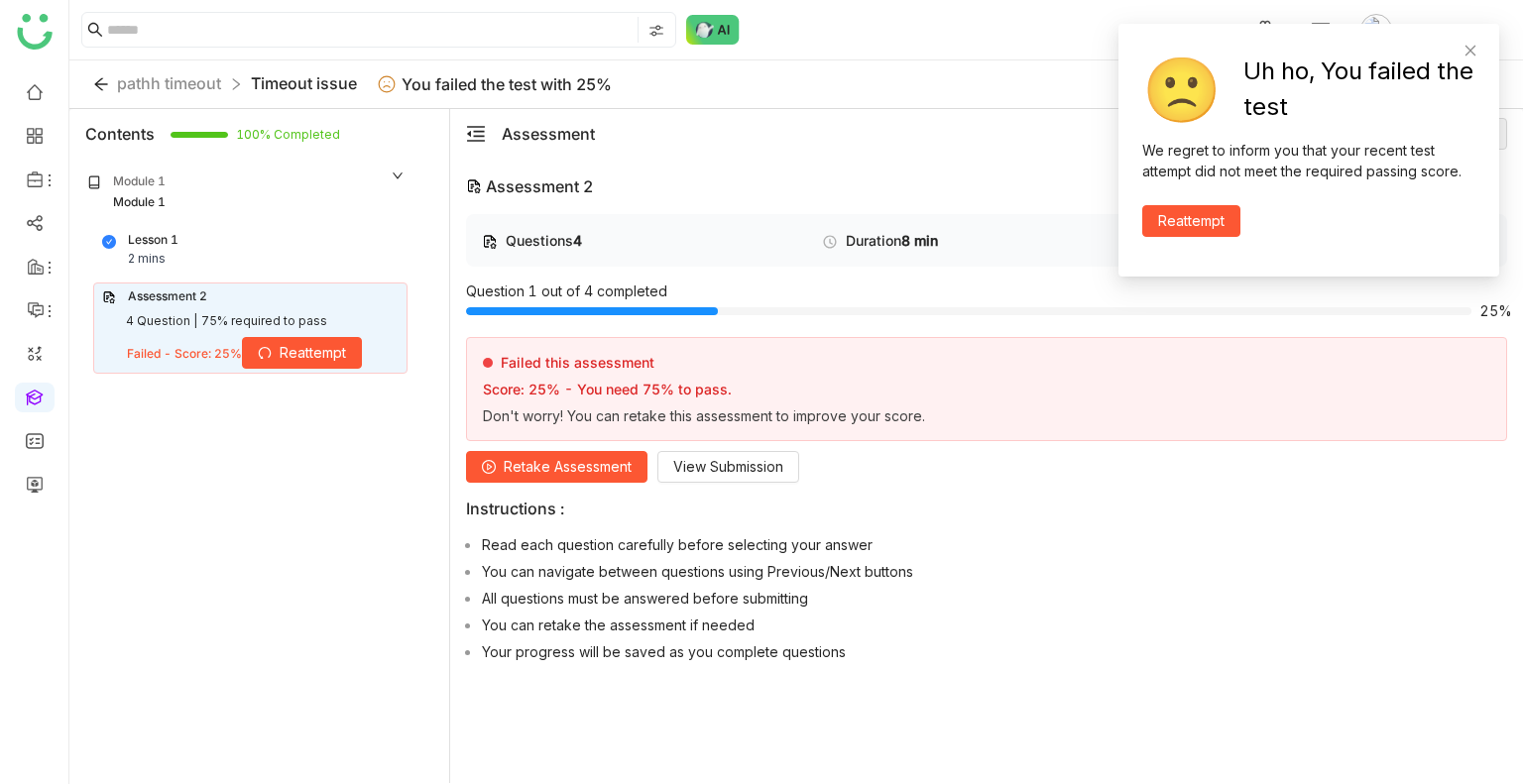 click on "Retake Assessment" 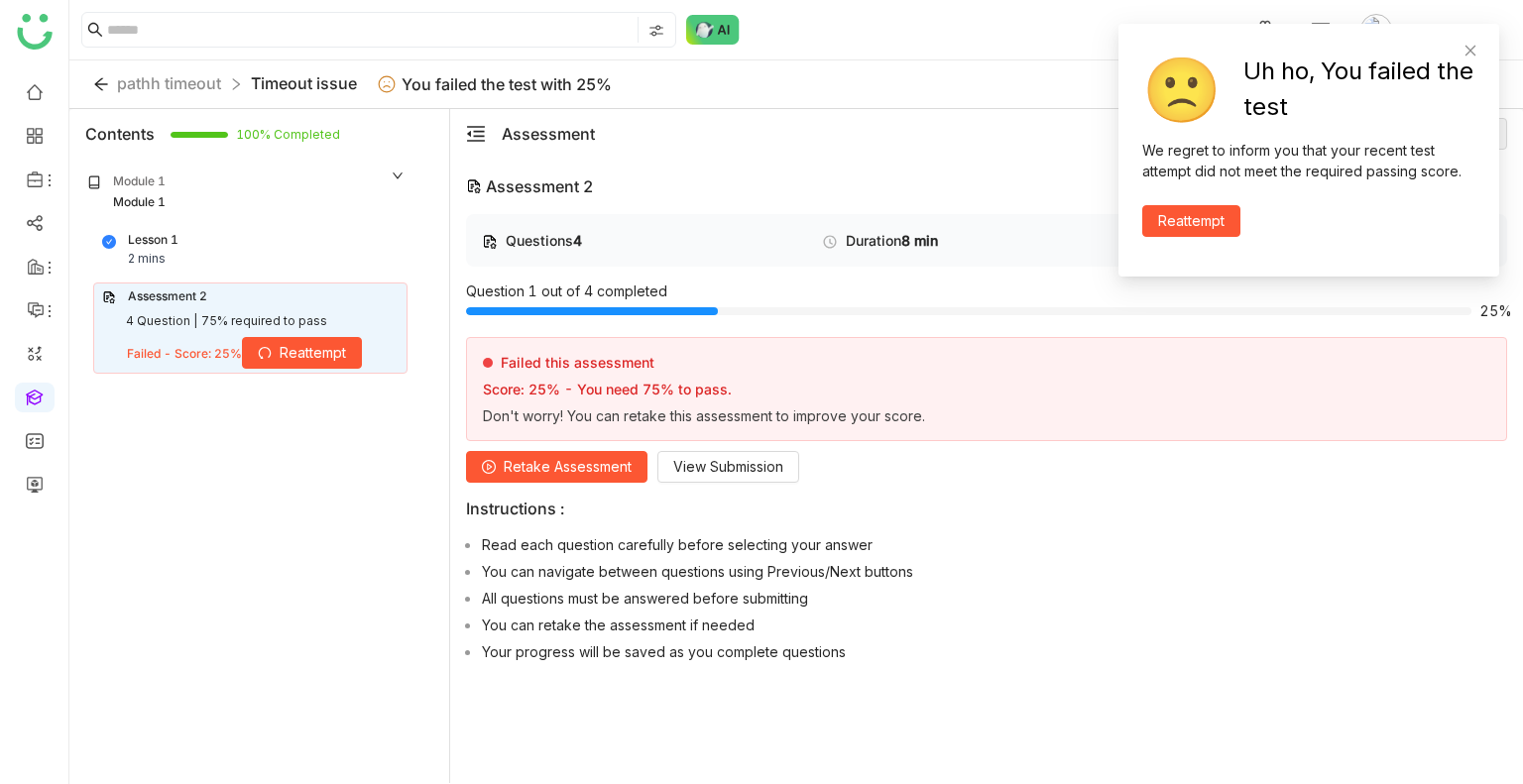 click on "Retake Assessment" 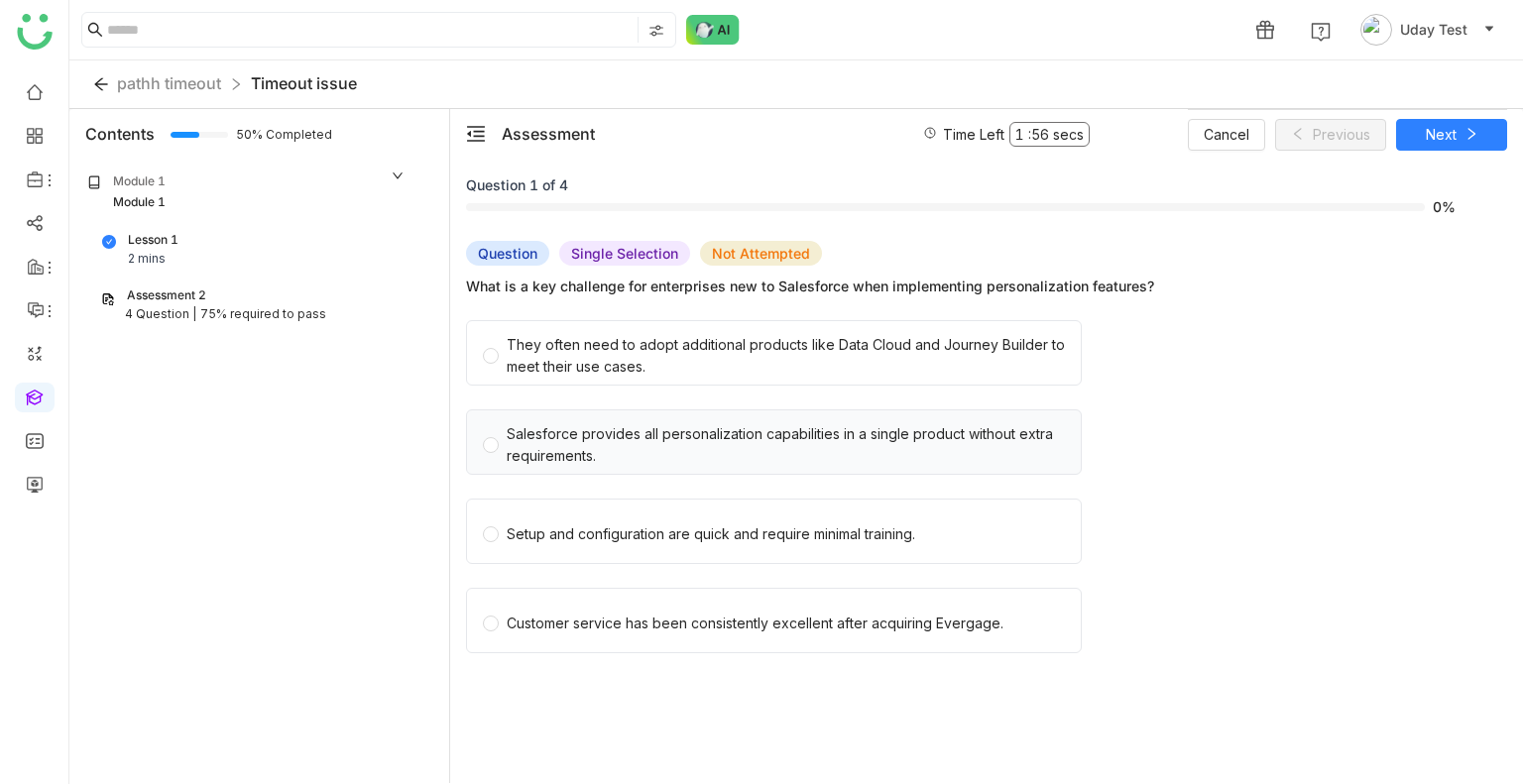 click on "Salesforce provides all personalization capabilities in a single product without extra requirements." 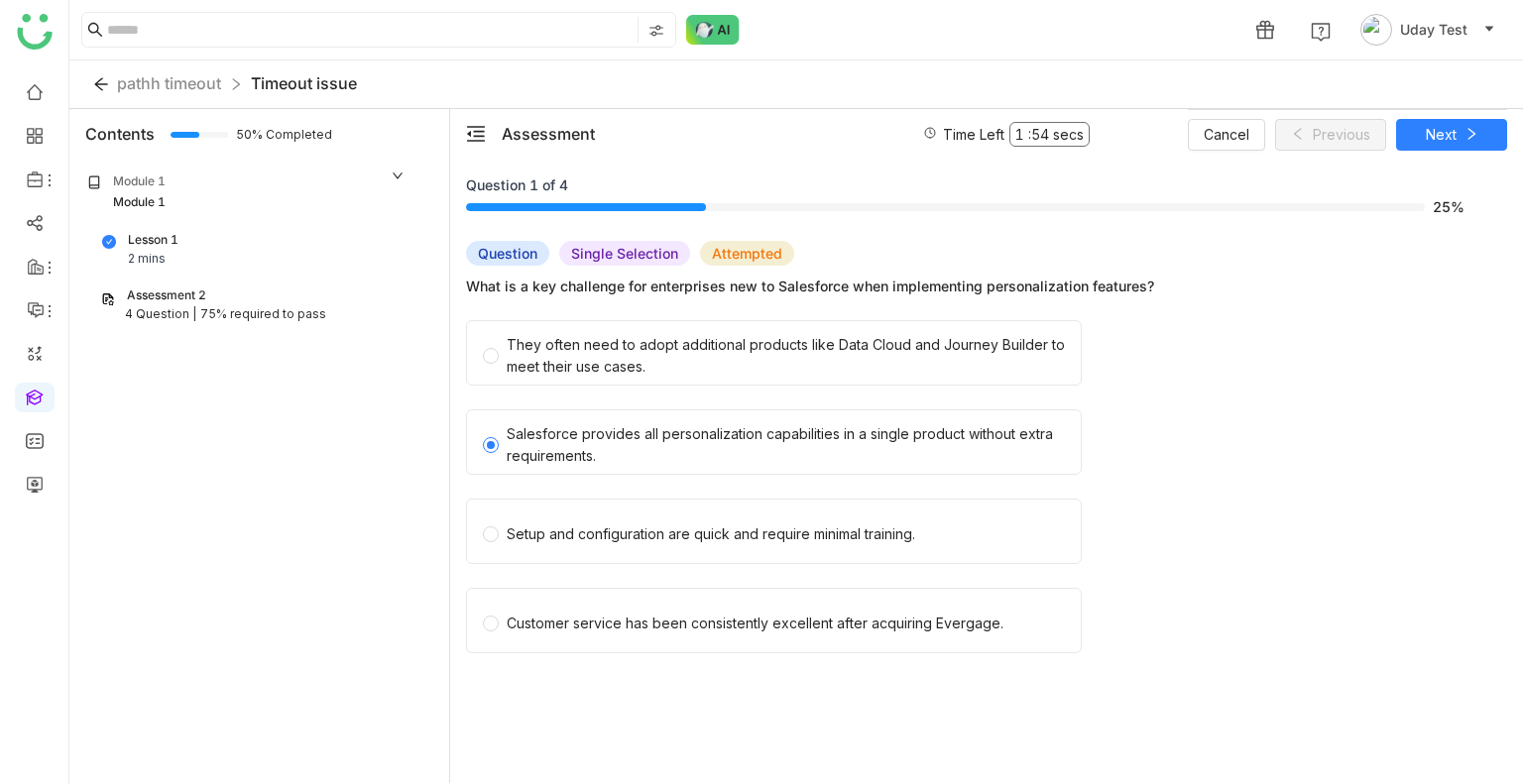 click on "Lesson 1 2 mins" at bounding box center (250, 250) 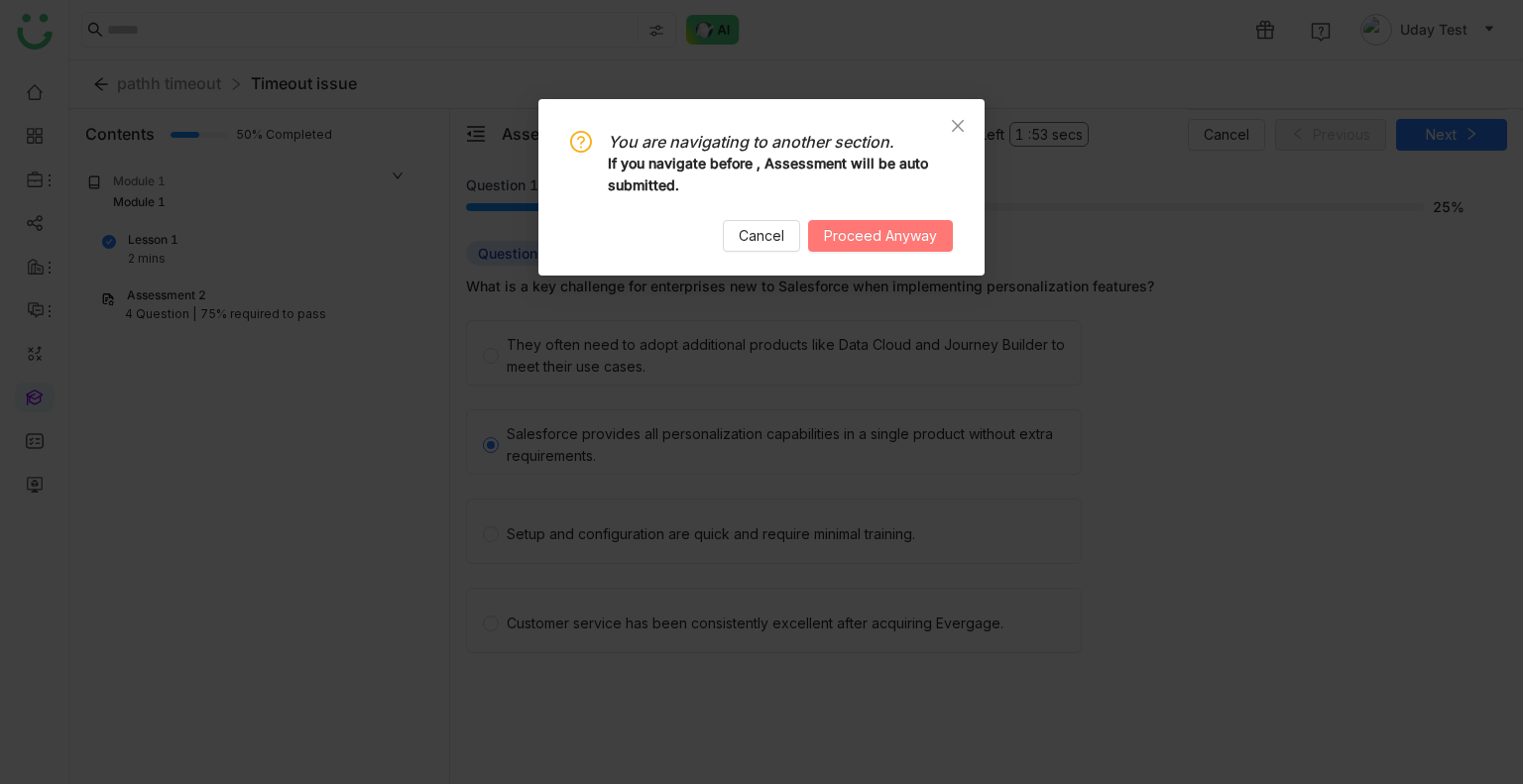 click on "Proceed Anyway" at bounding box center (880, 236) 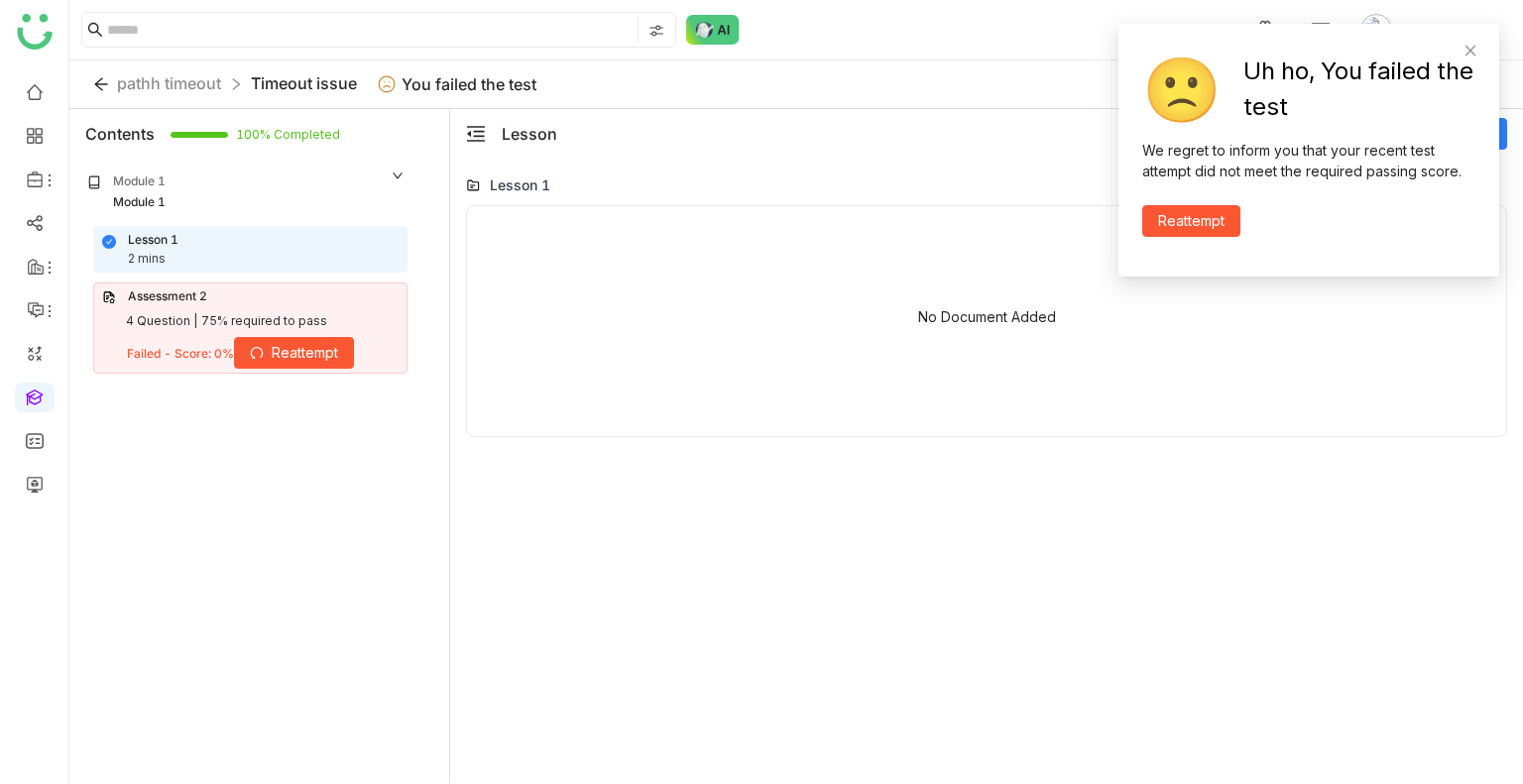 click on "4 Question |" at bounding box center (162, 321) 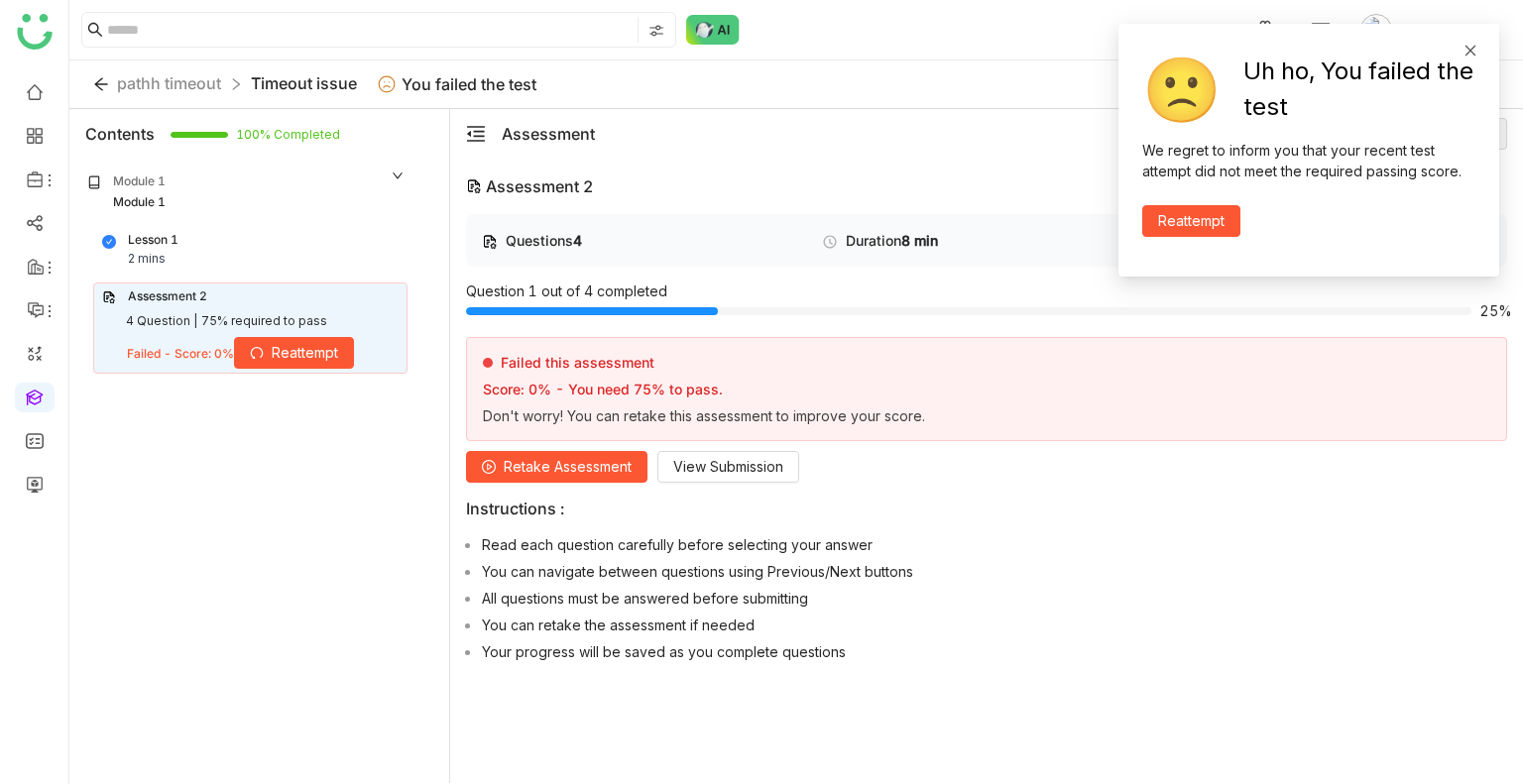 click 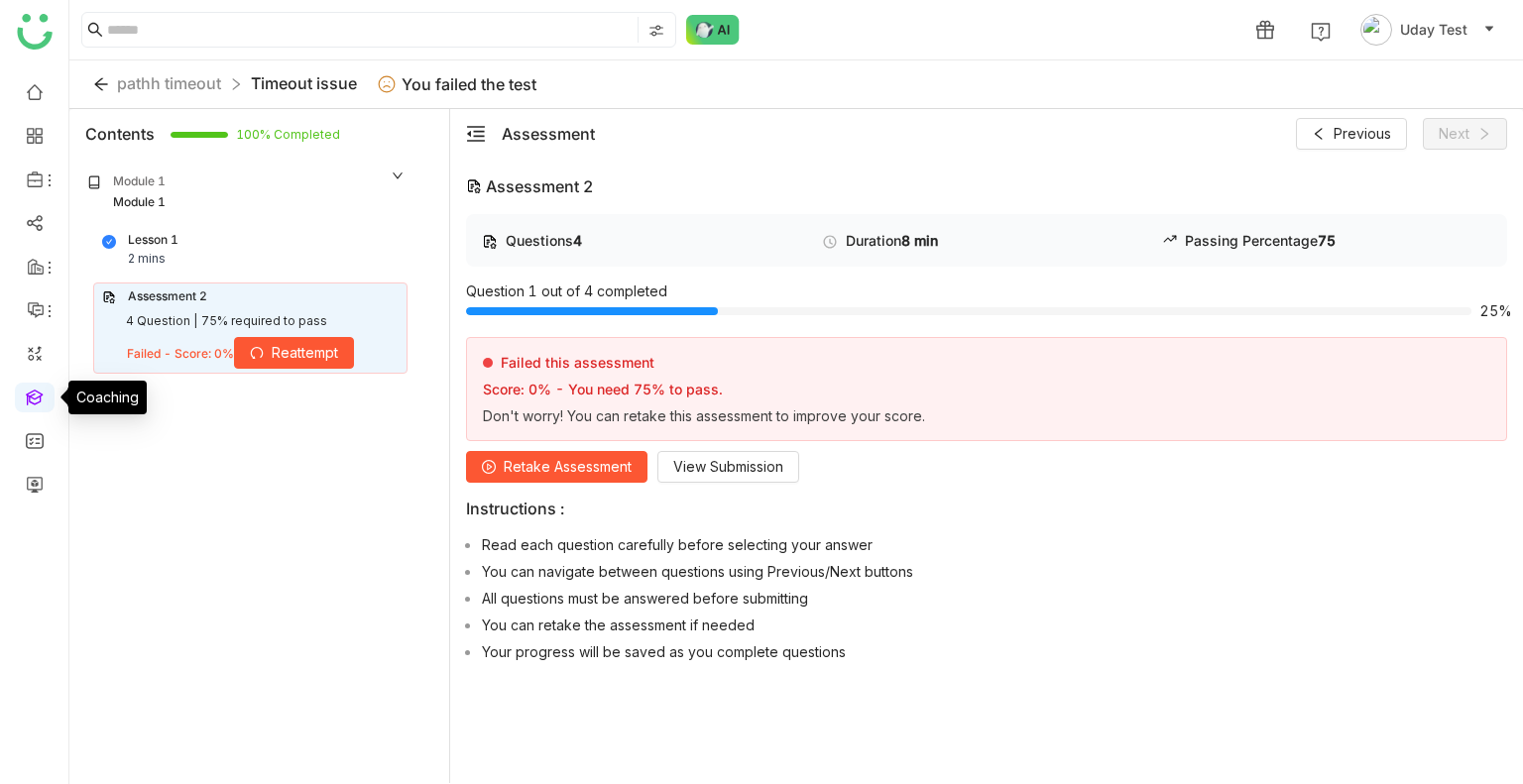 click at bounding box center (35, 395) 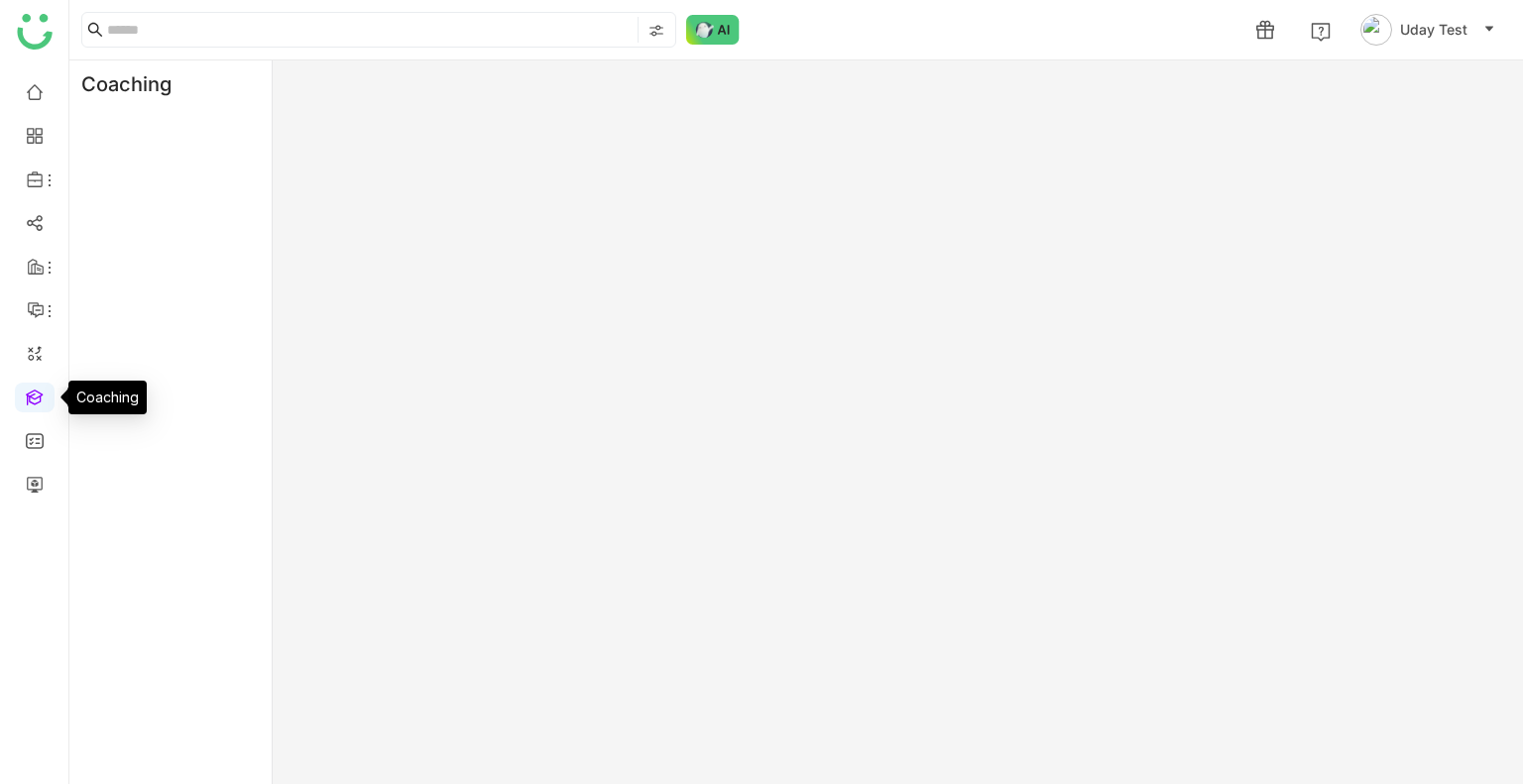 click at bounding box center (35, 395) 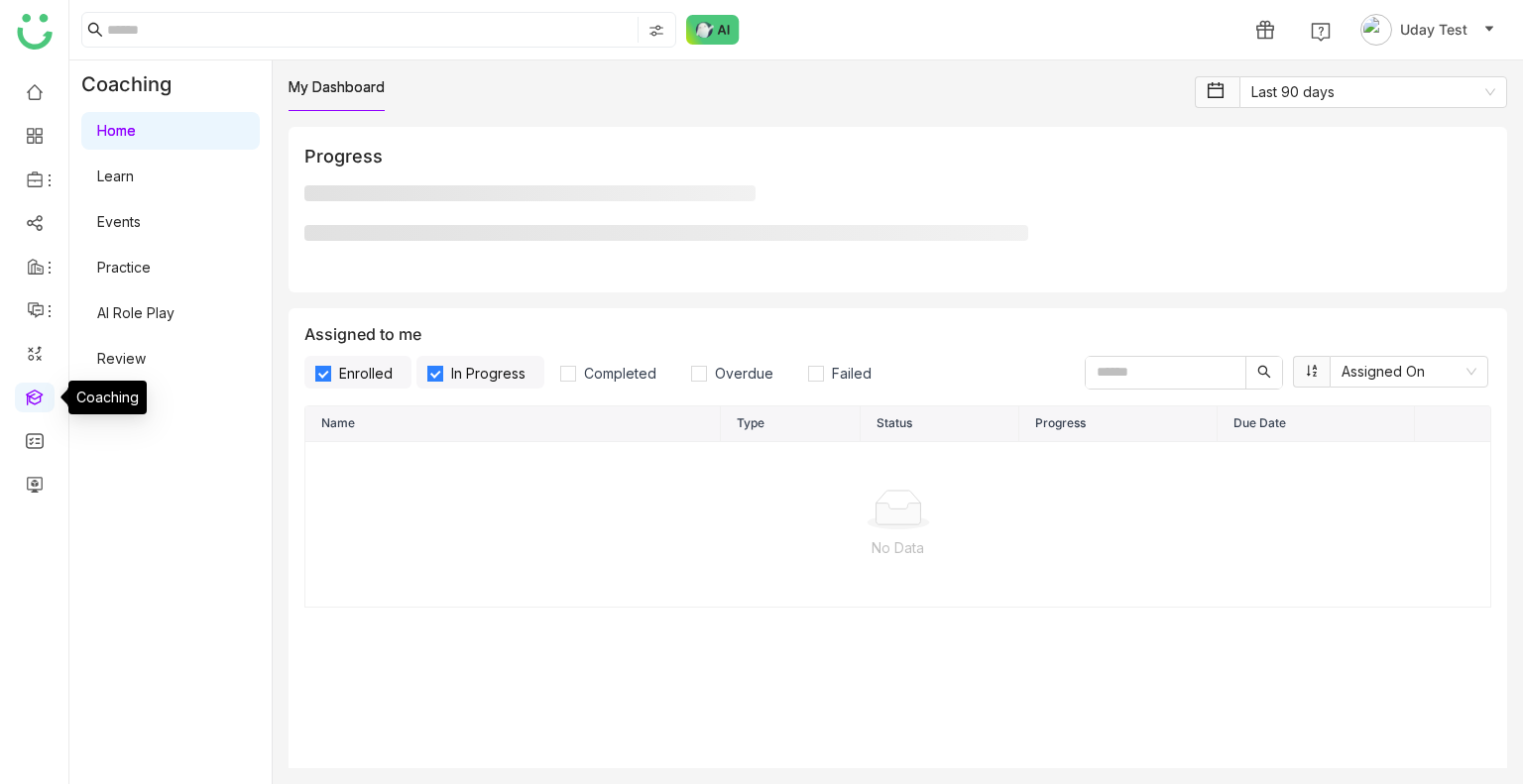 click at bounding box center (35, 395) 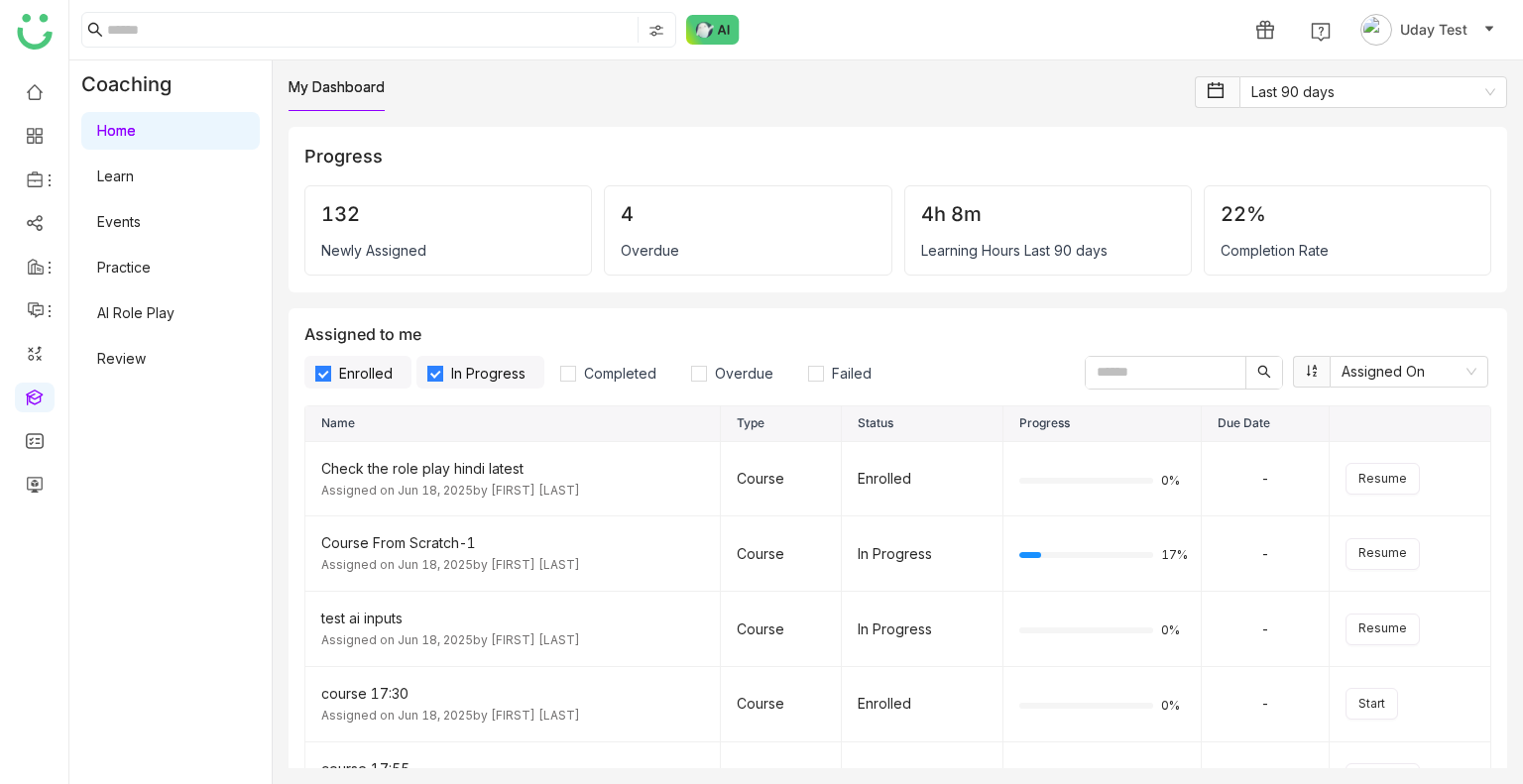 drag, startPoint x: 145, startPoint y: 152, endPoint x: 139, endPoint y: 181, distance: 29.614186 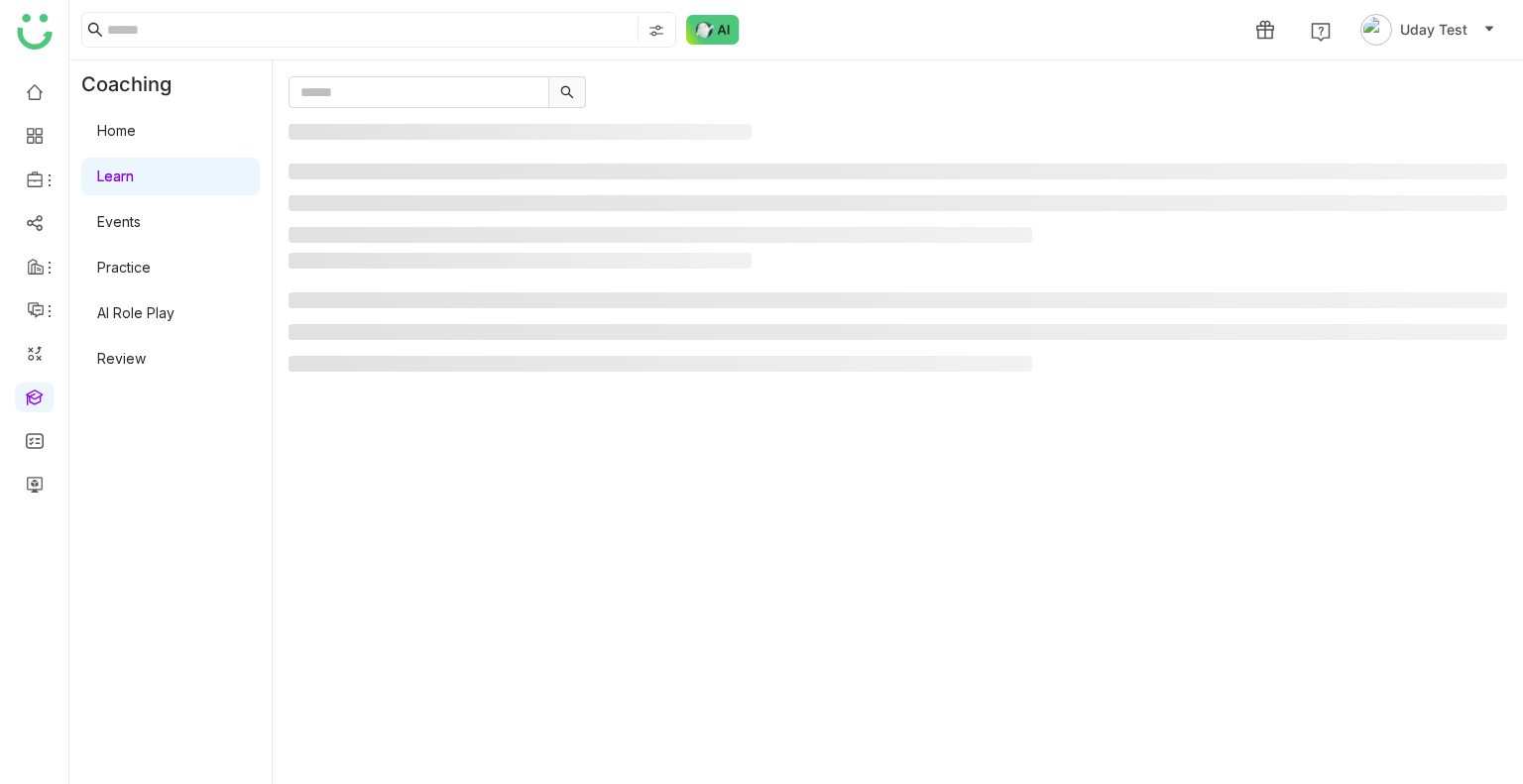 click on "Learn" at bounding box center (115, 175) 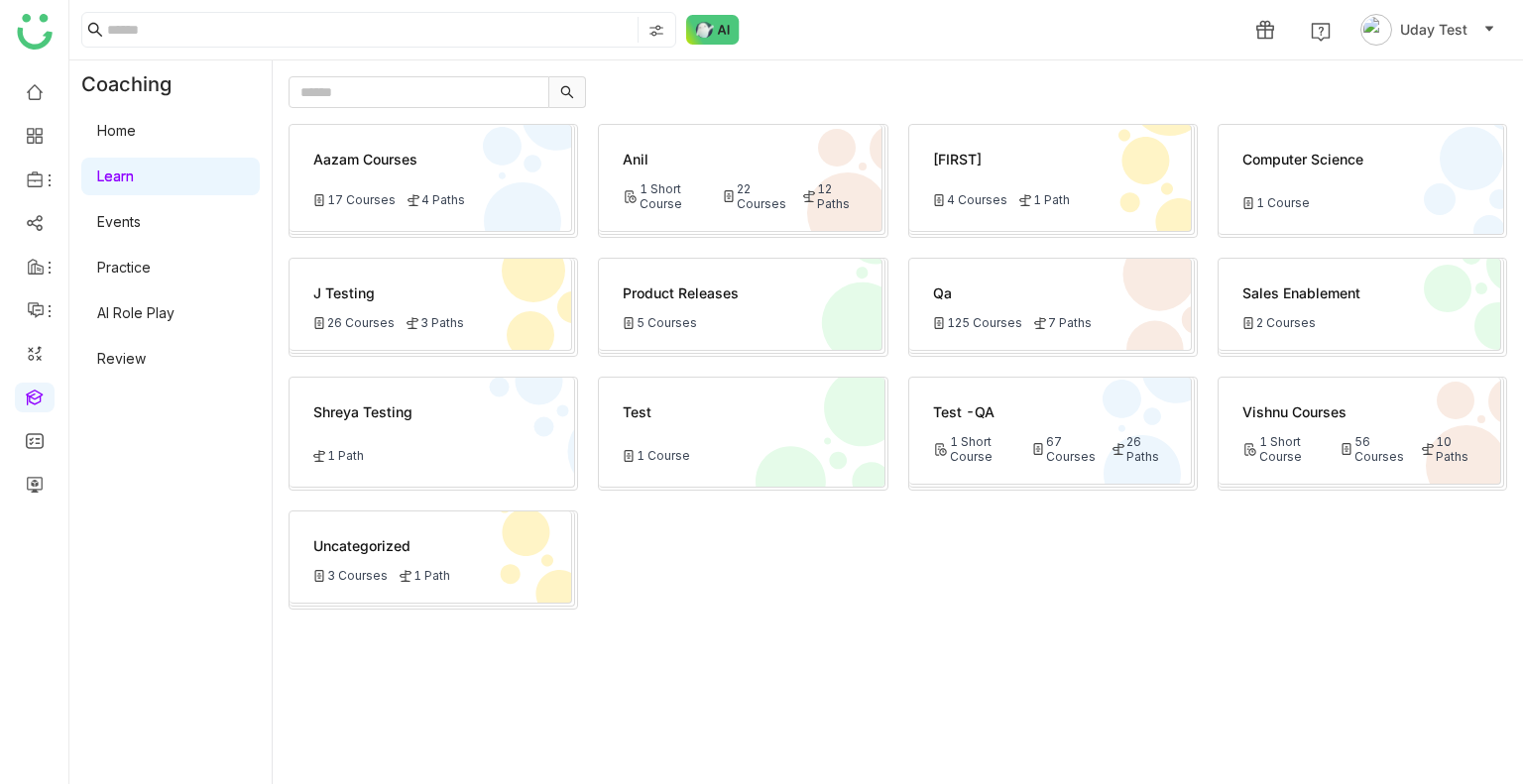 click on "Test -QA" 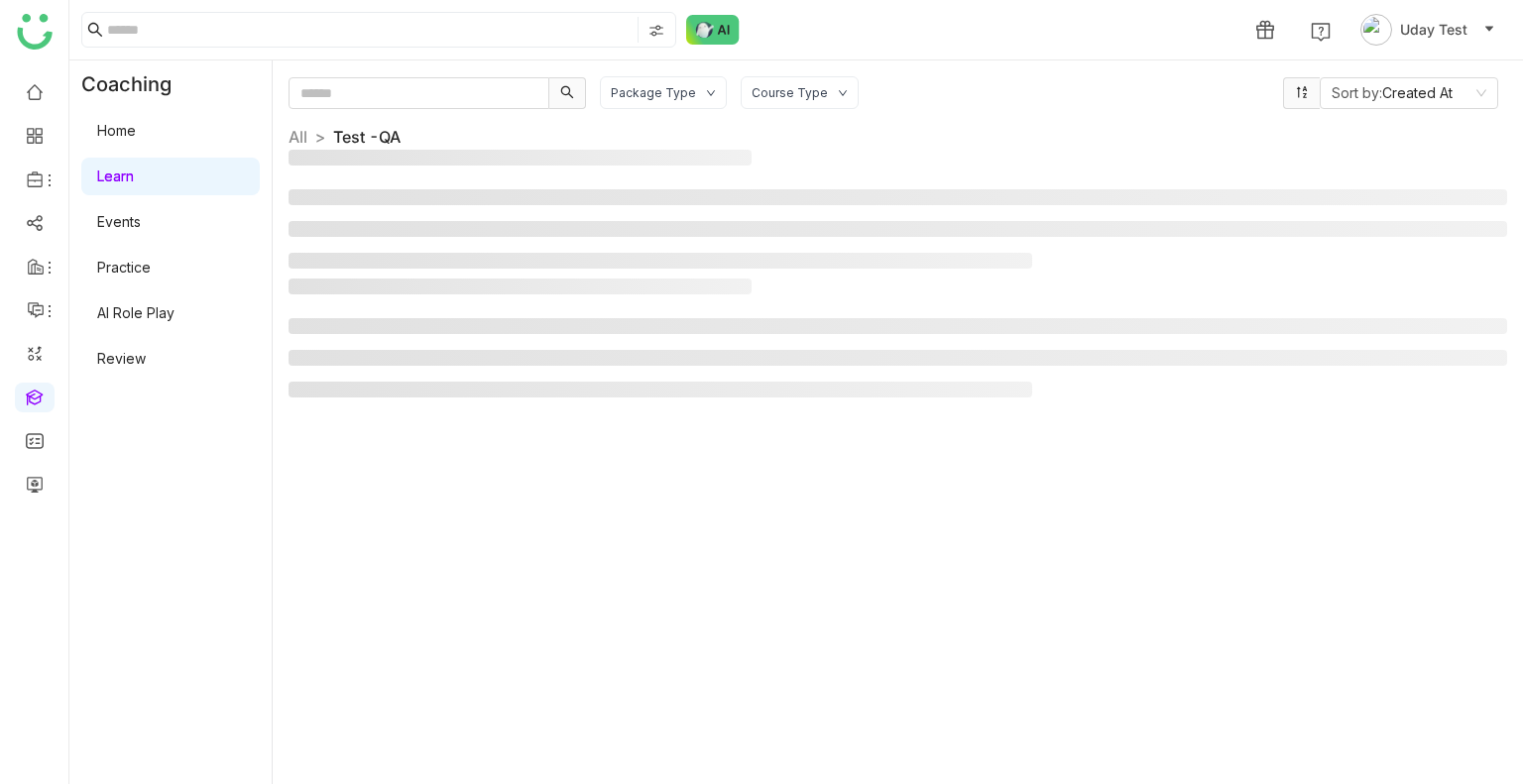 click on "Package Type Course Type Sort by:  Created At  All  >   Test -QA   >" 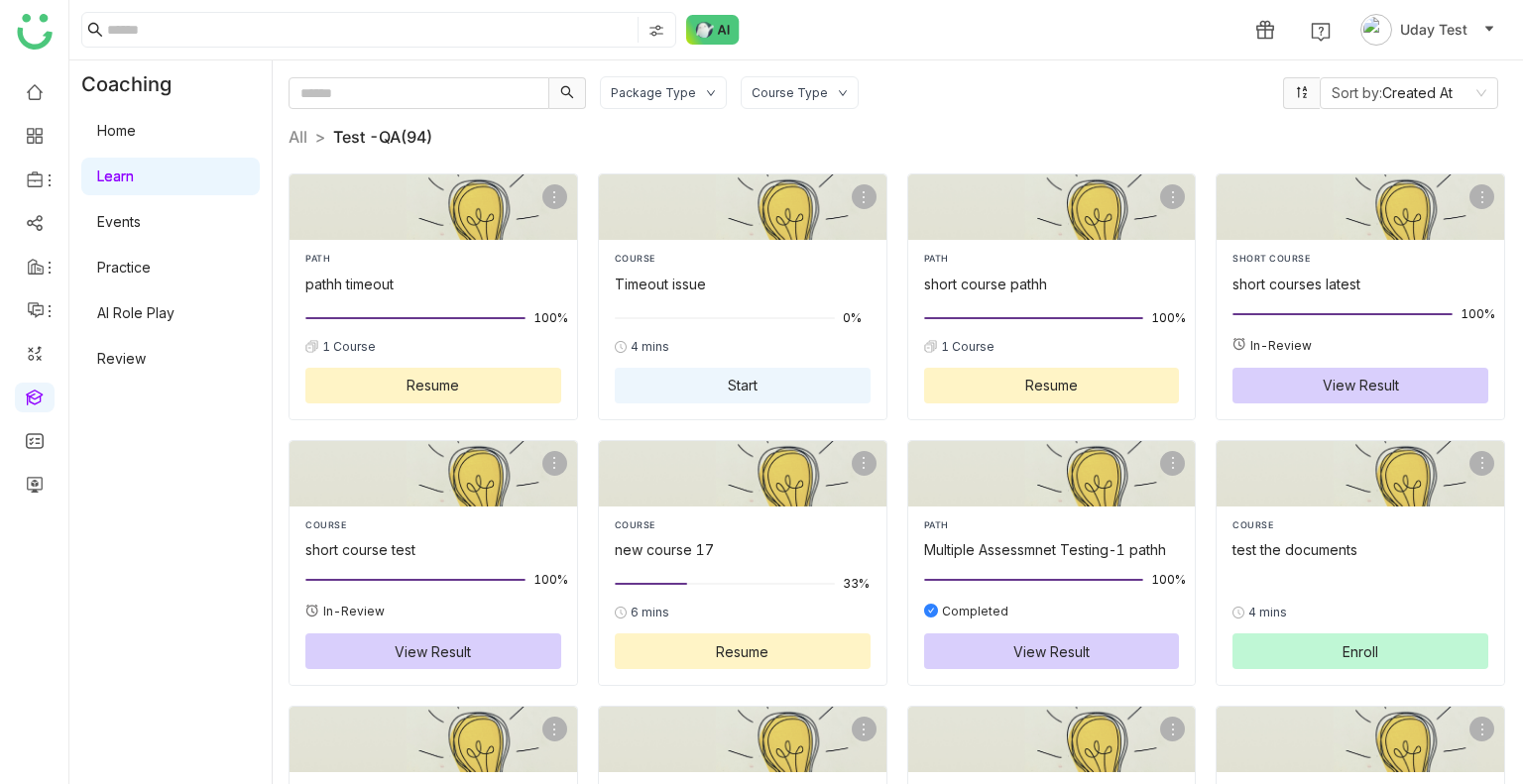 click on "Package Type" 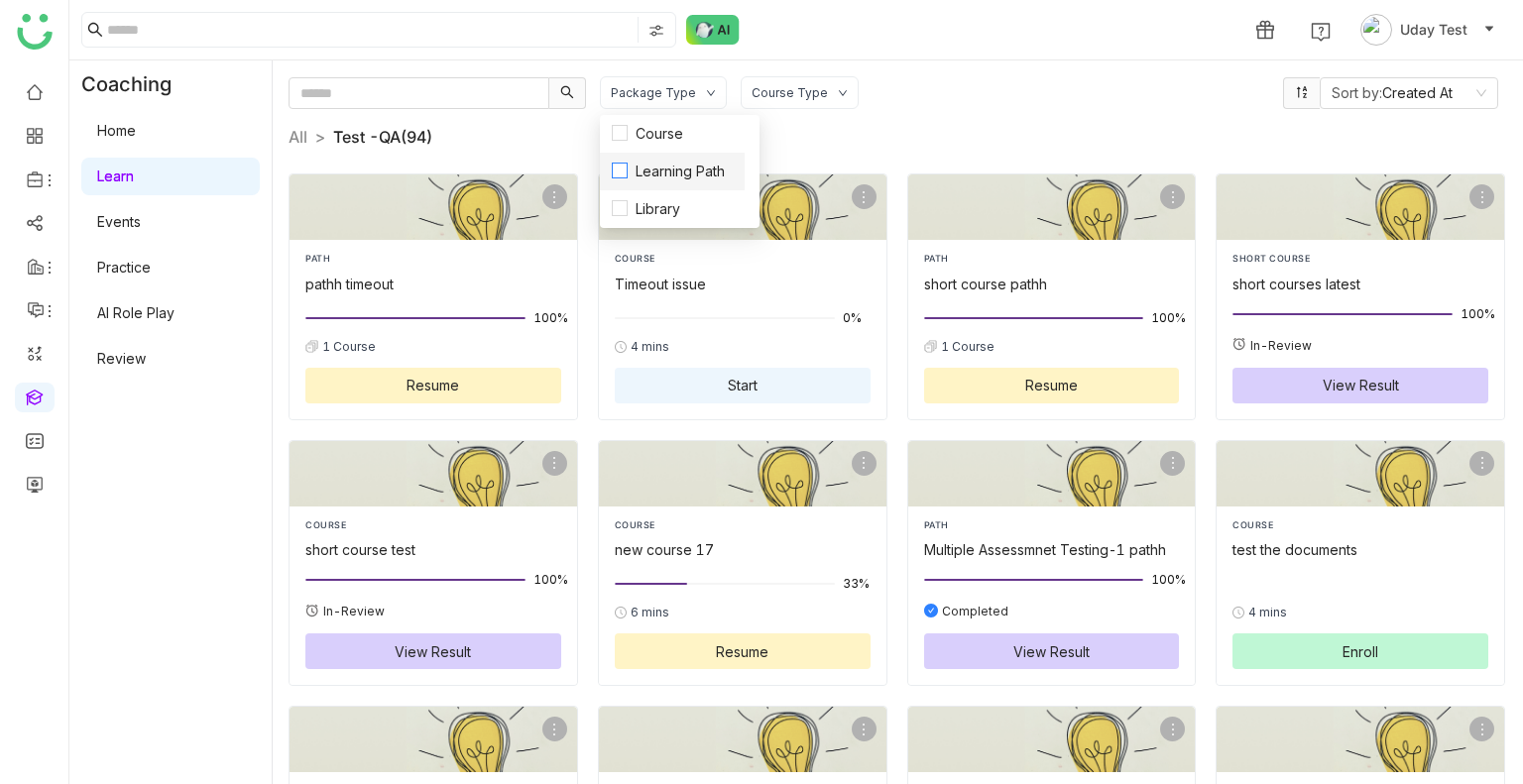 click on "Learning Path" at bounding box center (680, 171) 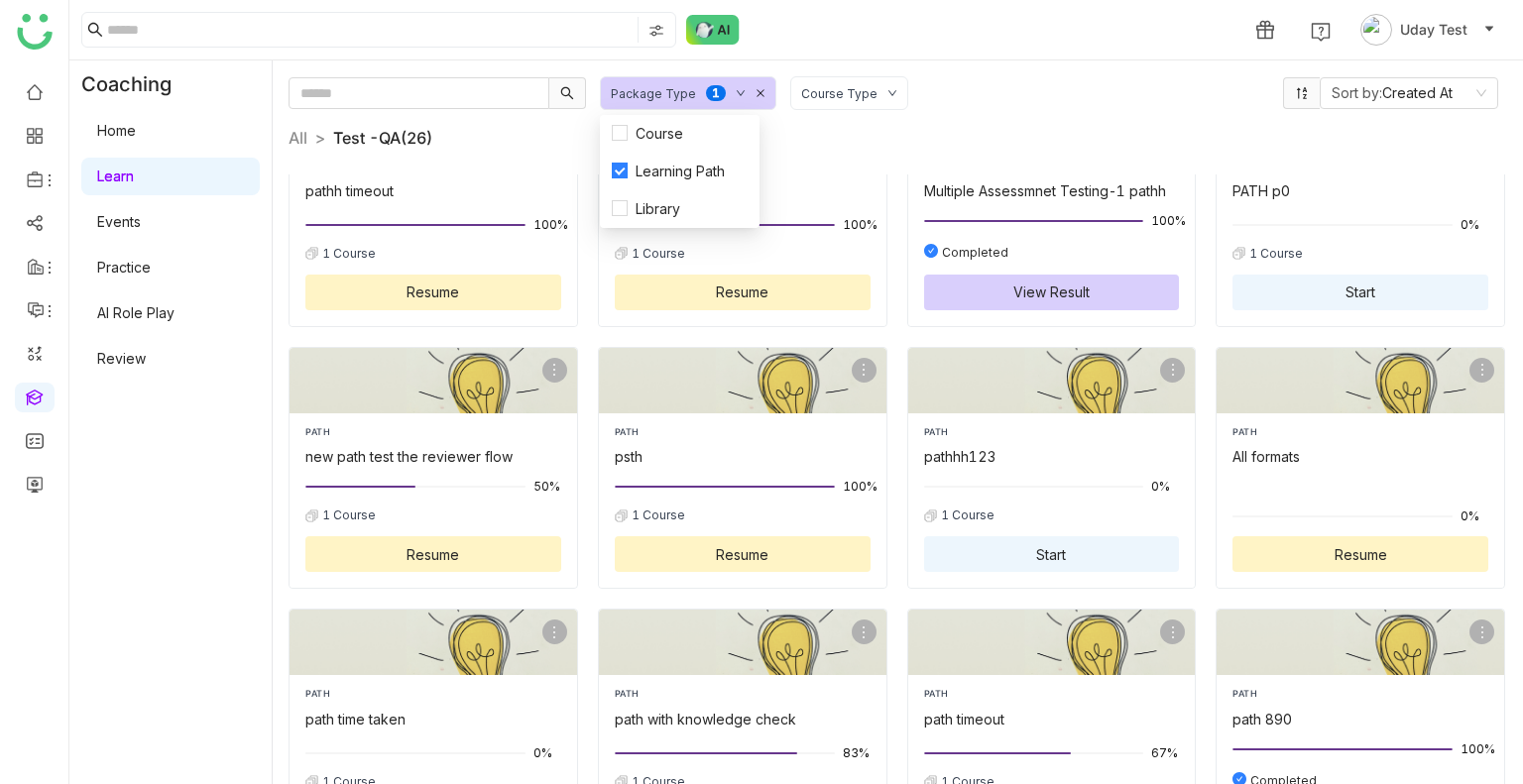 scroll, scrollTop: 0, scrollLeft: 0, axis: both 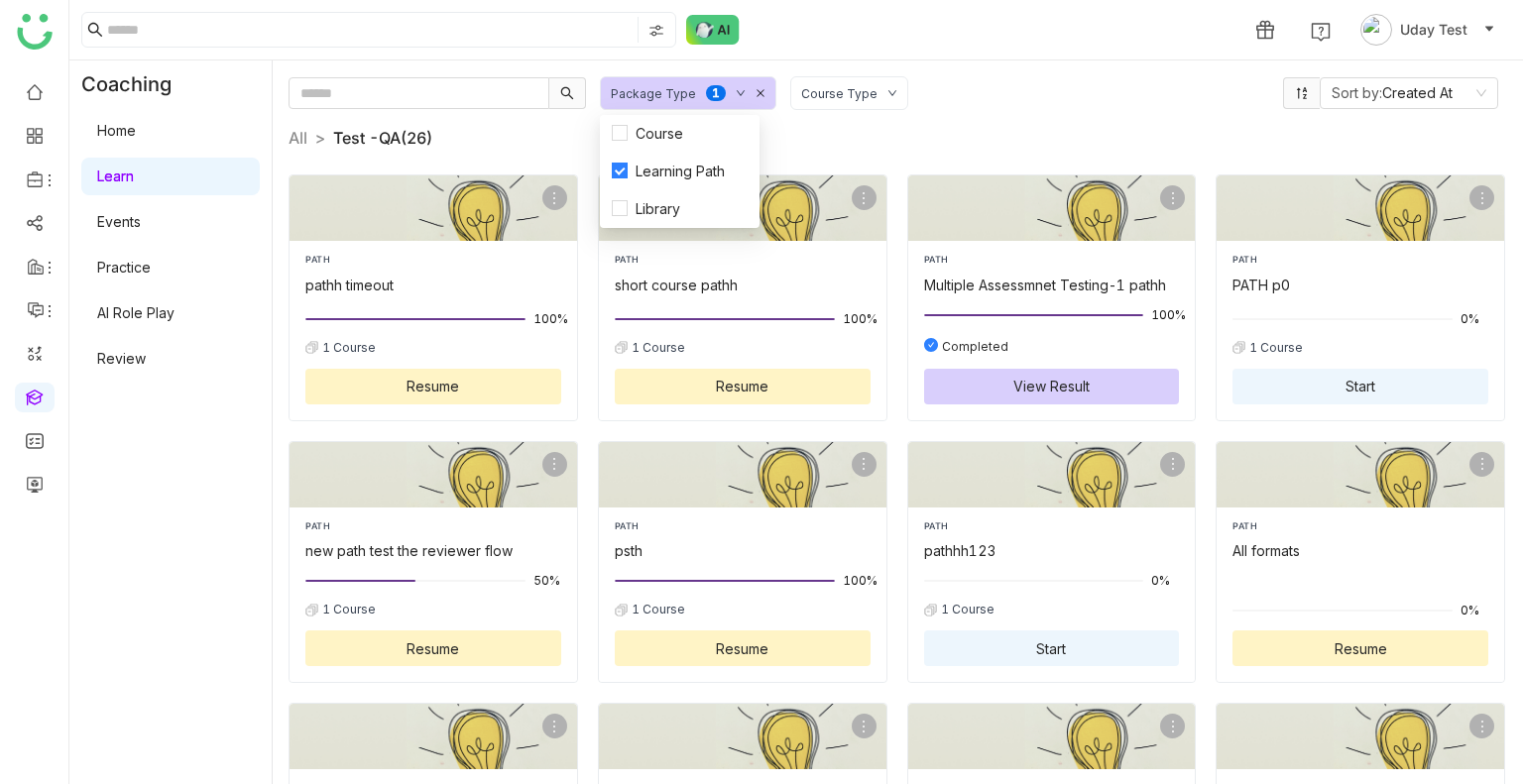click on "Course Type" 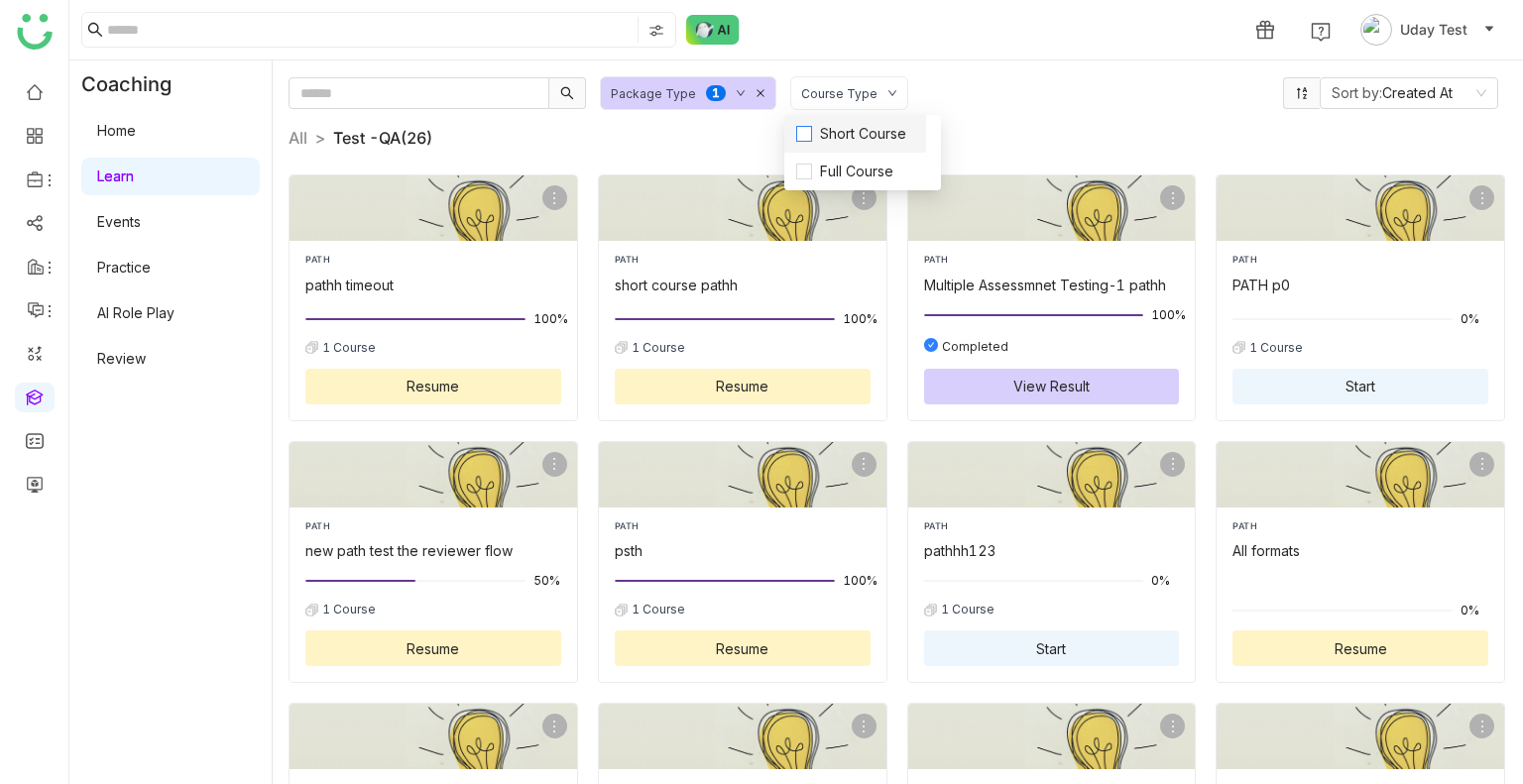click on "Short Course" at bounding box center [863, 134] 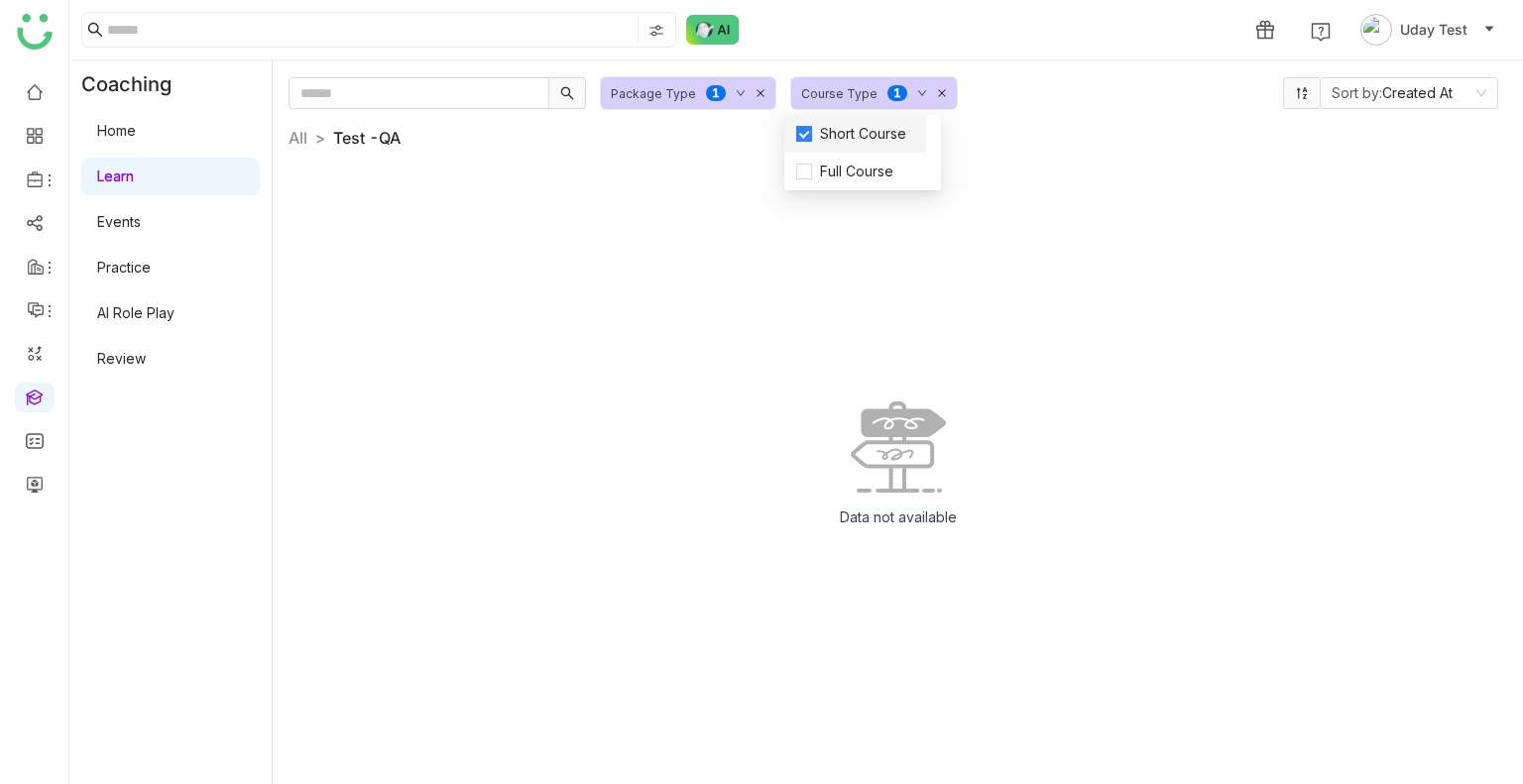 click on "Short Course" at bounding box center (863, 134) 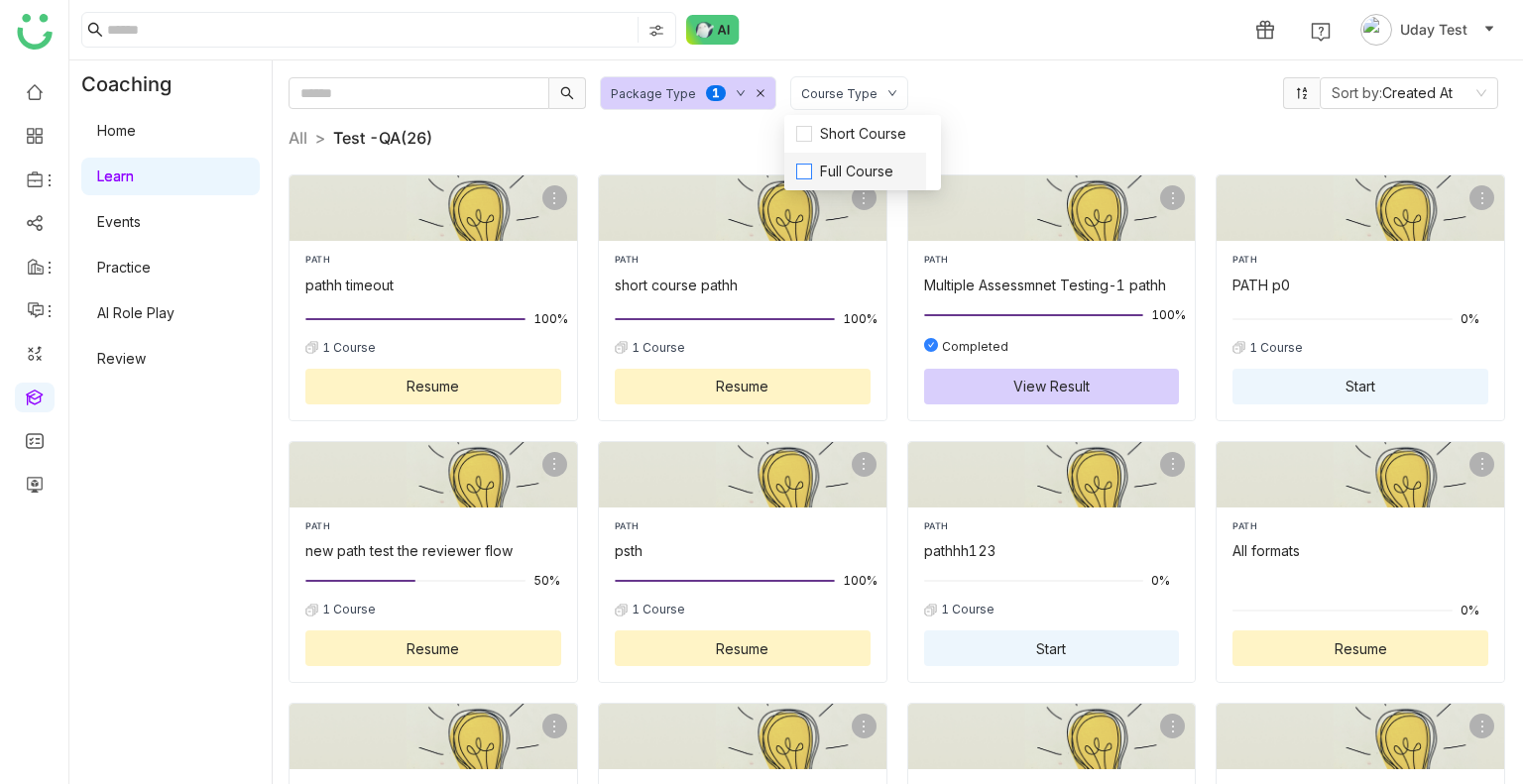 click on "Full Course" at bounding box center (857, 171) 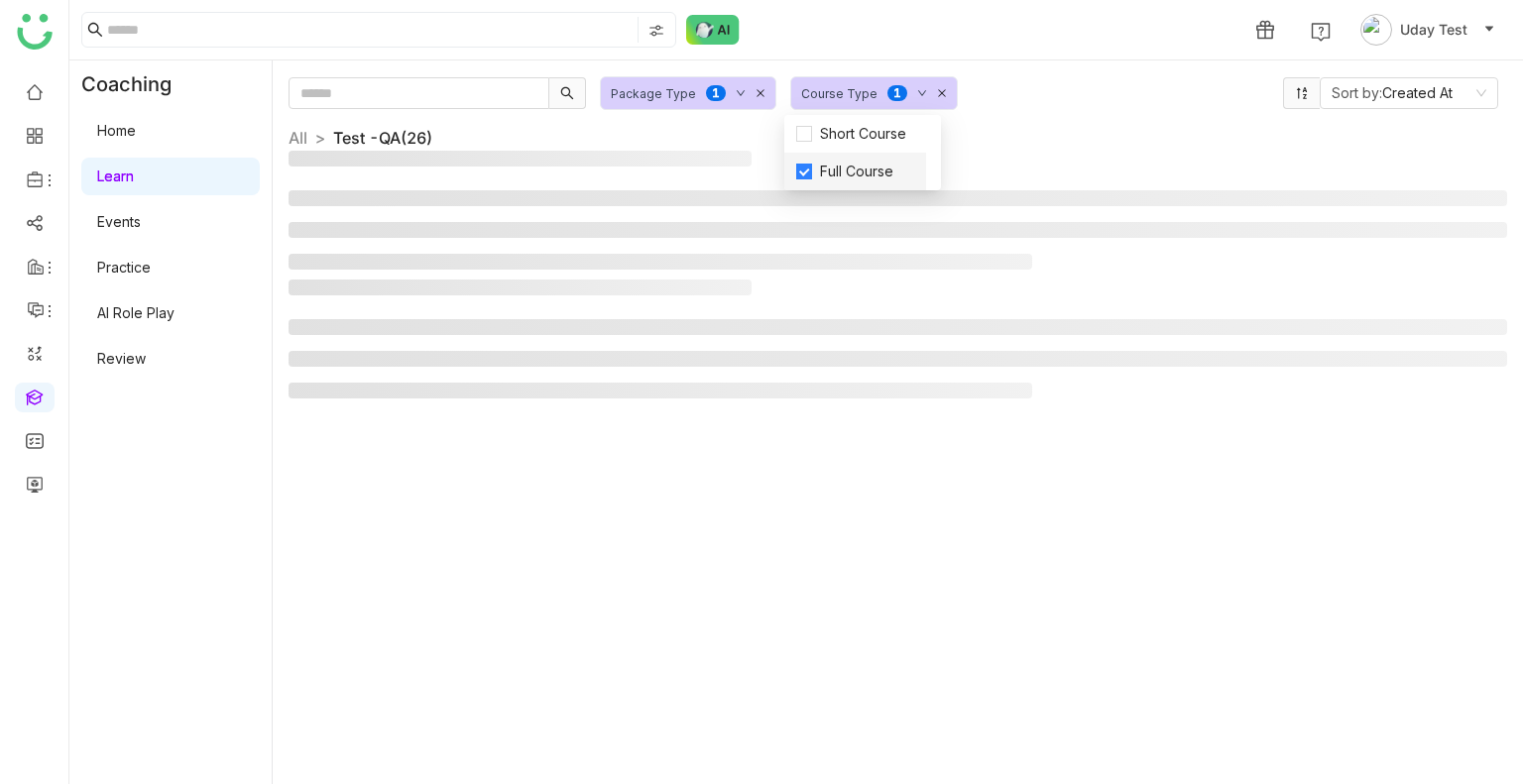 click on "Full Course" at bounding box center [857, 171] 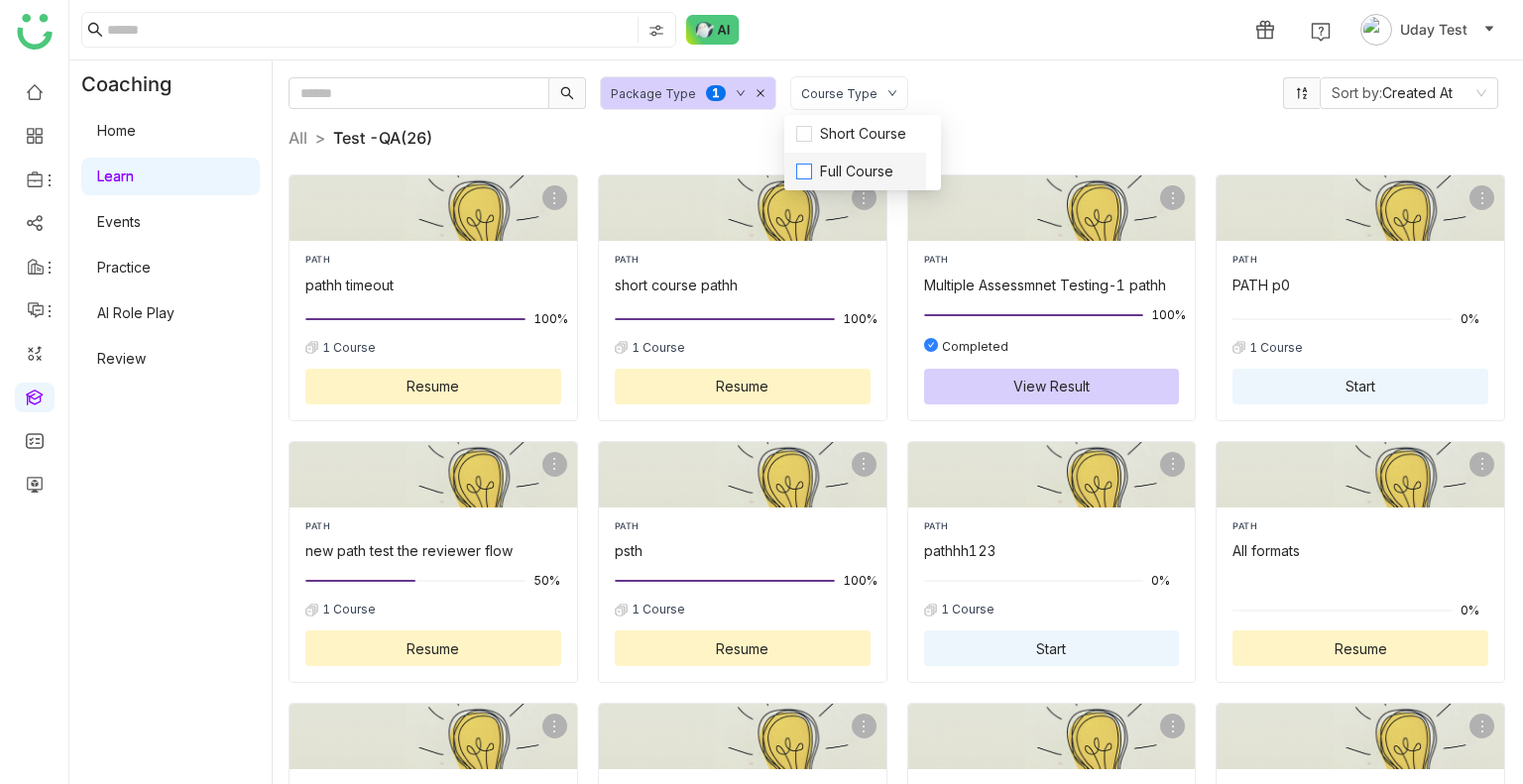 click on "Full Course" at bounding box center [857, 171] 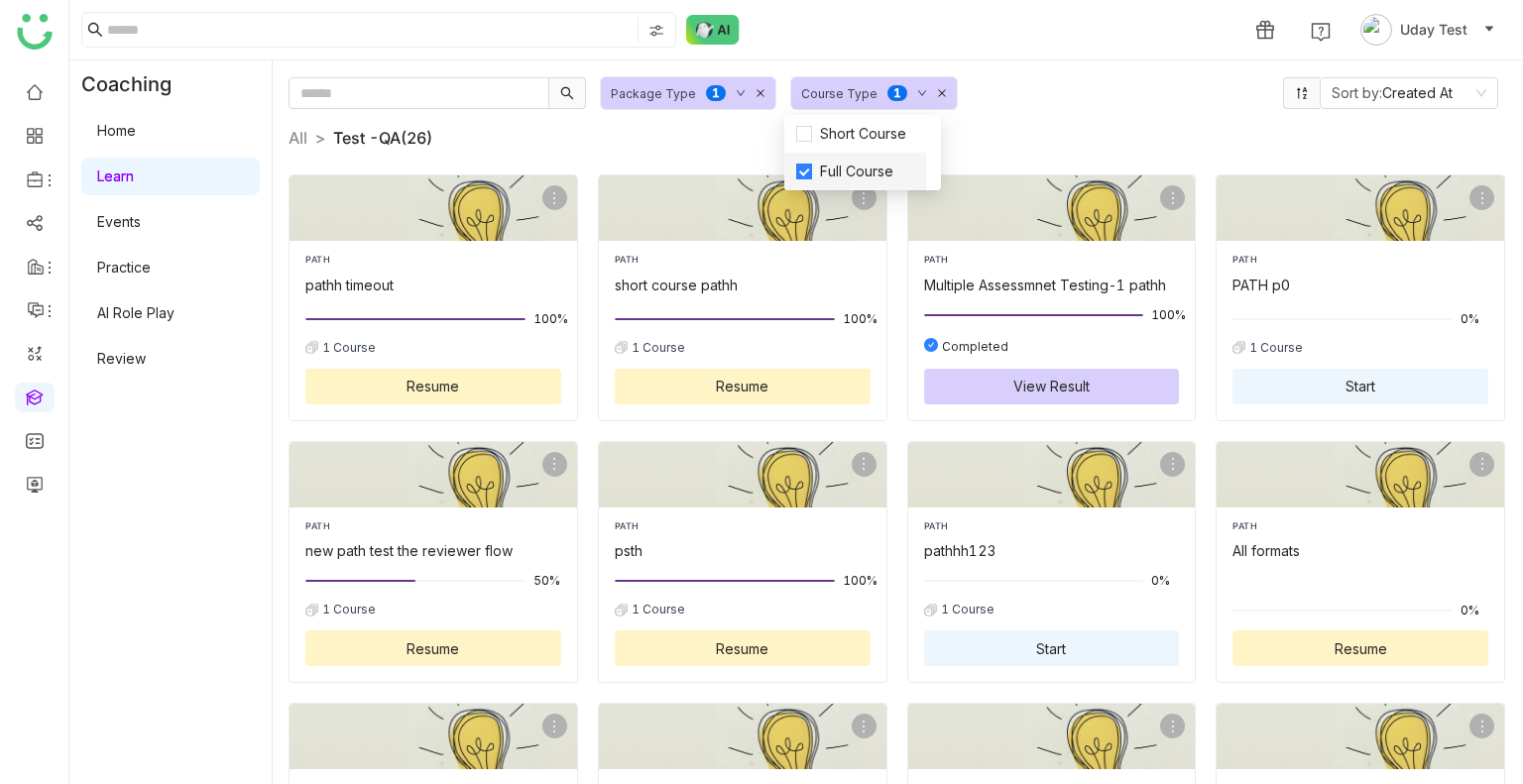 click on "Full Course" at bounding box center [857, 171] 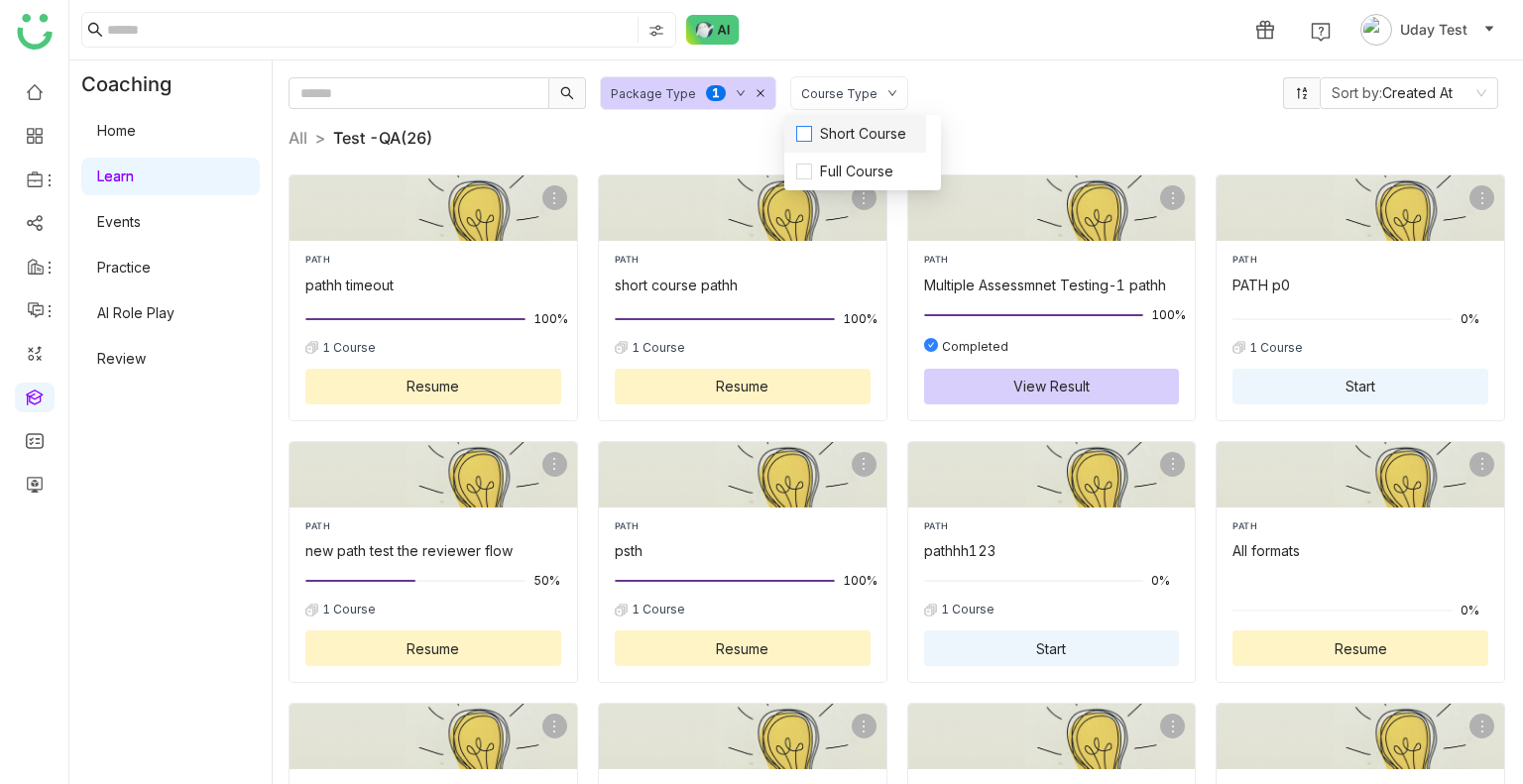 click on "Short Course" at bounding box center (863, 134) 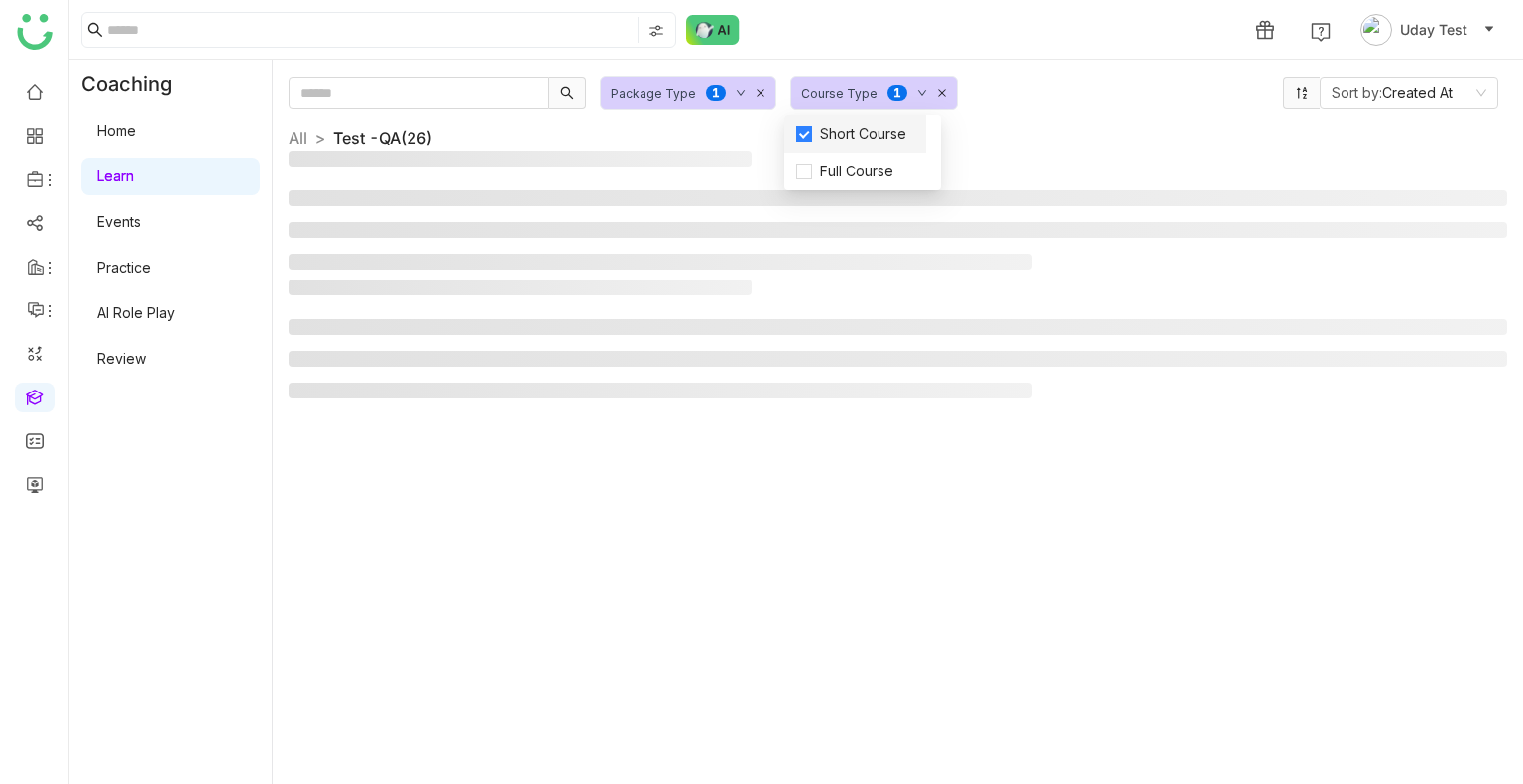 click on "Short Course" at bounding box center [863, 134] 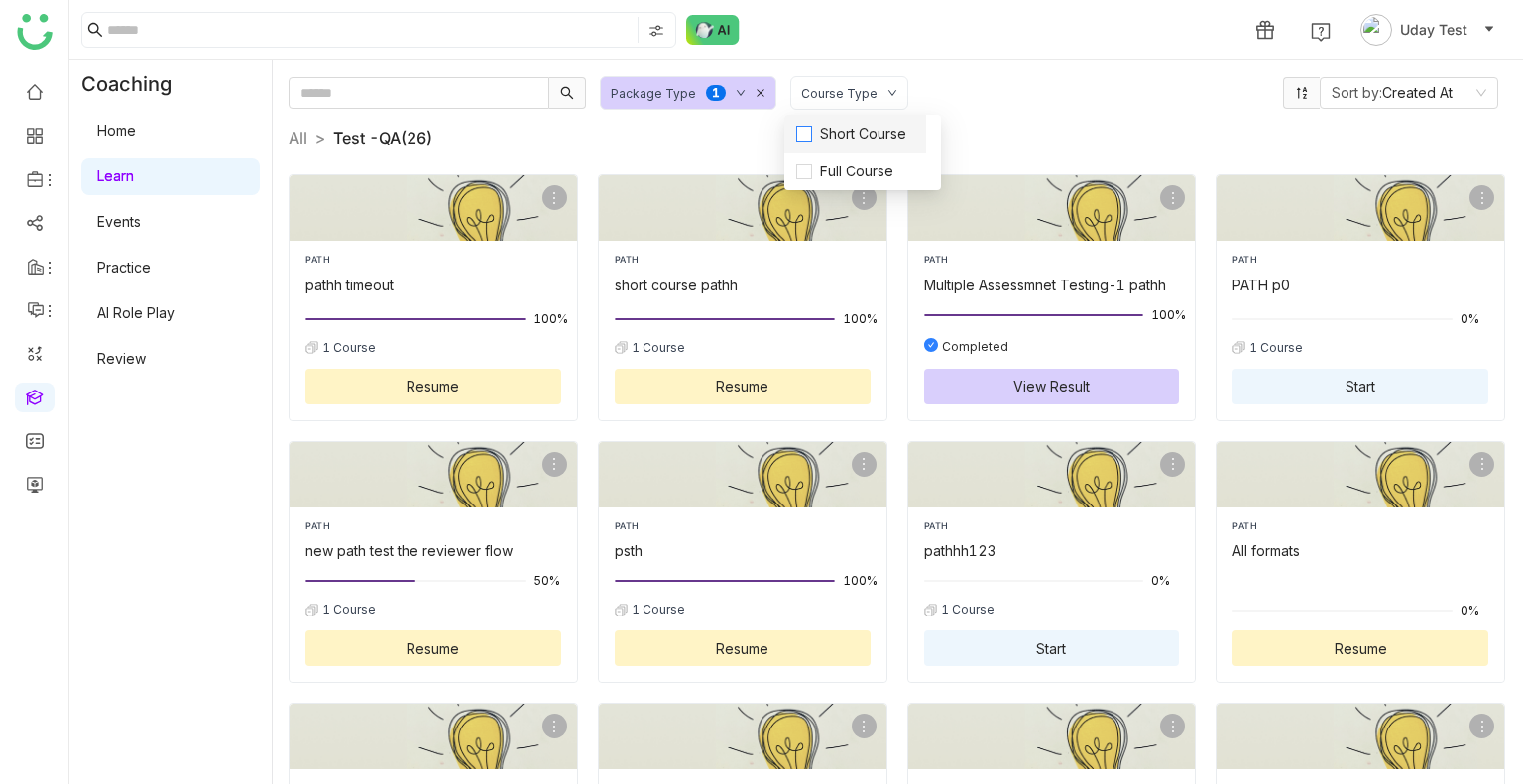 click on "Short Course" at bounding box center [863, 134] 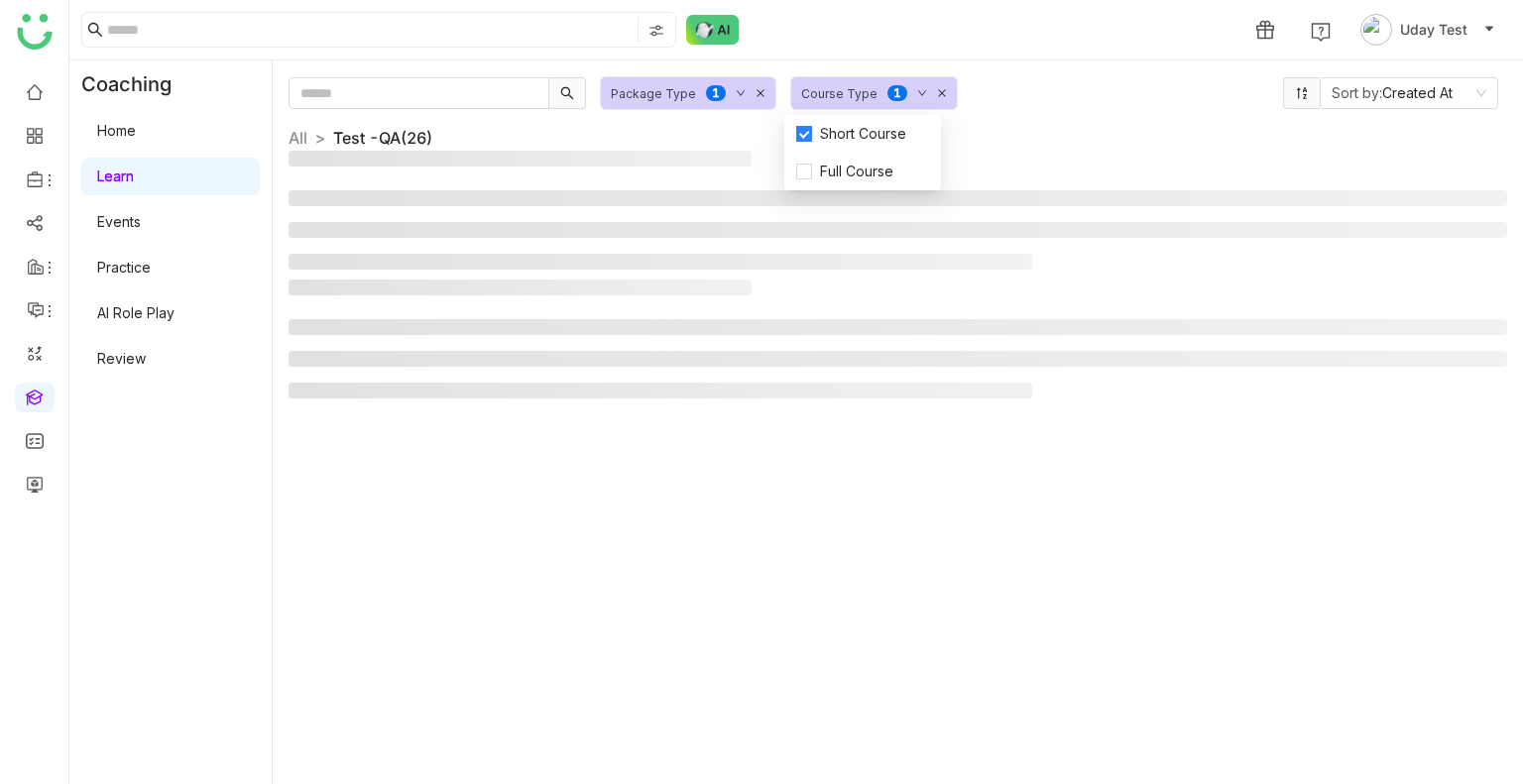 click on "Package Type  0   1   2   3   4   5   6   7   8   9" 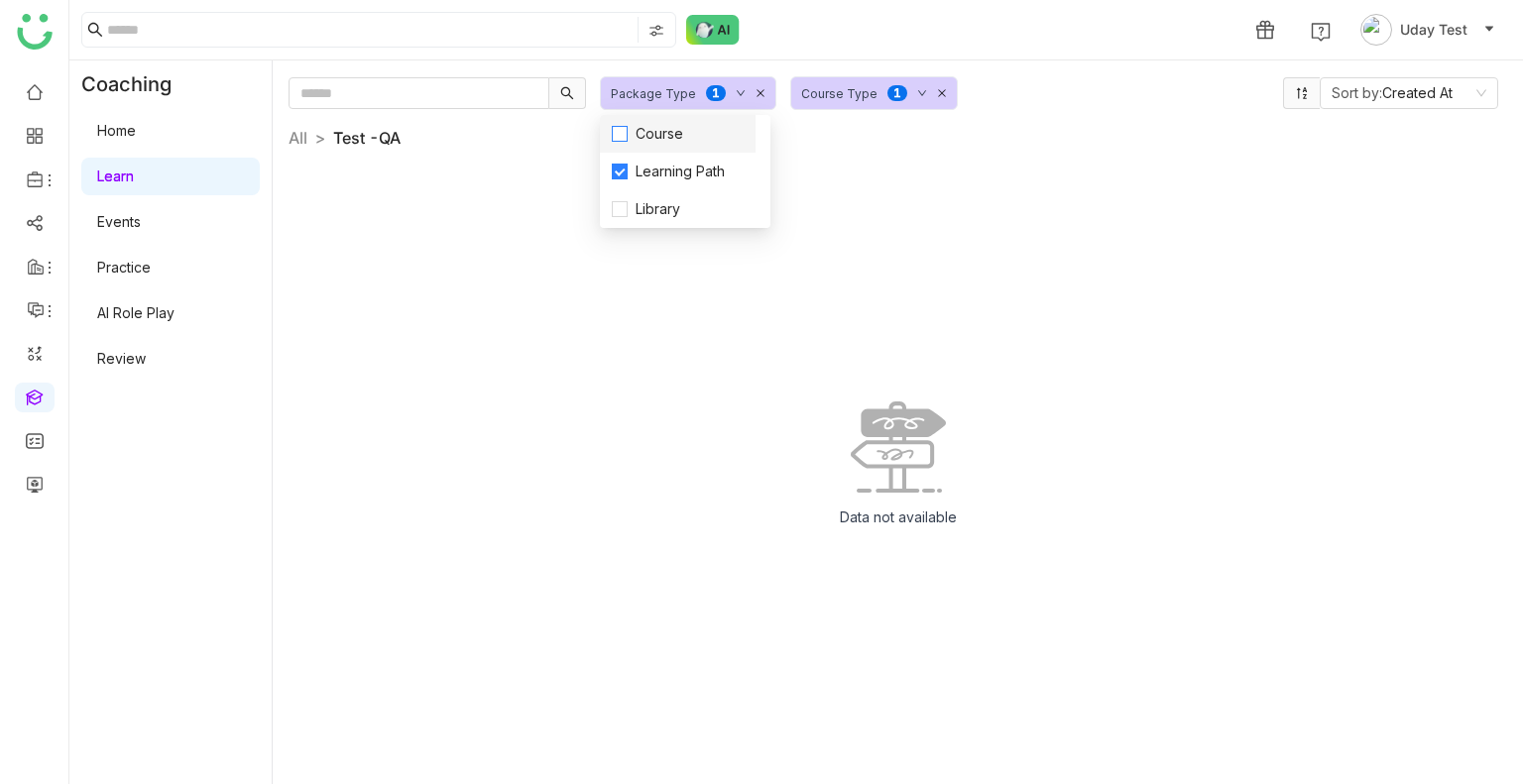 click on "Course" at bounding box center [659, 134] 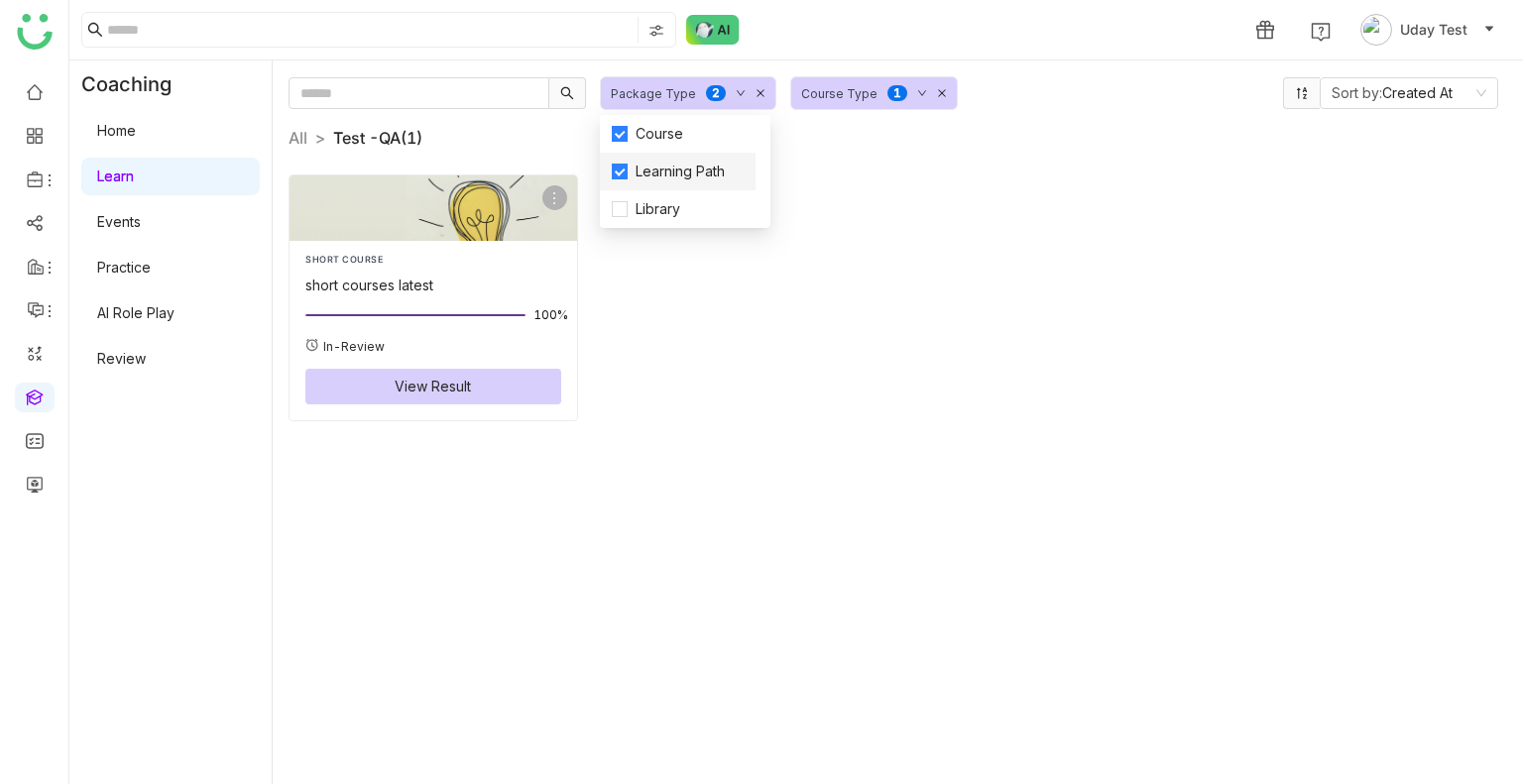 click on "Learning Path" at bounding box center [680, 171] 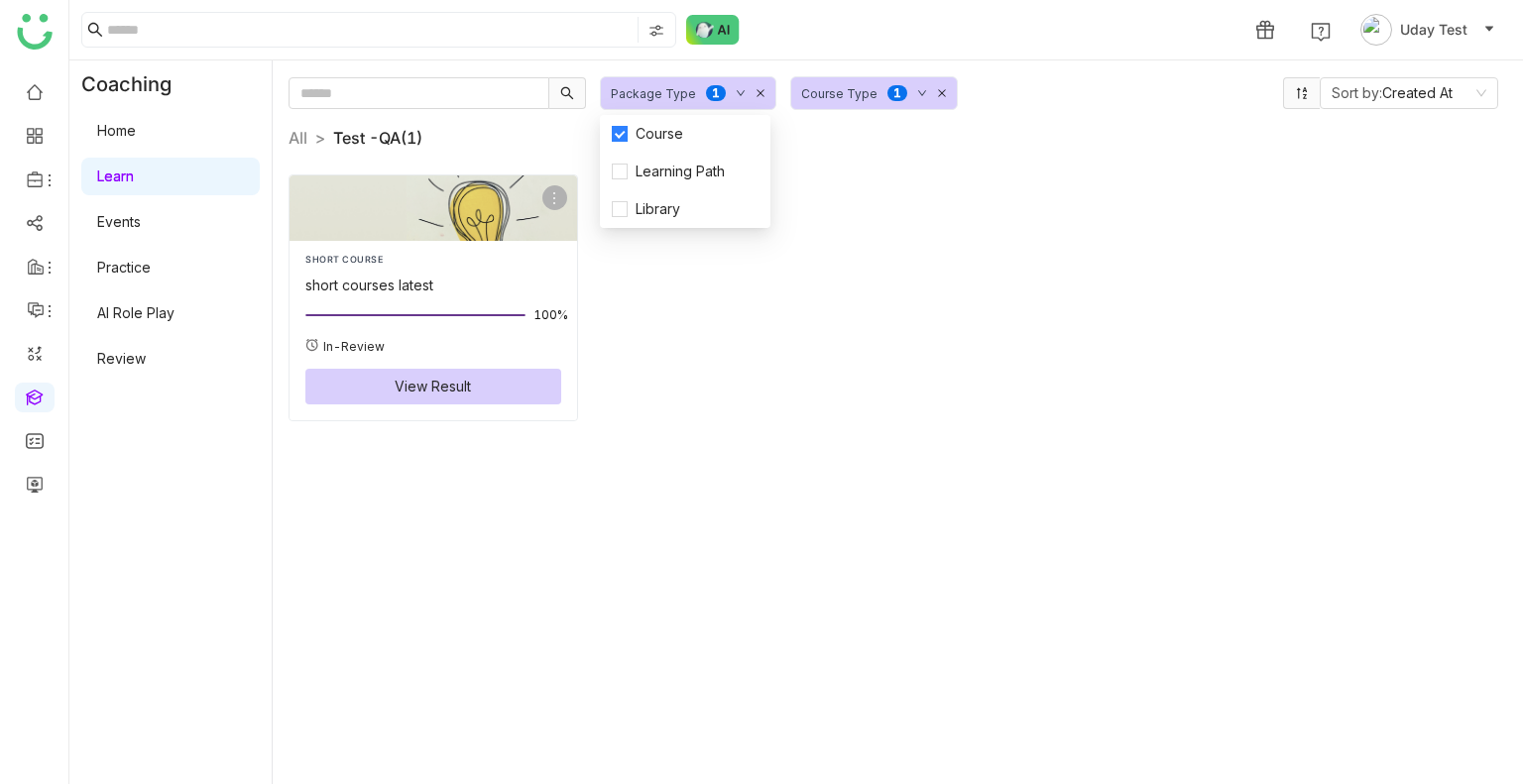click on "Course Type" 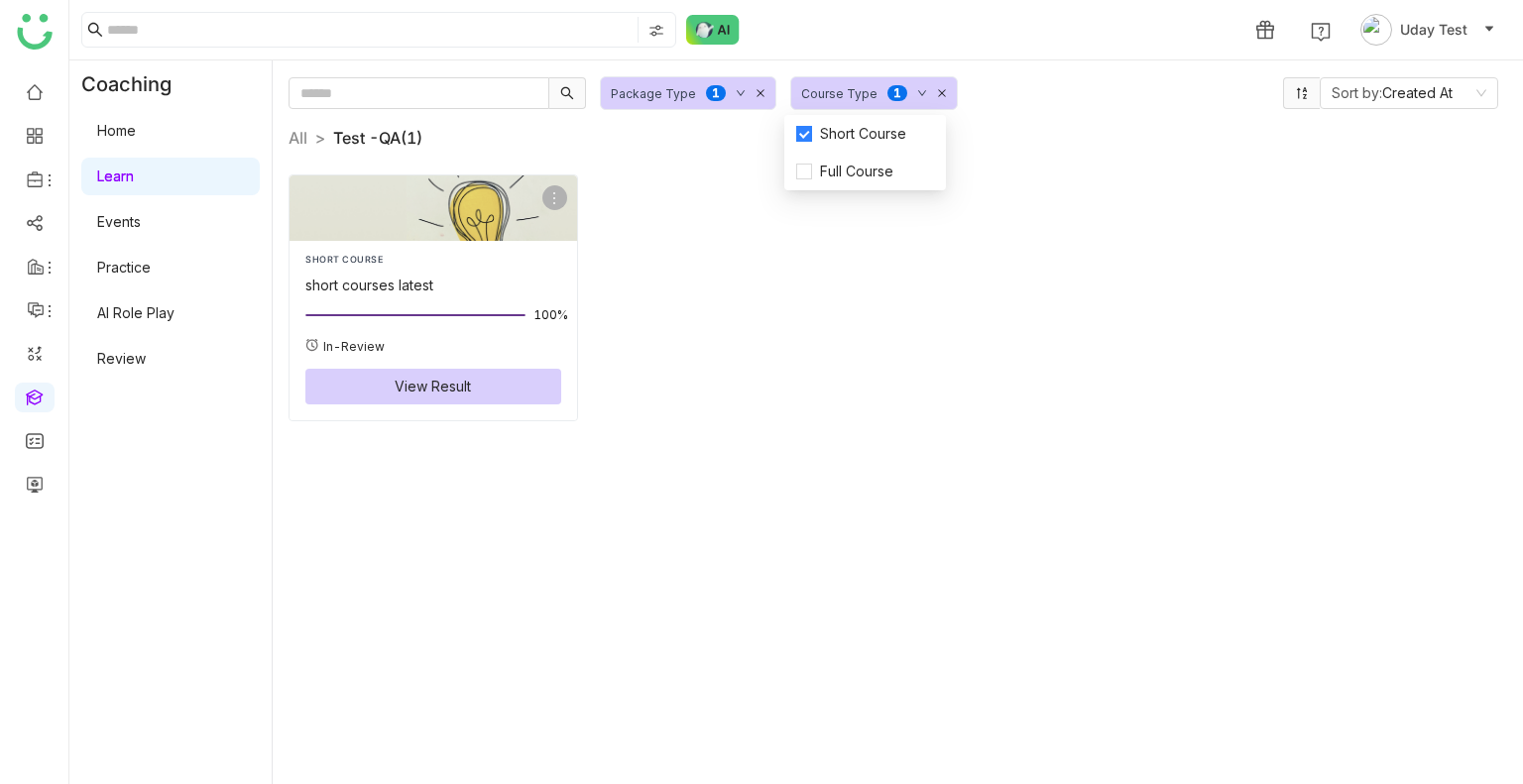 click on "Package Type  0   1   2   3   4   5   6   7   8   9  Course Type  0   1   2   3   4   5   6   7   8   9" 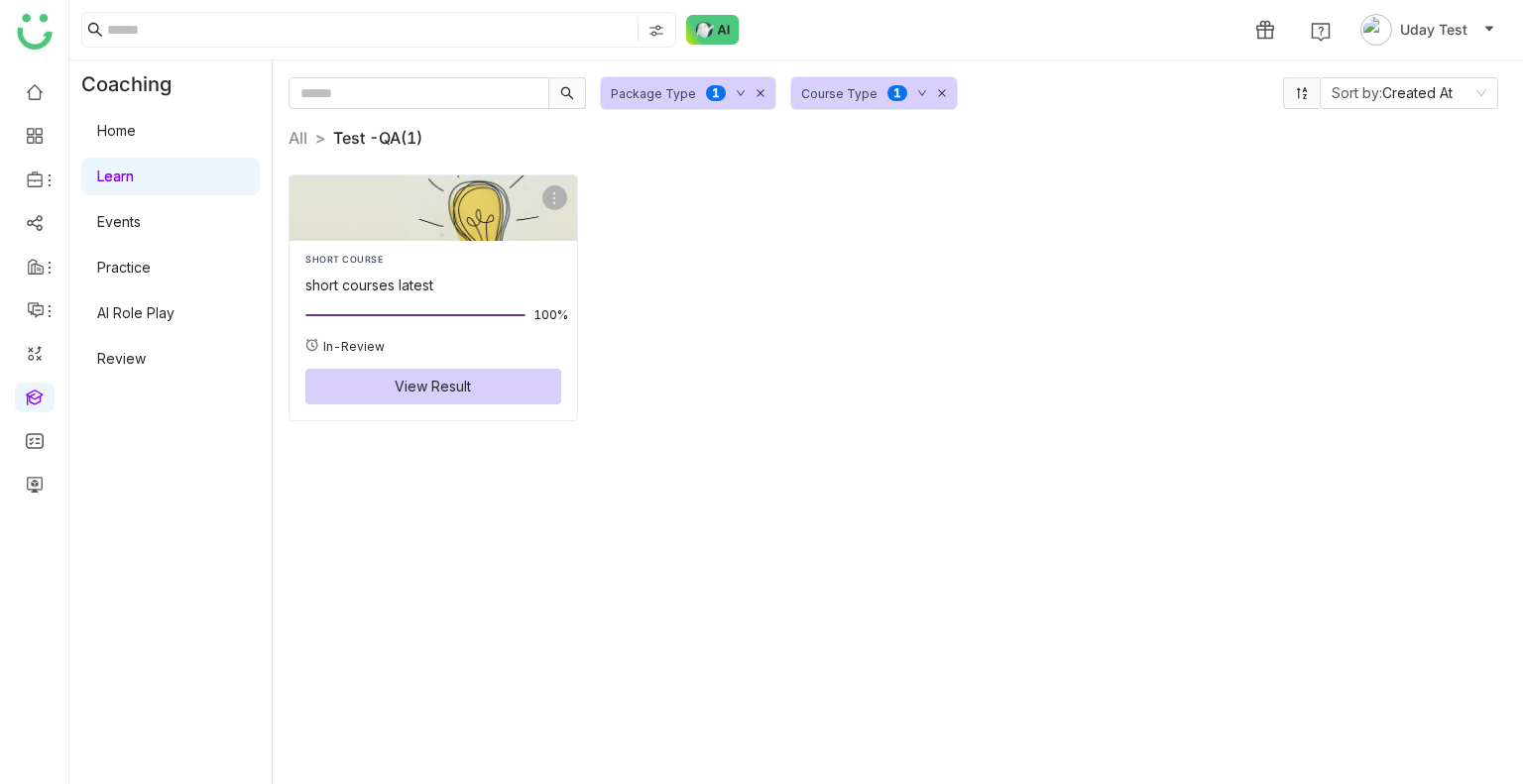 click on "Course Type" 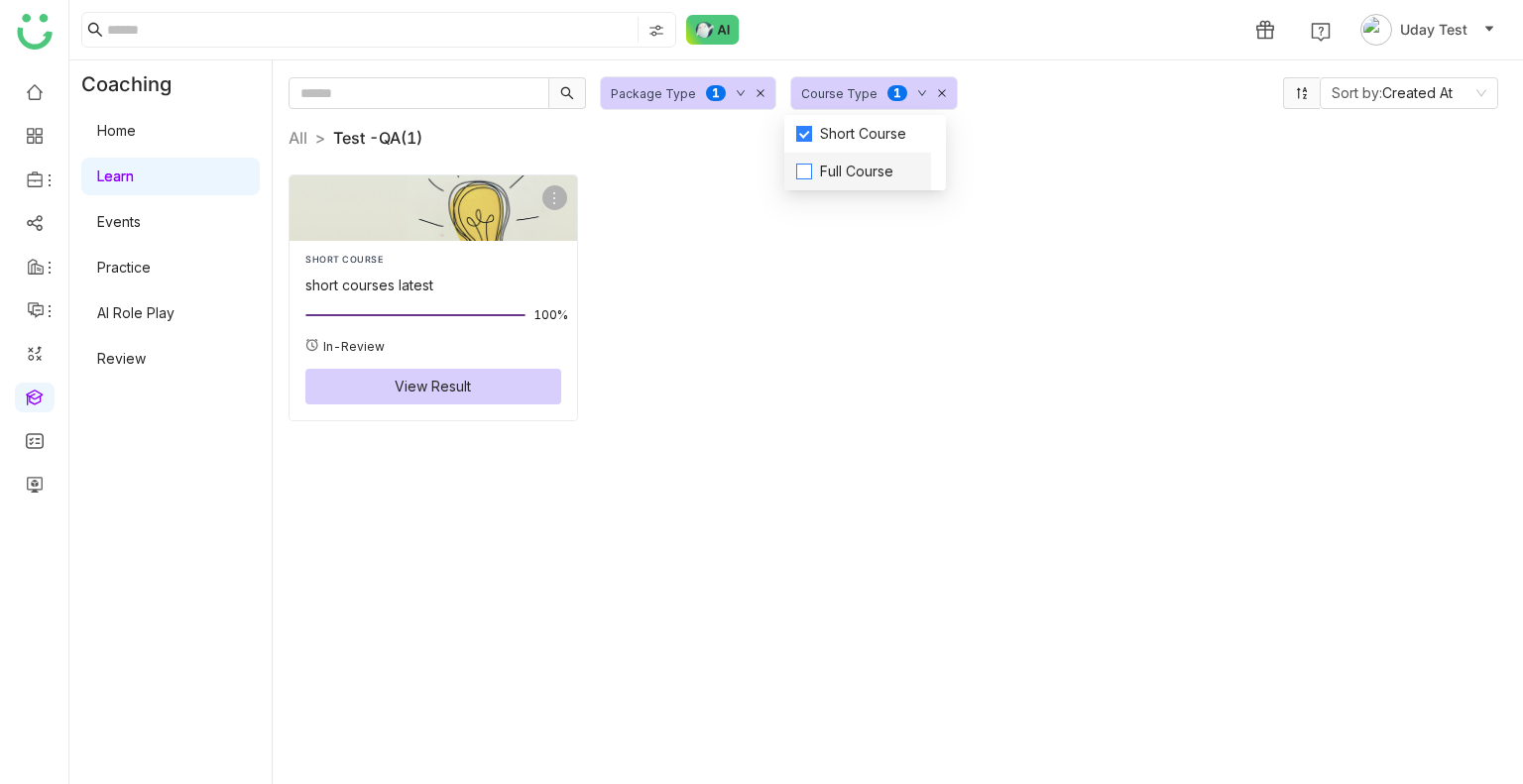 click on "Full Course" at bounding box center [857, 171] 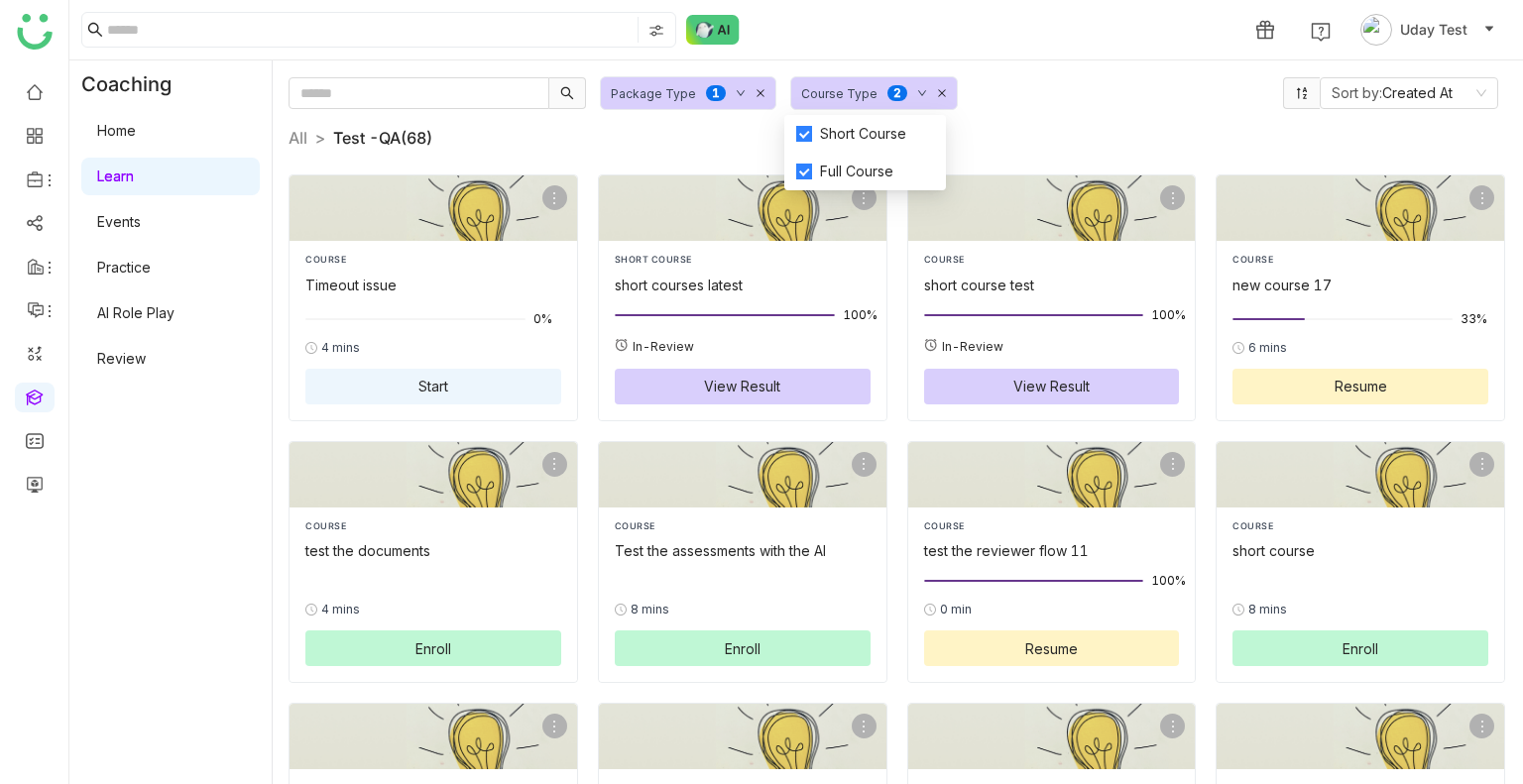 click on "Package Type  0   1   2   3   4   5   6   7   8   9" 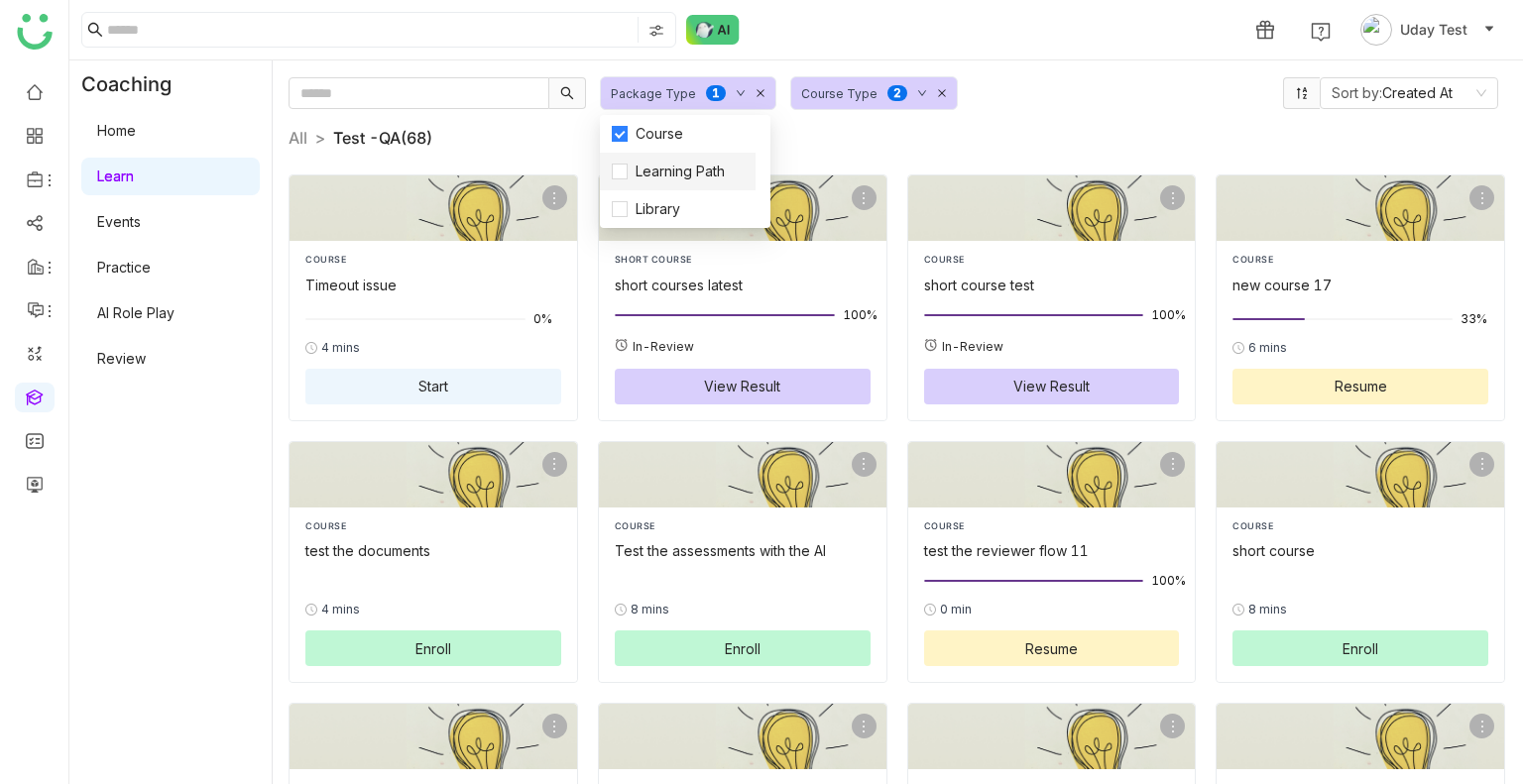 click on "Learning Path" at bounding box center (677, 171) 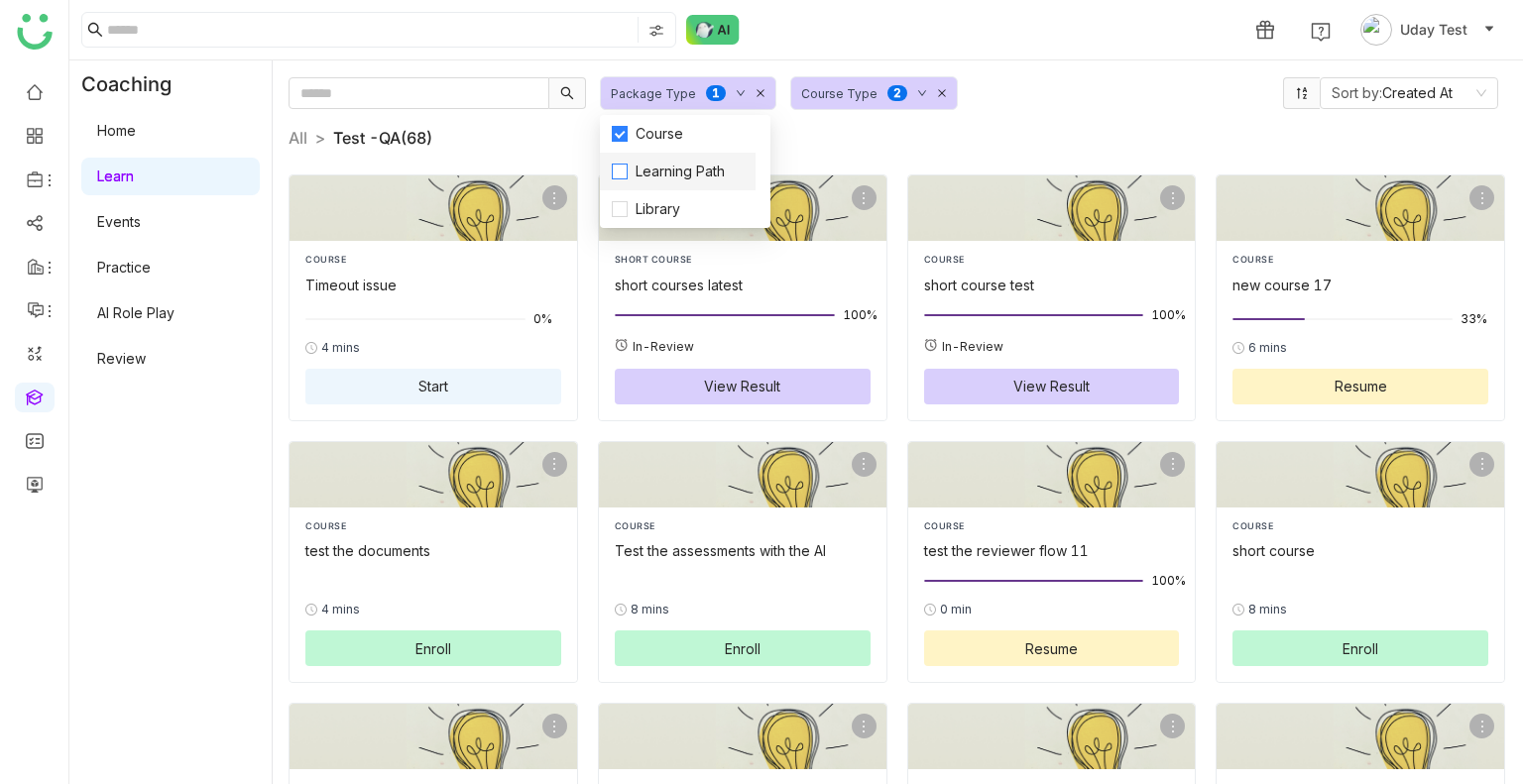 click on "Learning Path" at bounding box center [680, 171] 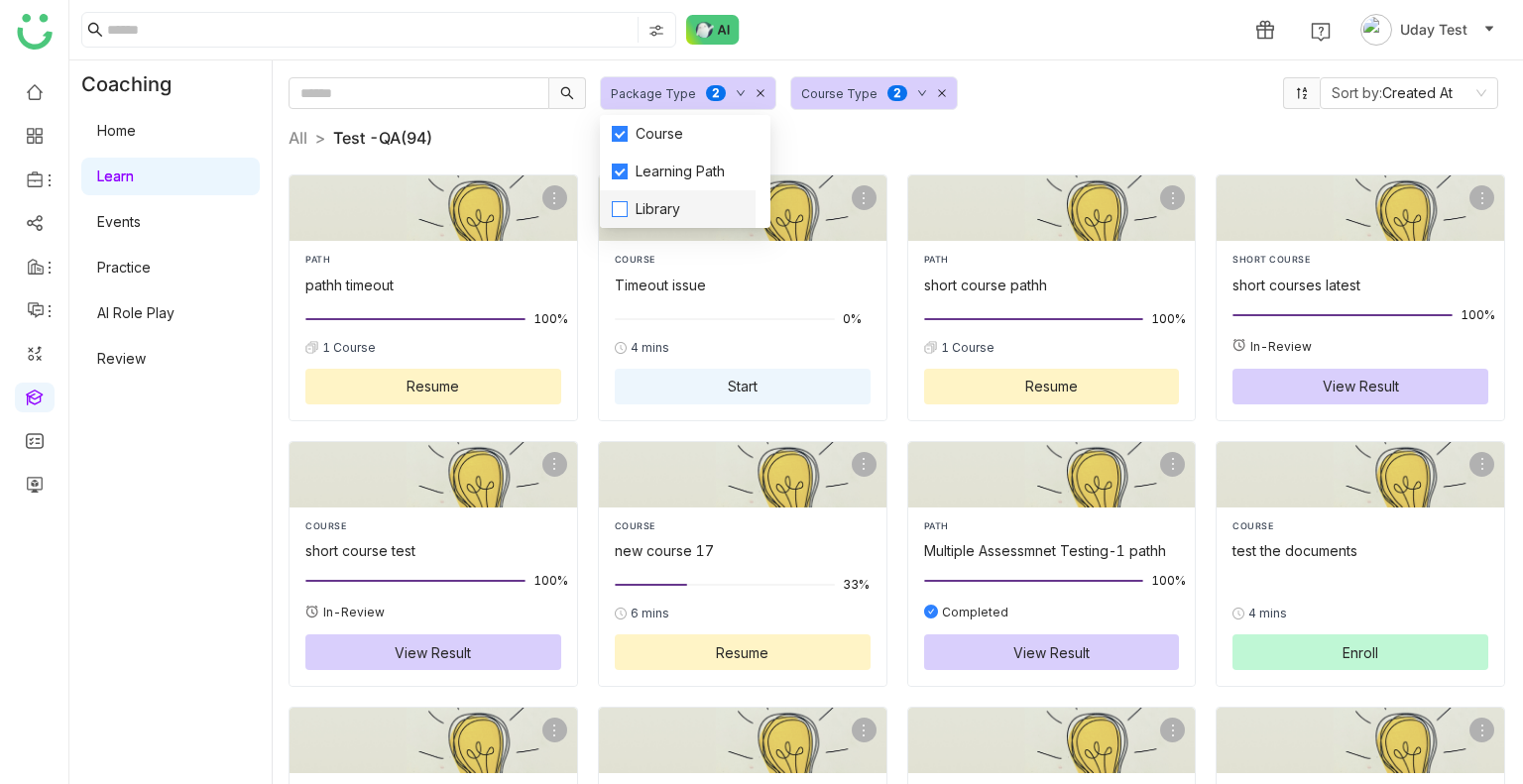 click on "Library" at bounding box center [657, 209] 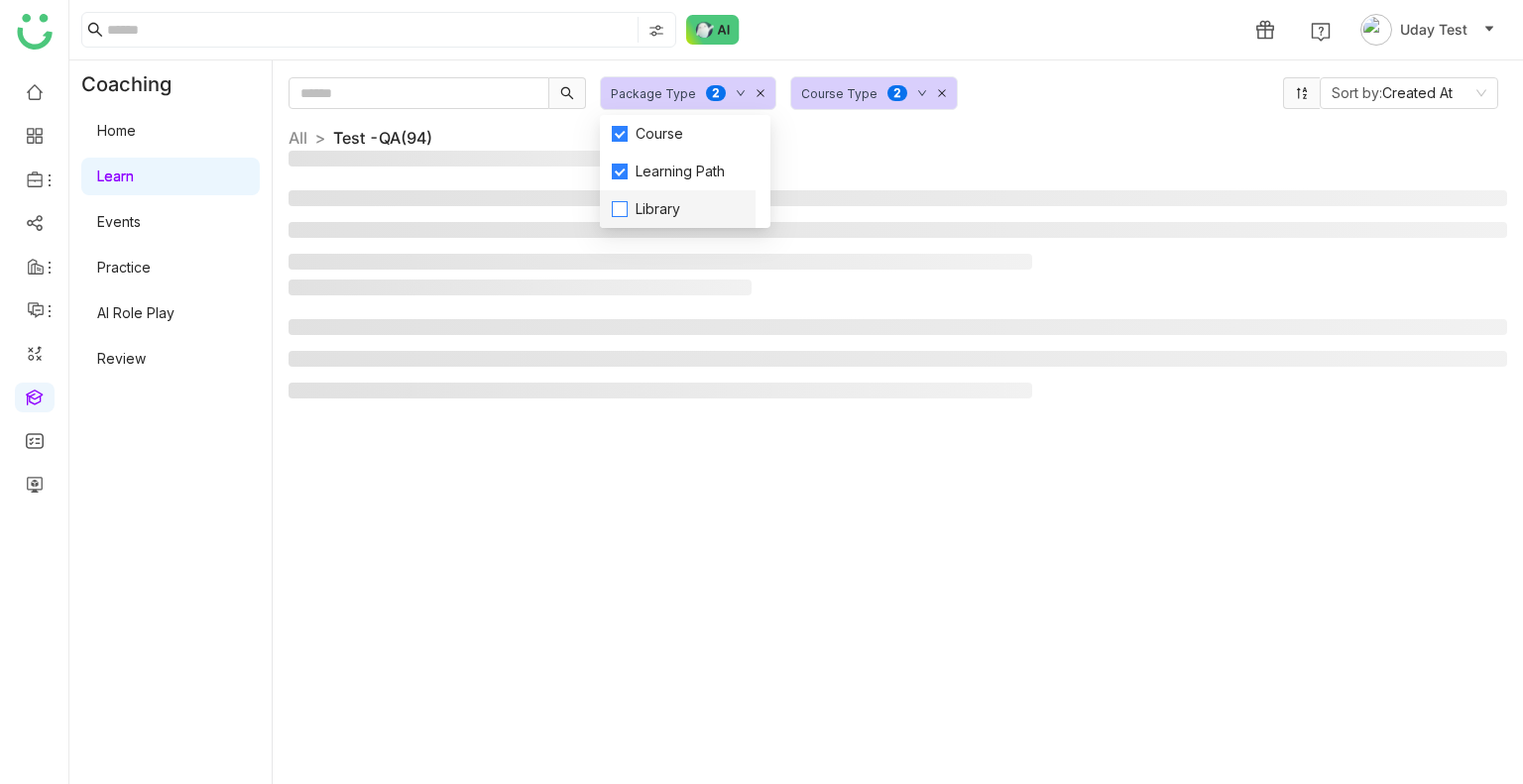 click on "Library" at bounding box center (657, 209) 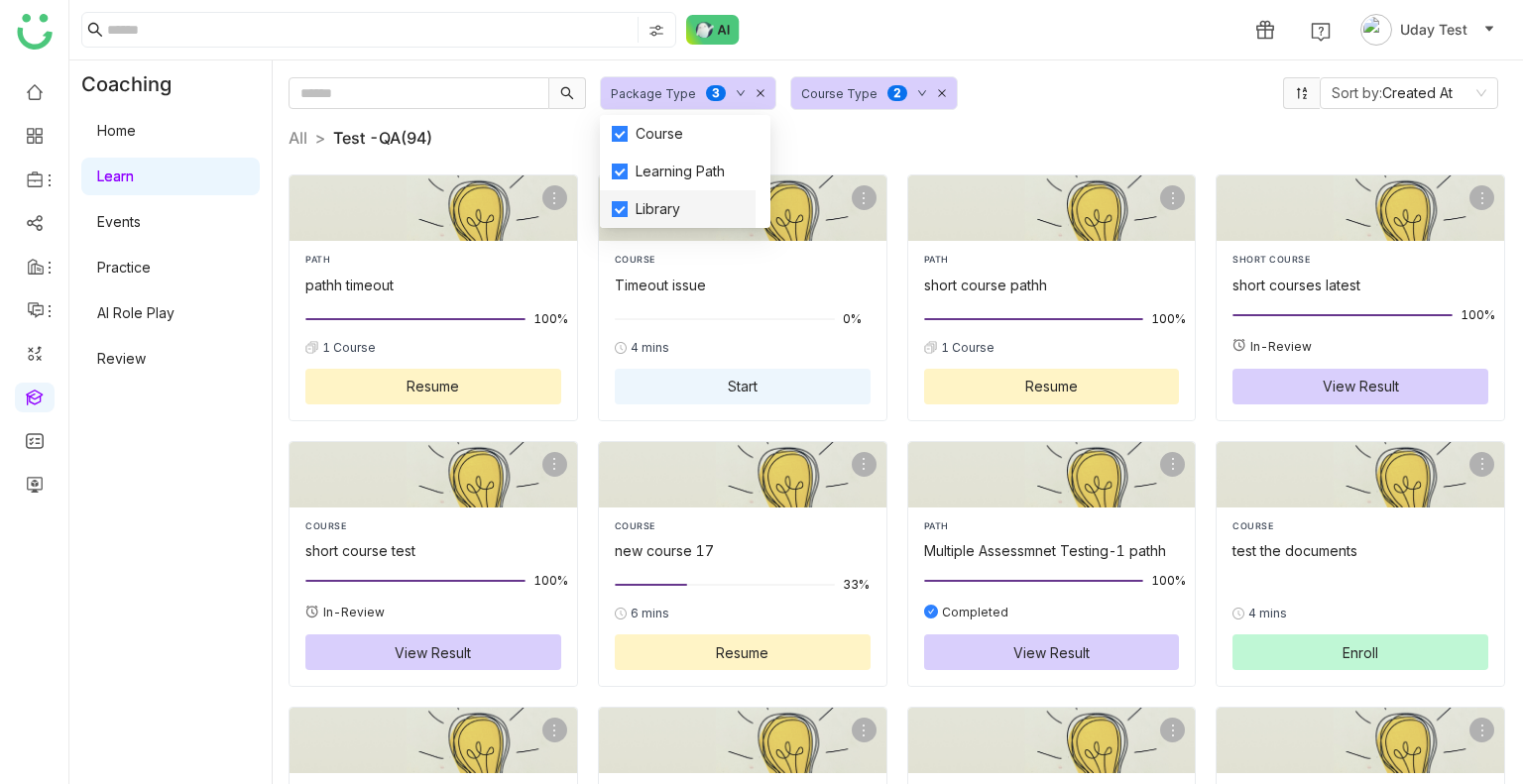 click on "Library" at bounding box center [657, 209] 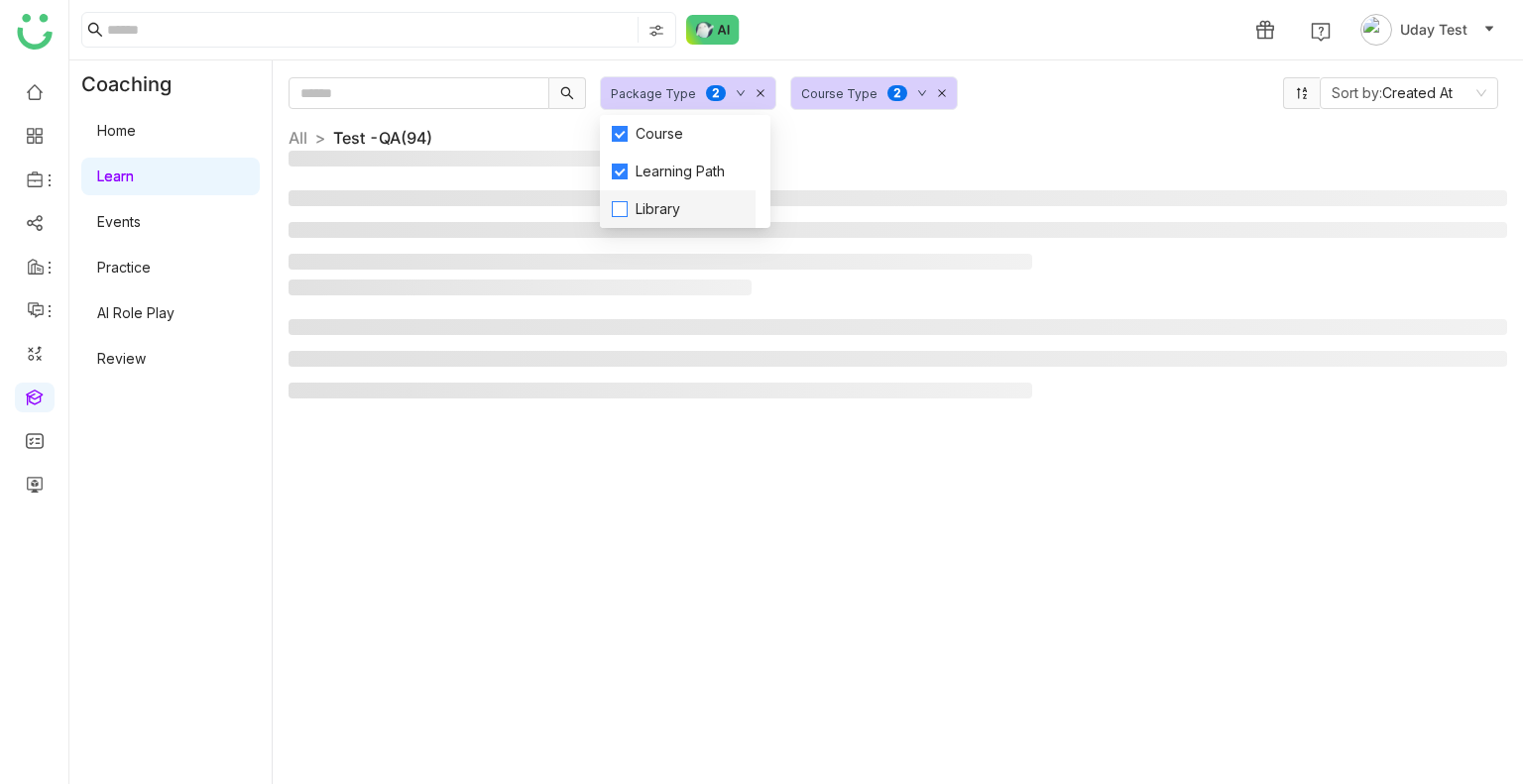 click on "Library" at bounding box center [657, 209] 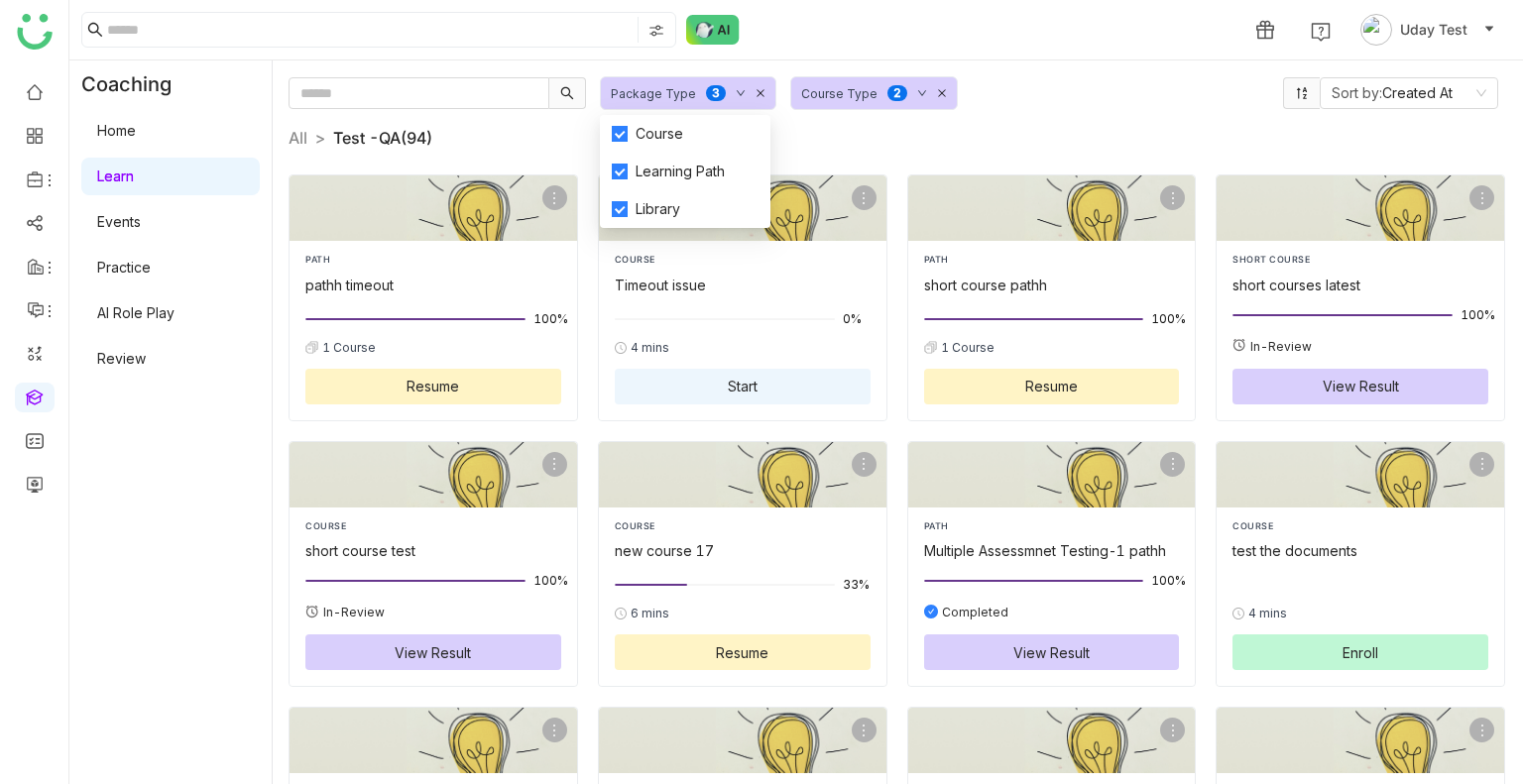 click on "Events" at bounding box center [119, 221] 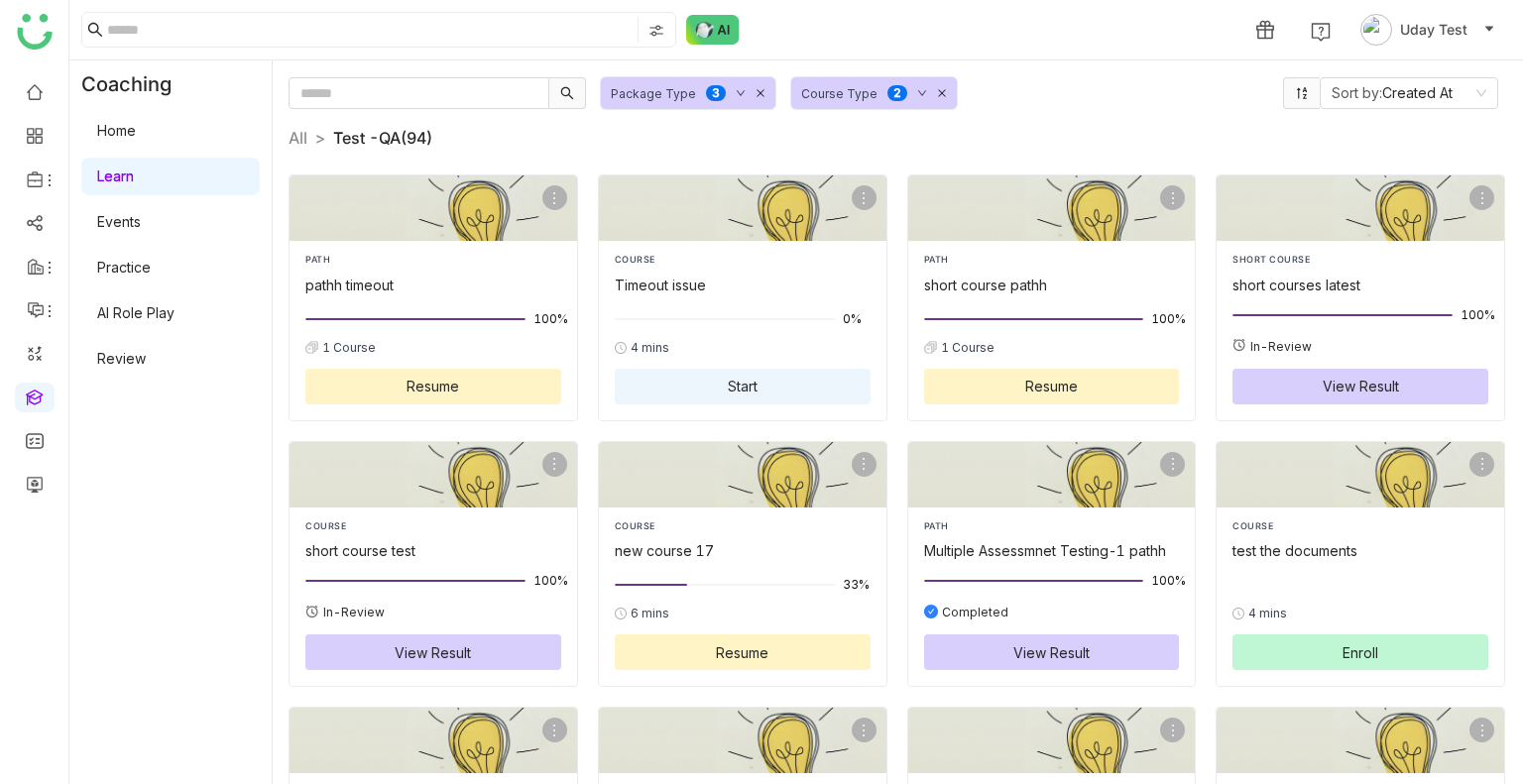 click on "Events" at bounding box center (119, 221) 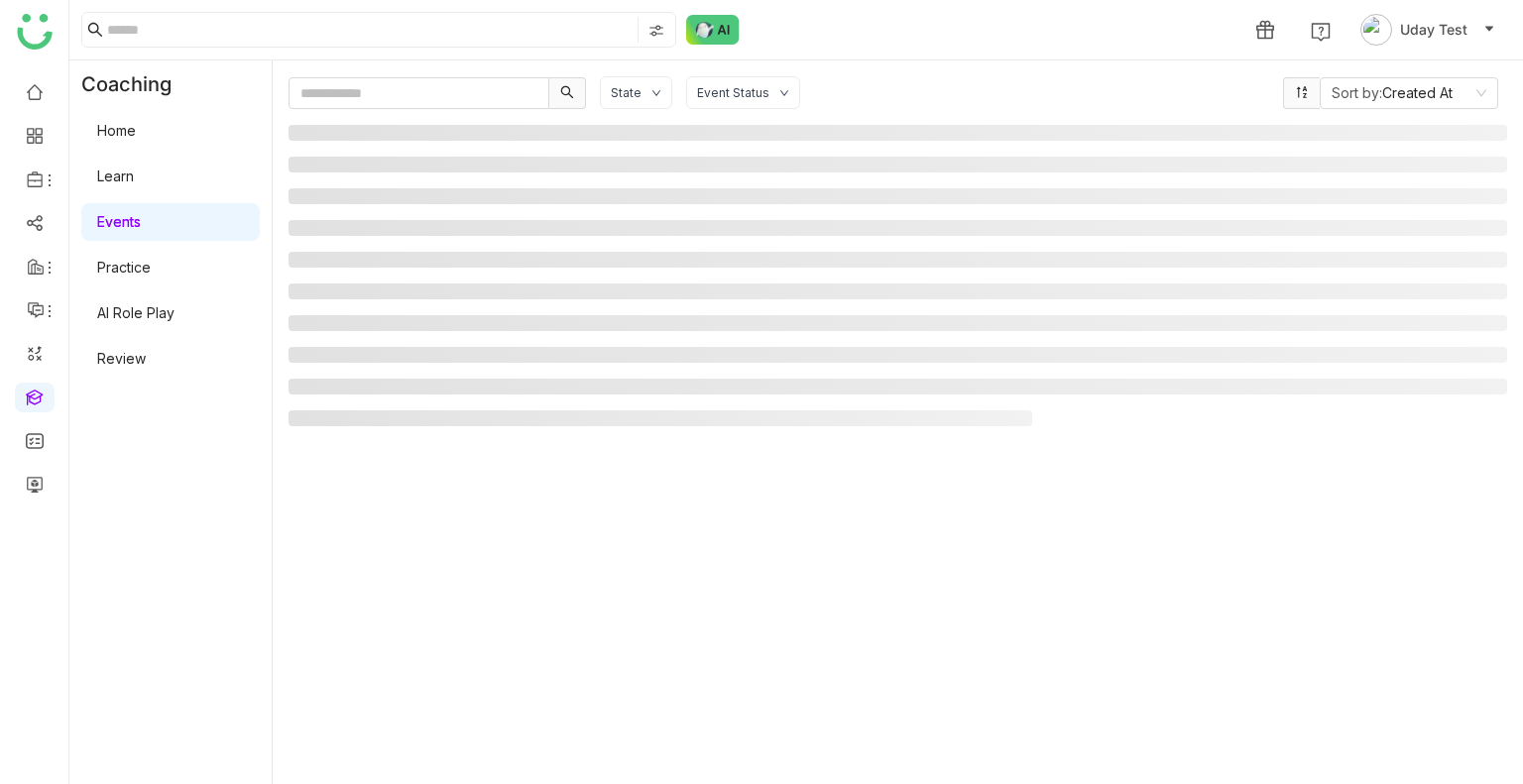 click on "Events" at bounding box center [119, 221] 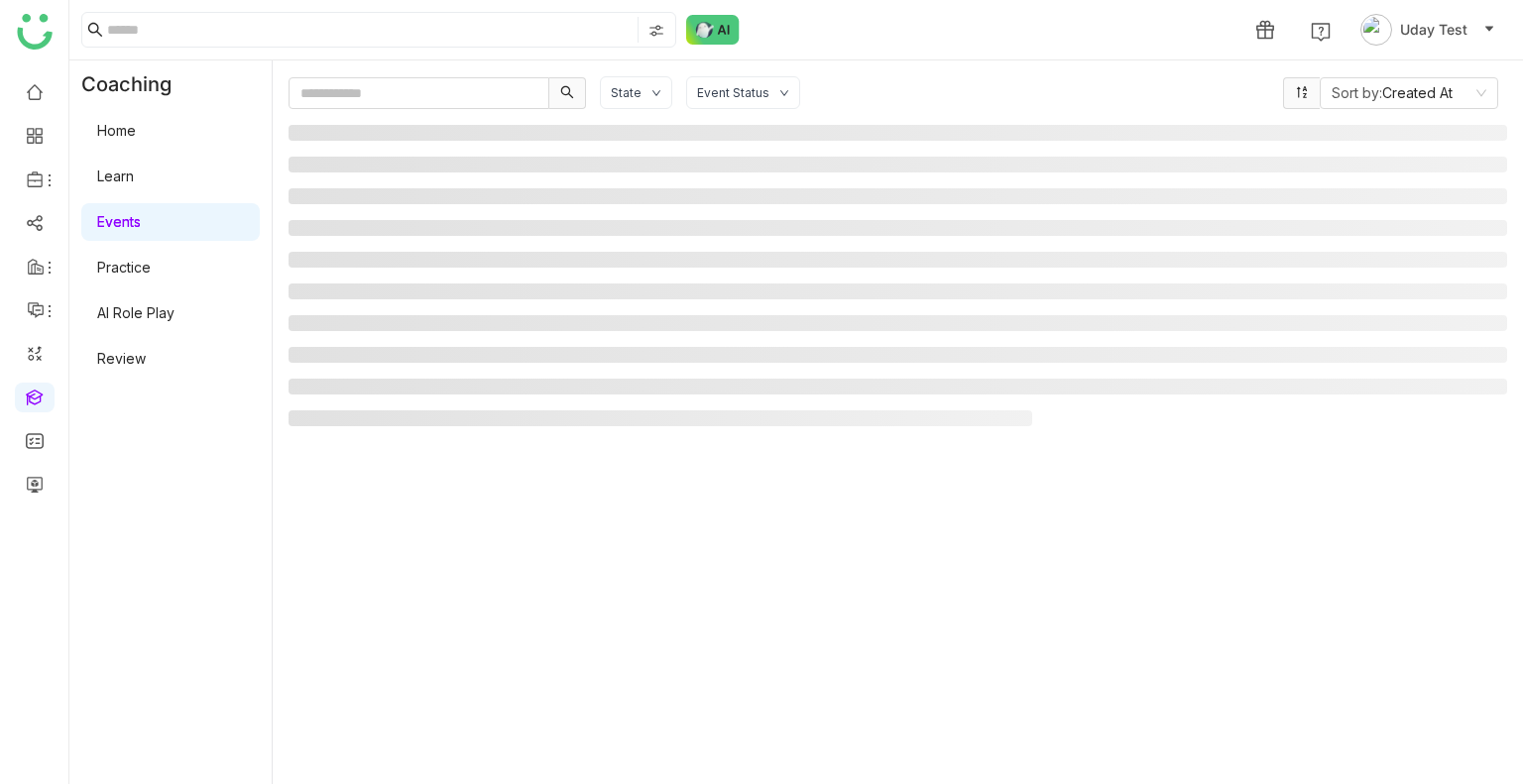 click on "Events" at bounding box center (119, 221) 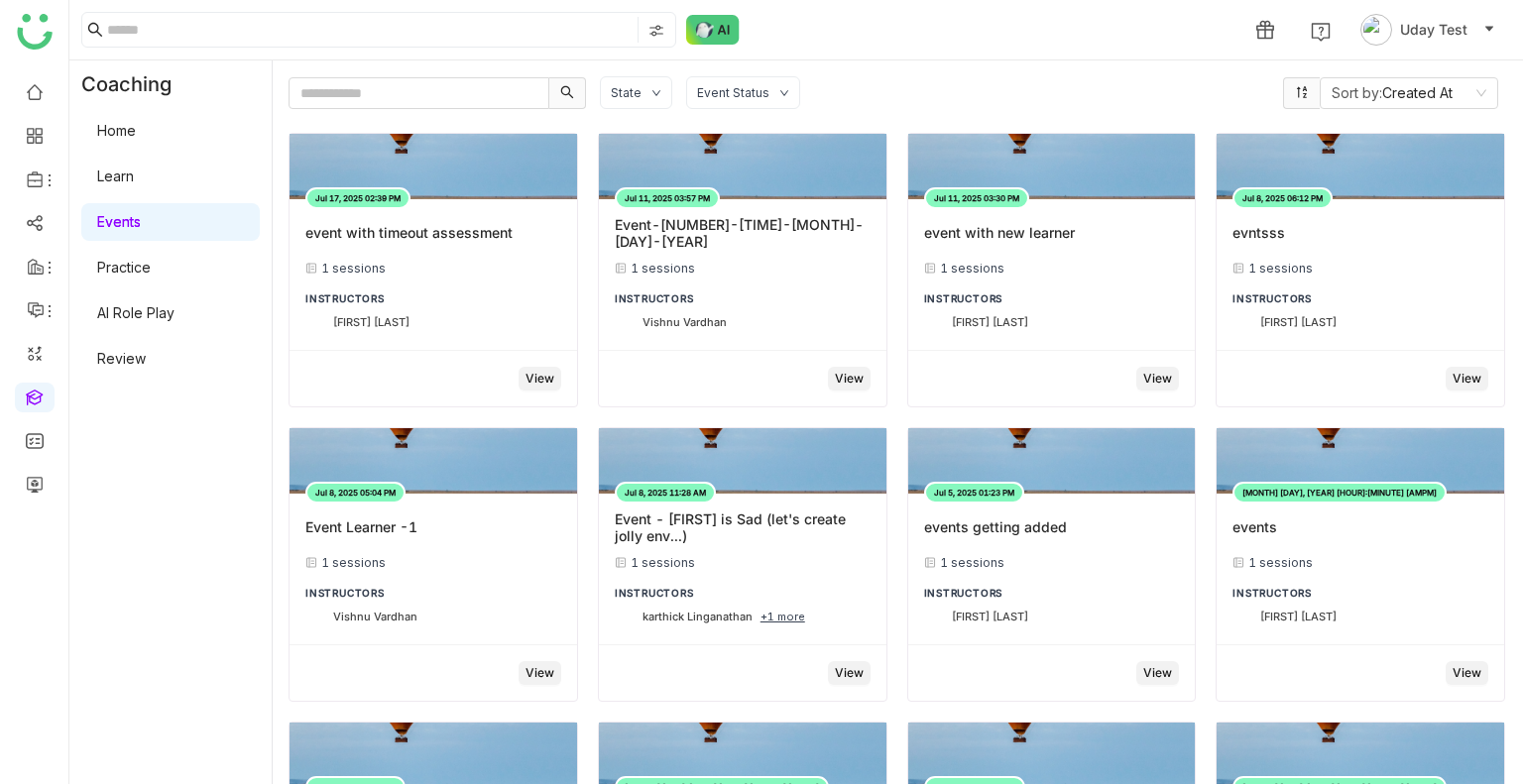 click on "Events" at bounding box center [119, 221] 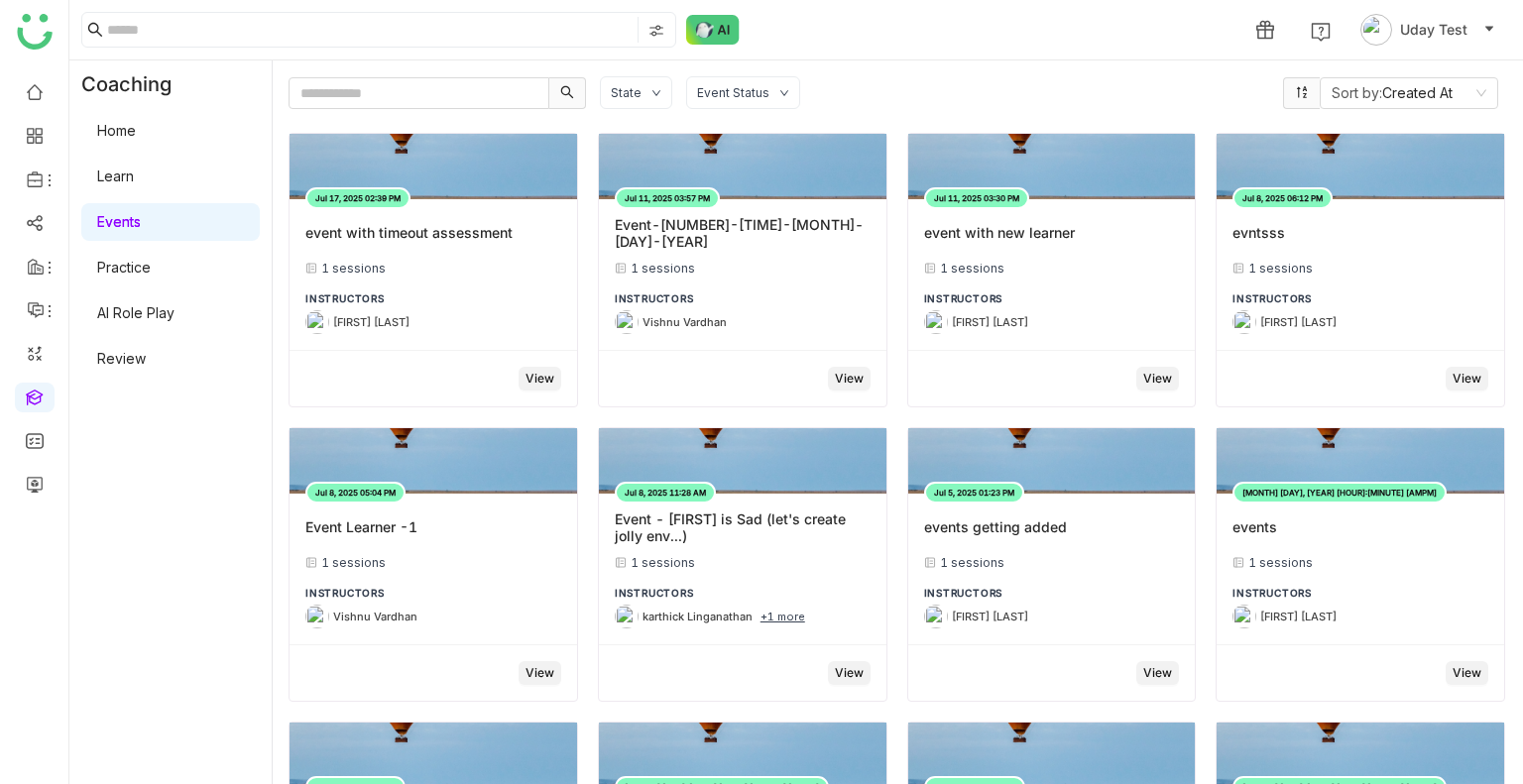 click on "State" 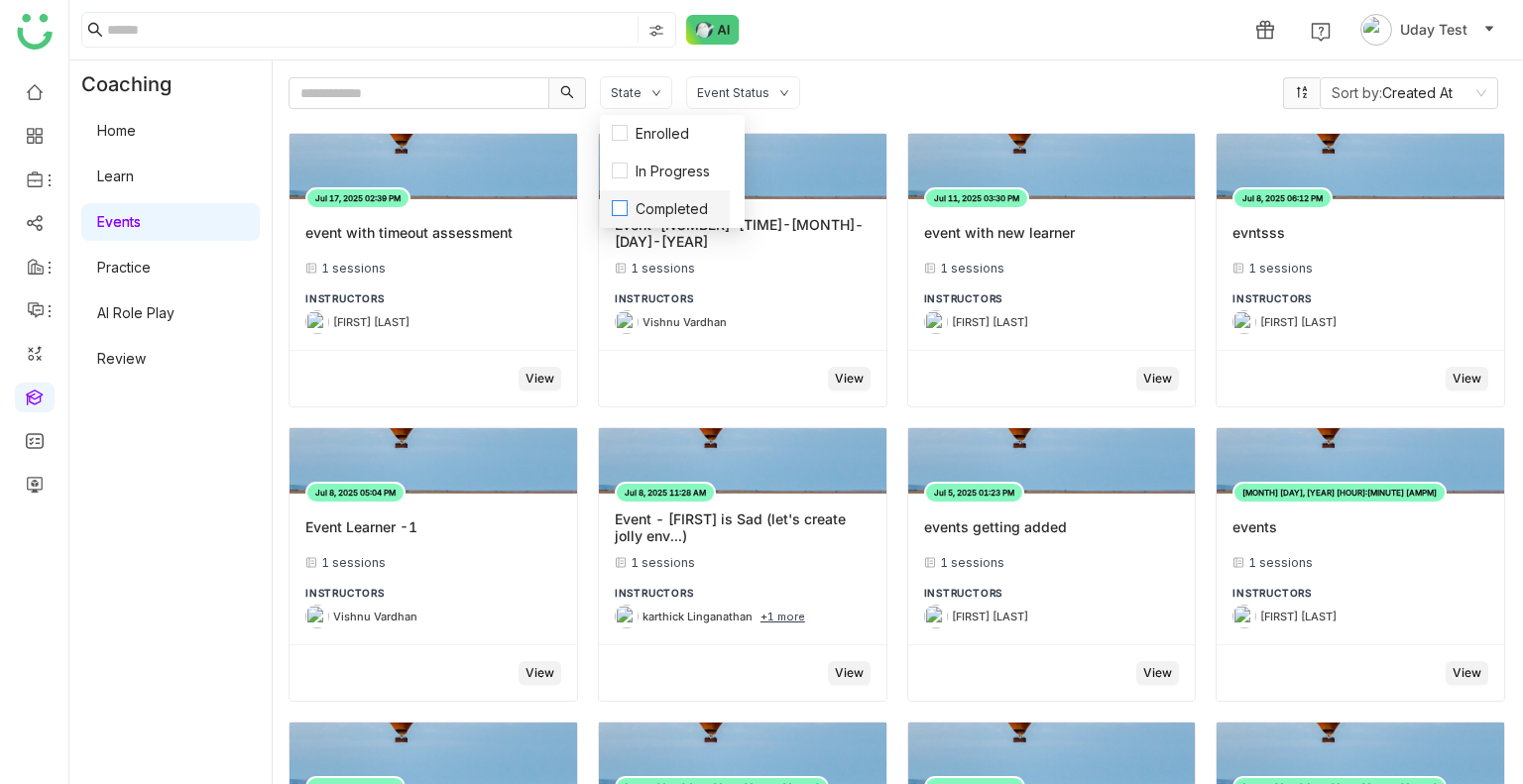 click on "Completed" at bounding box center (671, 209) 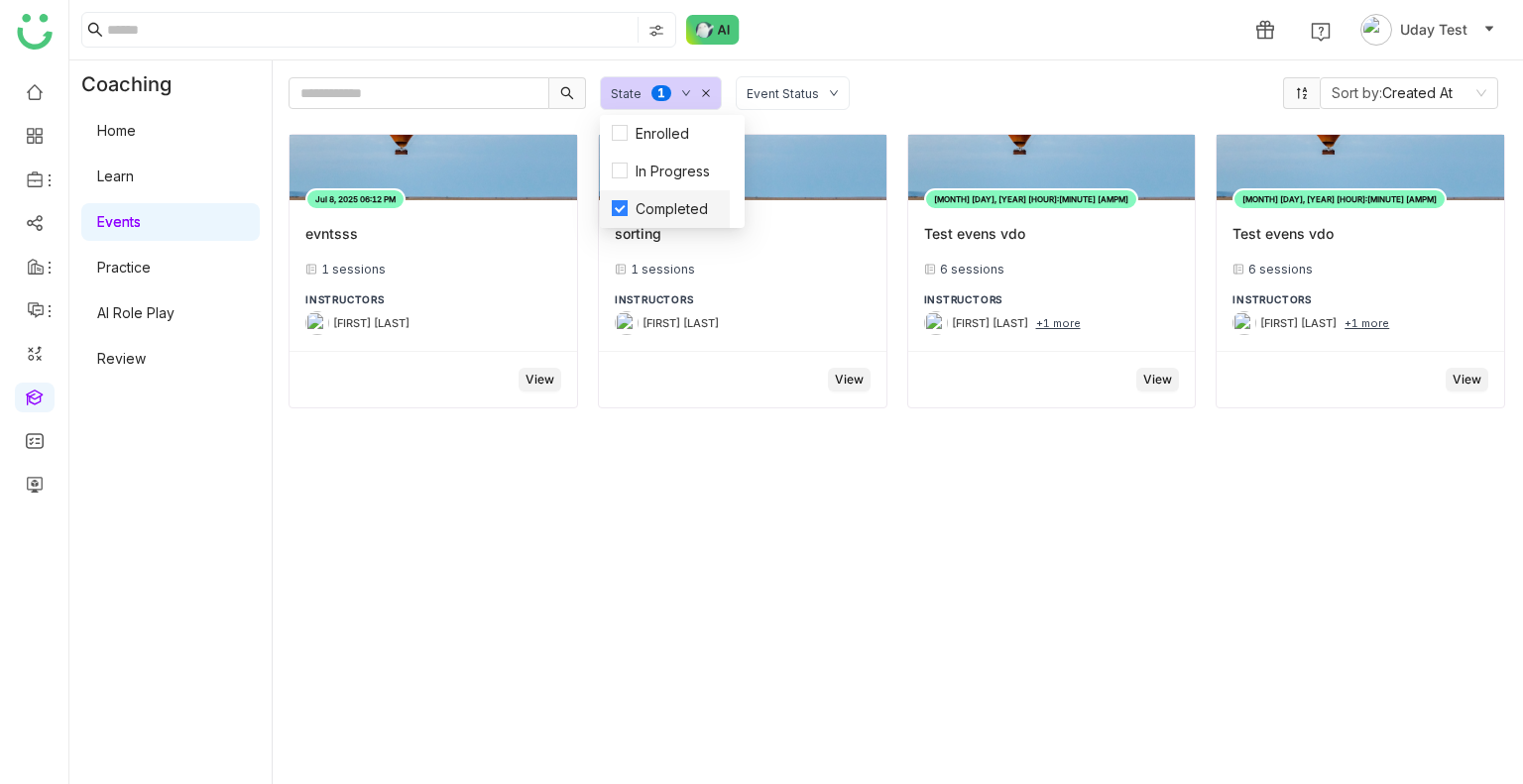 click on "Completed" at bounding box center (671, 209) 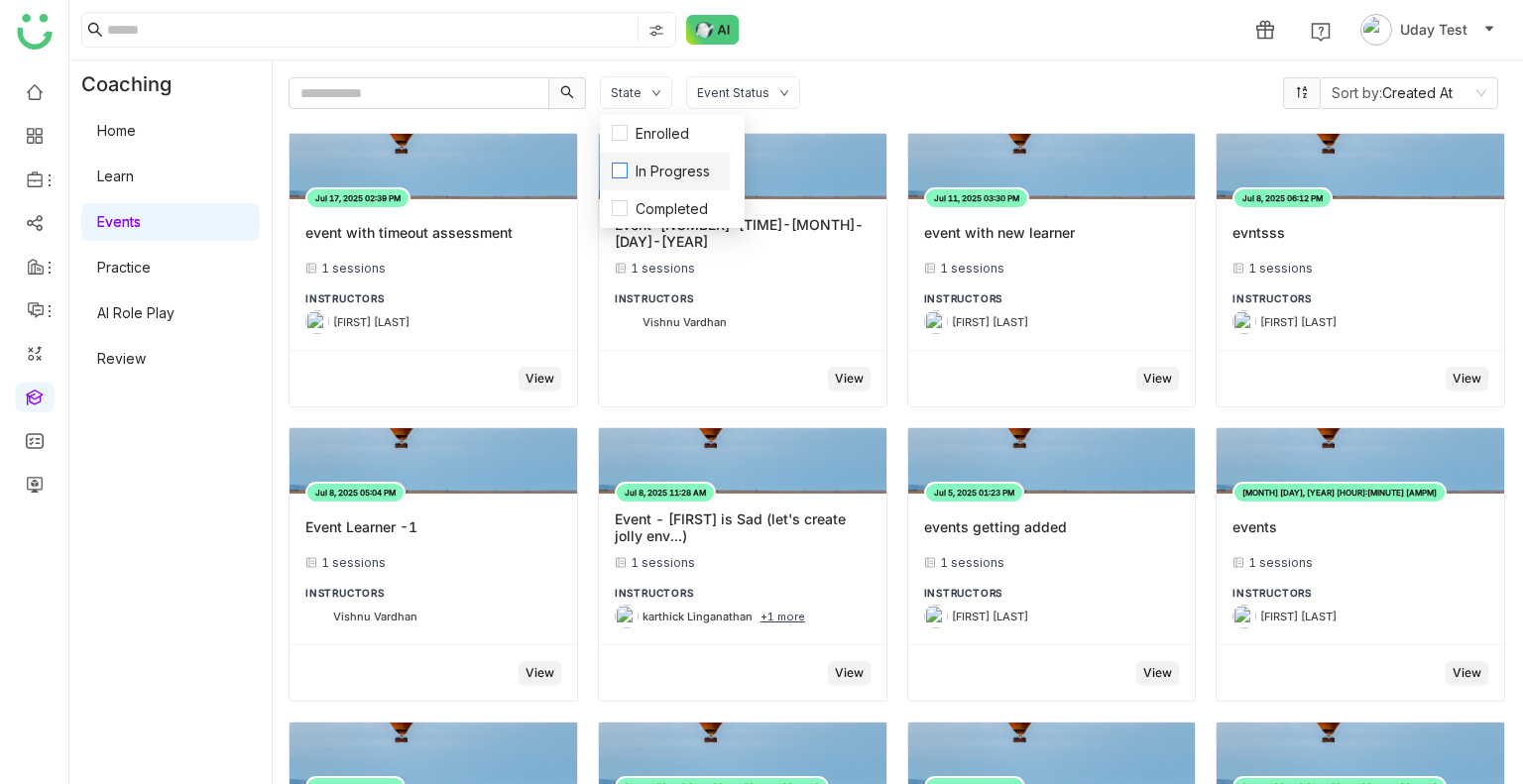 click on "In Progress" at bounding box center (672, 171) 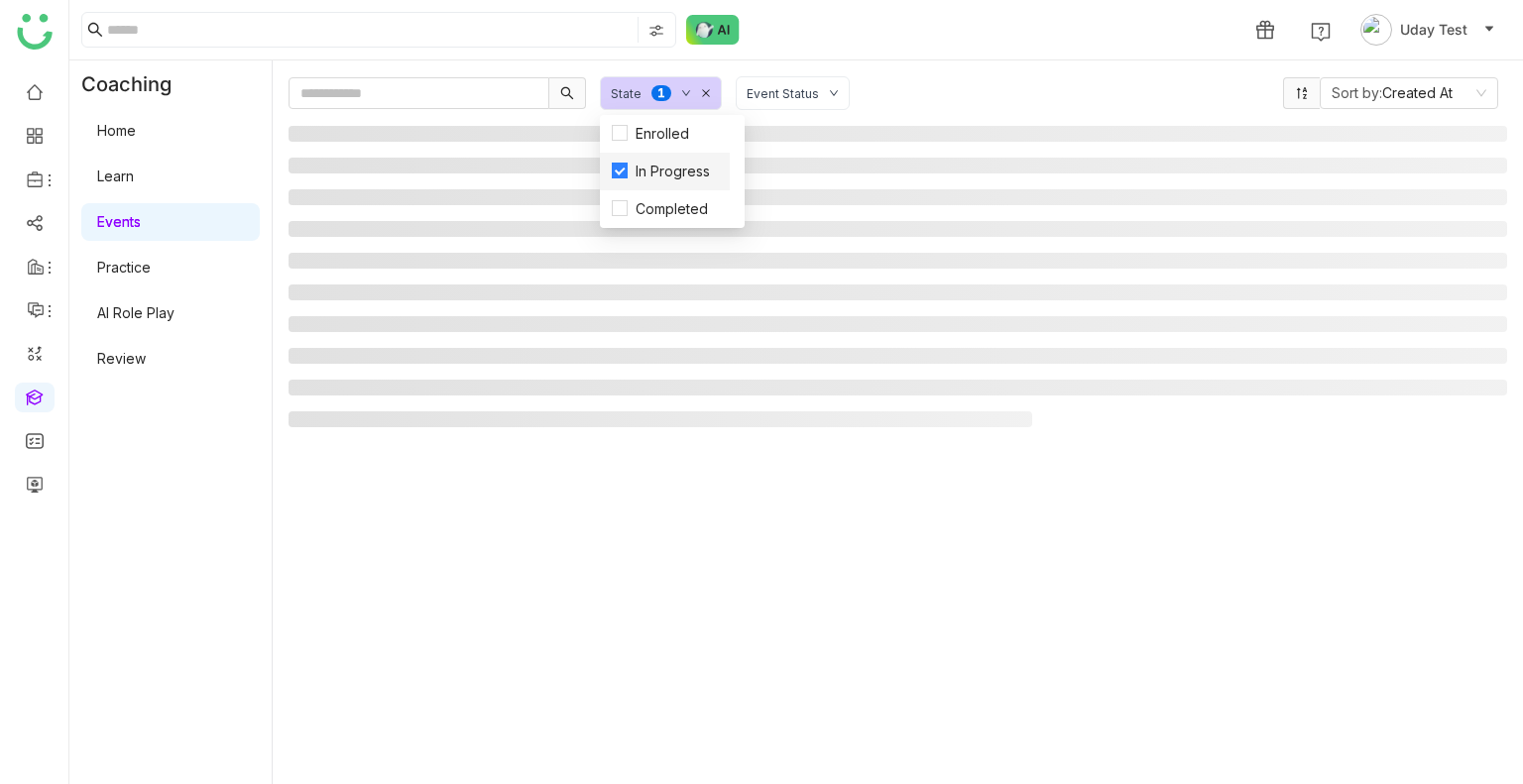 click on "In Progress" at bounding box center [672, 171] 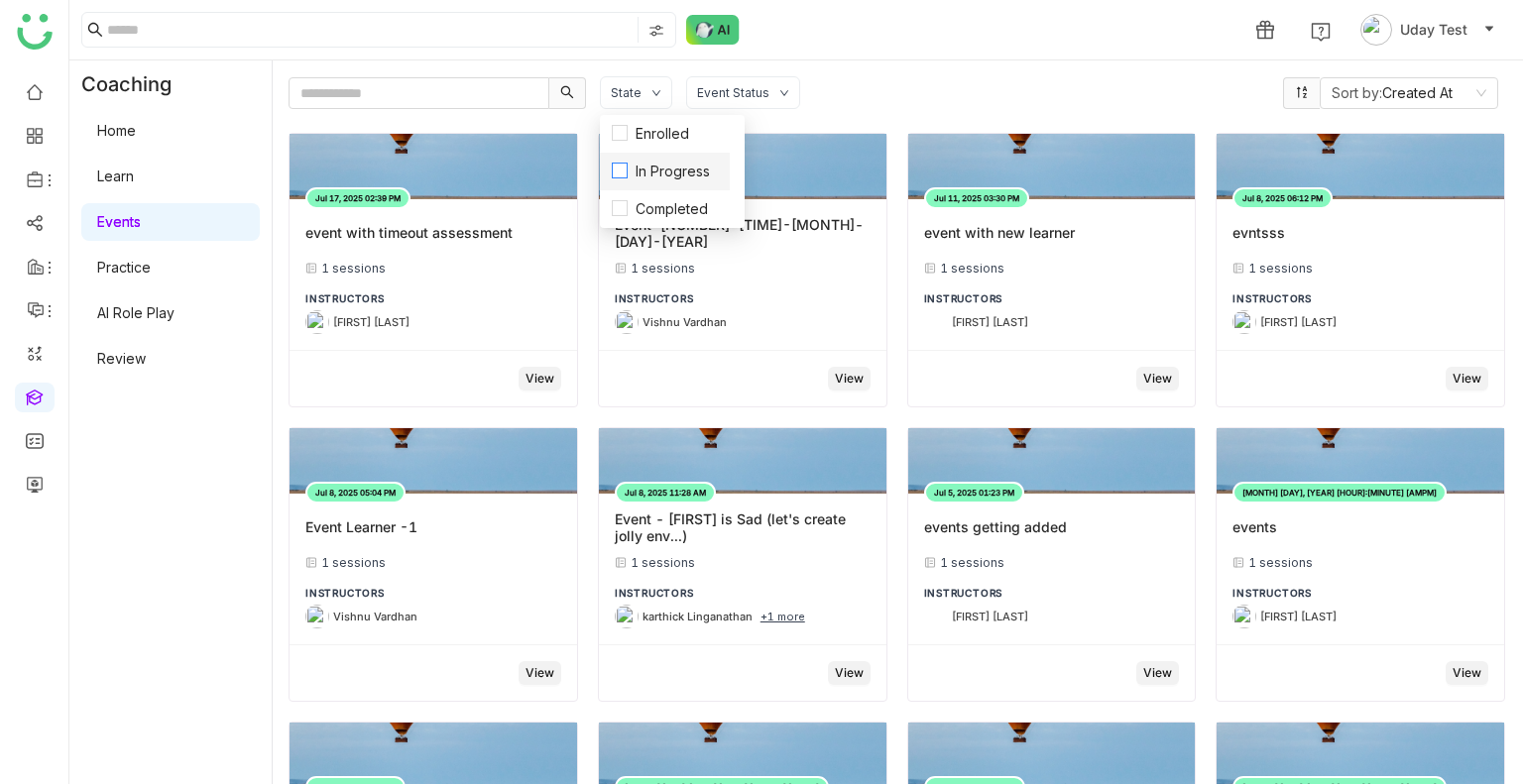 click on "In Progress" at bounding box center (672, 171) 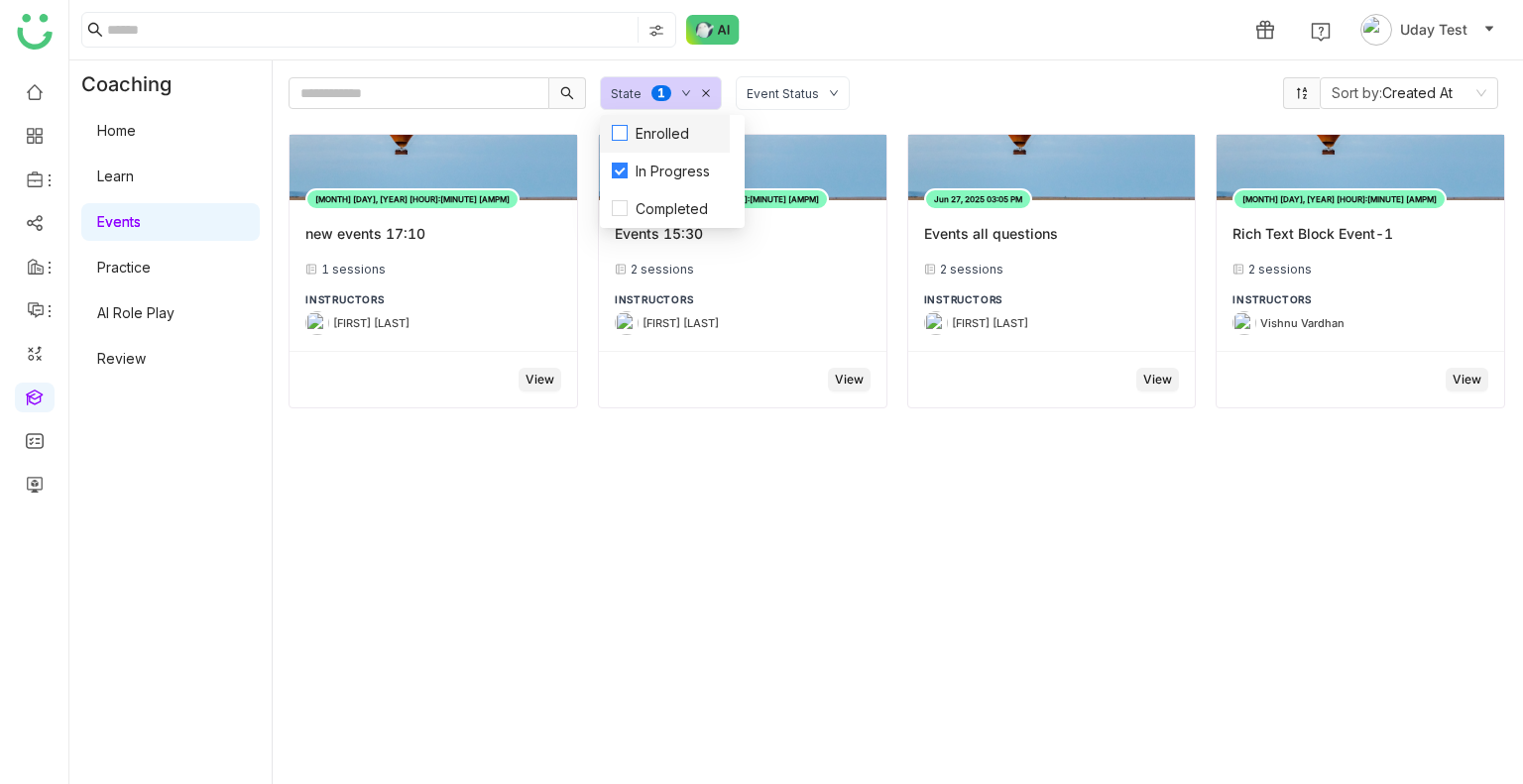 click on "Enrolled" at bounding box center [662, 134] 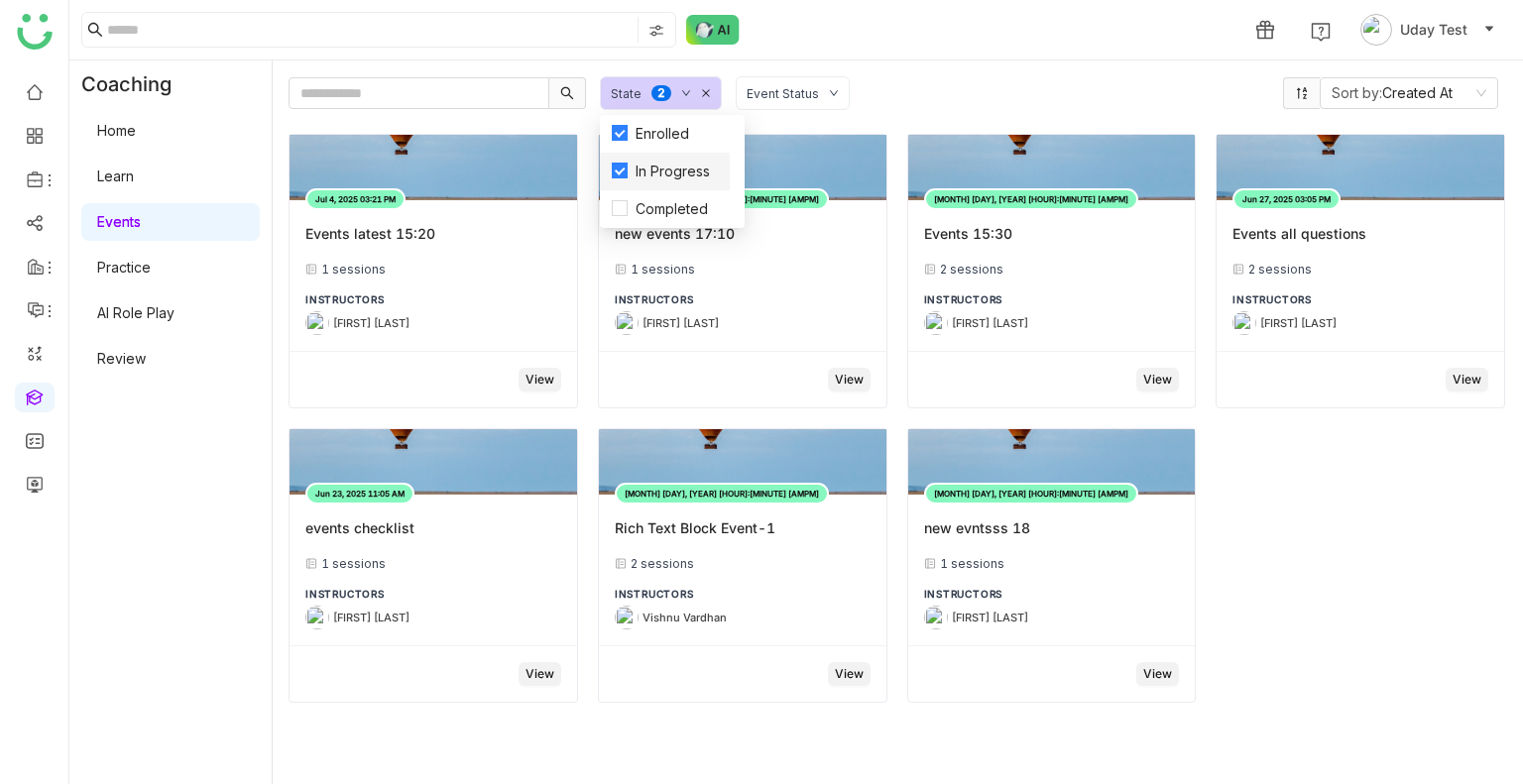 click on "In Progress" at bounding box center (664, 171) 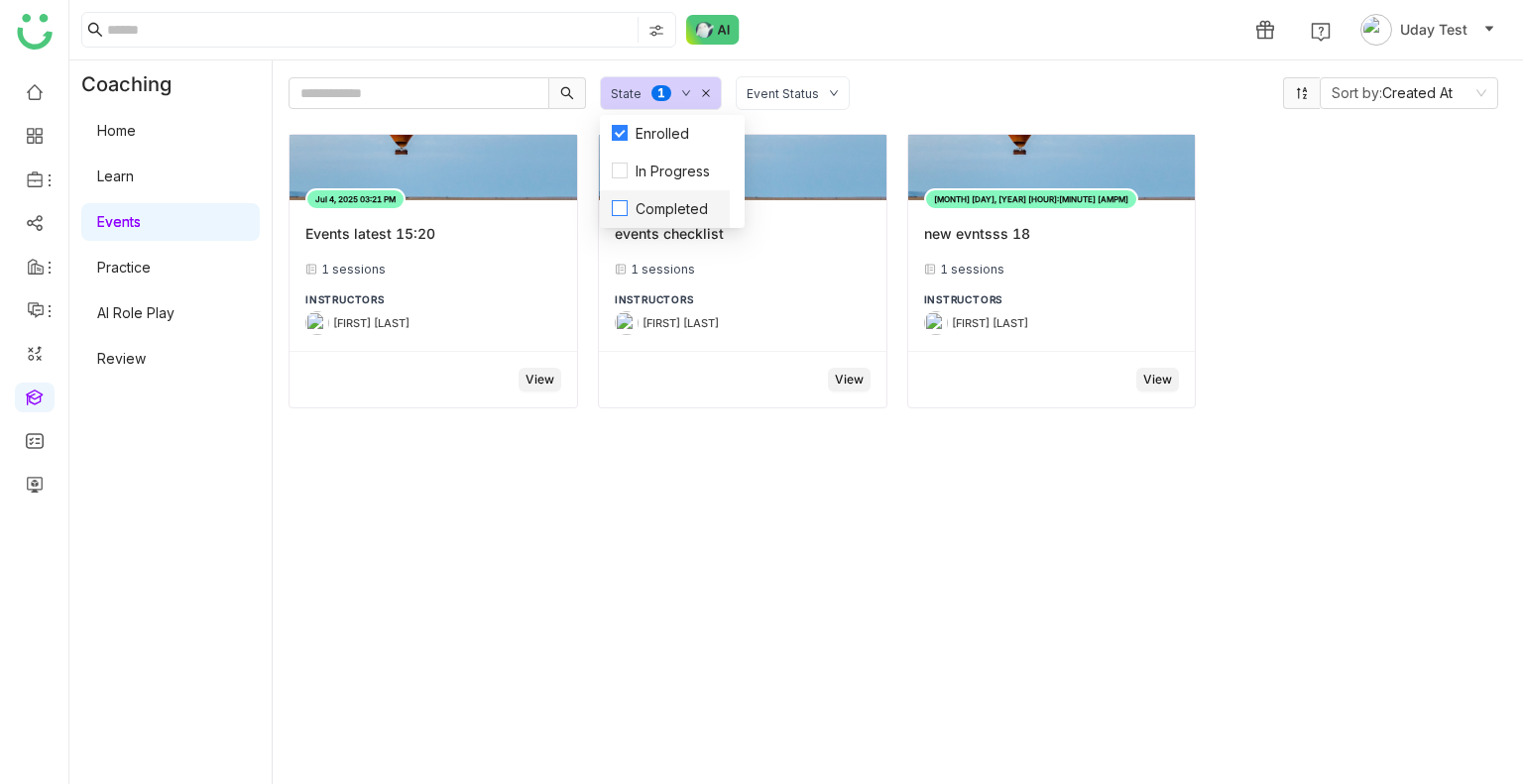 click on "Completed" at bounding box center [671, 209] 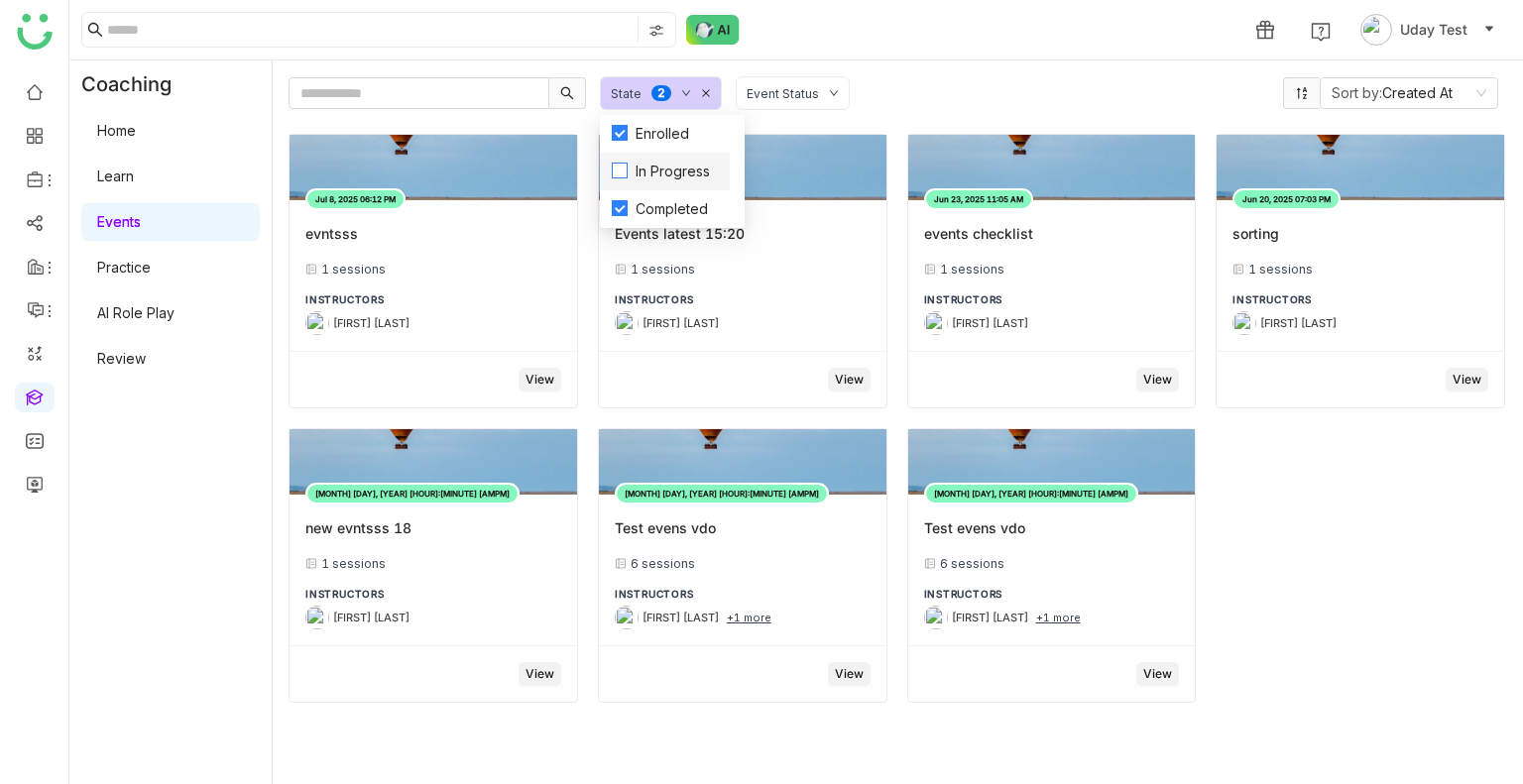click on "In Progress" at bounding box center (672, 171) 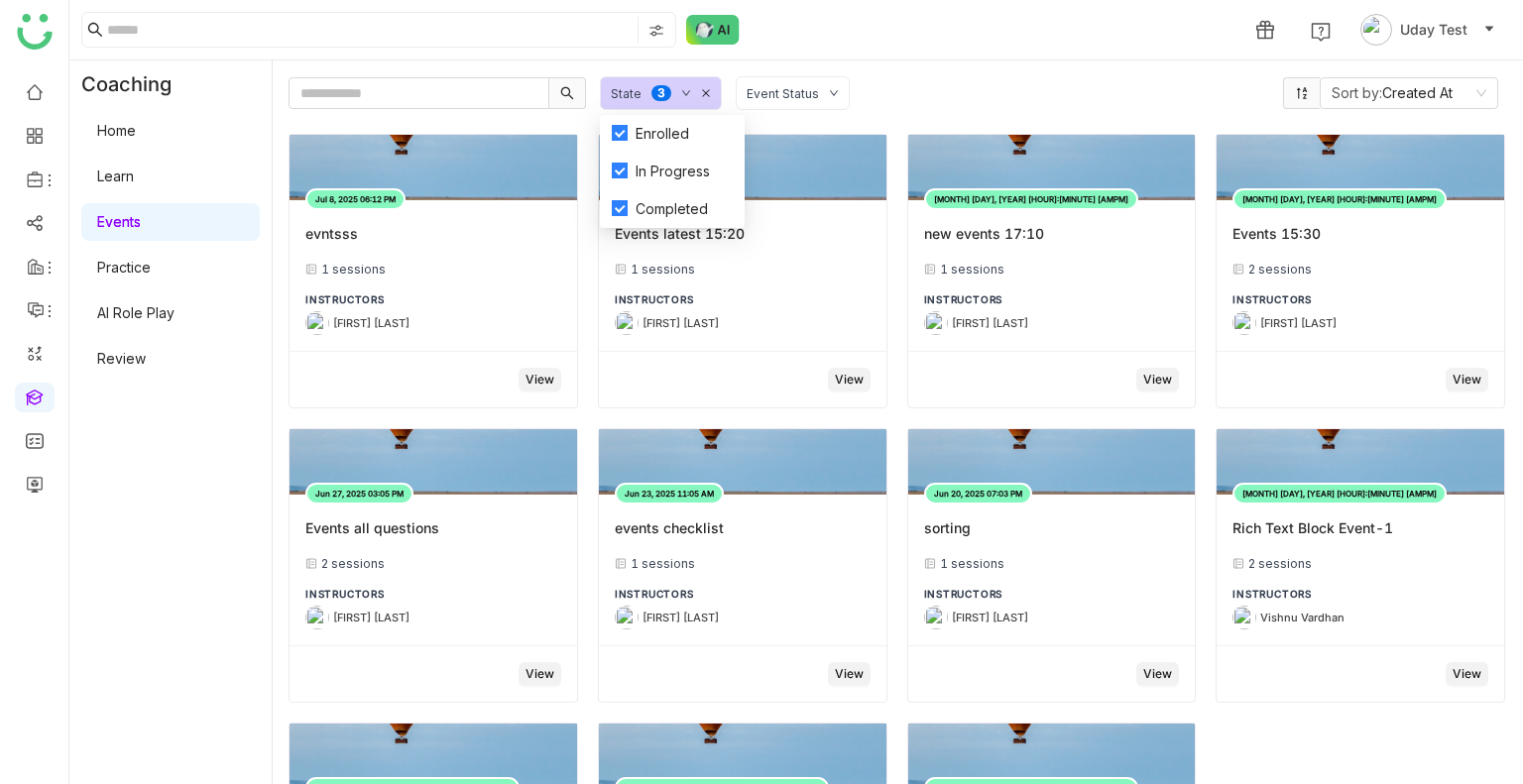 click on "Event Status" 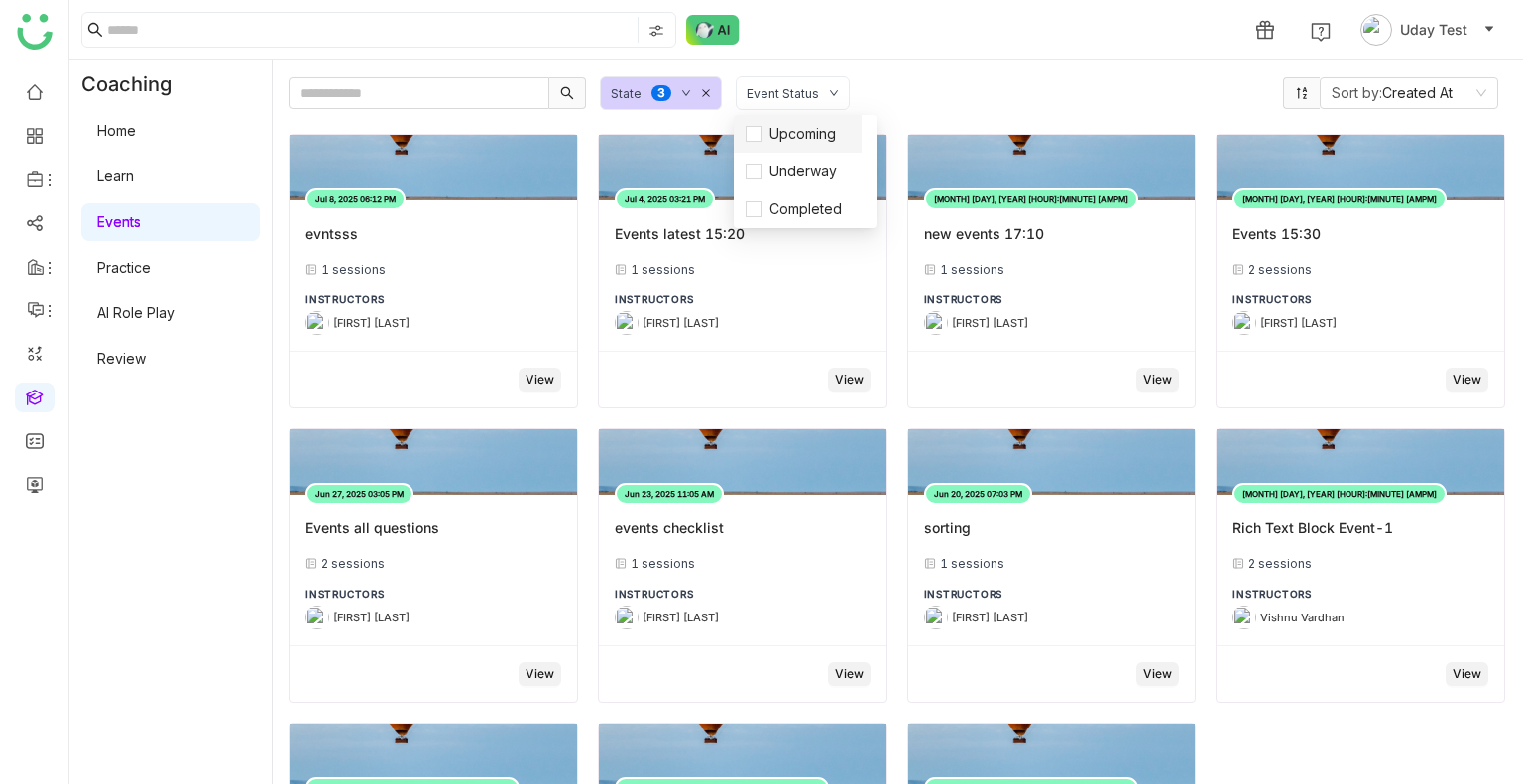 click on "Upcoming" at bounding box center [797, 134] 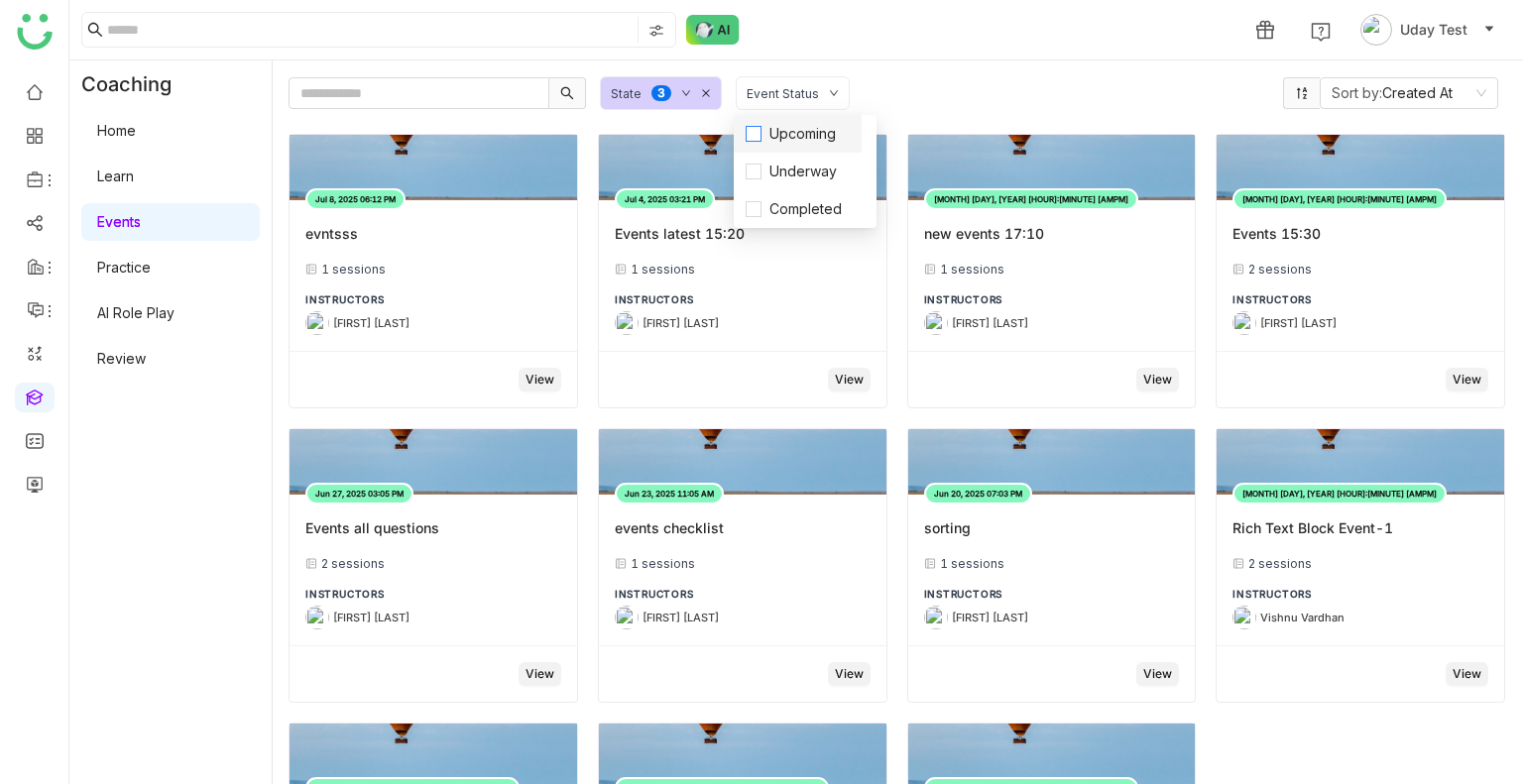 click on "Upcoming" at bounding box center [802, 134] 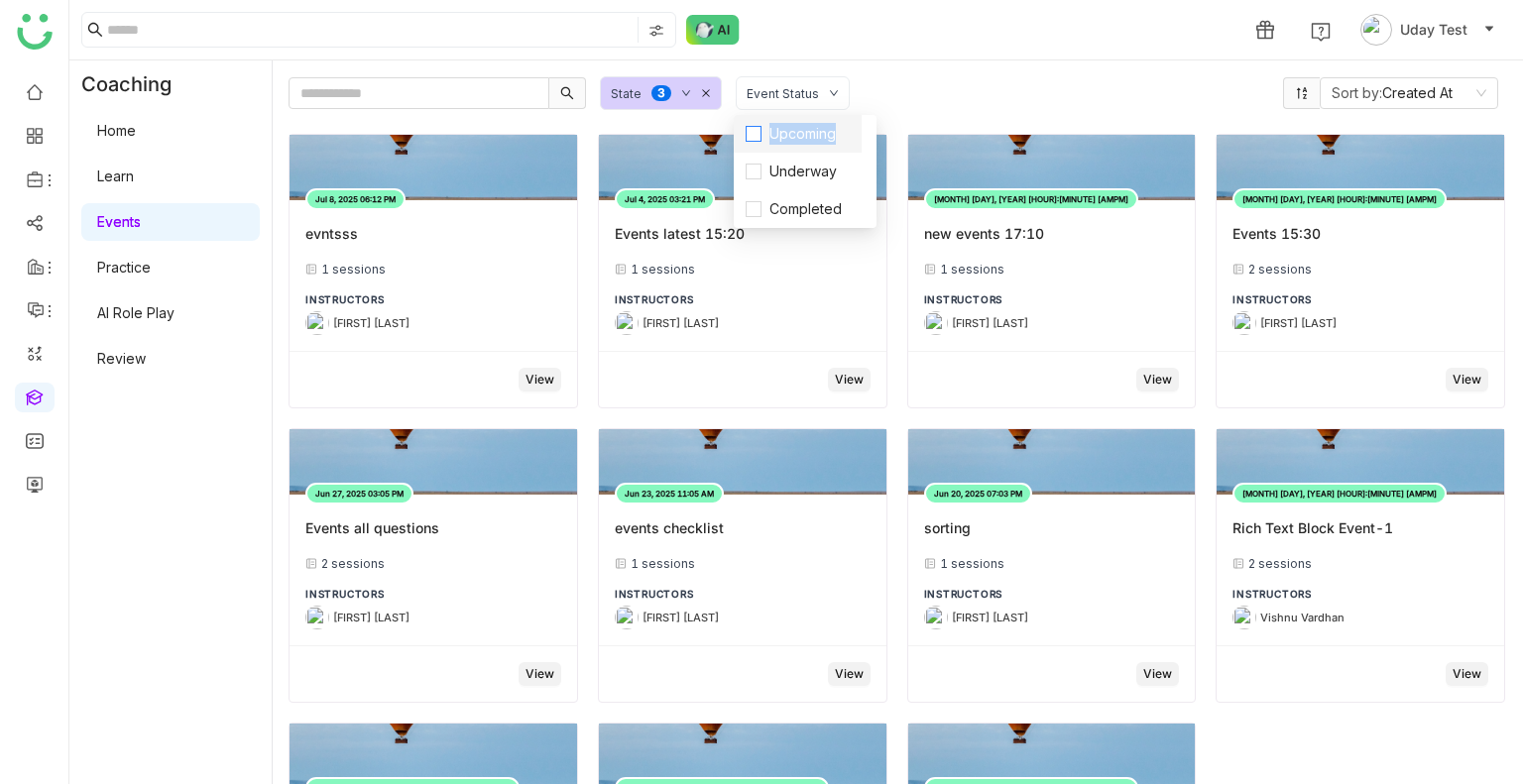 click on "Upcoming" at bounding box center [802, 134] 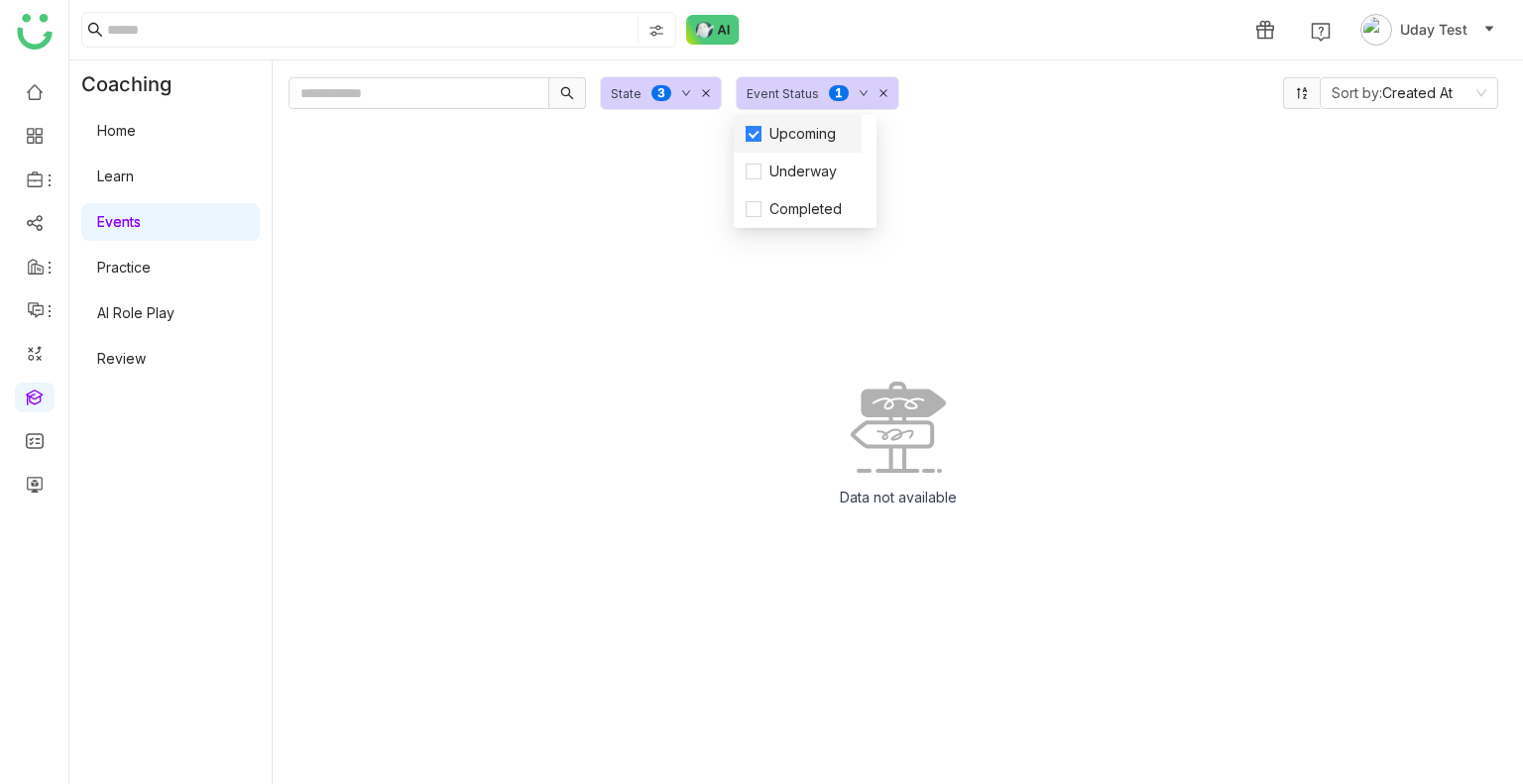 click on "Upcoming" at bounding box center [802, 134] 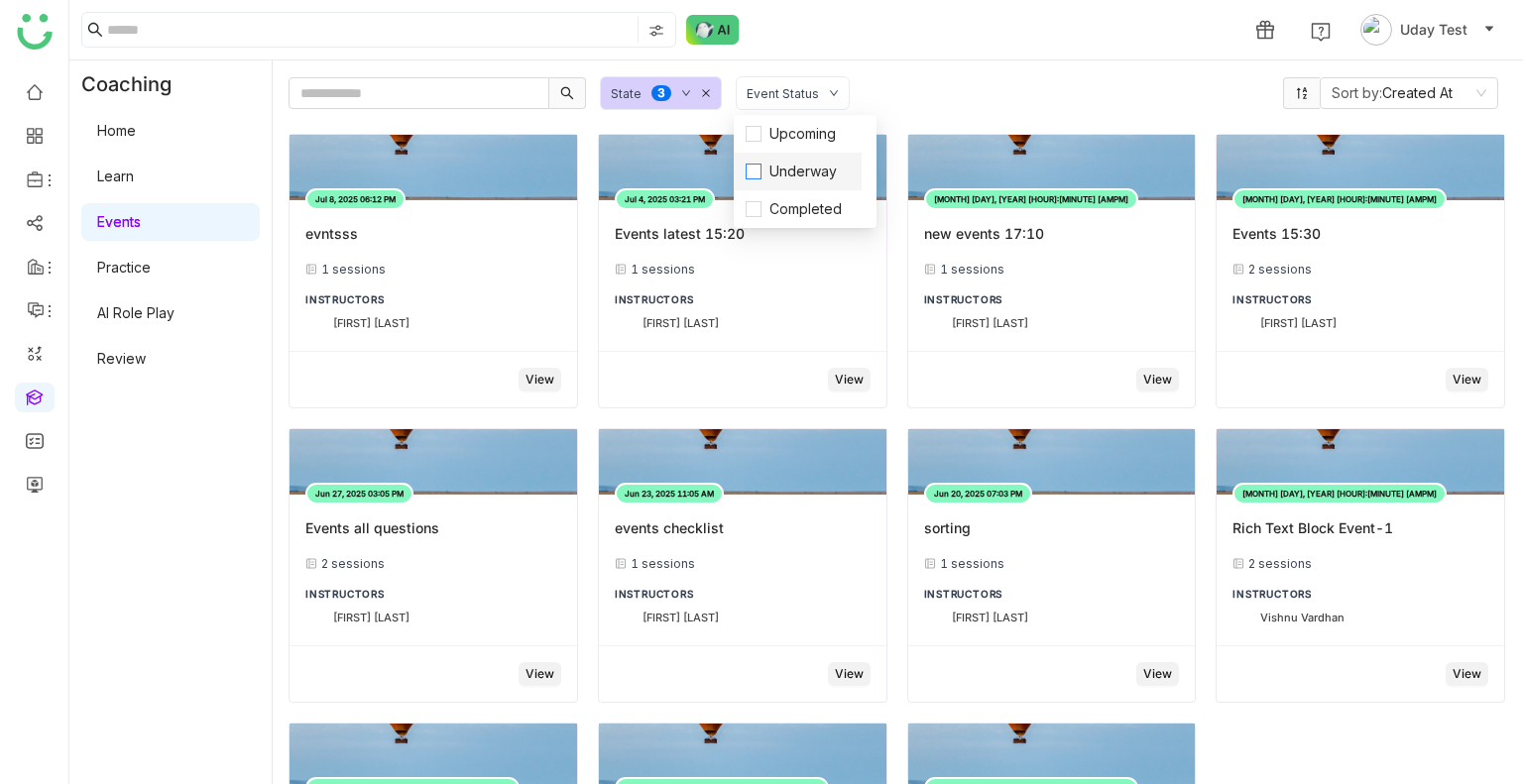 click on "Underway" at bounding box center (803, 171) 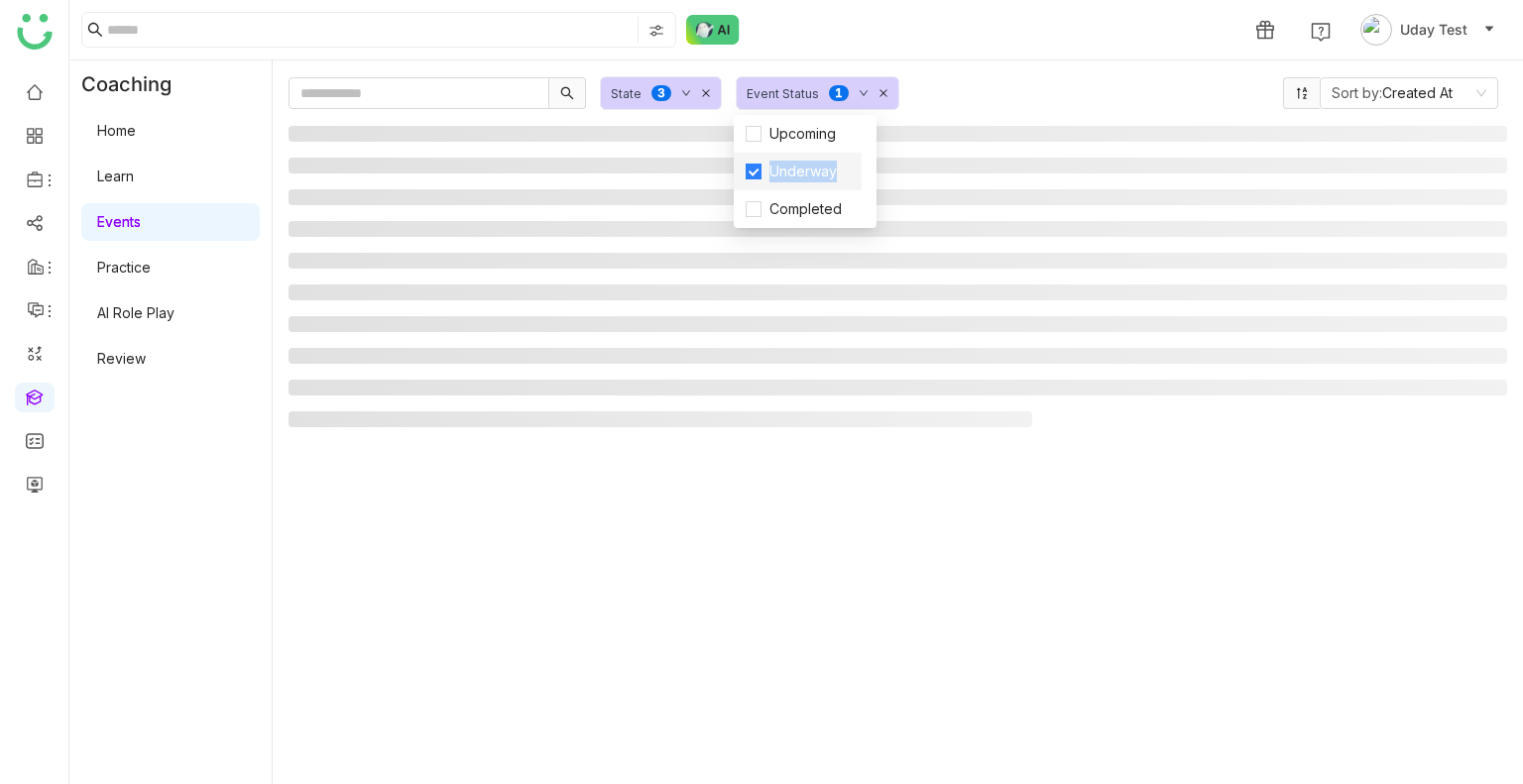 click on "Underway" at bounding box center [803, 171] 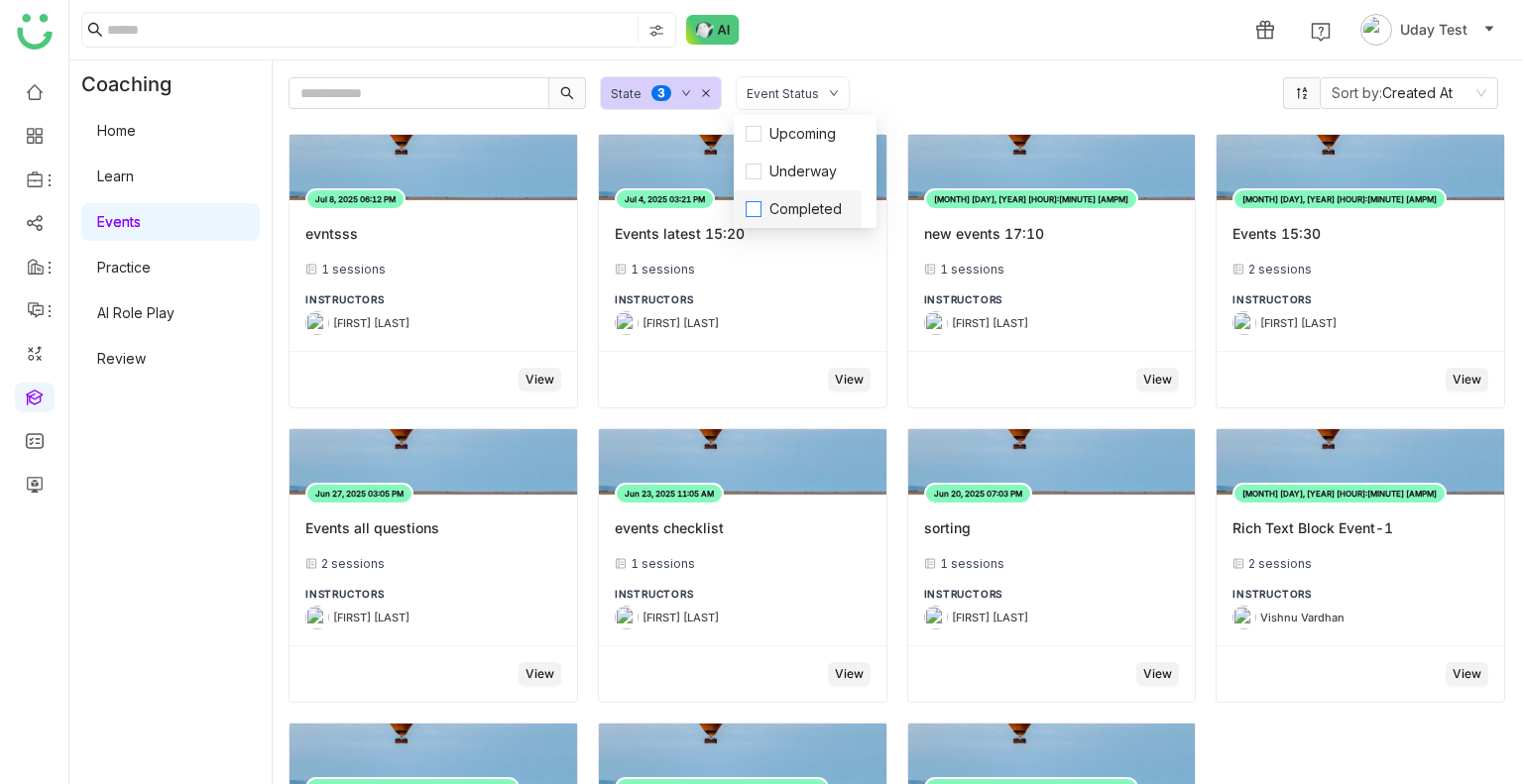 click on "Completed" at bounding box center [805, 209] 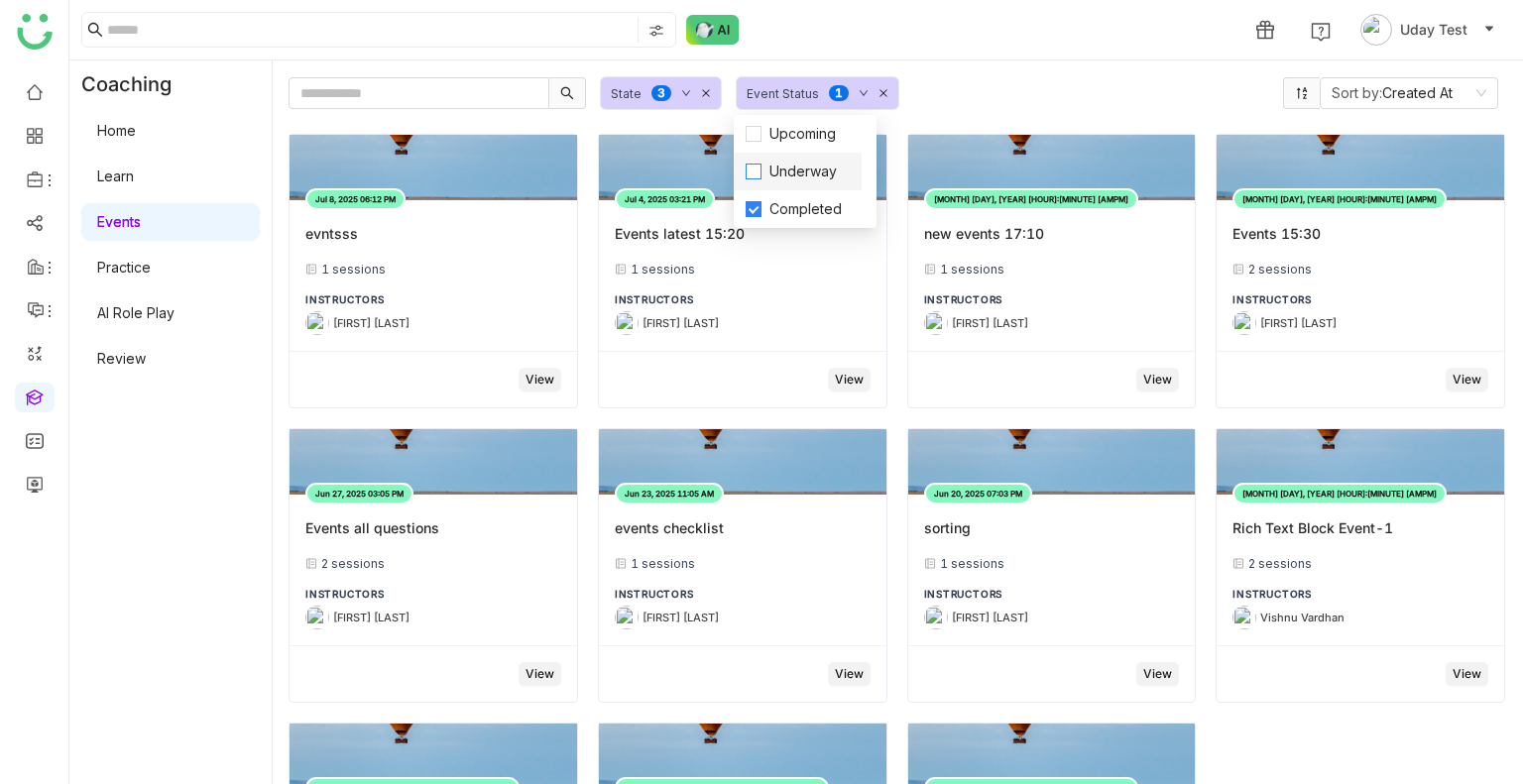 click on "Underway" at bounding box center [803, 171] 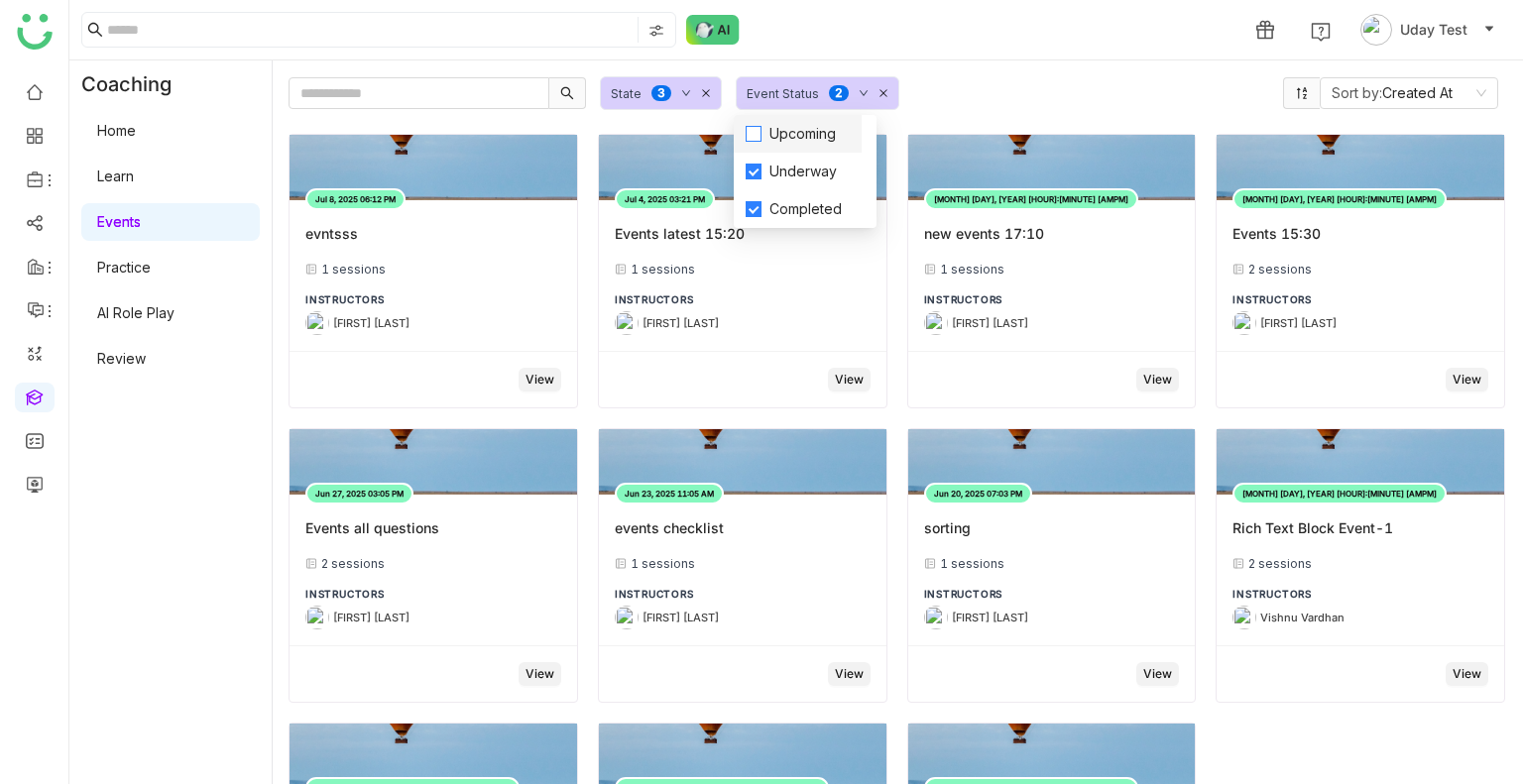 click on "Upcoming" at bounding box center [802, 134] 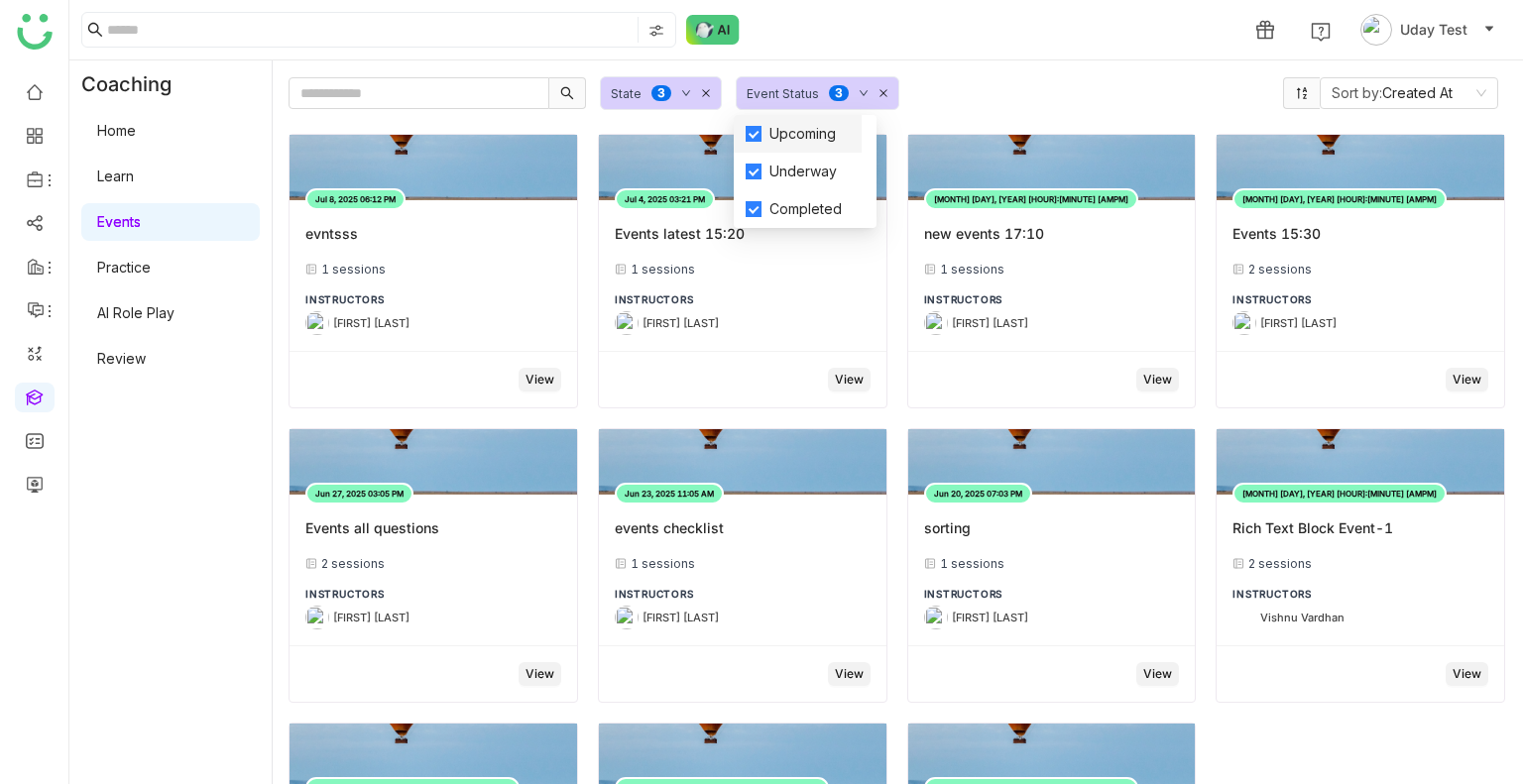 click on "Upcoming" at bounding box center (802, 134) 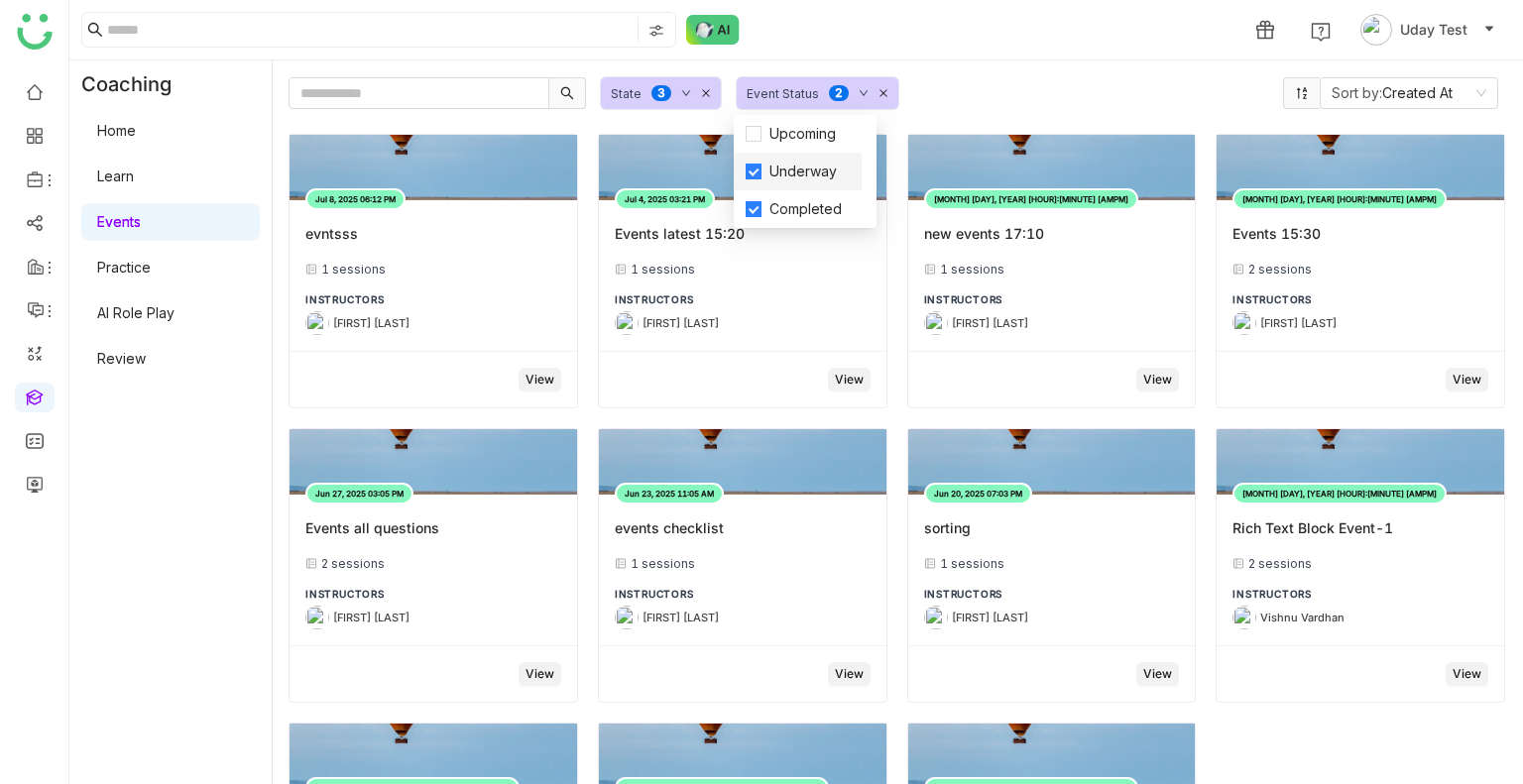 click on "Underway" at bounding box center (803, 171) 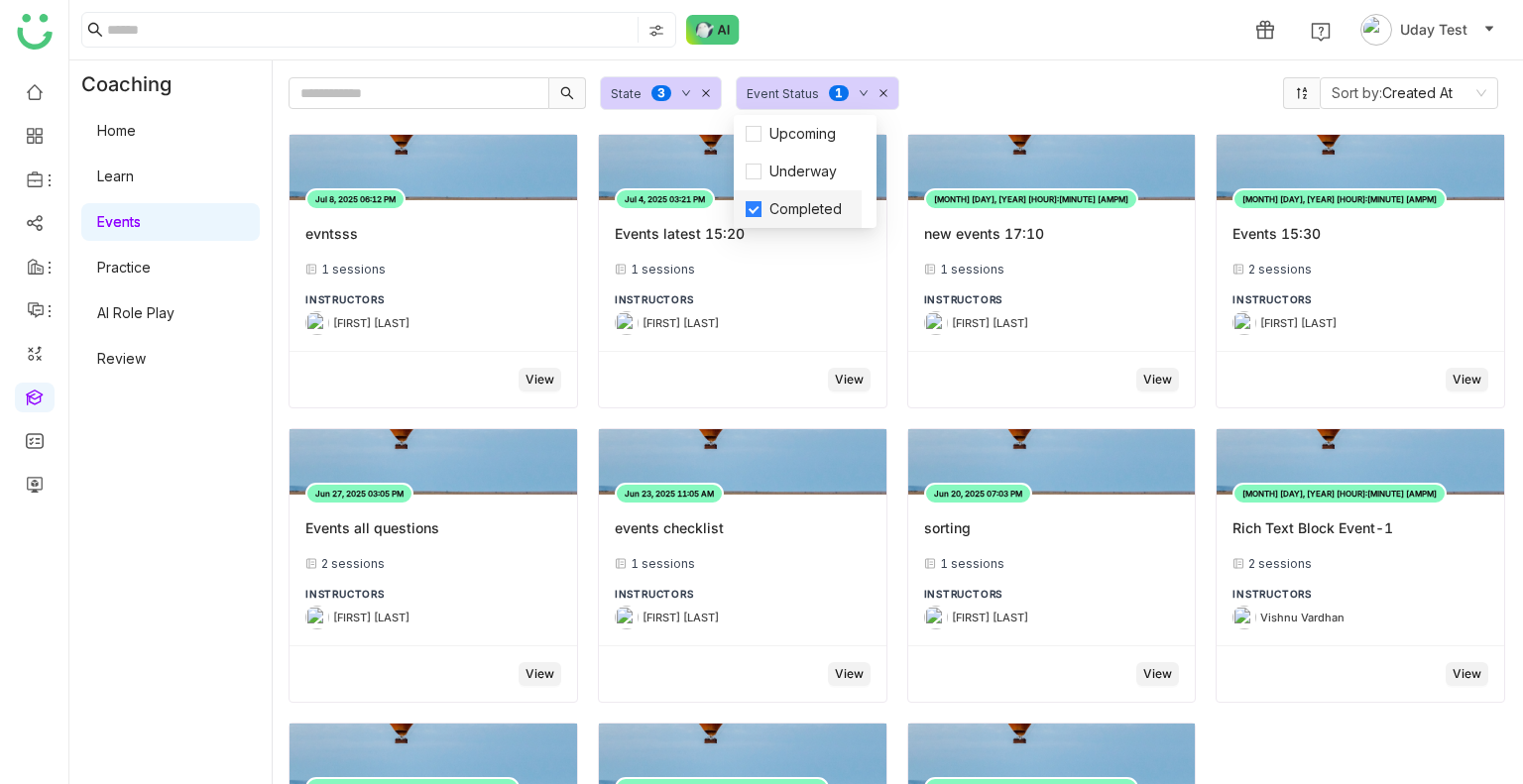 click on "Completed" at bounding box center (797, 209) 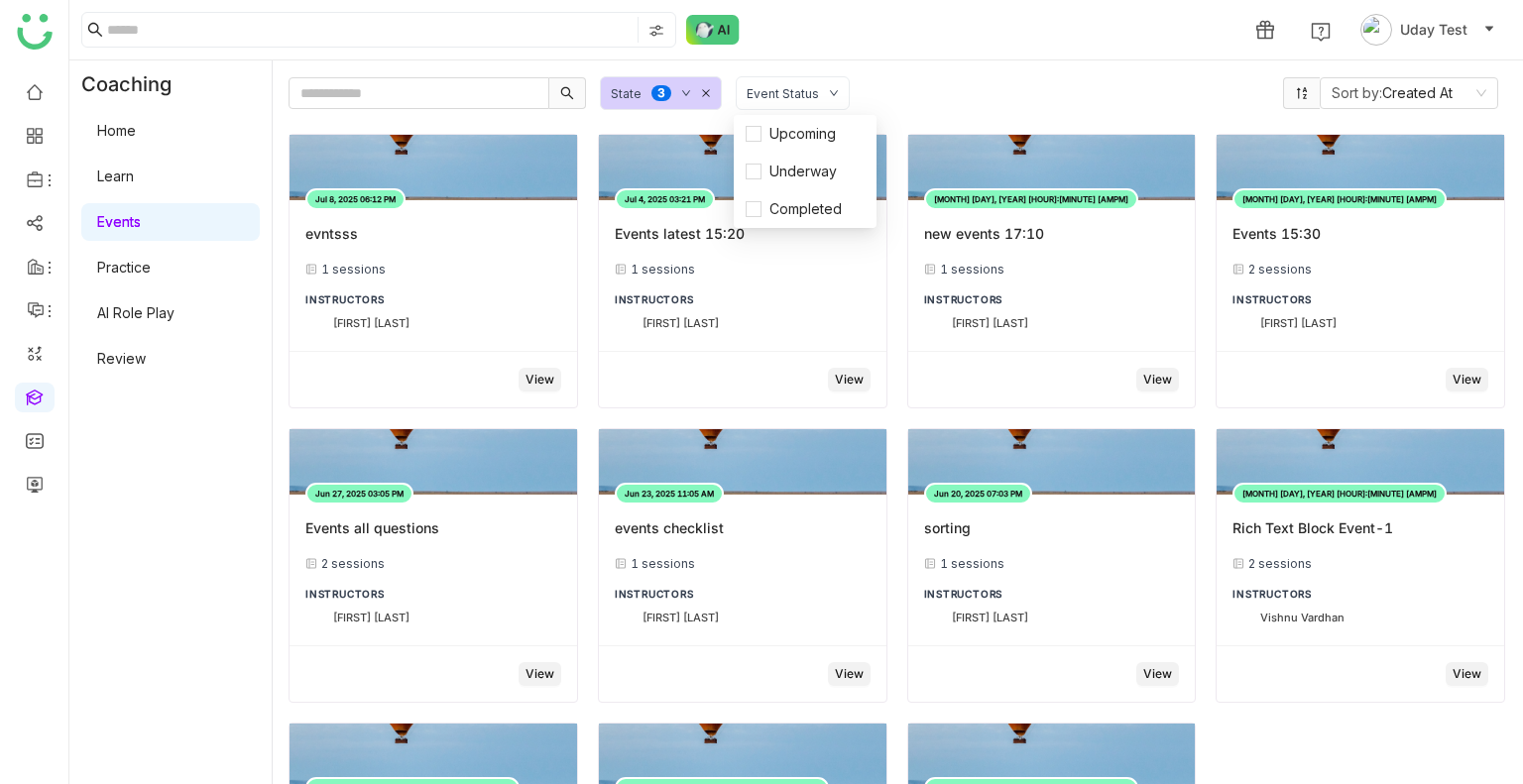 click on "Jul 8, 2025 06:12 PM   evntsss   1 sessions  INSTRUCTORS Uday Bhanu  View   Jul 4, 2025 03:21 PM   Events latest 15:20   1 sessions  INSTRUCTORS Uday Bhanu  View   Jul 2, 2025 05:12 PM   new events 17:10   1 sessions  INSTRUCTORS Uday Bhanu  View   Jun 30, 2025 03:36 PM   Events 15:30   2 sessions  INSTRUCTORS Uday Bhanu  View   Jun 27, 2025 03:05 PM   Events all questions   2 sessions  INSTRUCTORS Uday Bhanu  View   Jun 23, 2025 11:05 AM   events checklist    1 sessions  INSTRUCTORS Uday Bhanu  View   Jun 20, 2025 07:03 PM   sorting    1 sessions  INSTRUCTORS Uday Bhanu  View   Jun 19, 2025 12:23 PM   Rich Text Block Event-1   2 sessions  INSTRUCTORS Vishnu Vardhan  View   Jun 18, 2025 06:17 PM   new evntsss 18   1 sessions  INSTRUCTORS Uday Bhanu  View   Jun 17, 2025 02:03 PM   Test evens vdo   6 sessions  INSTRUCTORS Uday Bhanu  +1 more   View   Jun 17, 2025 02:03 PM   Test evens vdo   6 sessions  INSTRUCTORS Uday Bhanu  +1 more   View" 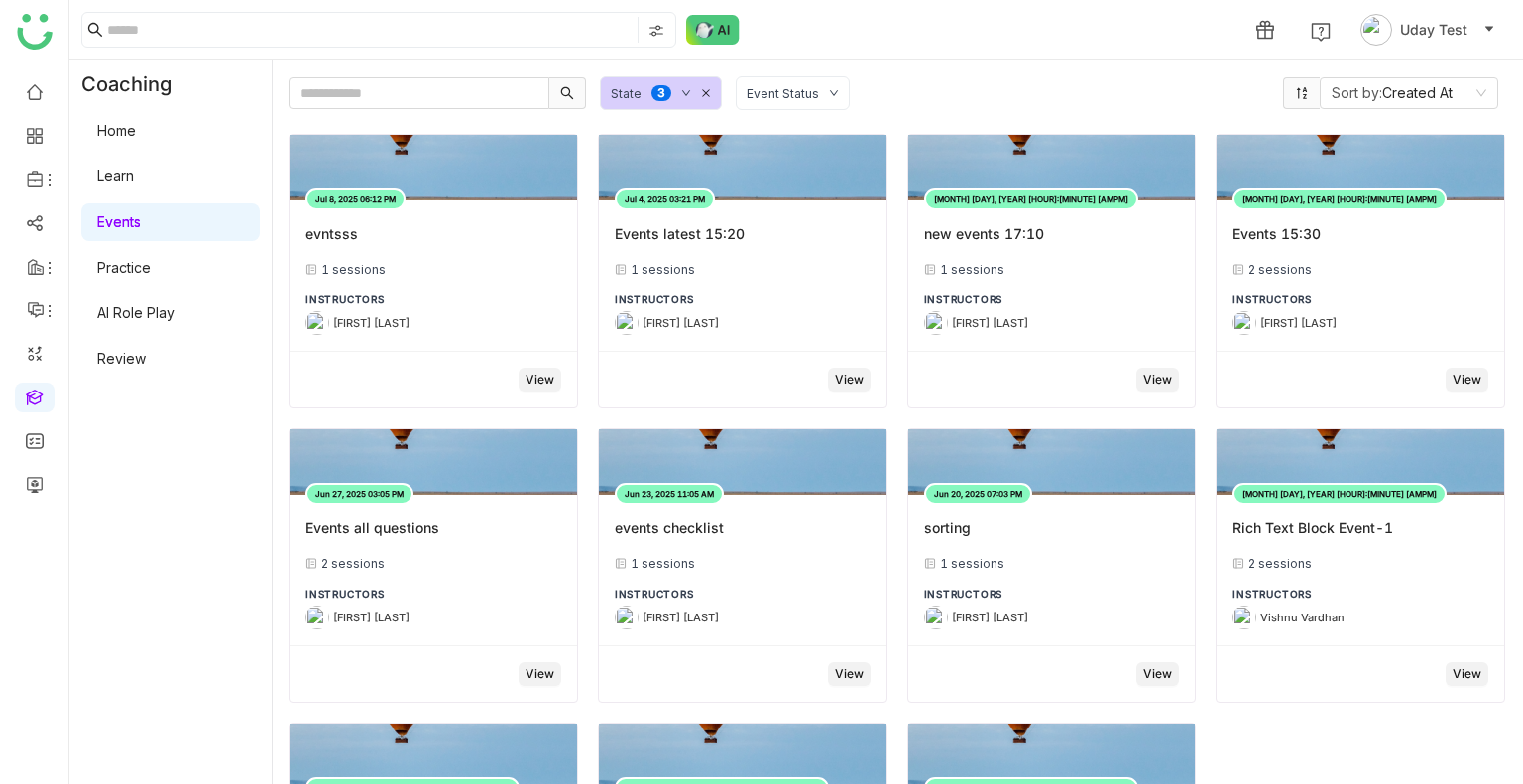 click 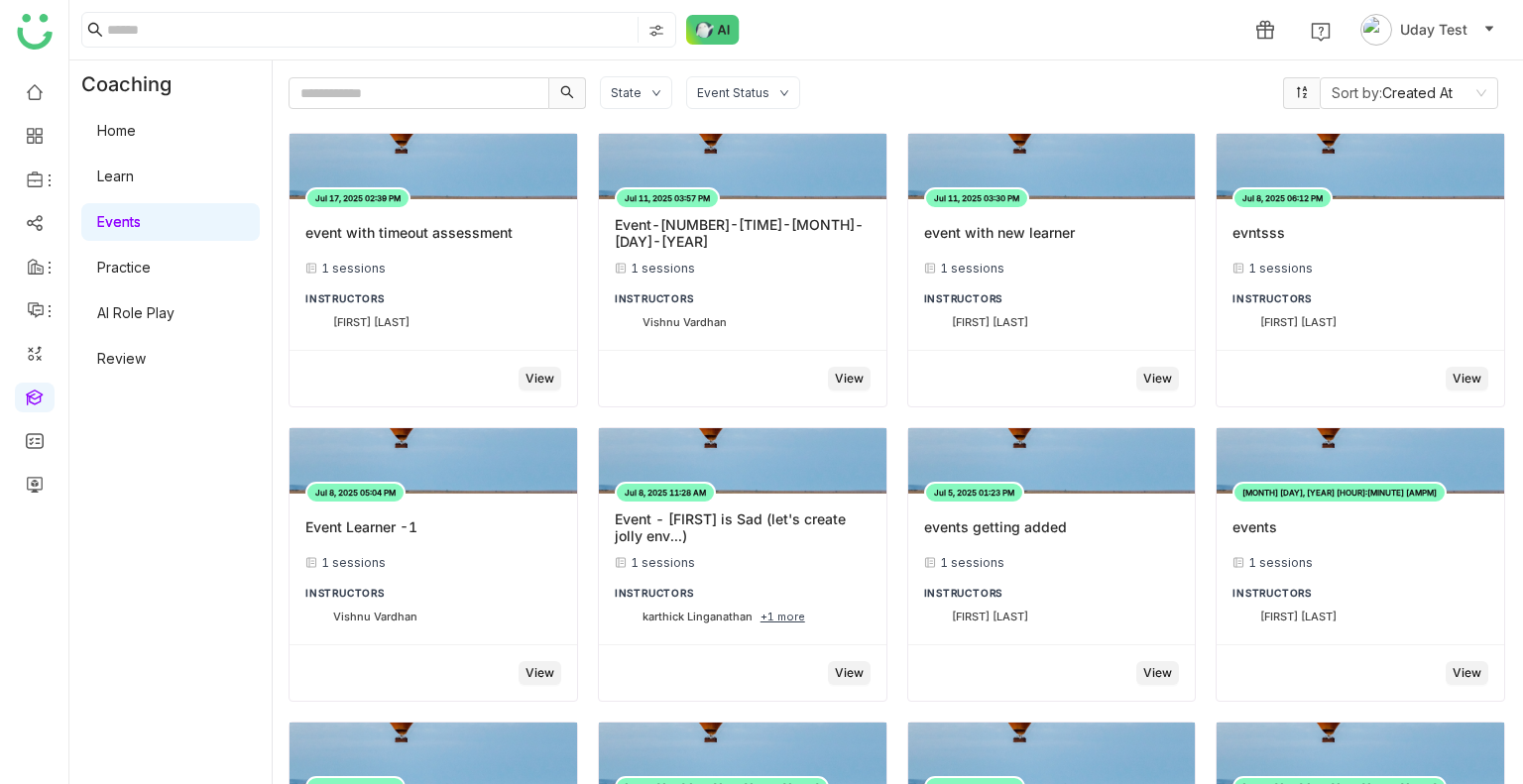 click on "State" 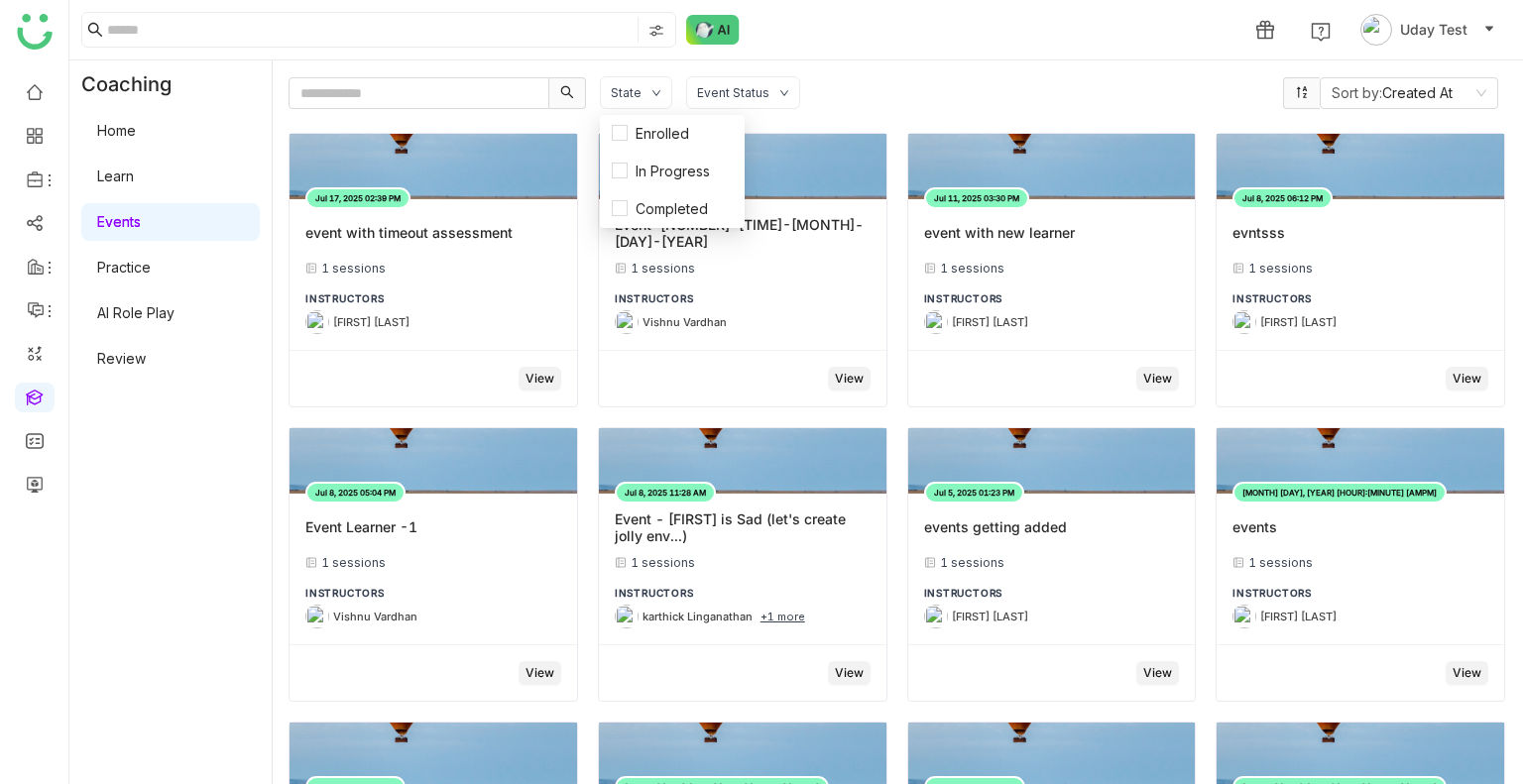 click on "Event Status" 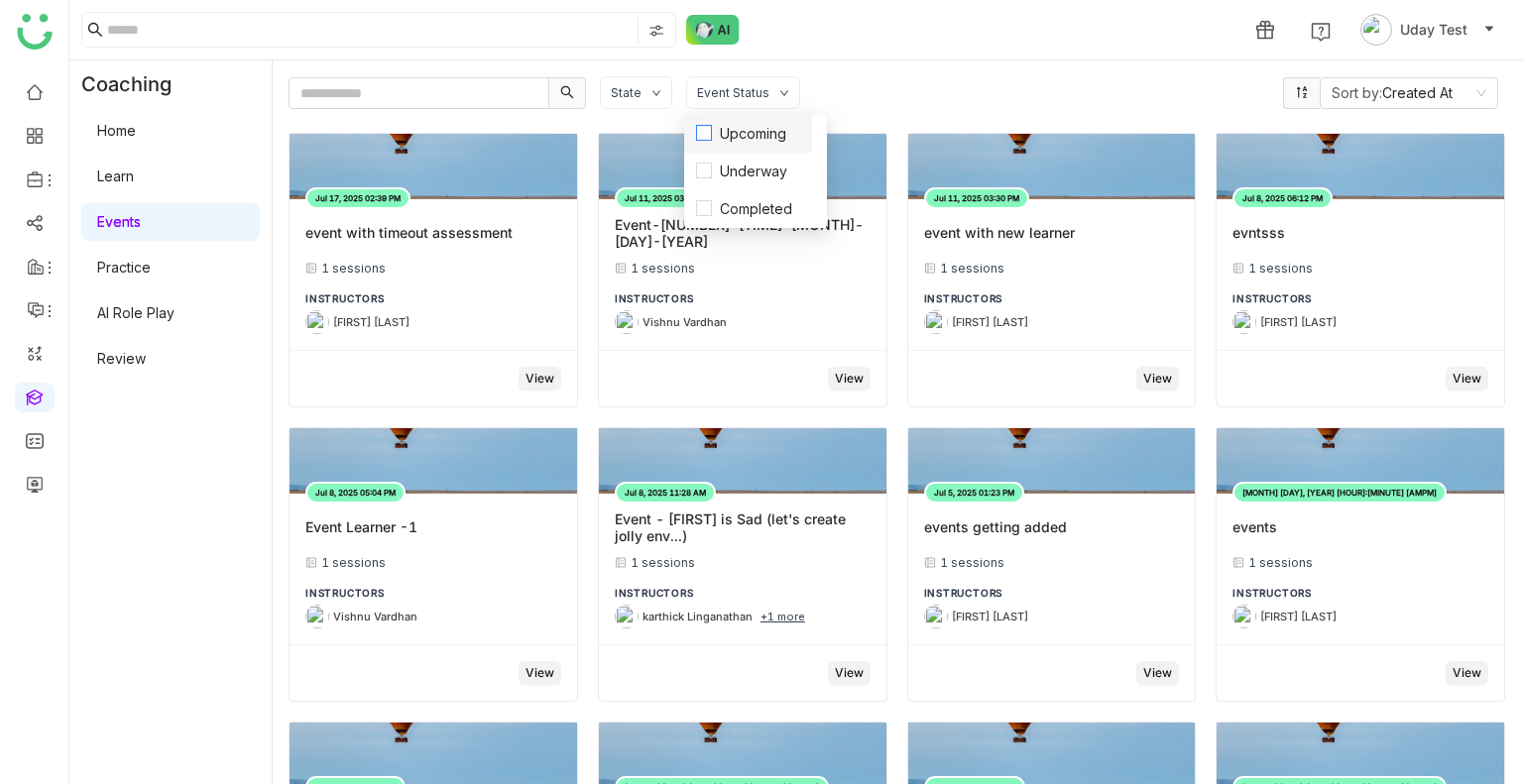 click on "Upcoming" at bounding box center (753, 134) 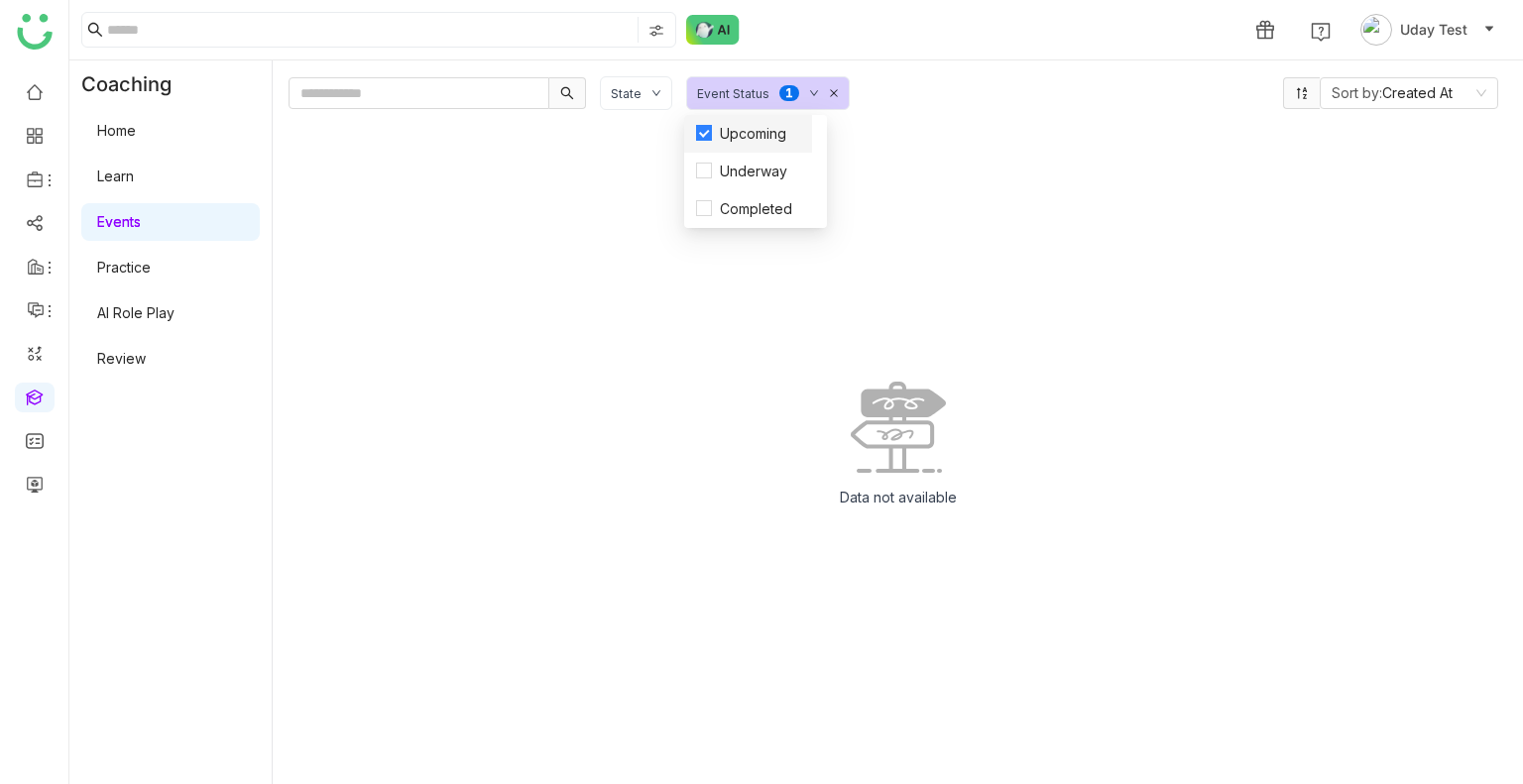 click on "Upcoming" at bounding box center [753, 134] 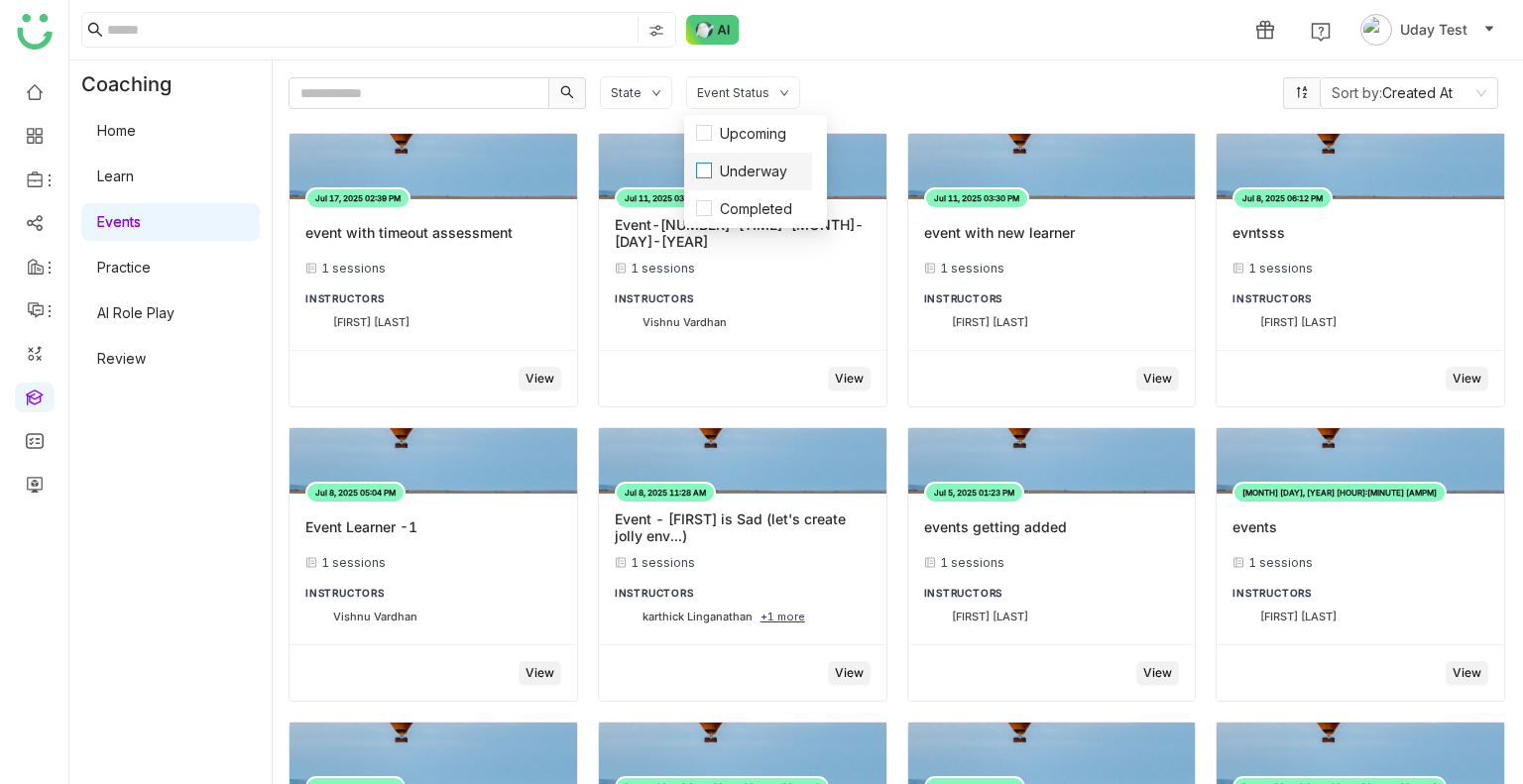 click on "Underway" at bounding box center (754, 171) 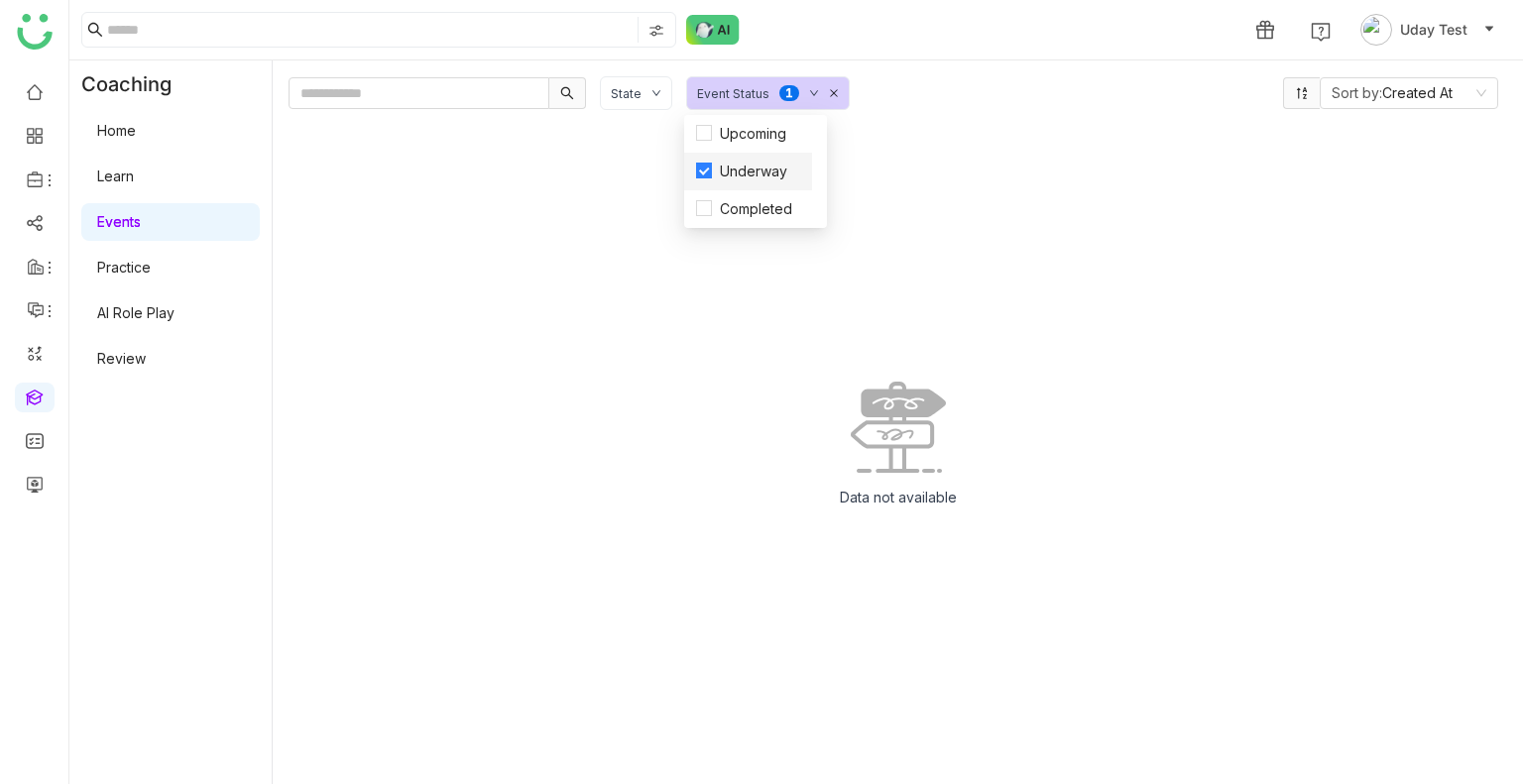 click on "Underway" at bounding box center (754, 171) 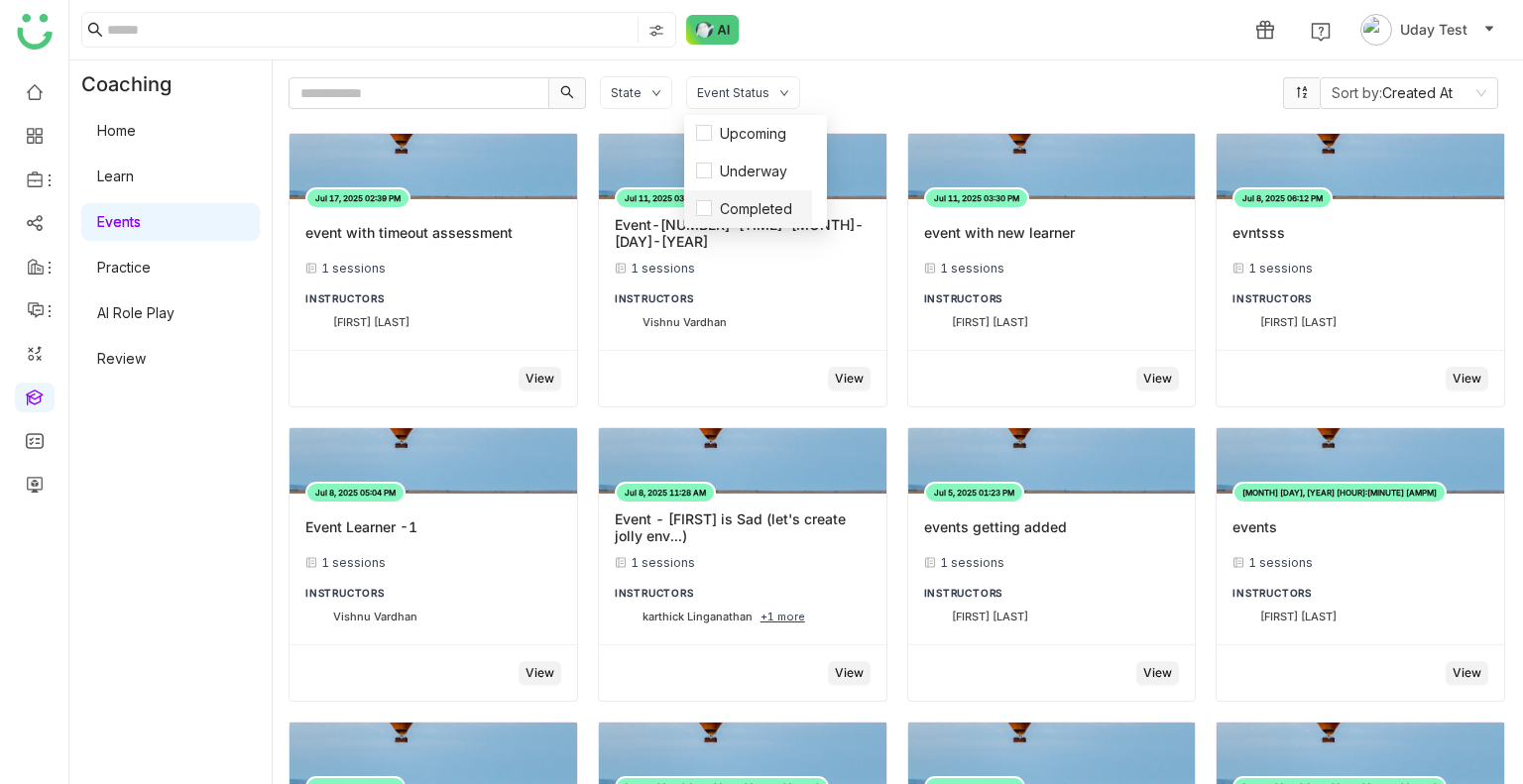 click on "Completed" at bounding box center (748, 209) 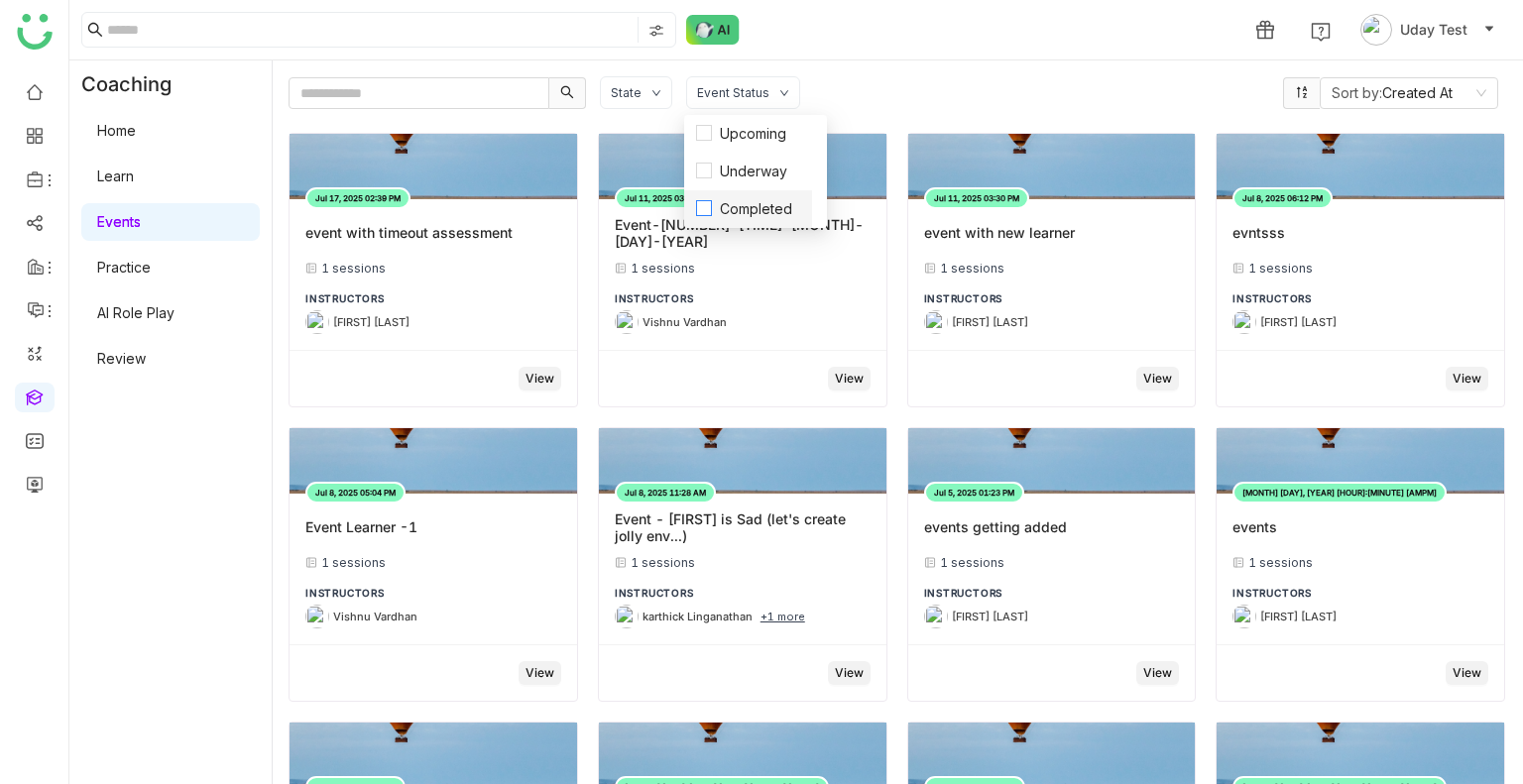 click on "Completed" at bounding box center (756, 209) 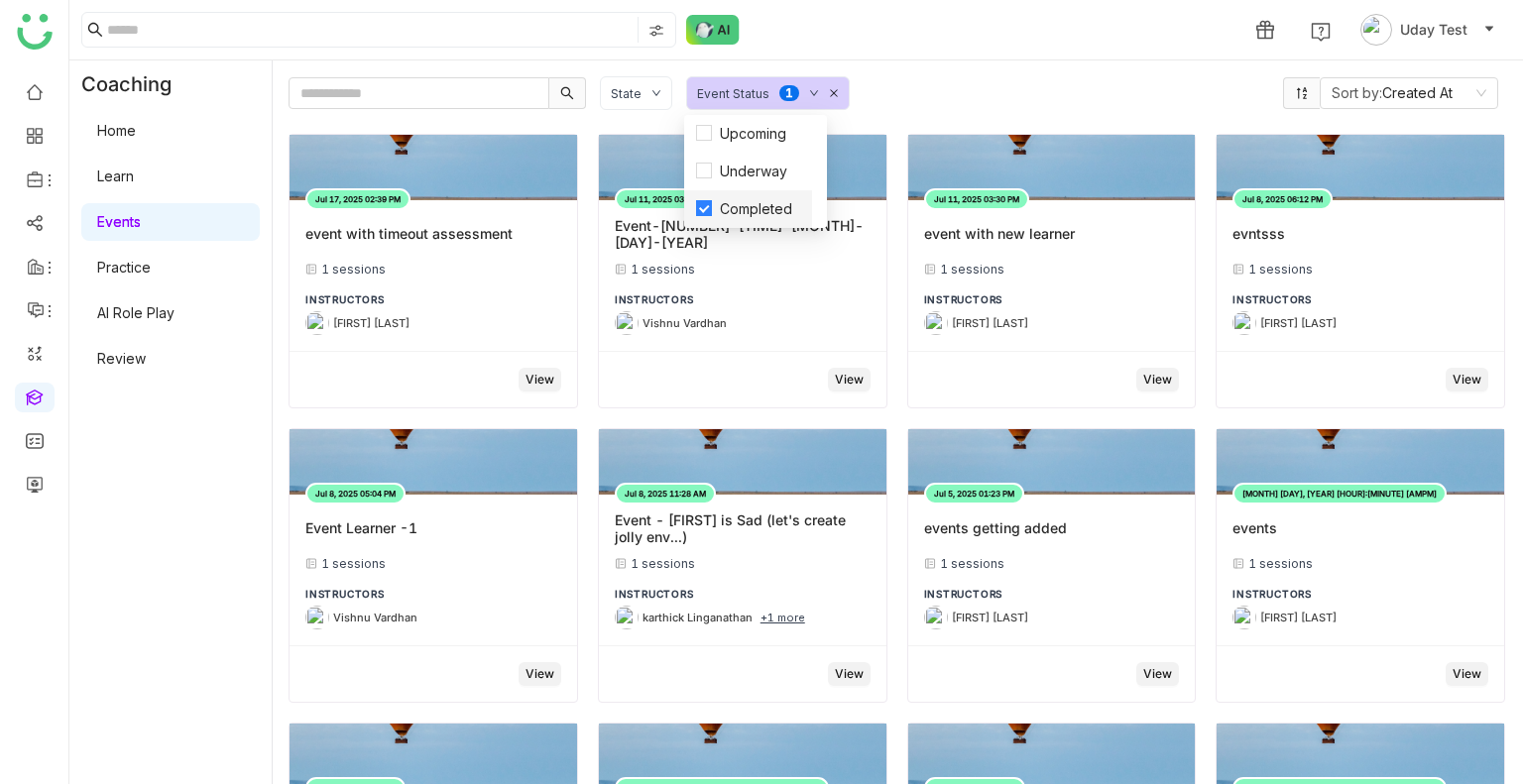click on "Completed" at bounding box center [756, 209] 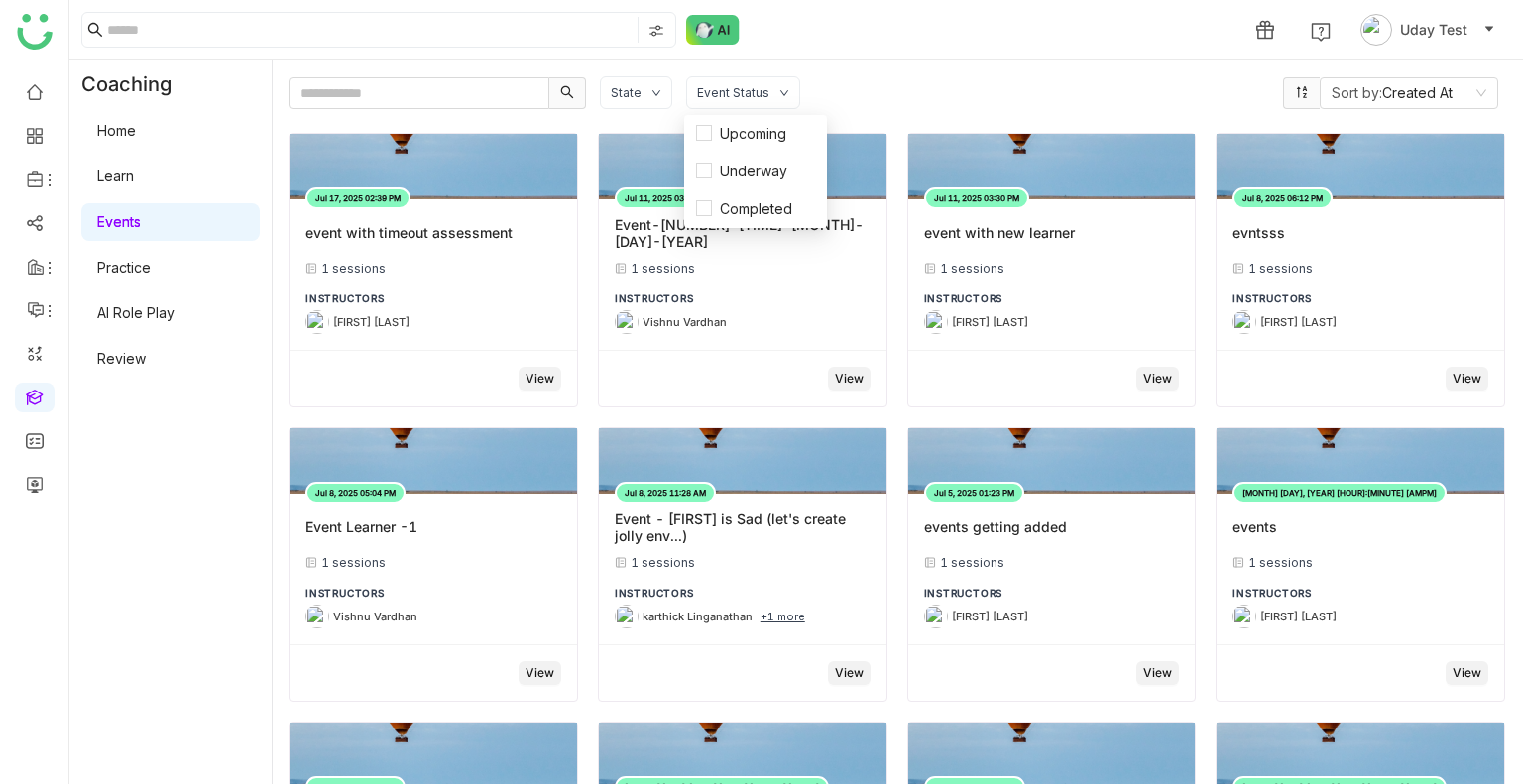 click on "Practice" at bounding box center (124, 267) 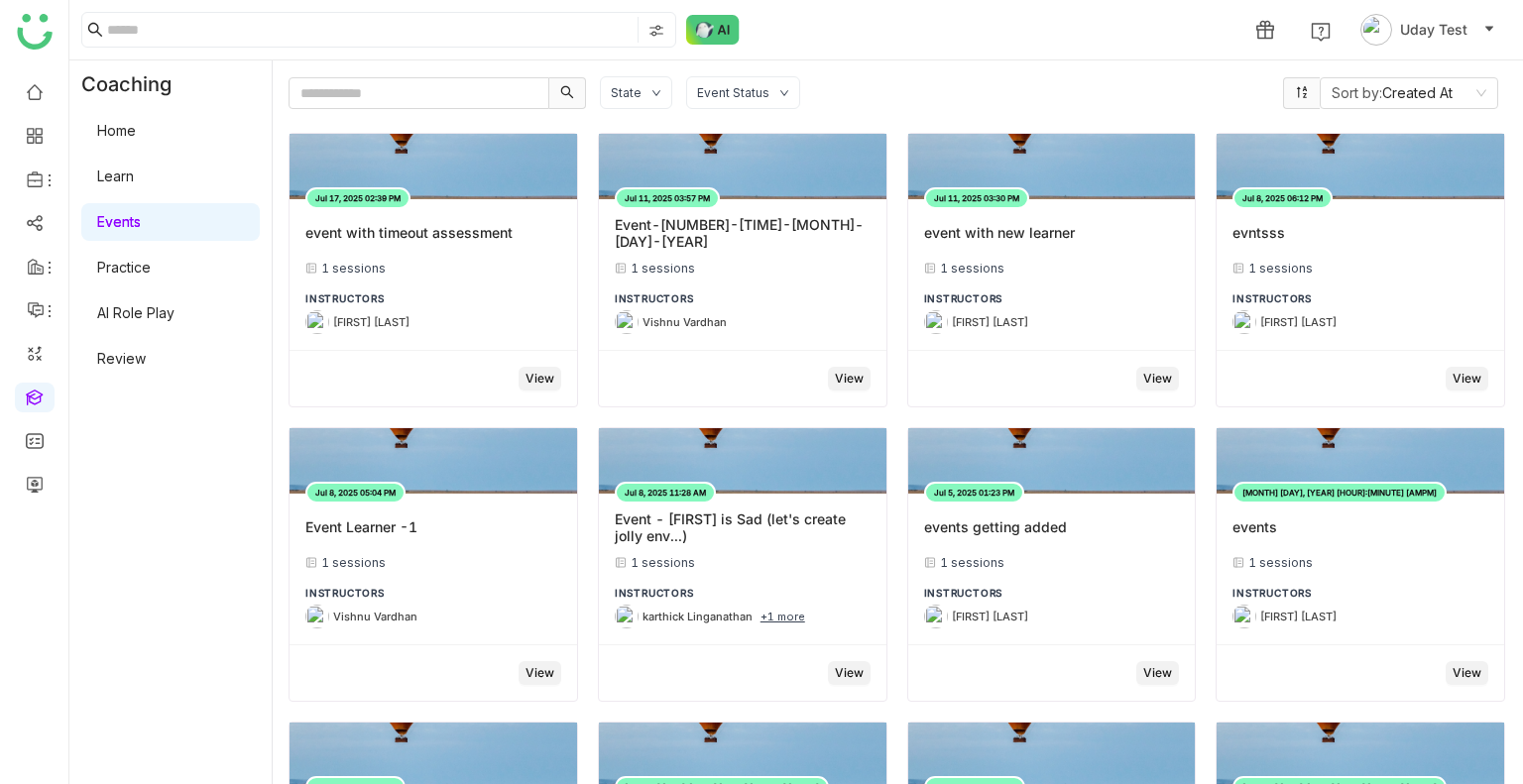 click on "Practice" at bounding box center (124, 267) 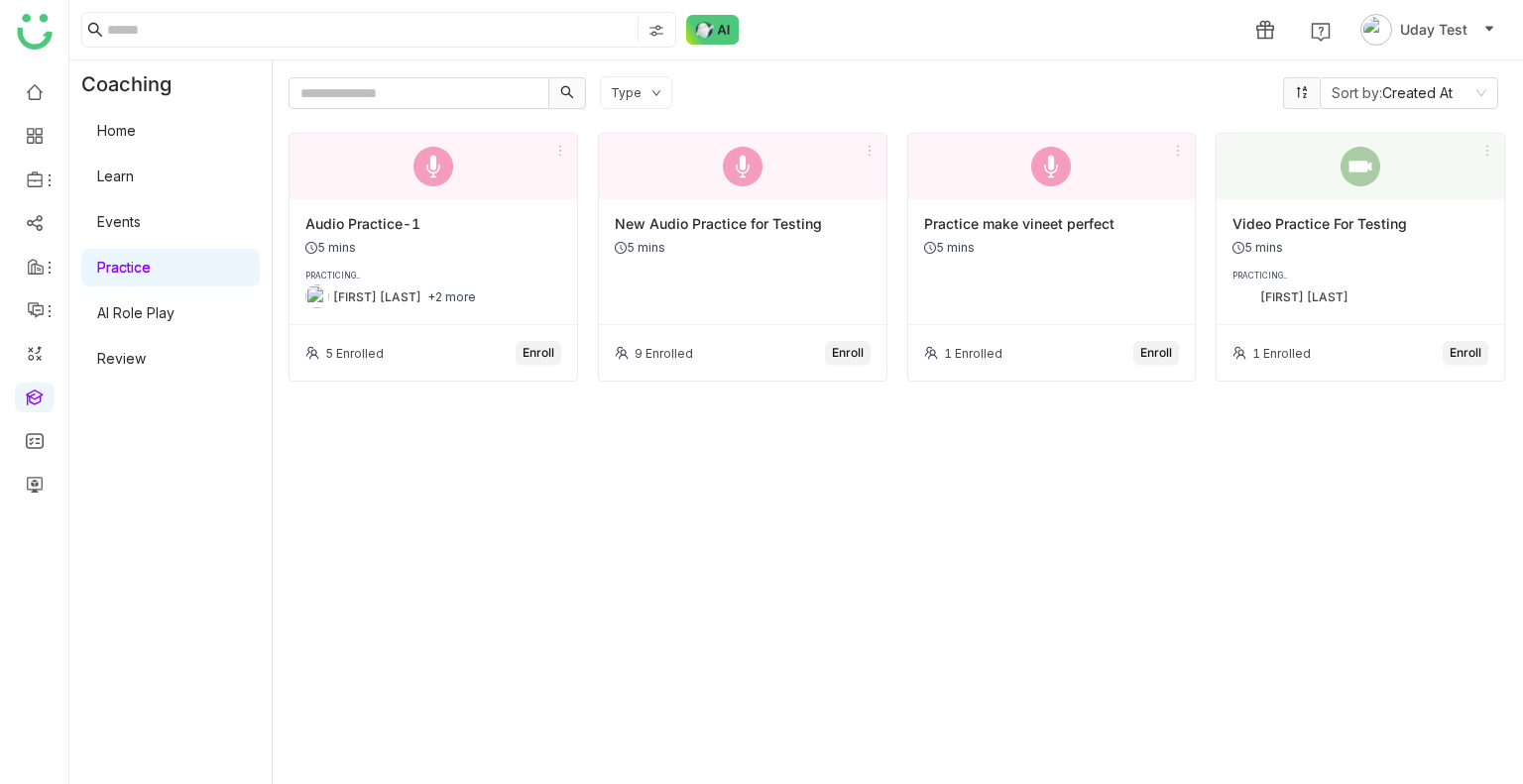 click on "Type" 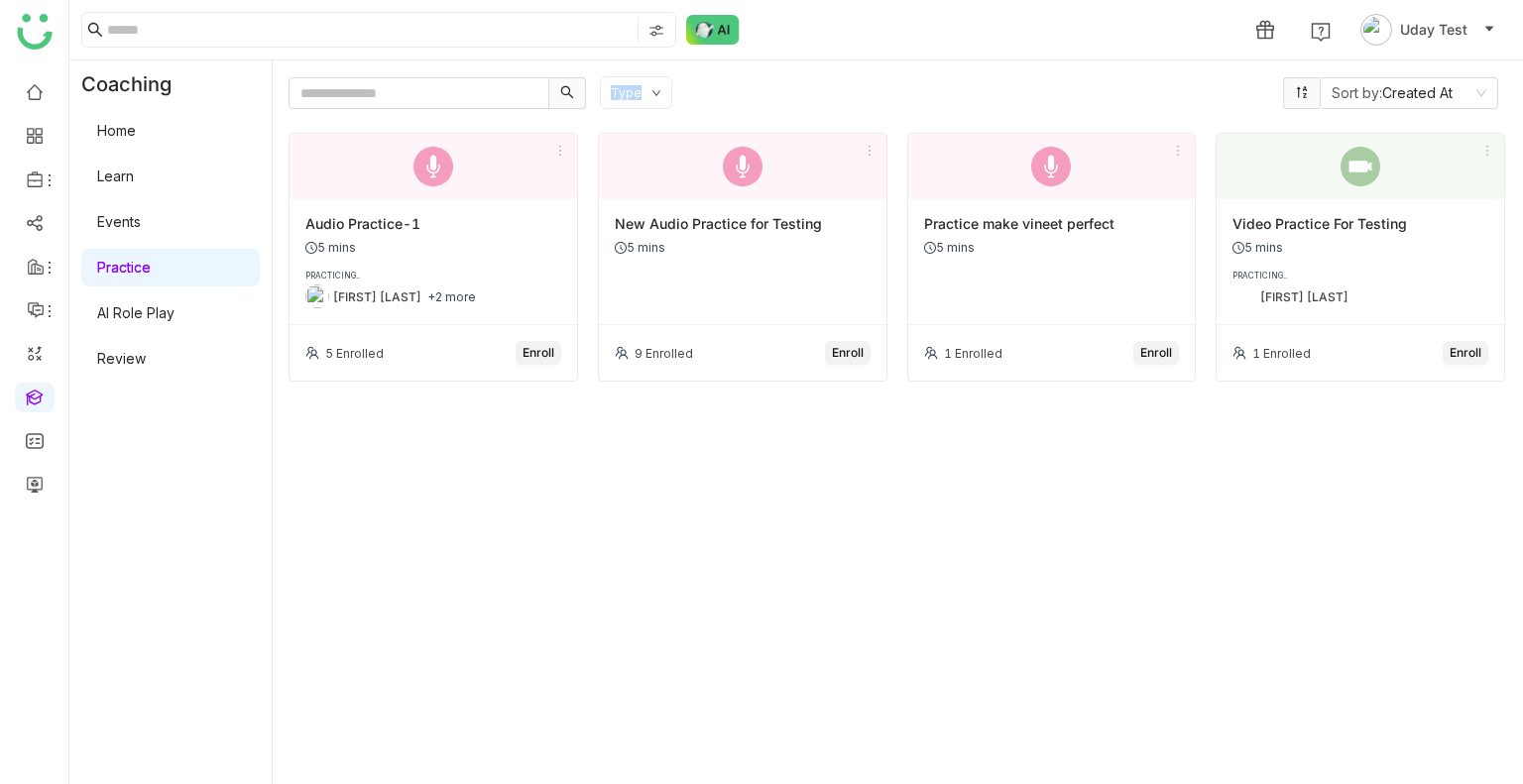 click on "Type" 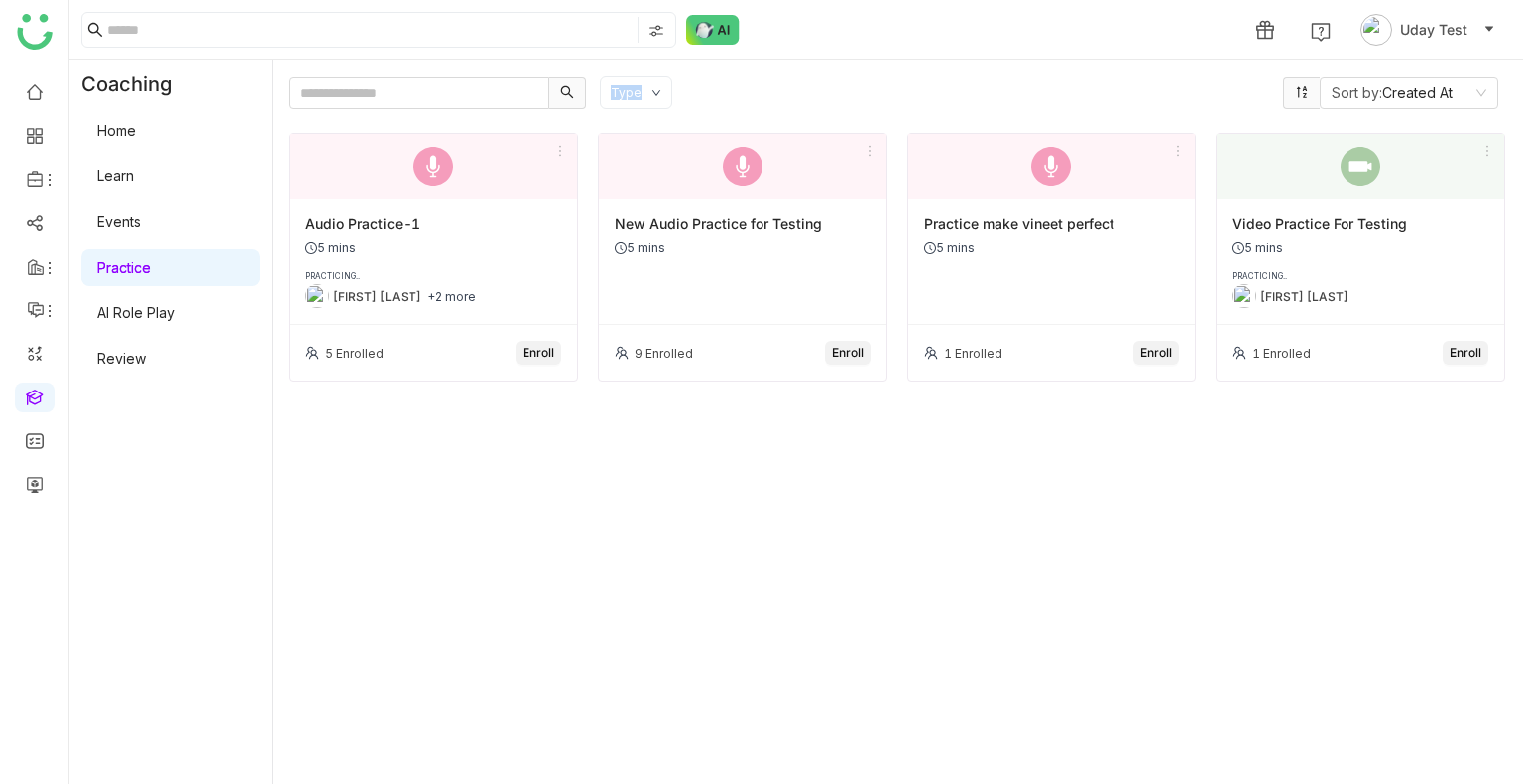 click on "Type" 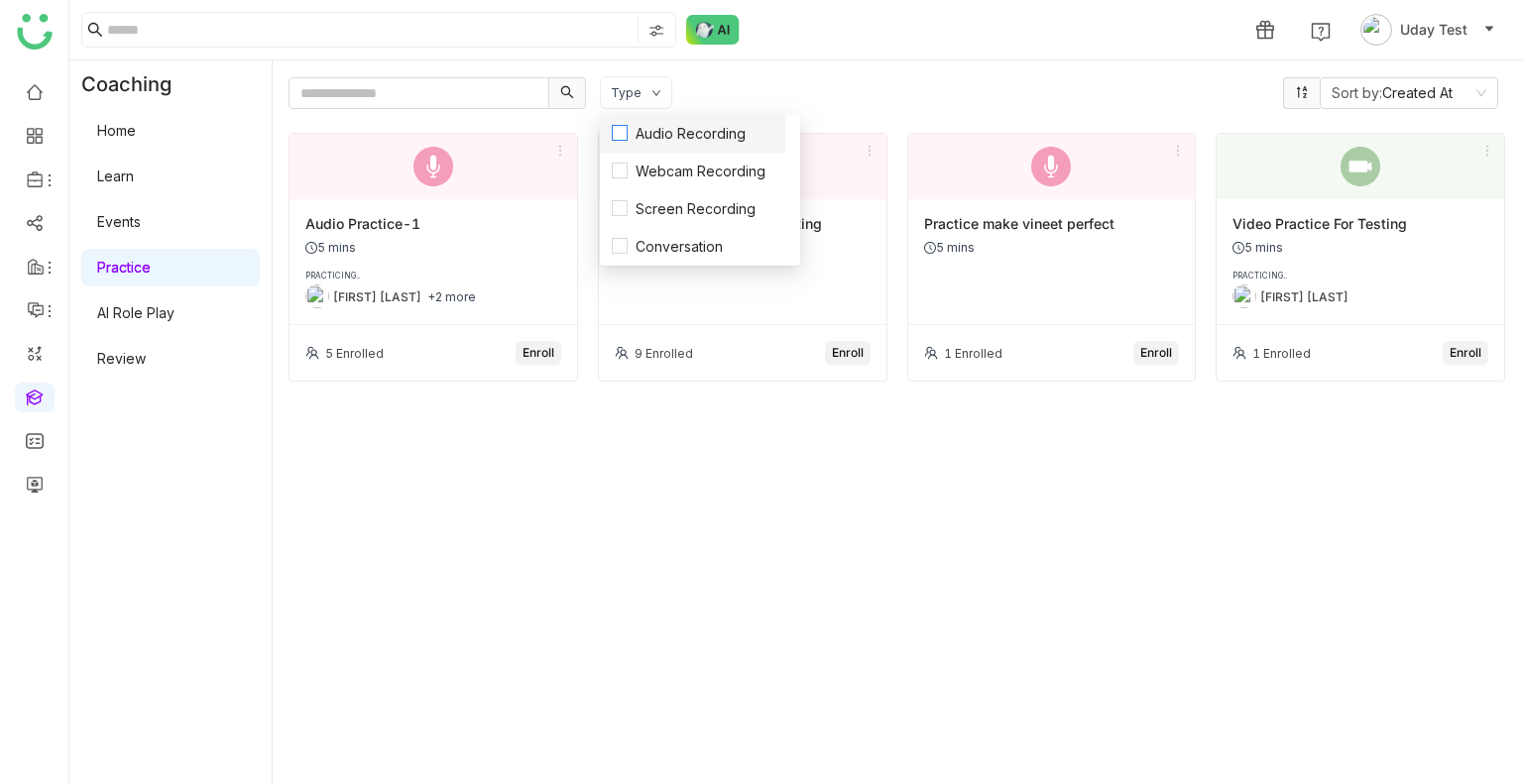 click on "Audio Recording" at bounding box center (690, 134) 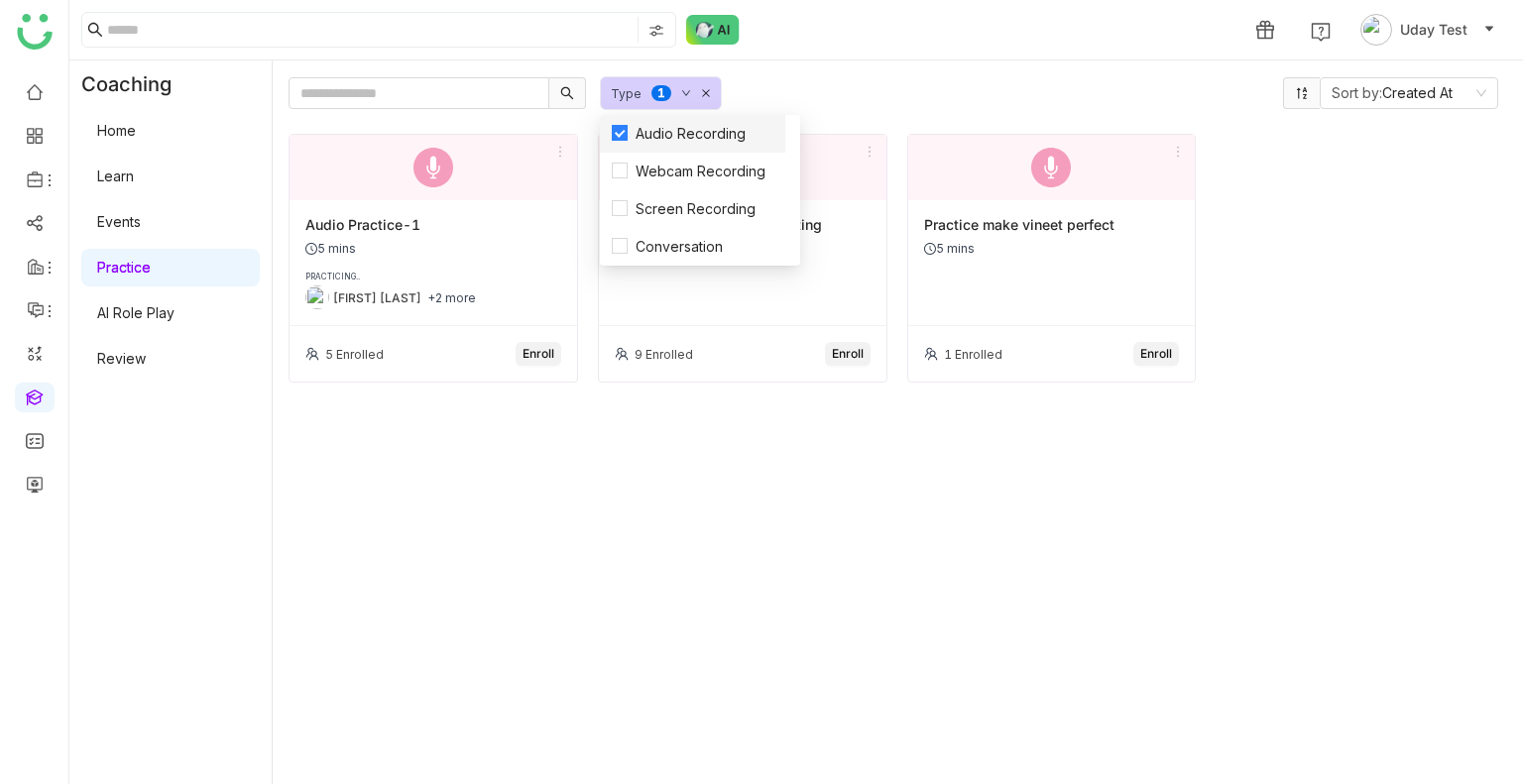 click on "Audio Recording" at bounding box center [690, 134] 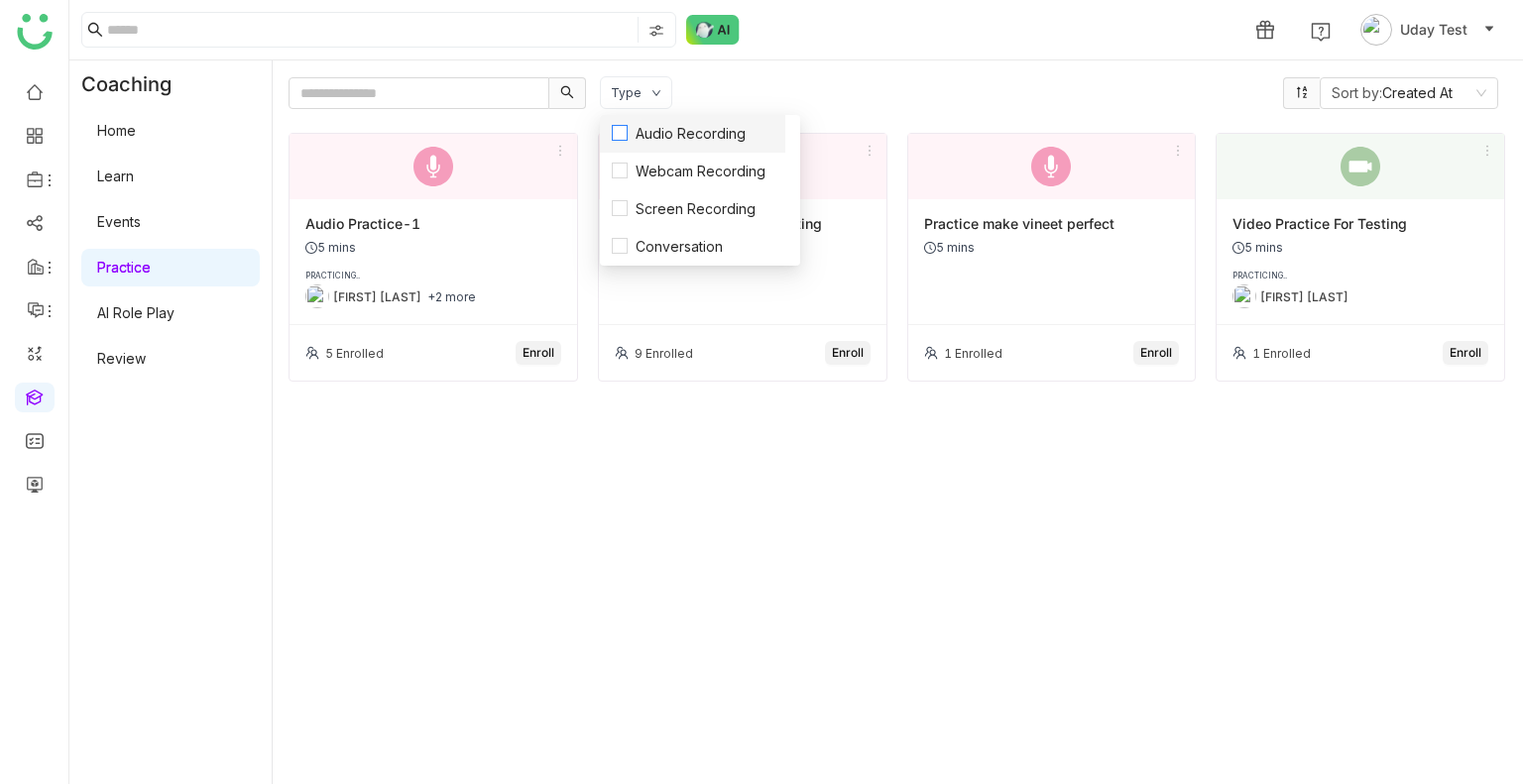 click on "Audio Recording" at bounding box center [690, 134] 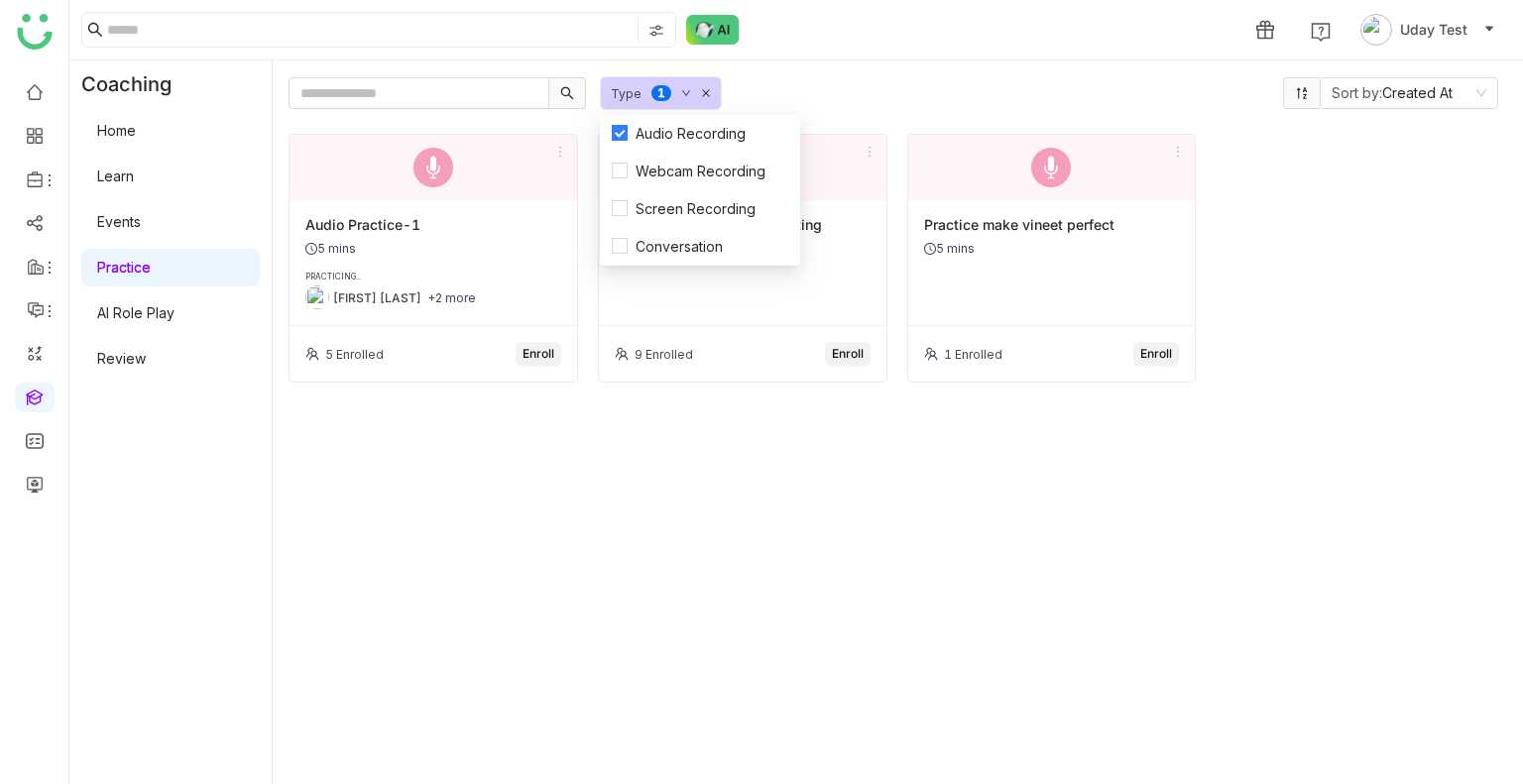 click on "Type  0   1   2   3   4   5   6   7   8   9" 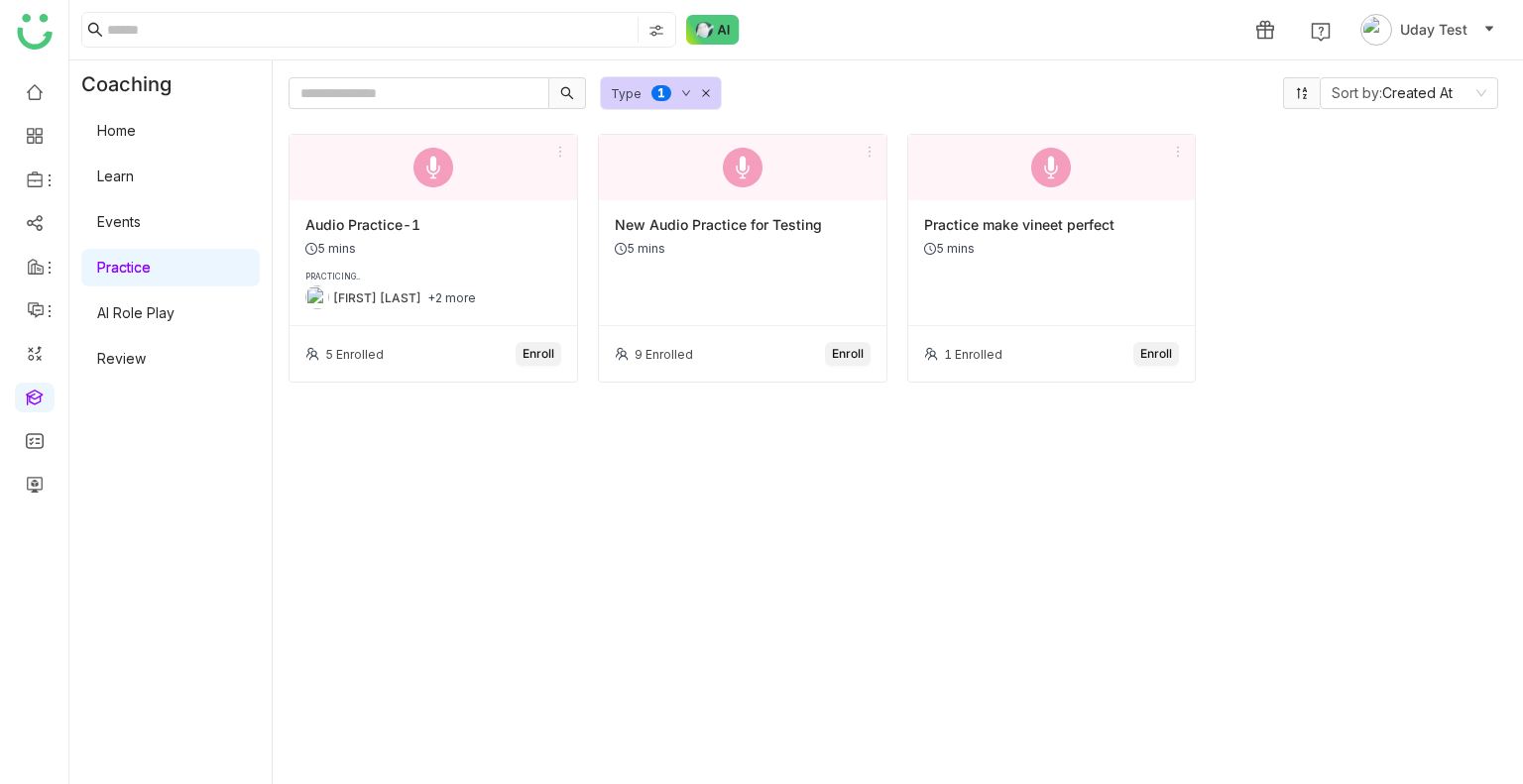 click 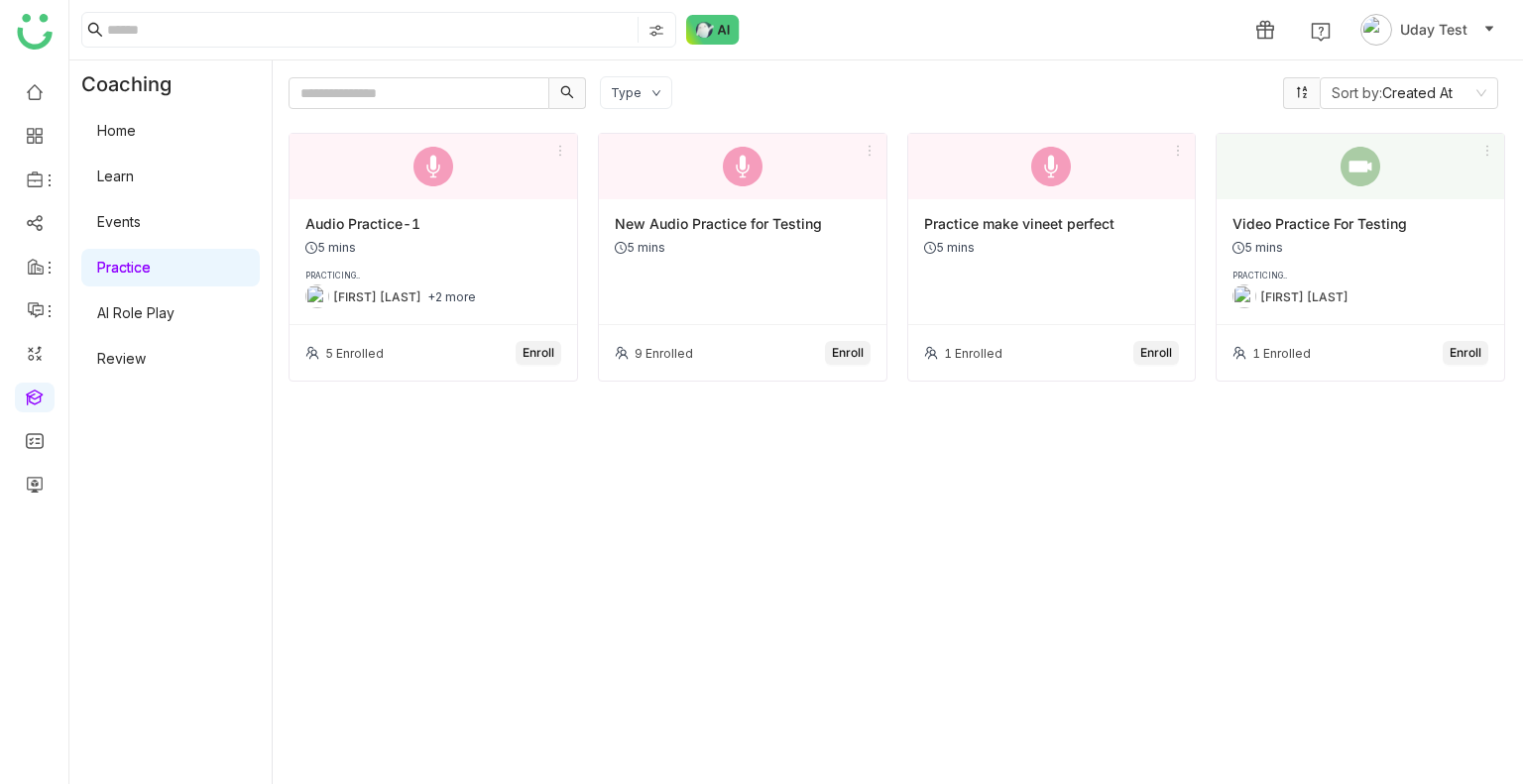 click on "Type" 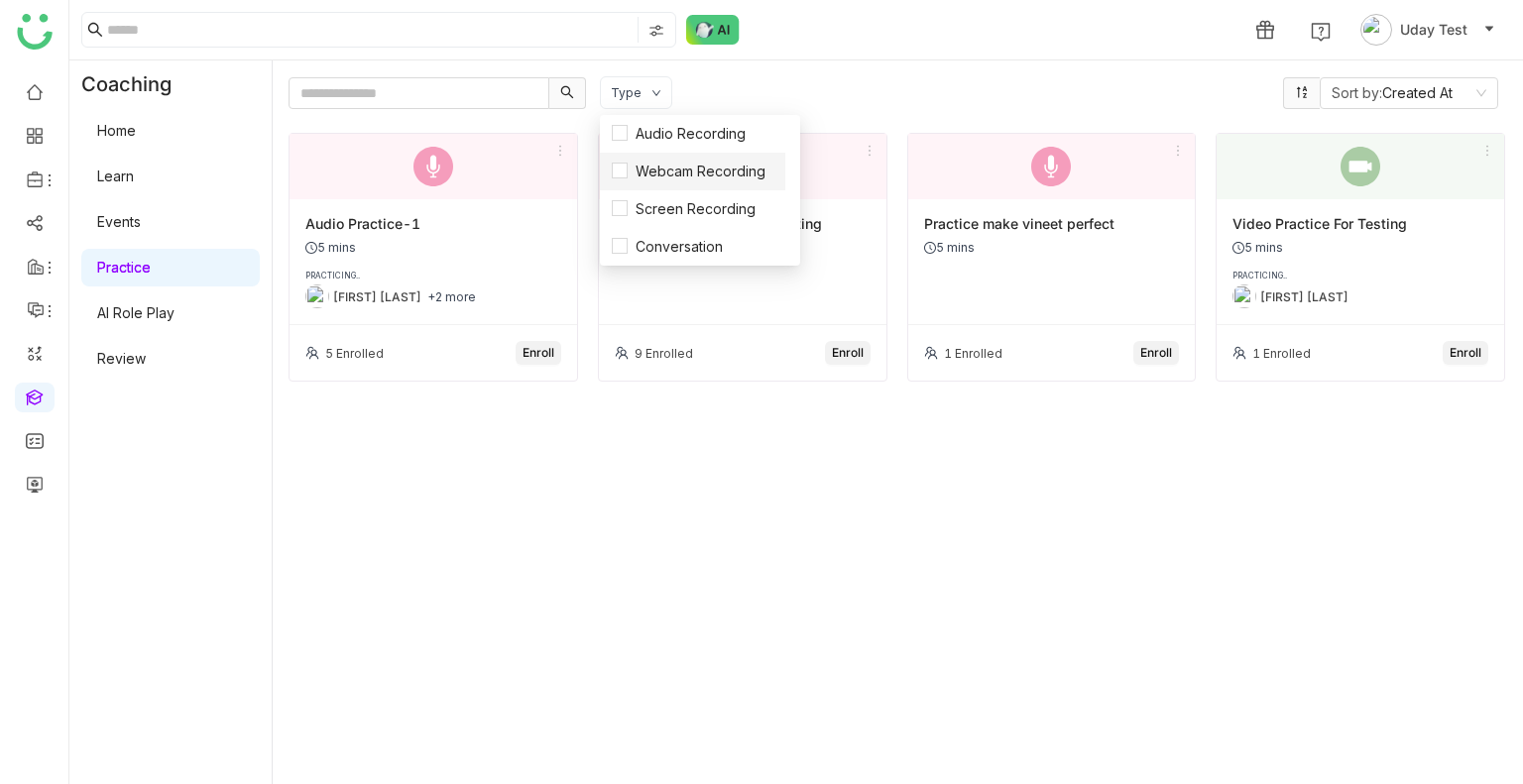 click on "Webcam Recording" at bounding box center [692, 171] 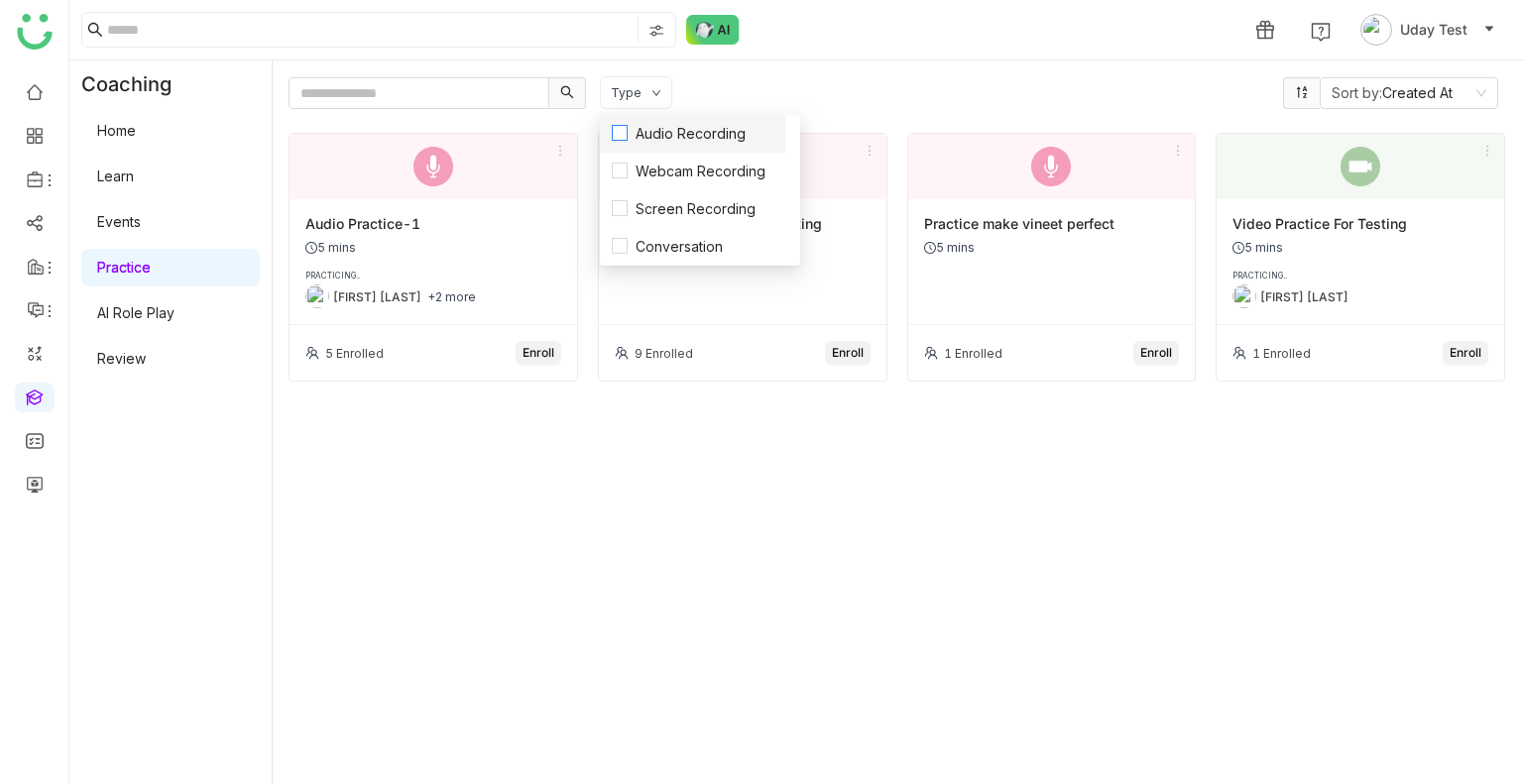 click on "Audio Recording" at bounding box center (690, 134) 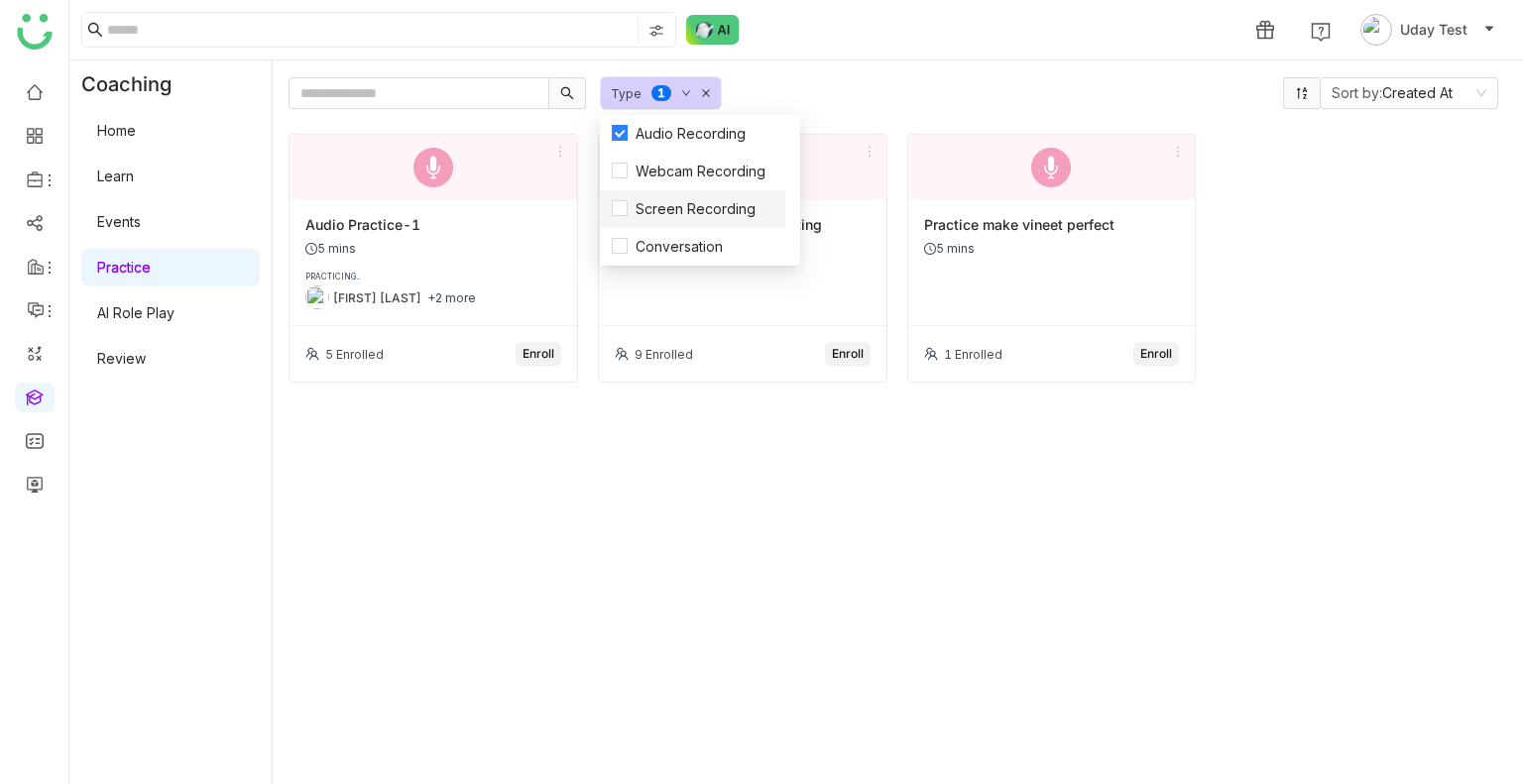 click on "Screen Recording" at bounding box center (692, 209) 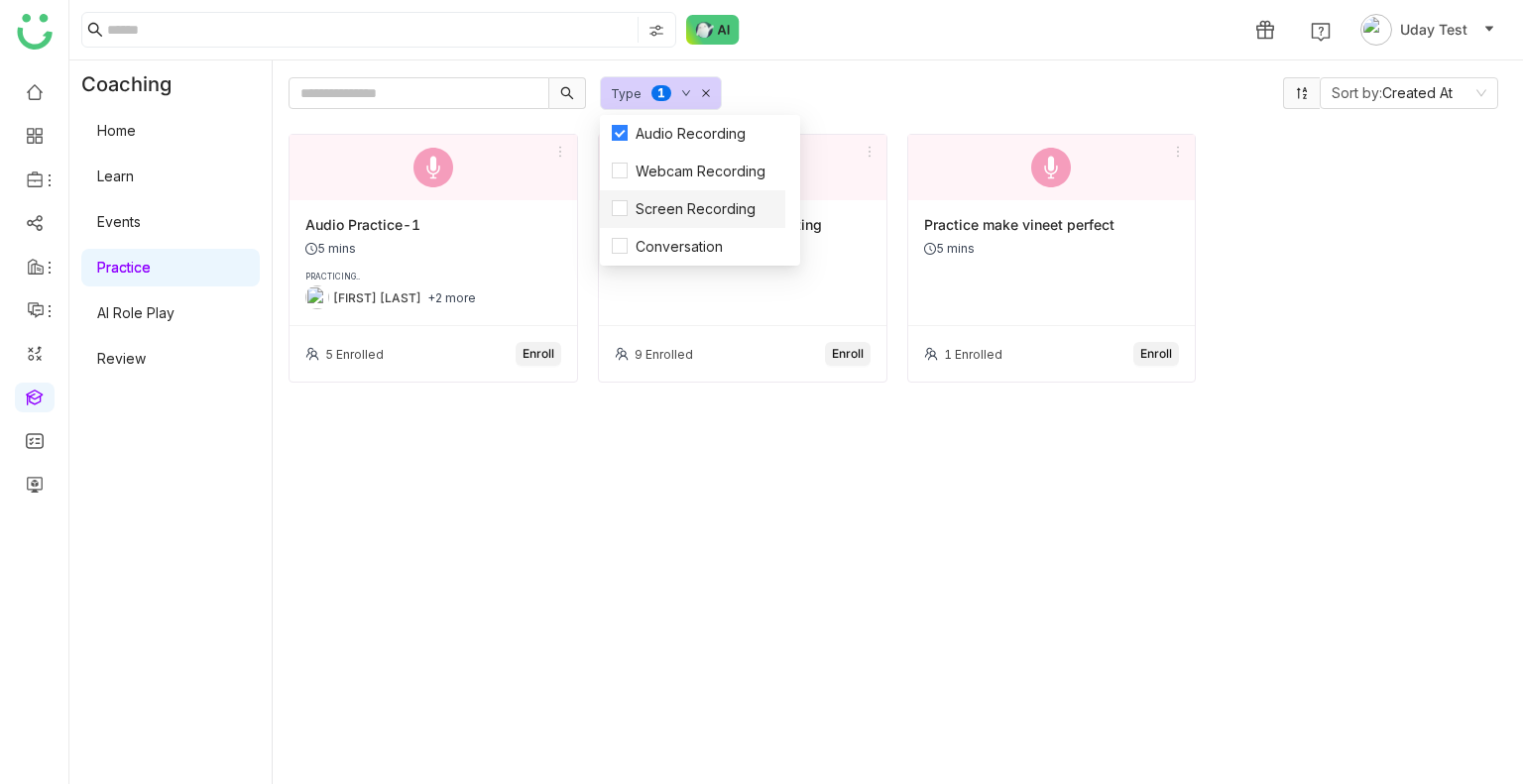 click on "Screen Recording" at bounding box center [692, 209] 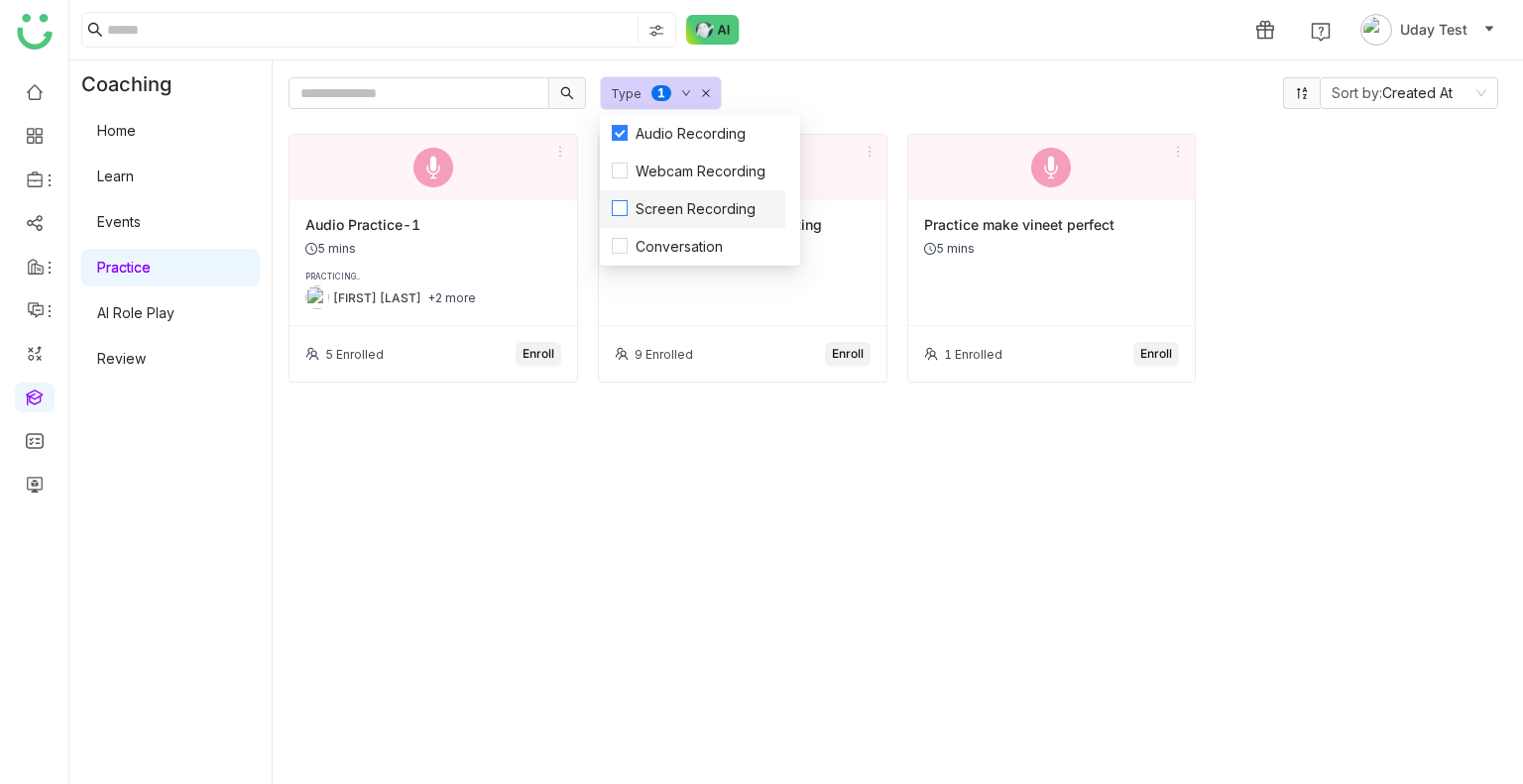 click on "Screen Recording" at bounding box center (695, 209) 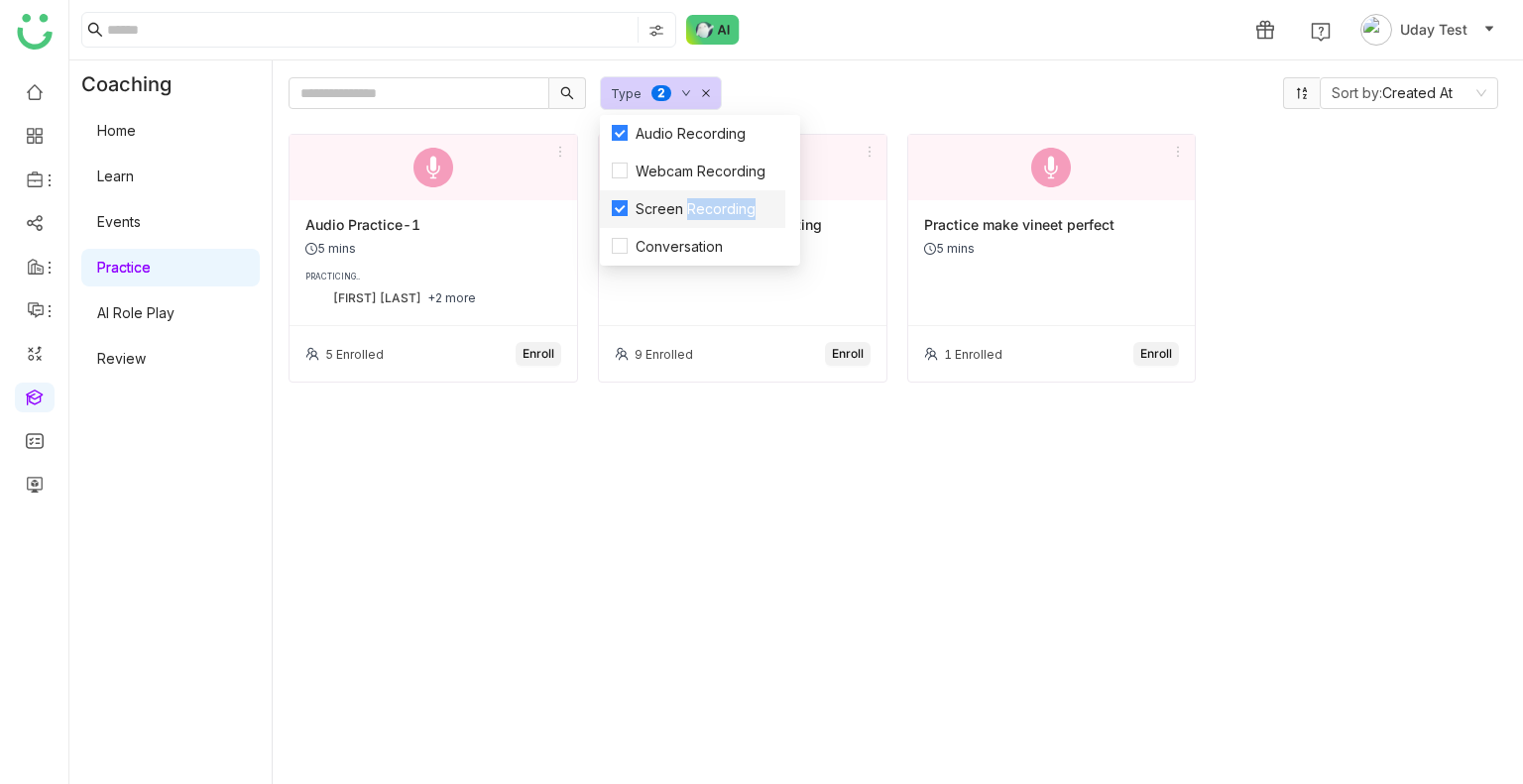 click on "Screen Recording" at bounding box center (695, 209) 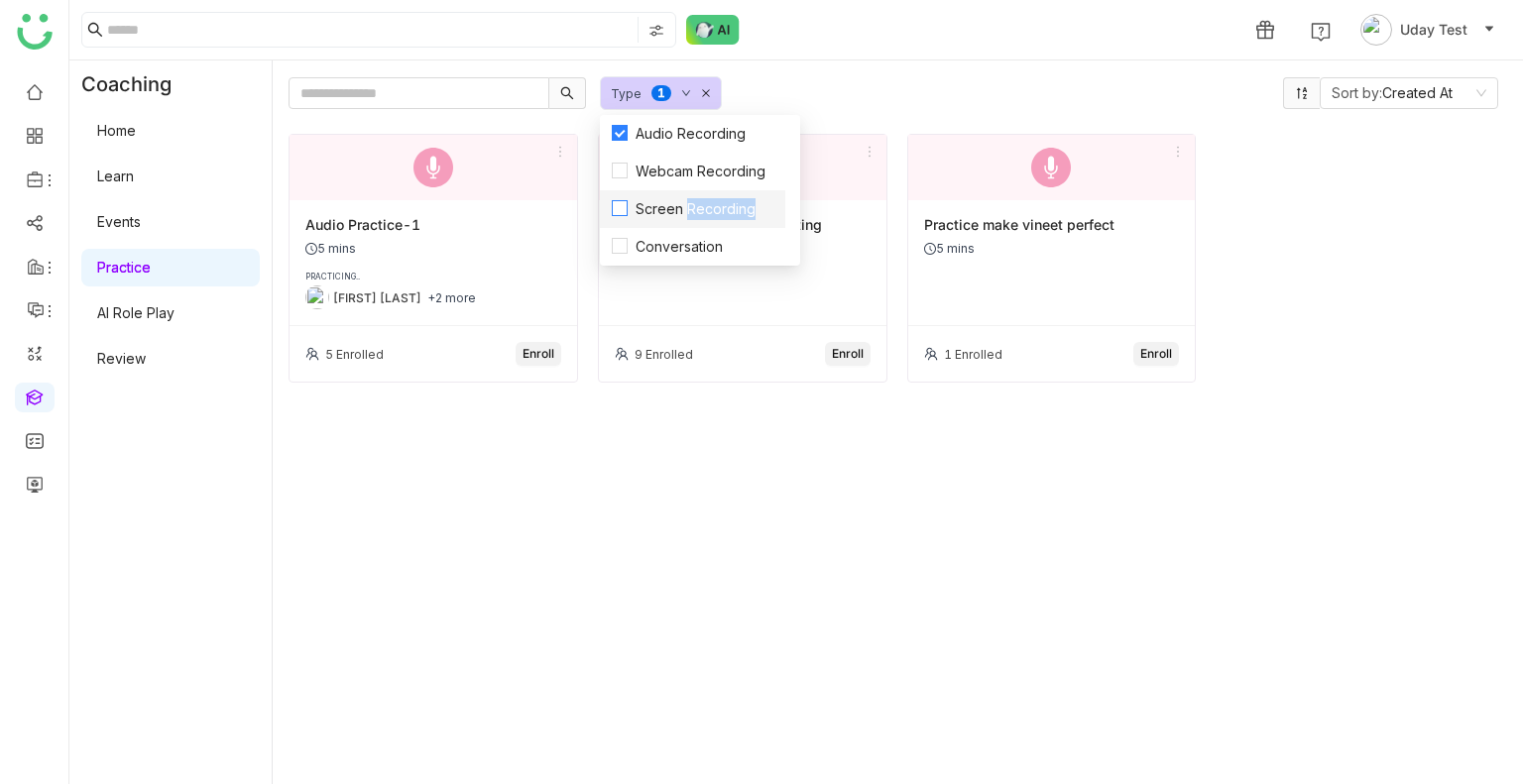 click on "Screen Recording" at bounding box center [695, 209] 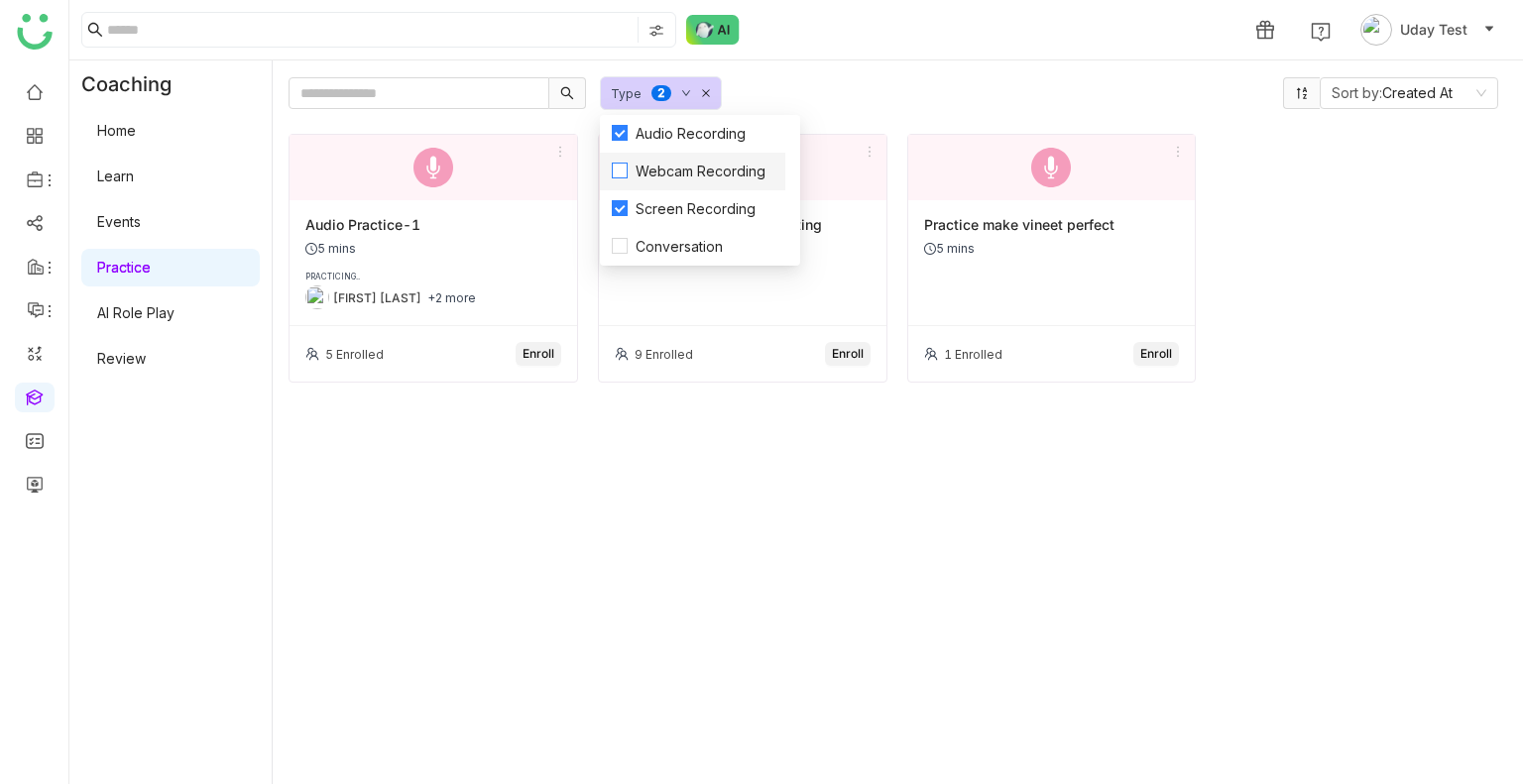 click on "Webcam Recording" at bounding box center (700, 171) 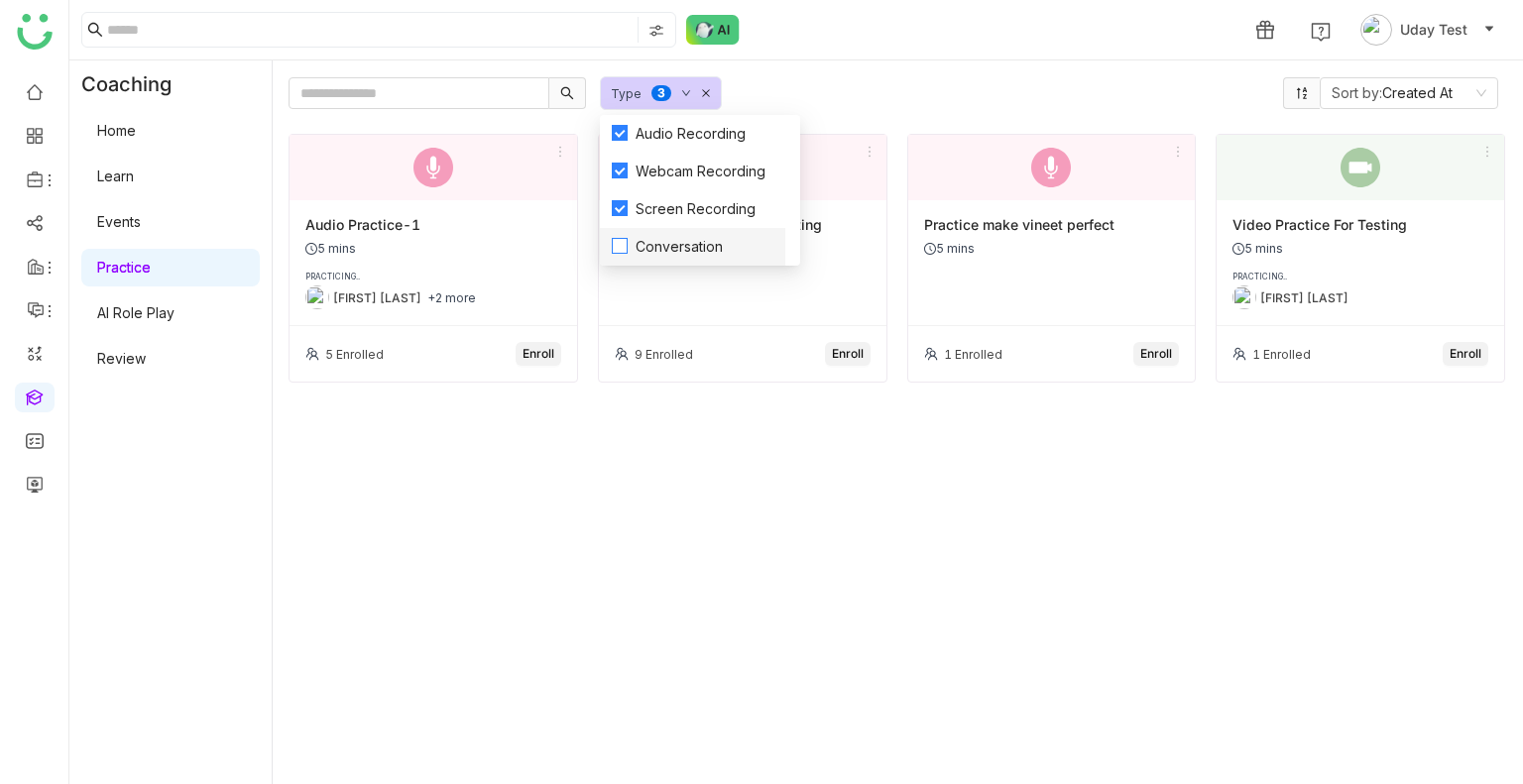 click on "Conversation" at bounding box center (679, 247) 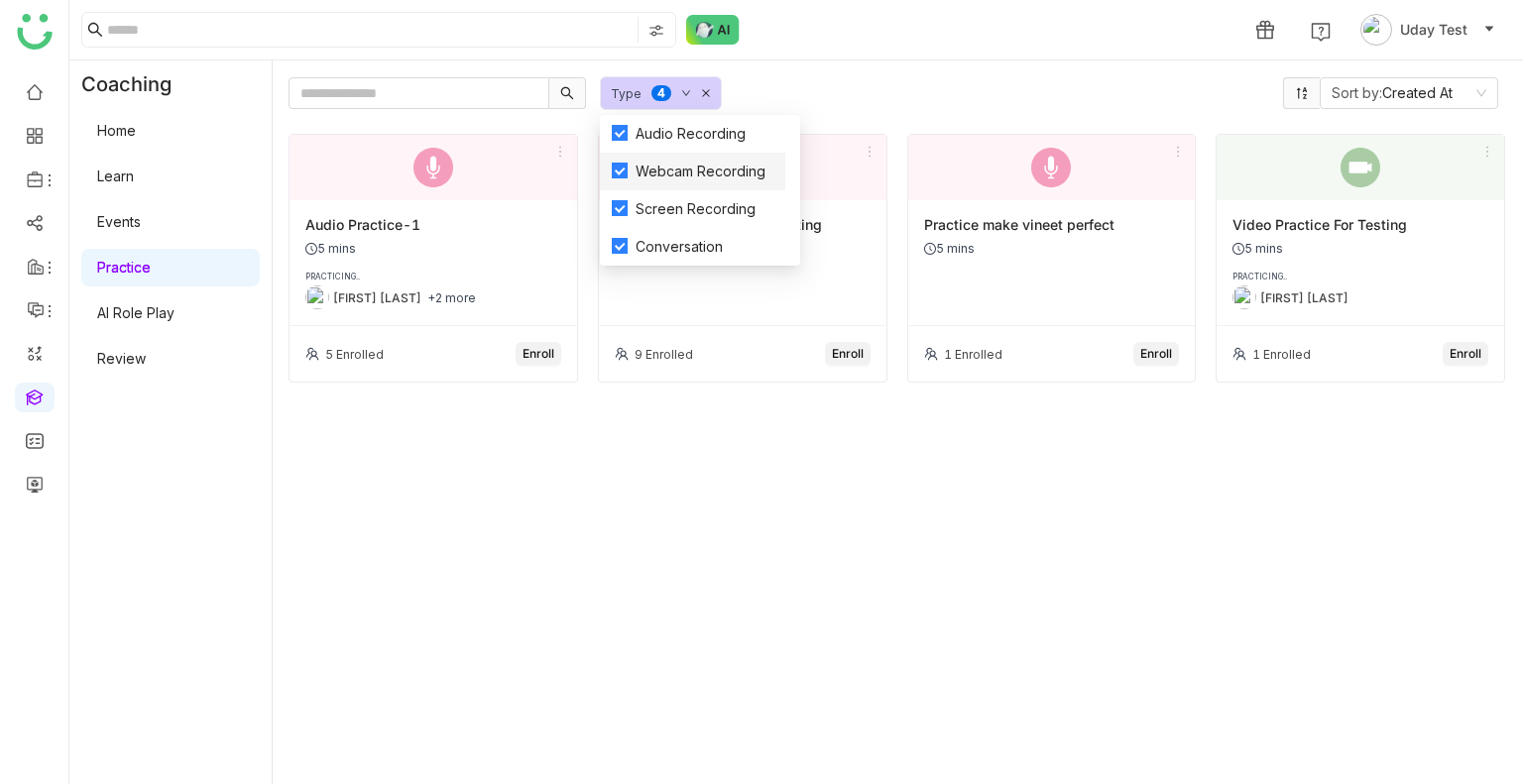 click on "Webcam Recording" at bounding box center [692, 171] 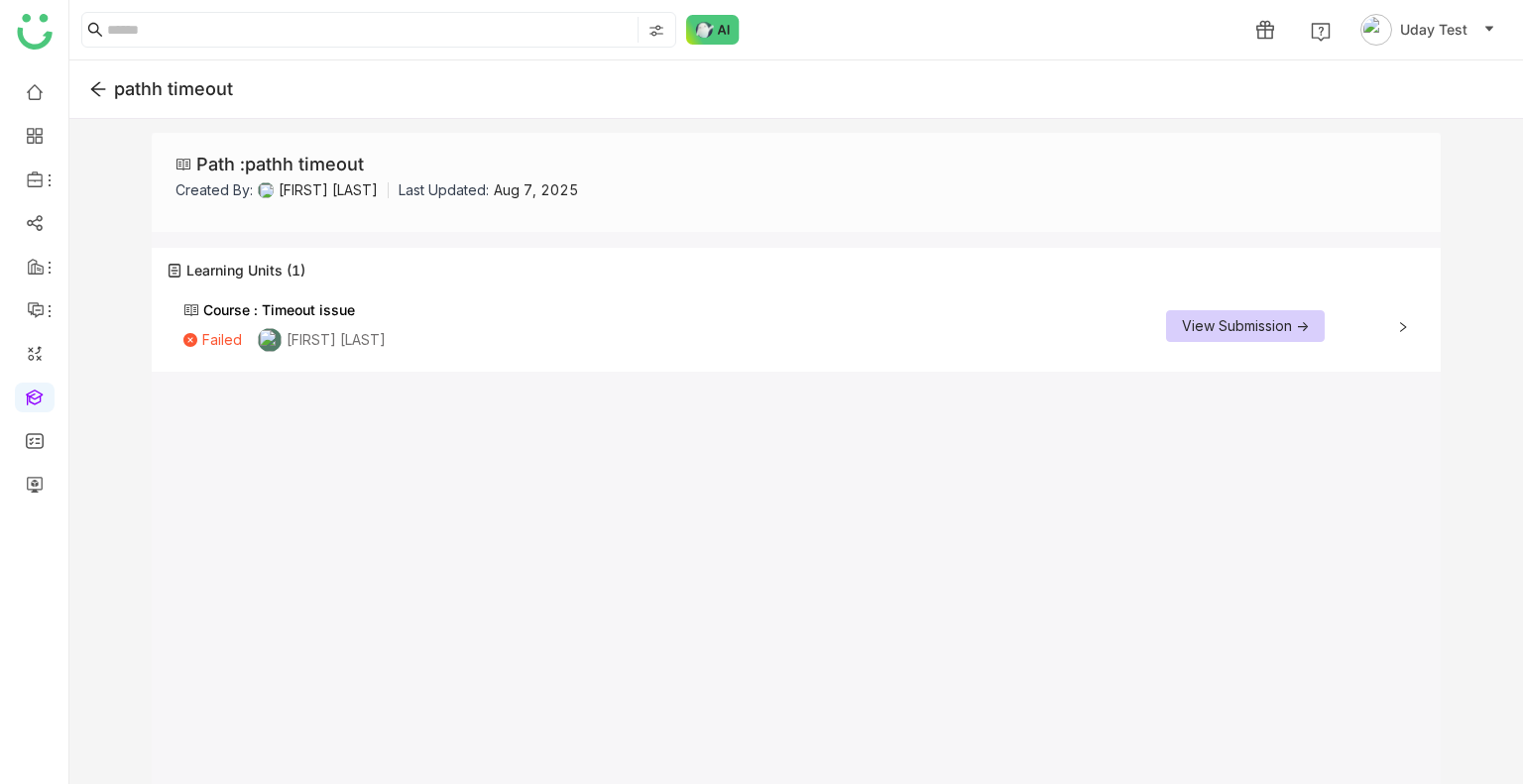scroll, scrollTop: 0, scrollLeft: 0, axis: both 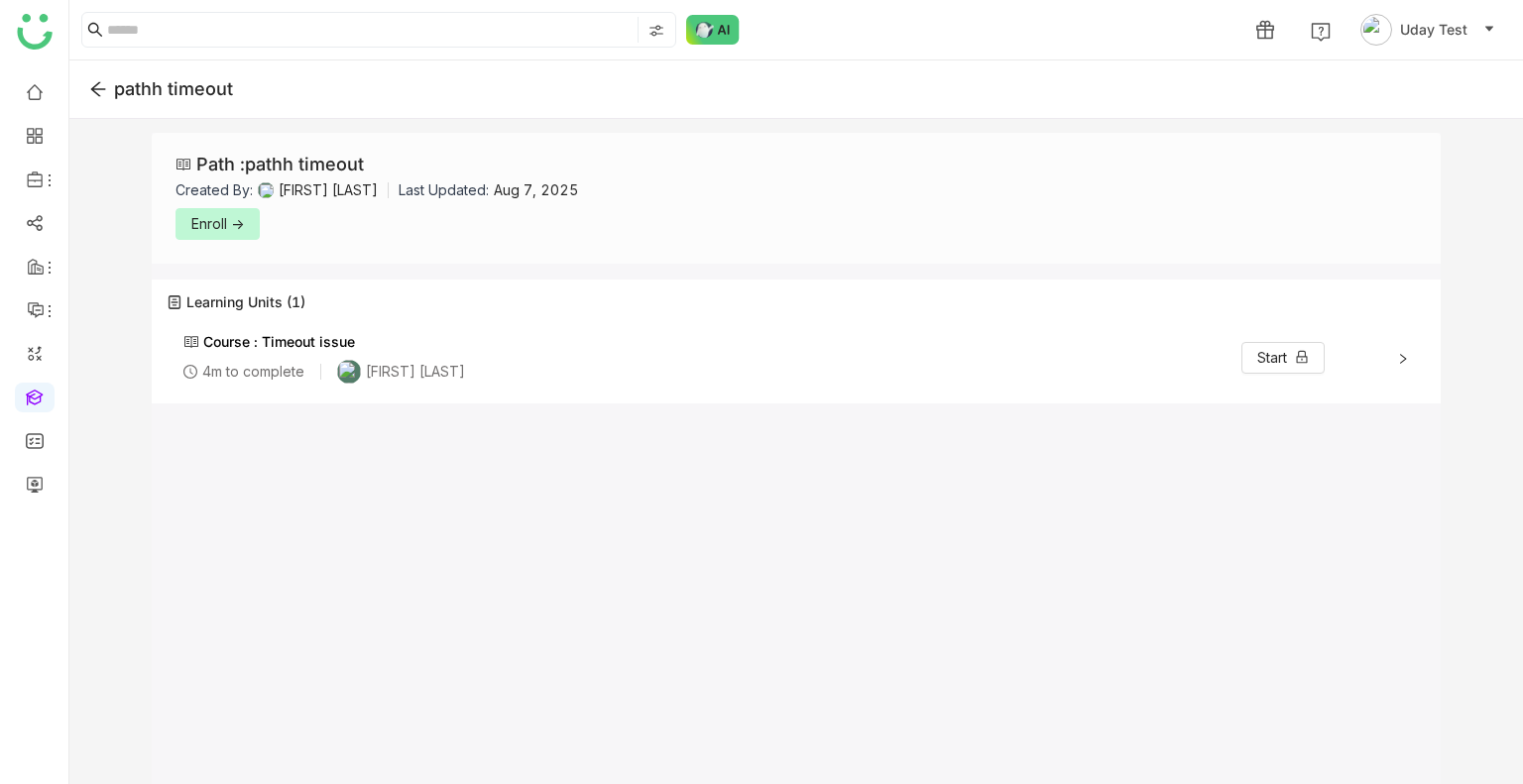 click on "Enroll ->" 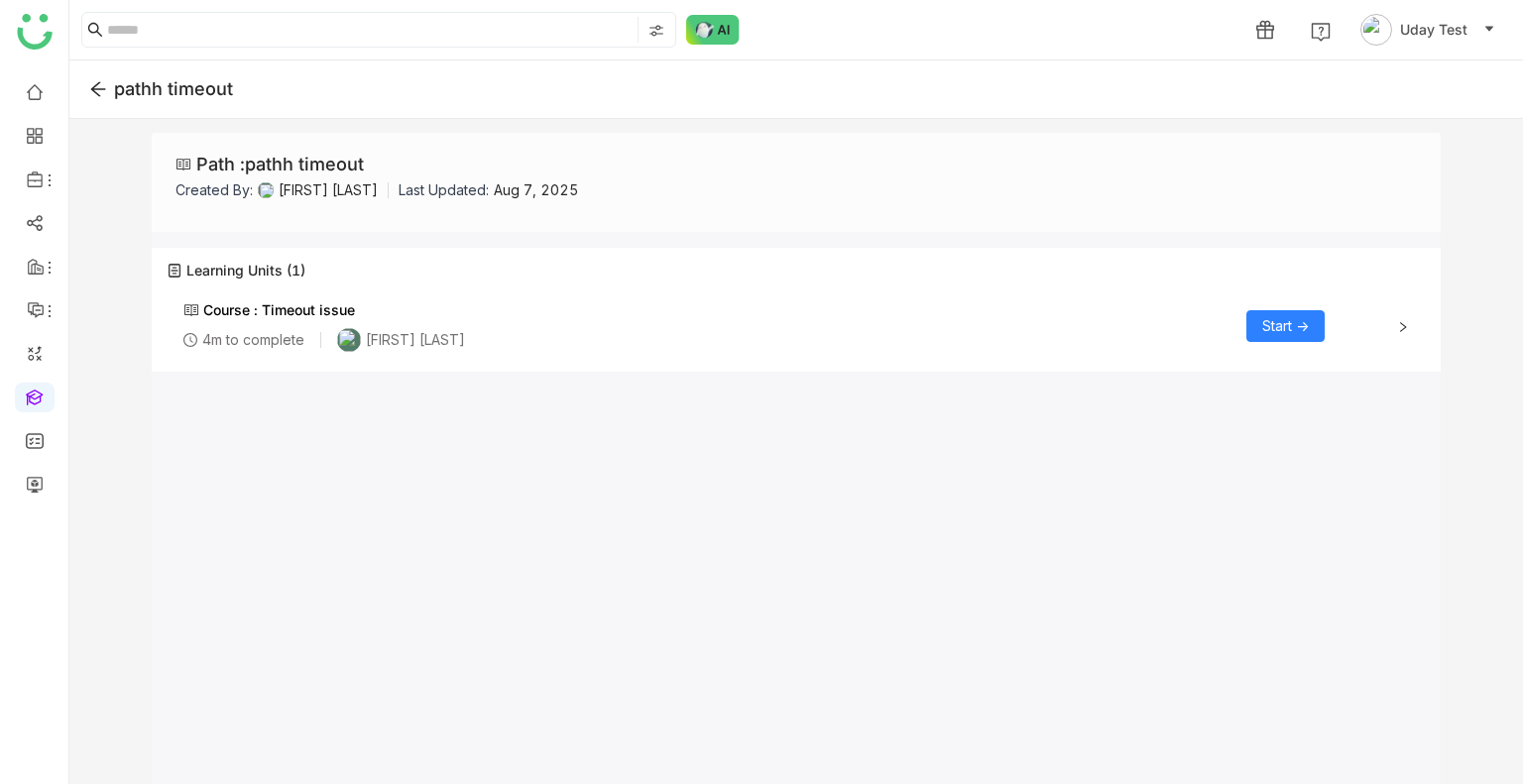 click on "Start ->" 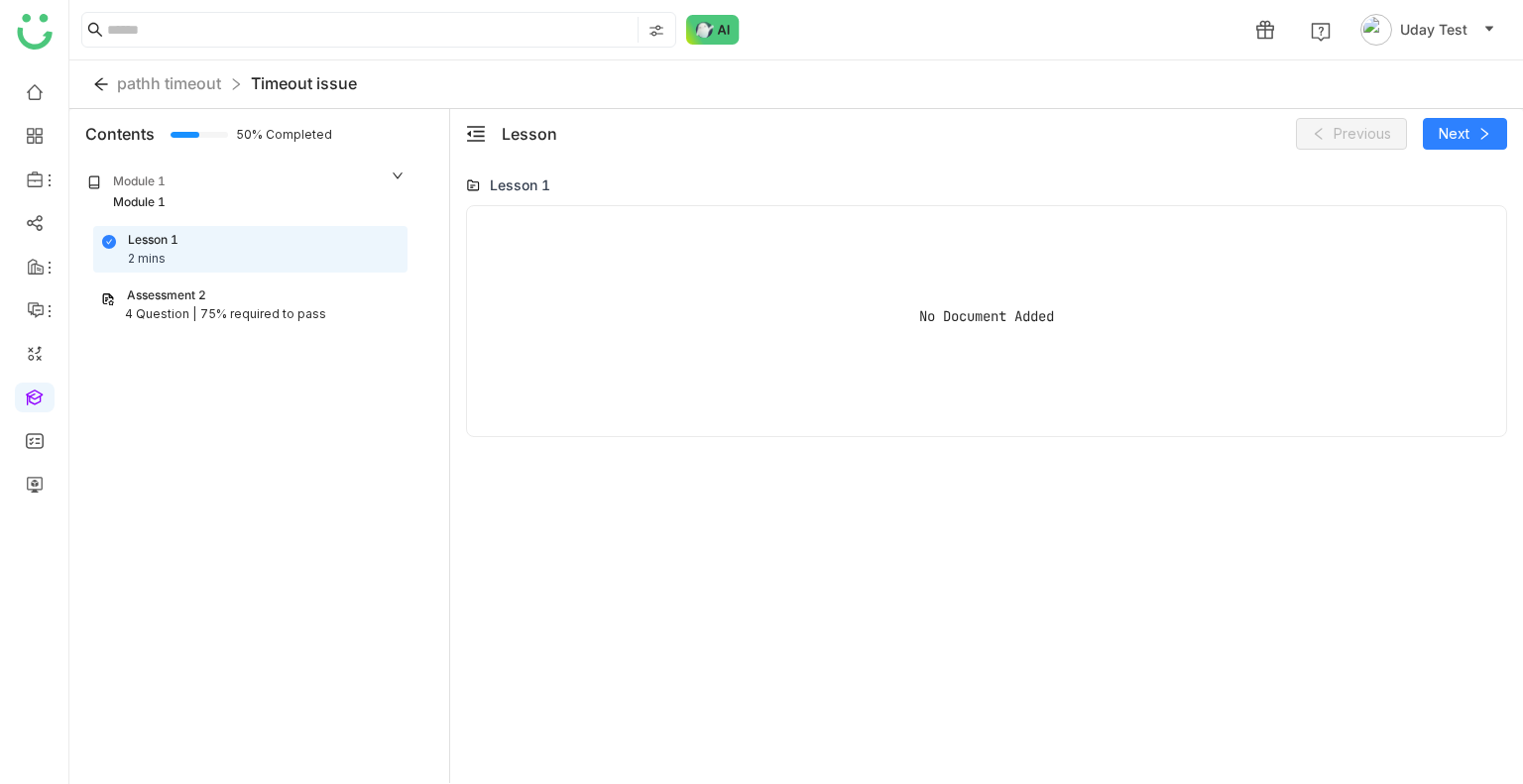 click on "75% required to pass" at bounding box center [263, 314] 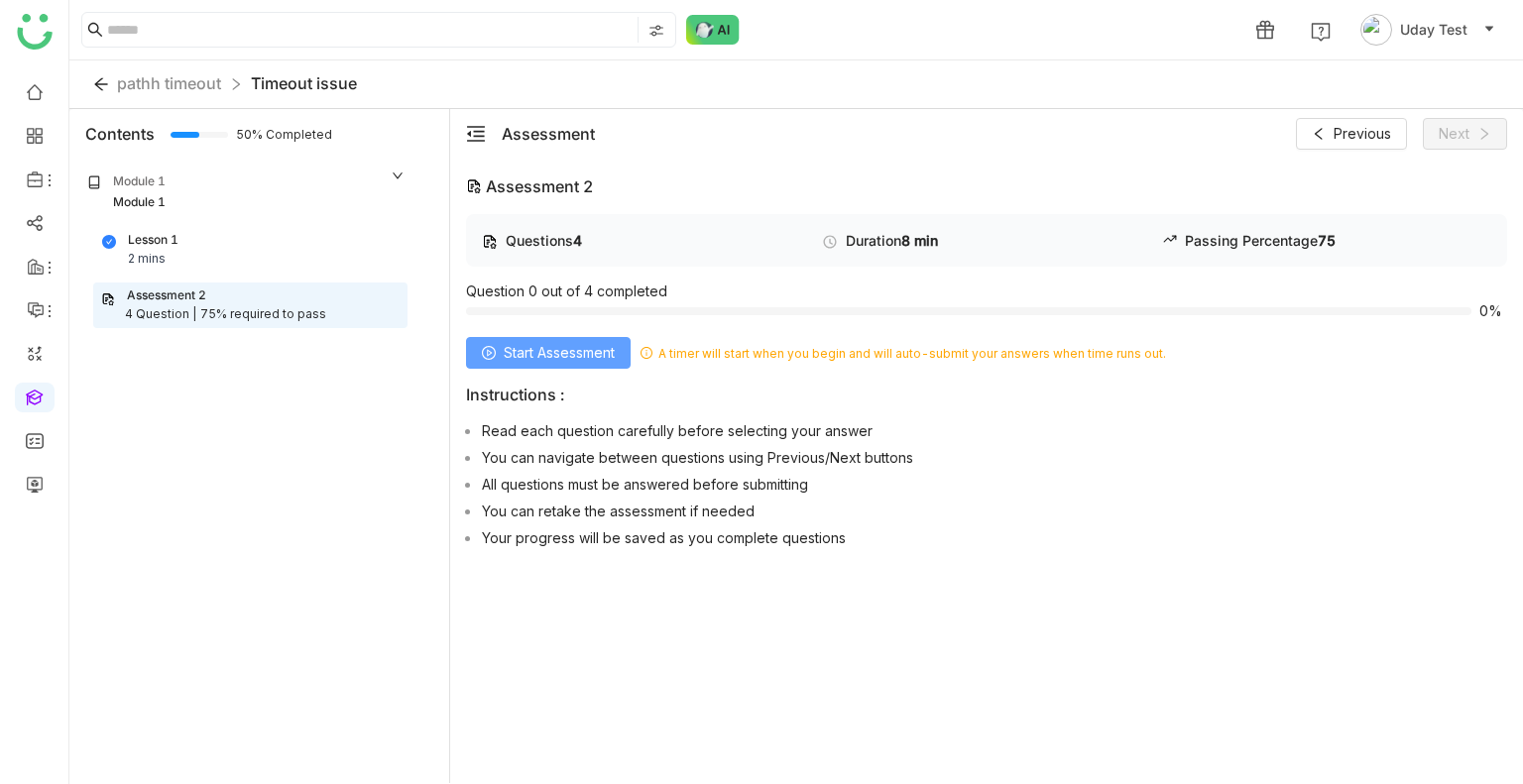click on "Start Assessment" 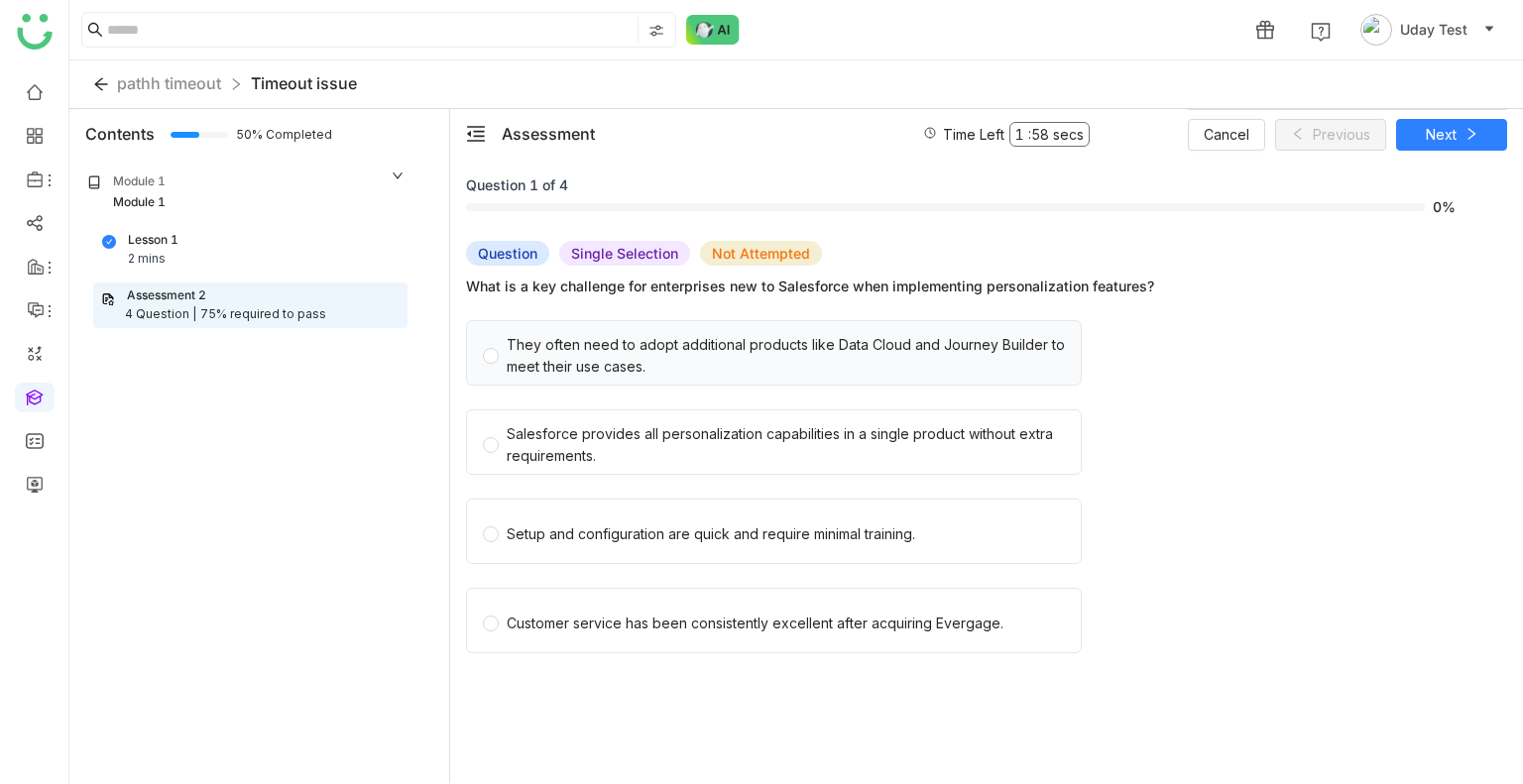 click on "They often need to adopt additional products like Data Cloud and Journey Builder to meet their use cases." 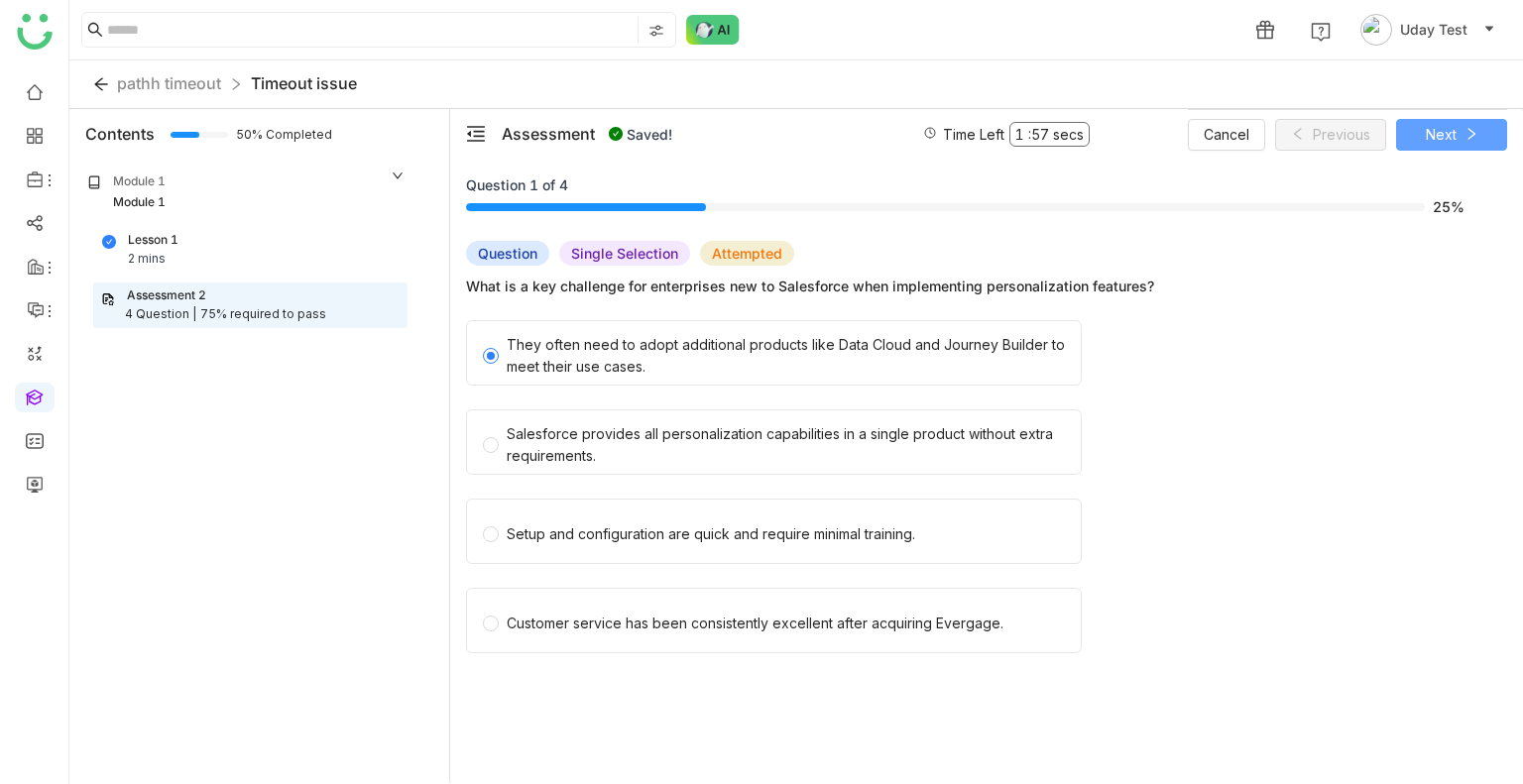 click on "Next" at bounding box center (1452, 135) 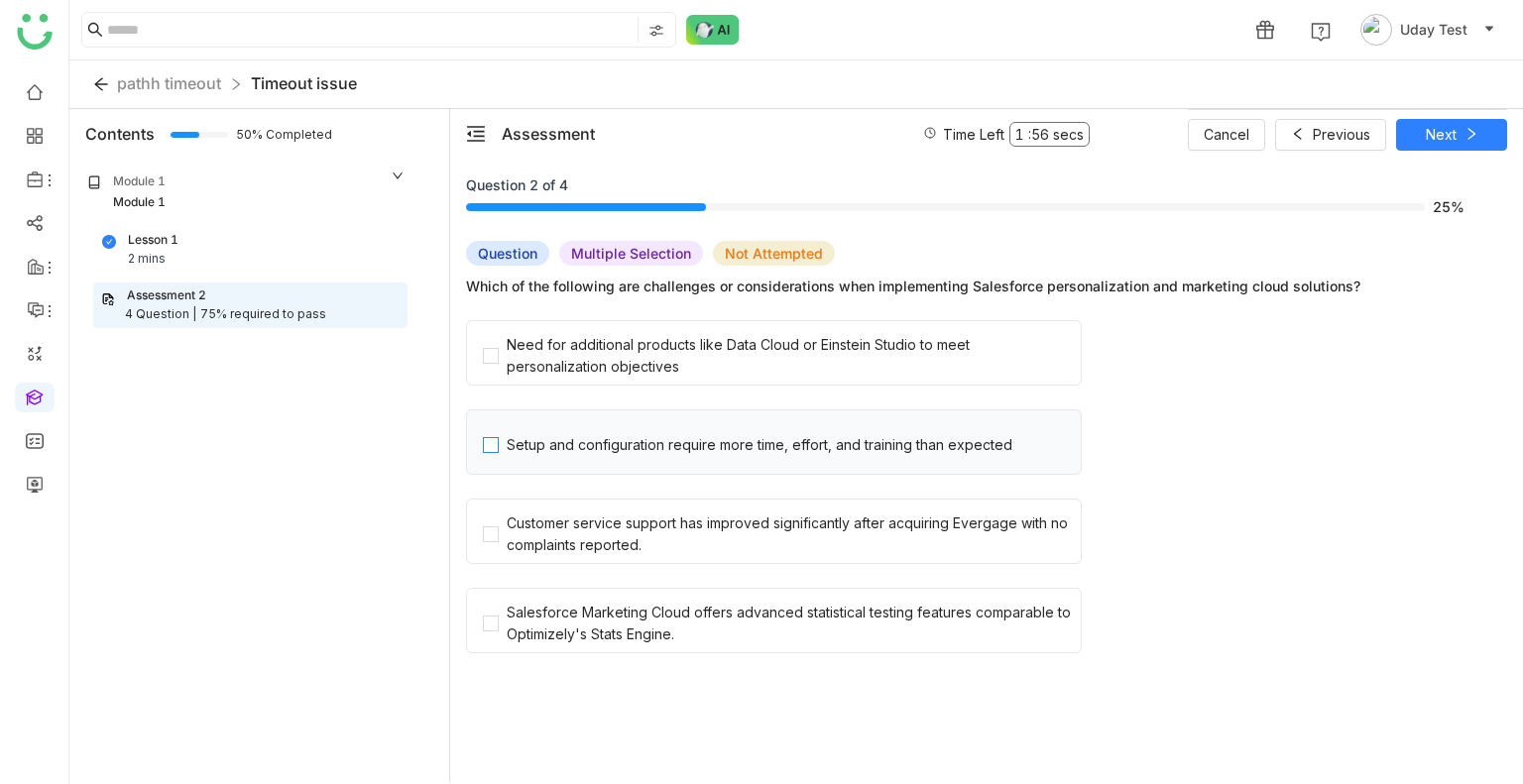 click on "Setup and configuration require more time, effort, and training than expected" 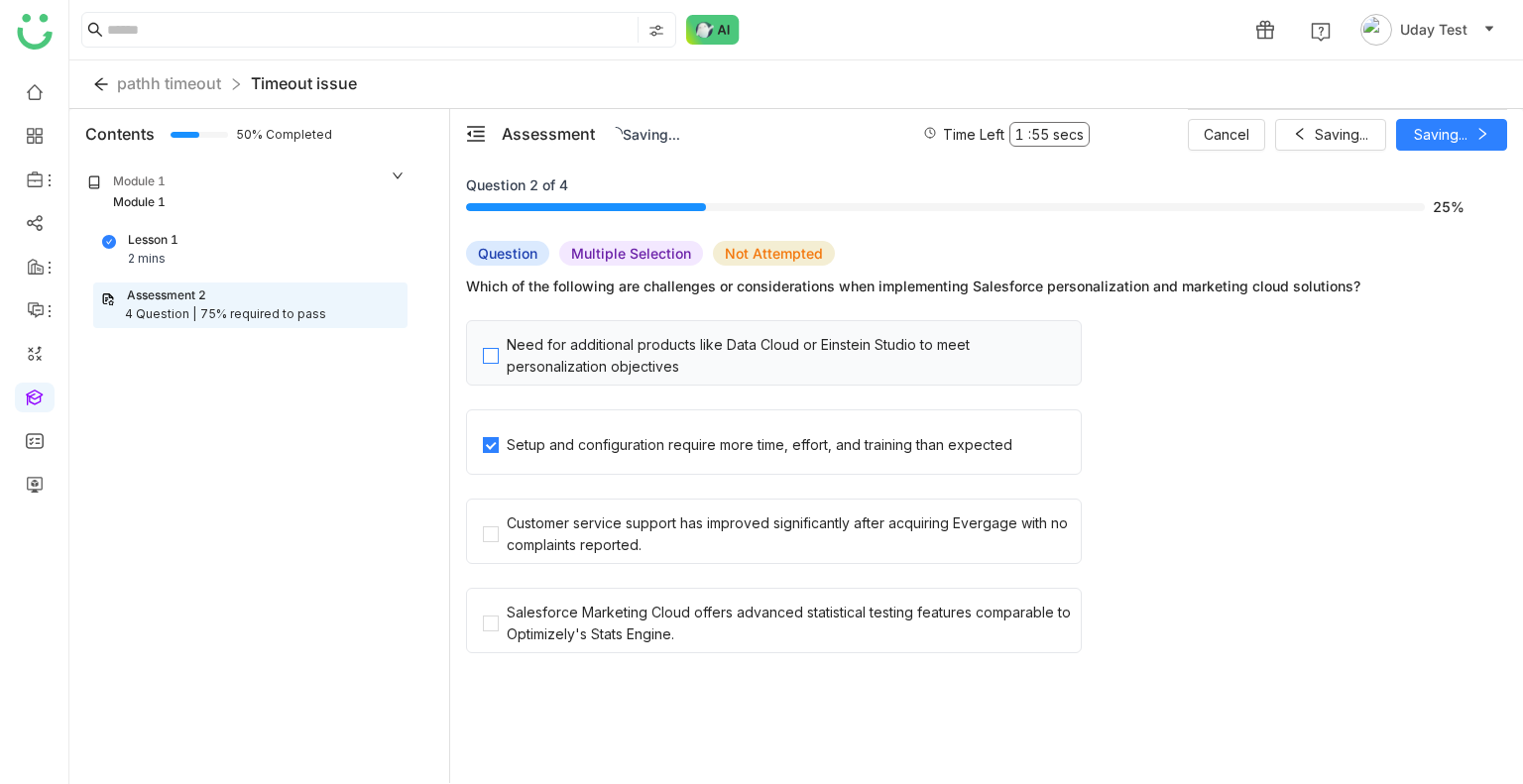 click on "Need for additional products like Data Cloud or Einstein Studio to meet personalization objectives" 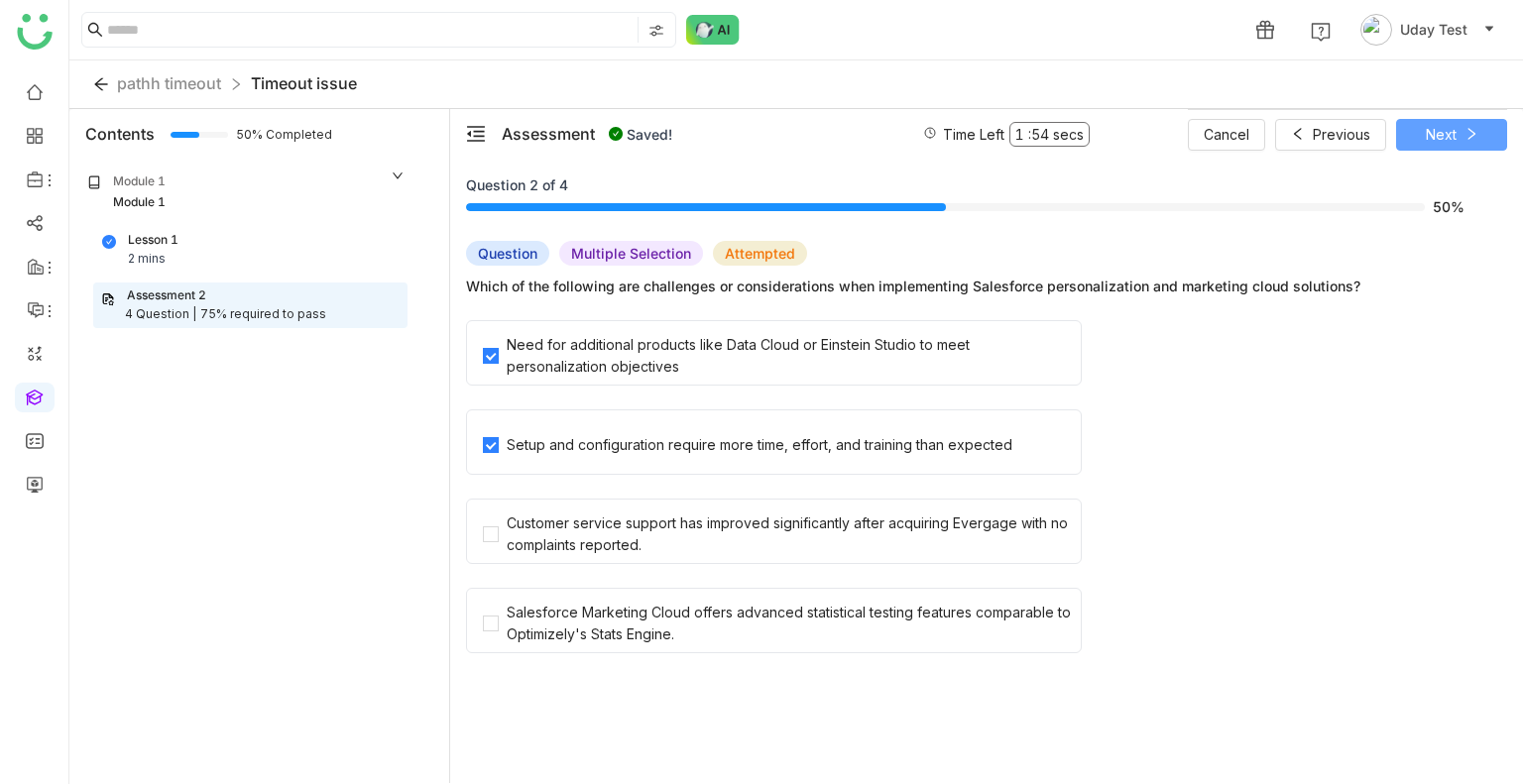 click on "Next" at bounding box center [1441, 135] 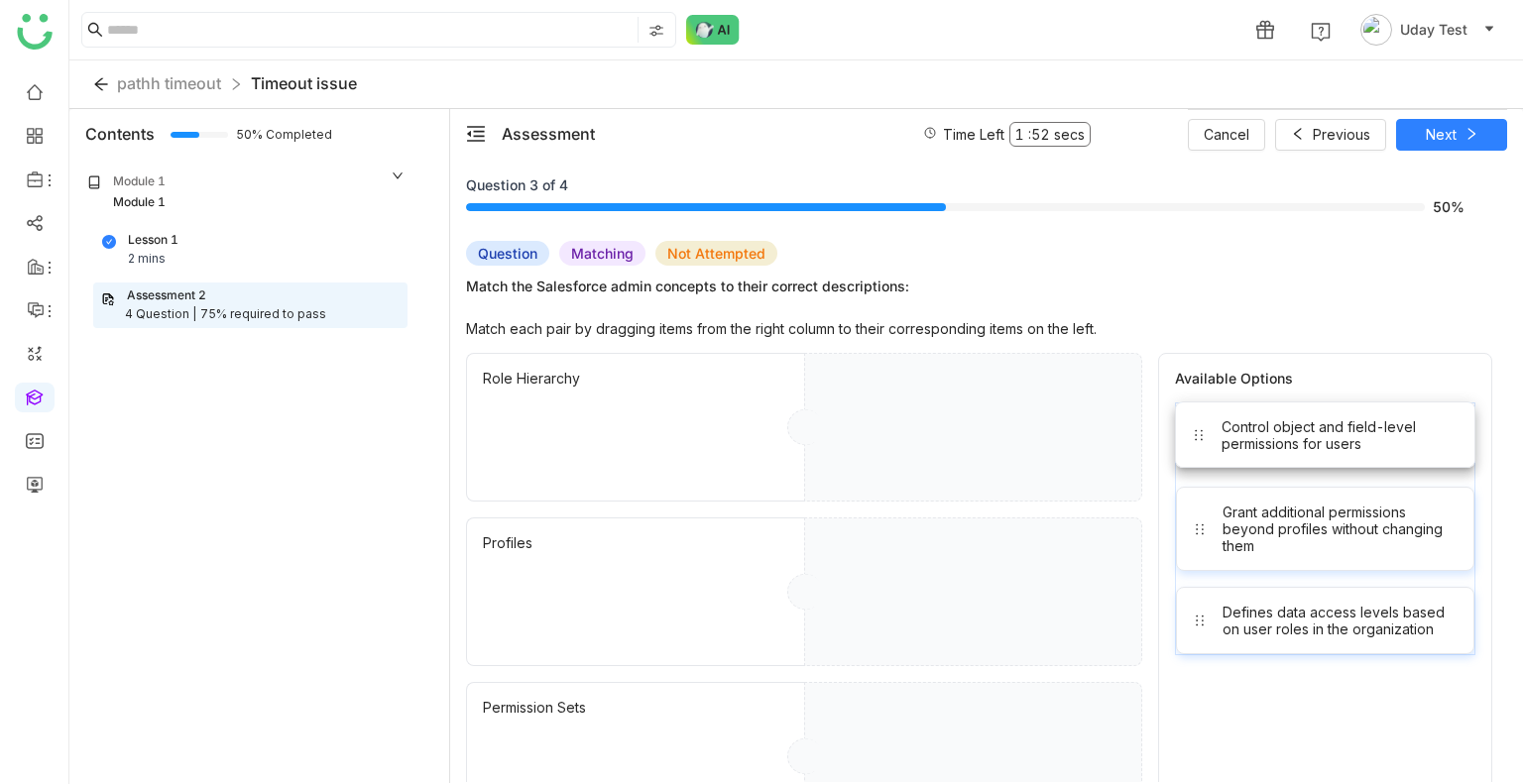 drag, startPoint x: 1281, startPoint y: 441, endPoint x: 1063, endPoint y: 491, distance: 223.66046 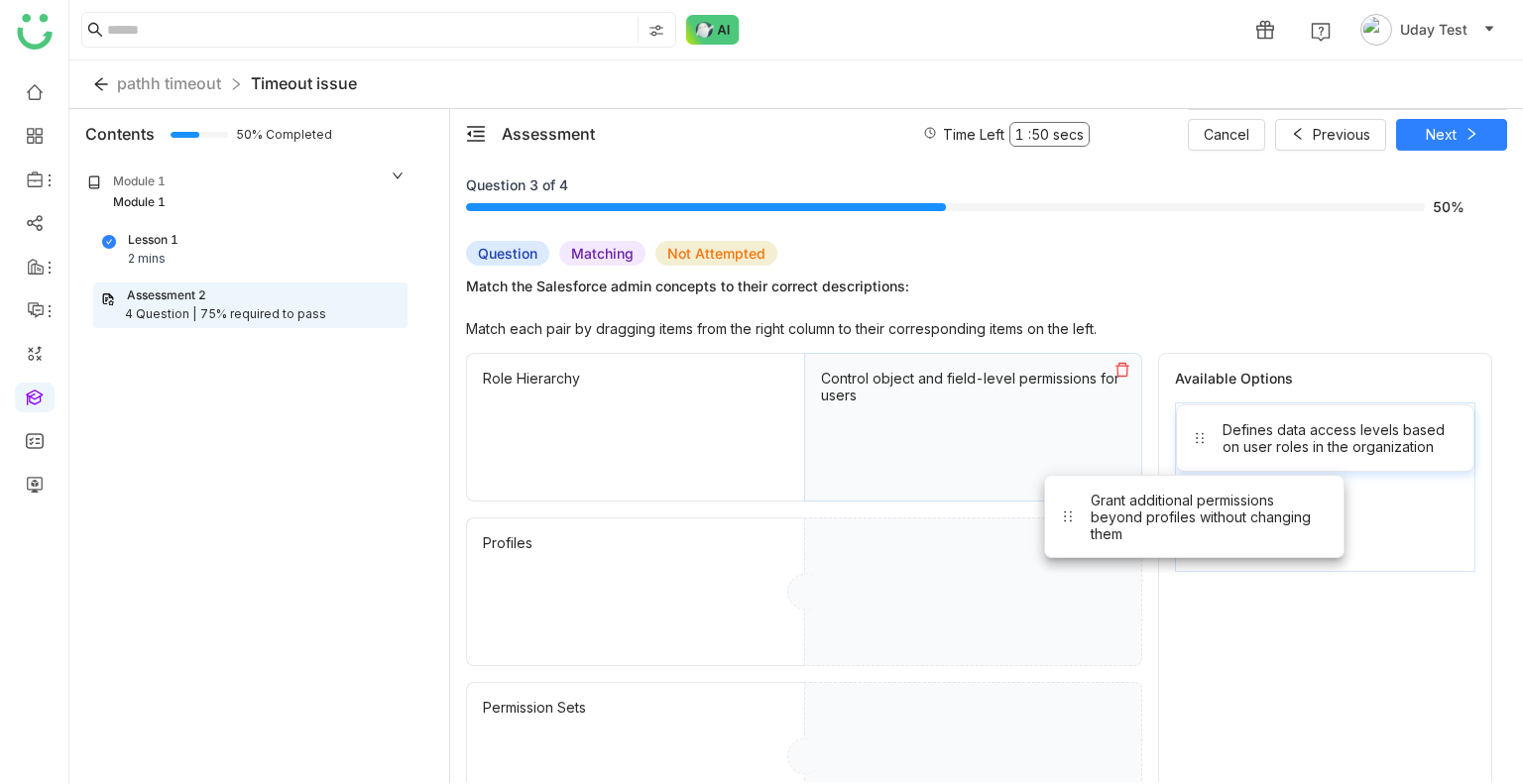 drag, startPoint x: 1309, startPoint y: 440, endPoint x: 1110, endPoint y: 560, distance: 232.38115 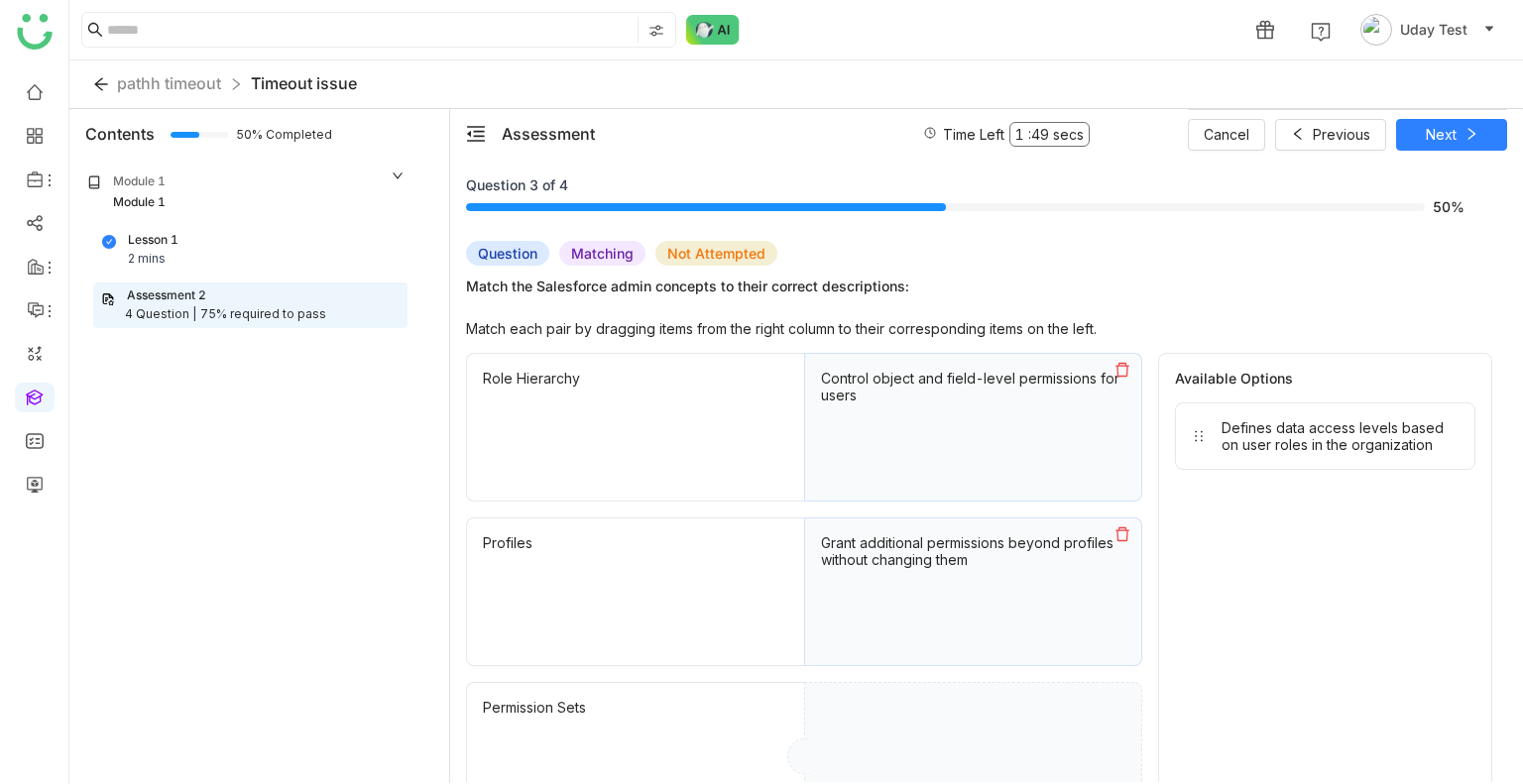 click on "Defines data access levels based on user roles in the organization" at bounding box center (1340, 436) 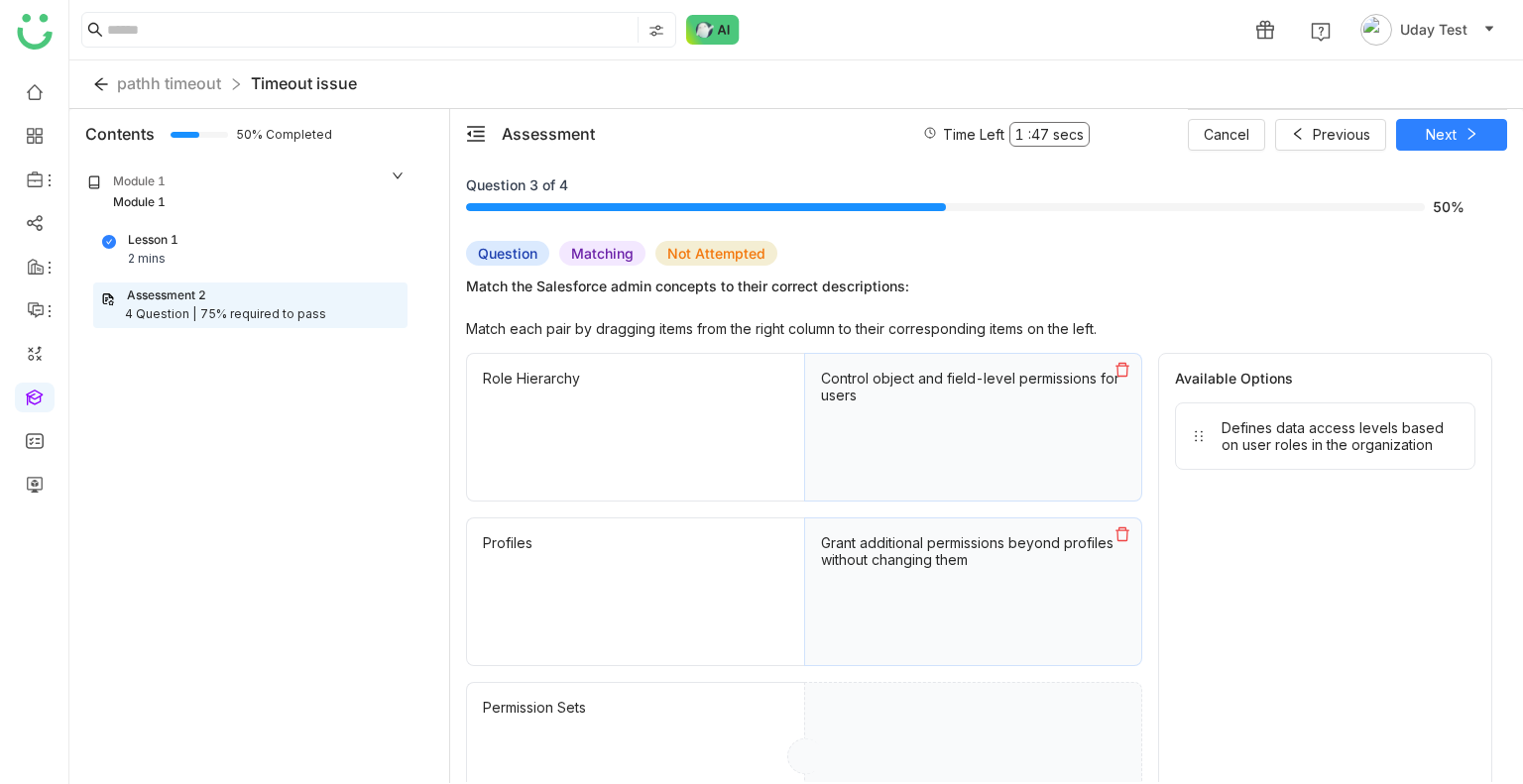 click on "Defines data access levels based on user roles in the organization" at bounding box center [1340, 436] 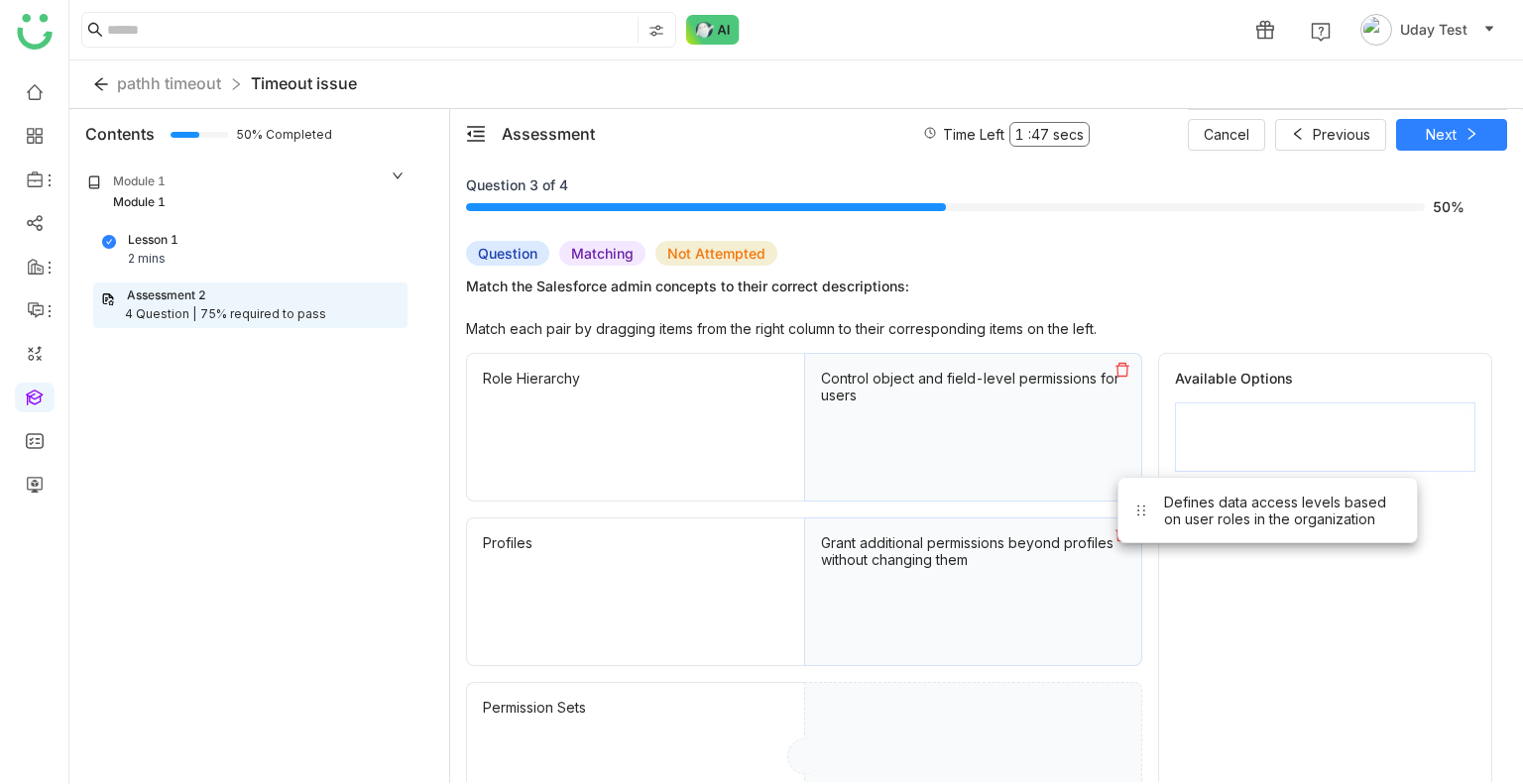 drag, startPoint x: 1255, startPoint y: 439, endPoint x: 1019, endPoint y: 726, distance: 371.57099 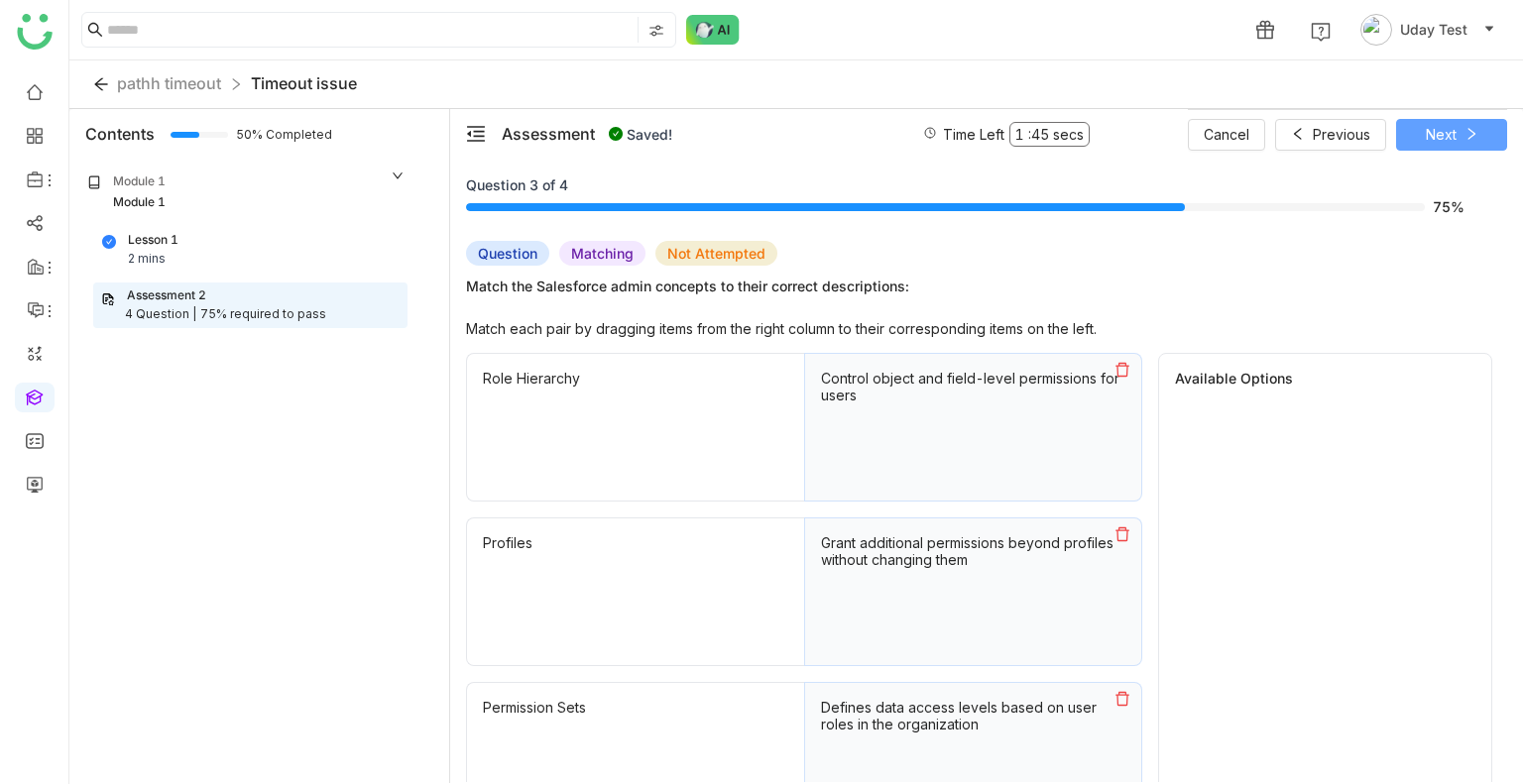 click on "Next" at bounding box center [1452, 135] 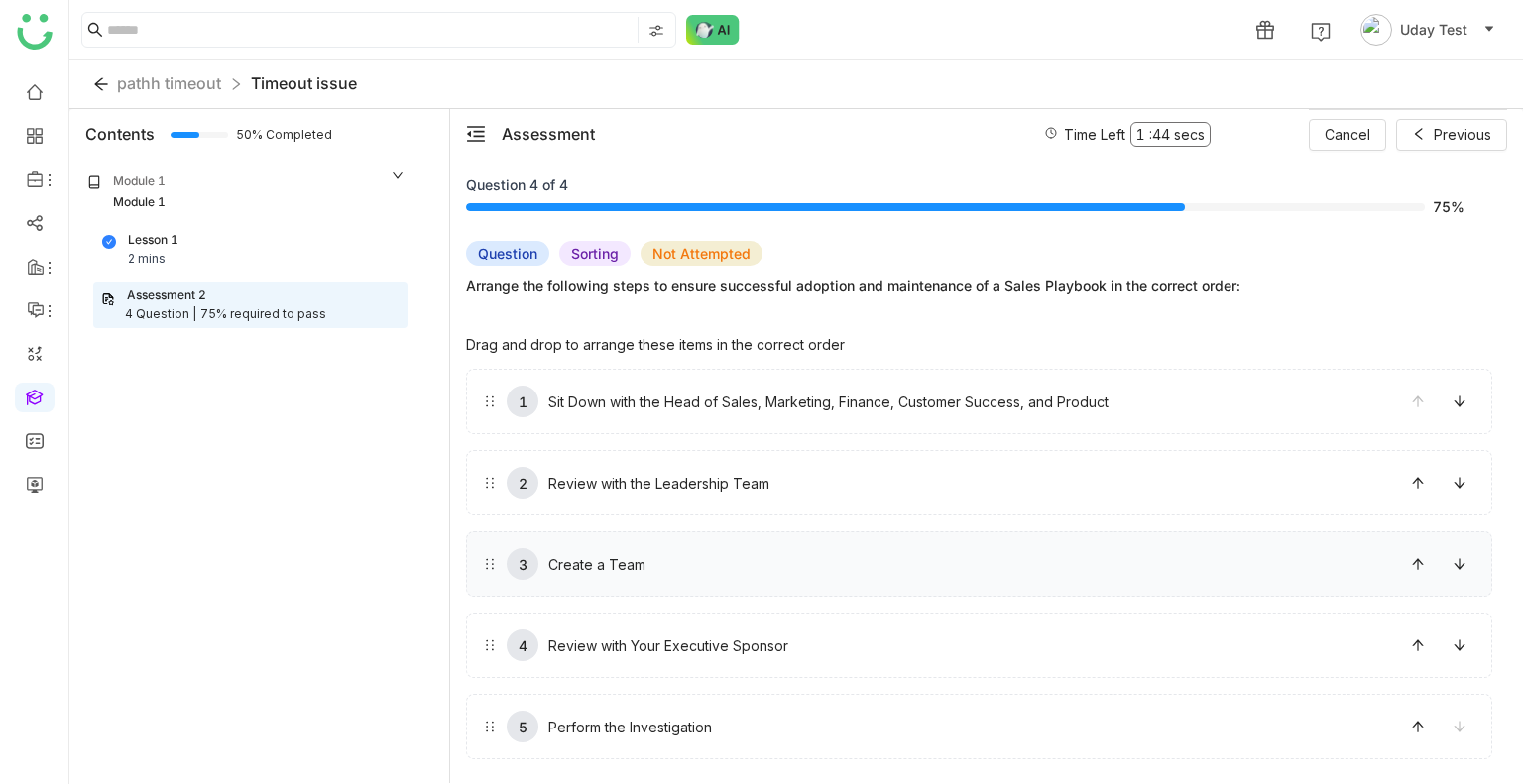 drag, startPoint x: 928, startPoint y: 434, endPoint x: 935, endPoint y: 540, distance: 106.23088 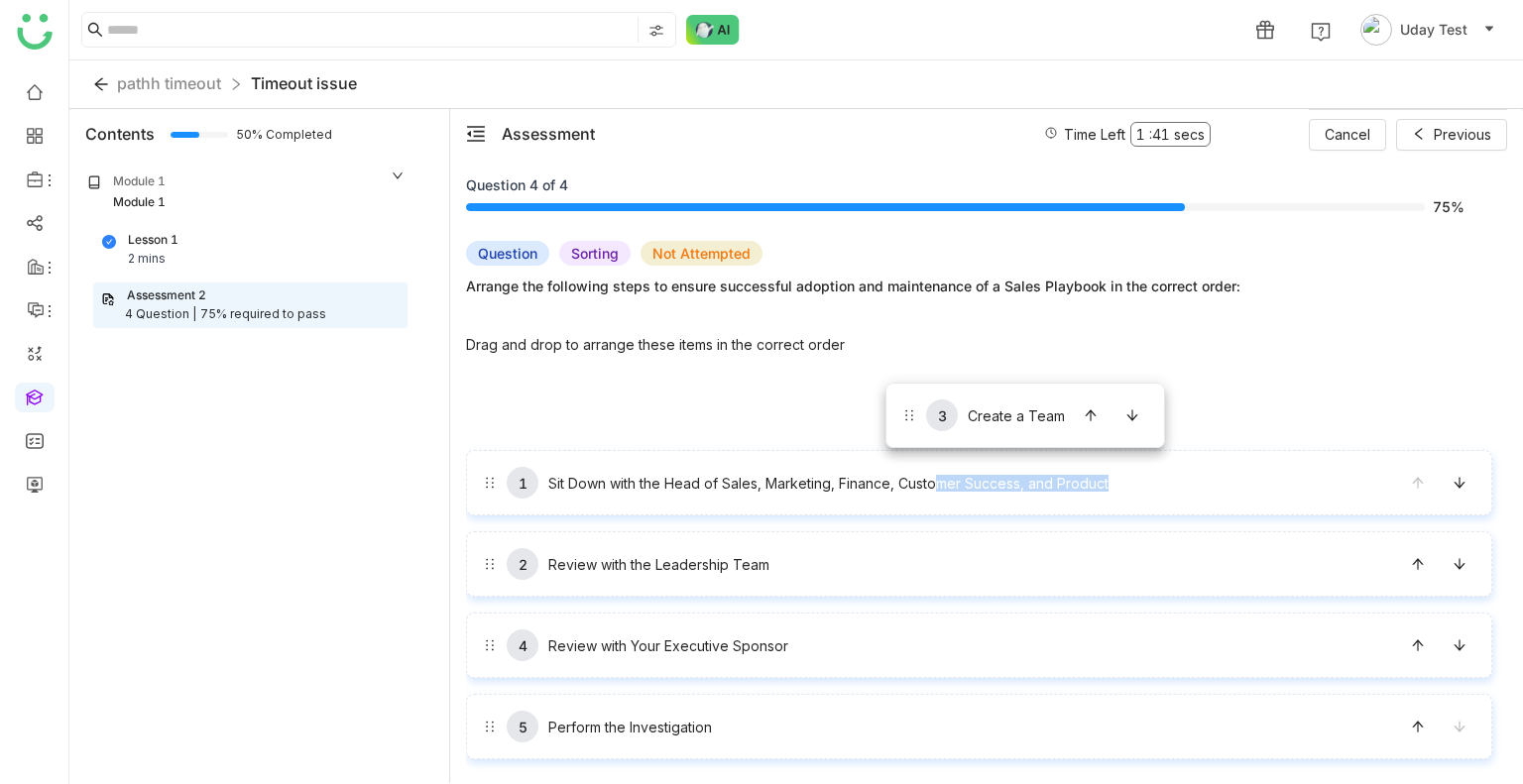 click on "1   Sit Down with the Head of Sales, Marketing, Finance, Customer Success, and Product   2   Review with the Leadership Team   3   Create a Team   4   Review with Your Executive Sponsor   5   Perform the Investigation" at bounding box center [979, 564] 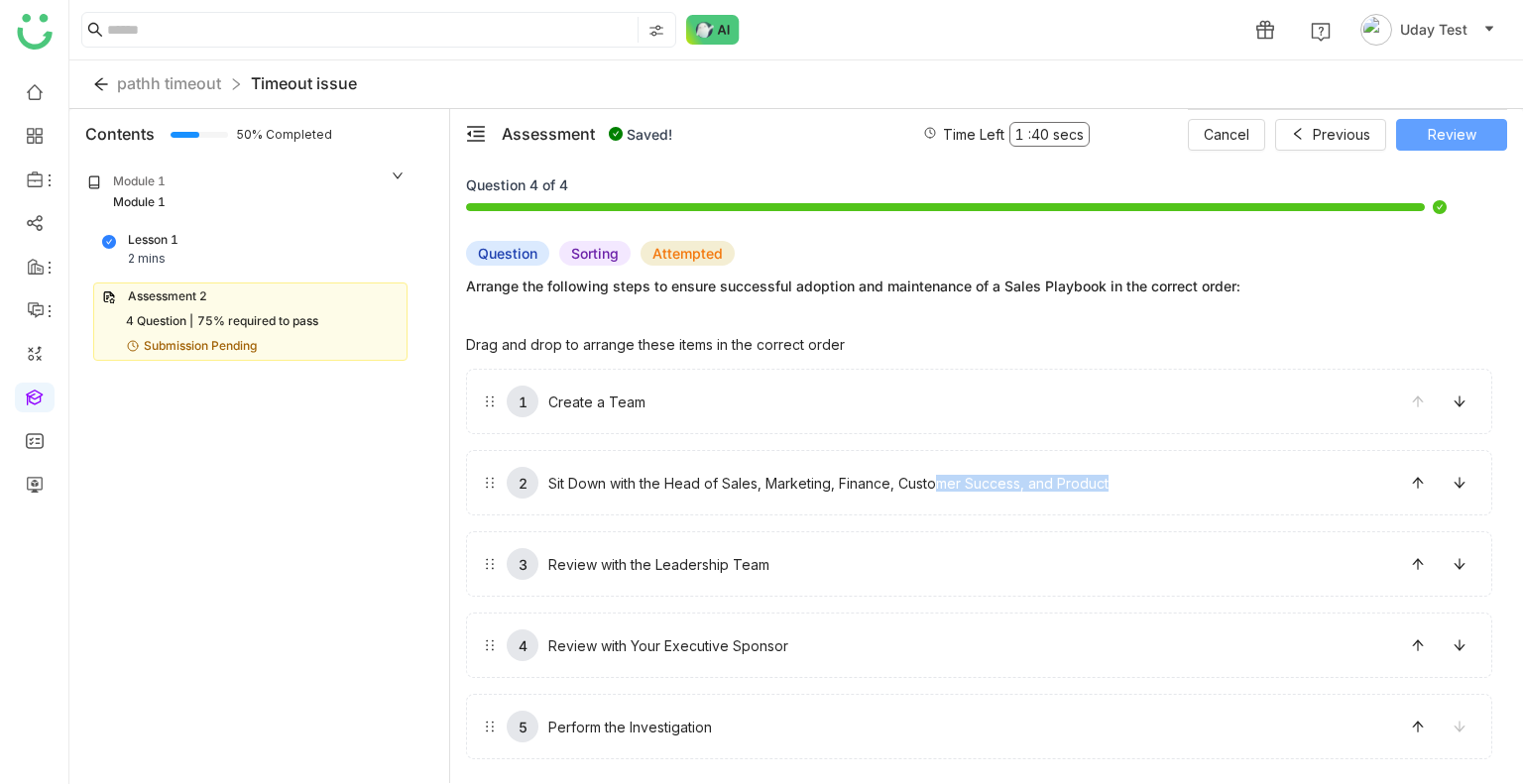 click on "Review" at bounding box center (1452, 135) 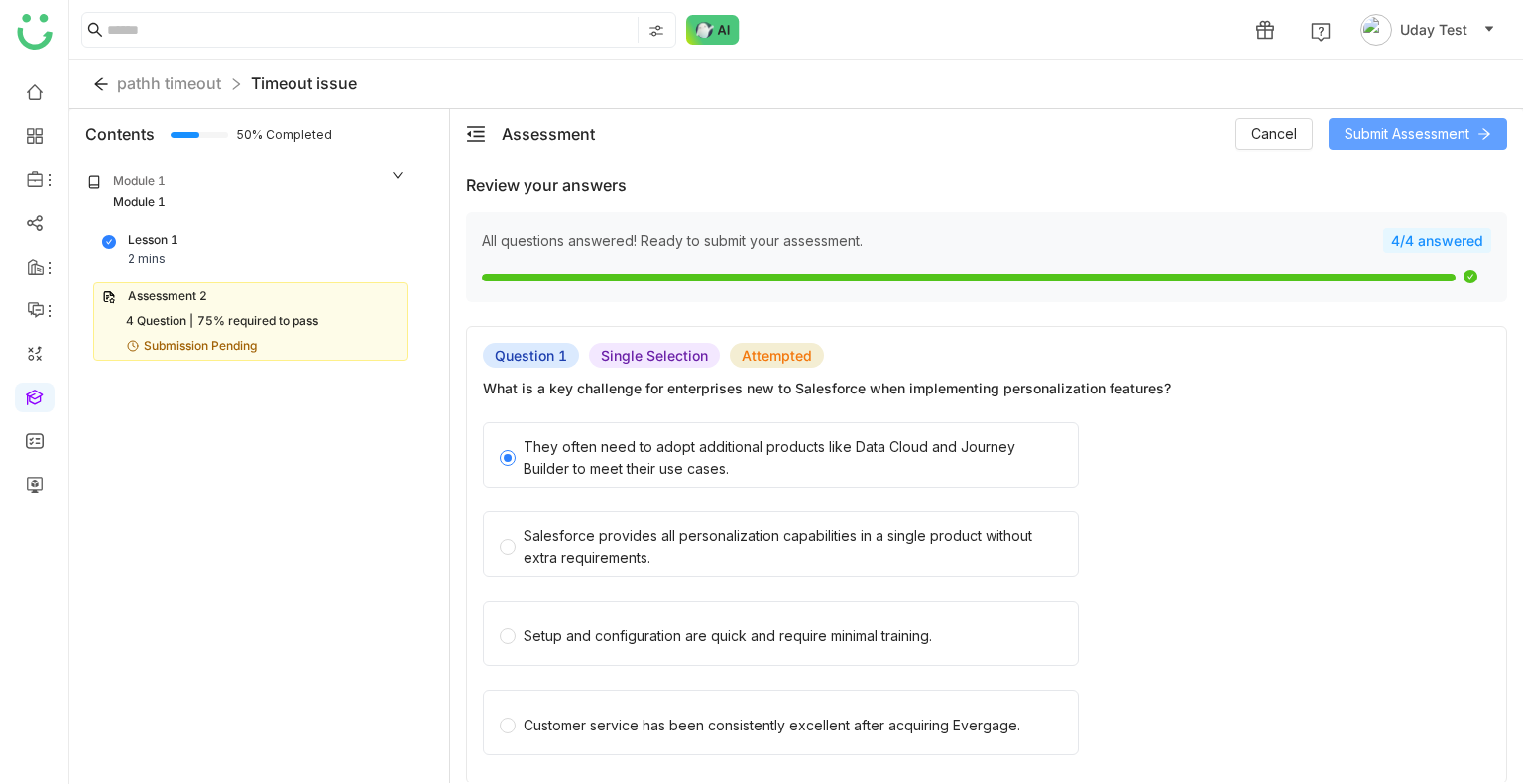 click on "Submit Assessment" at bounding box center (1407, 134) 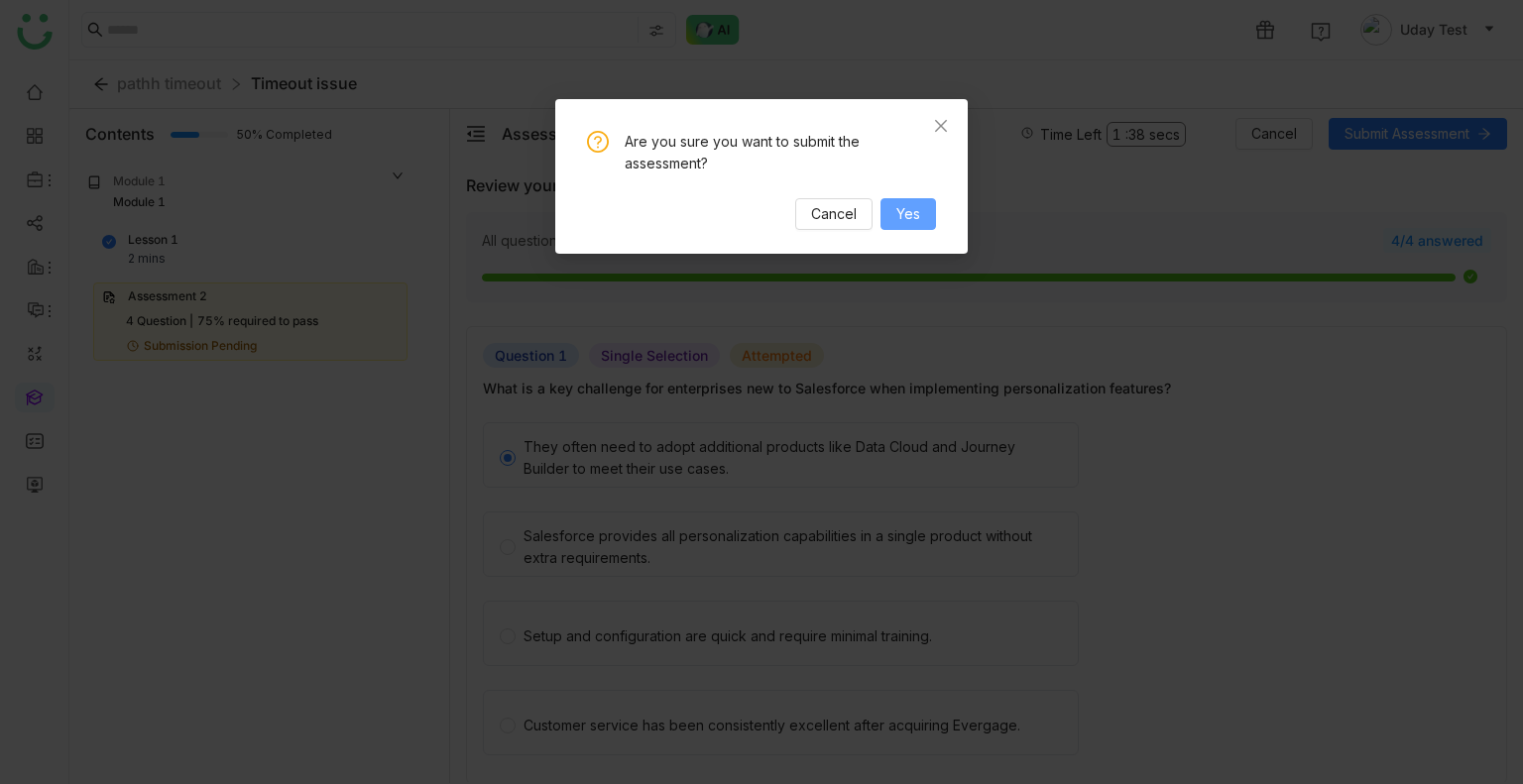 click on "Yes" at bounding box center (908, 214) 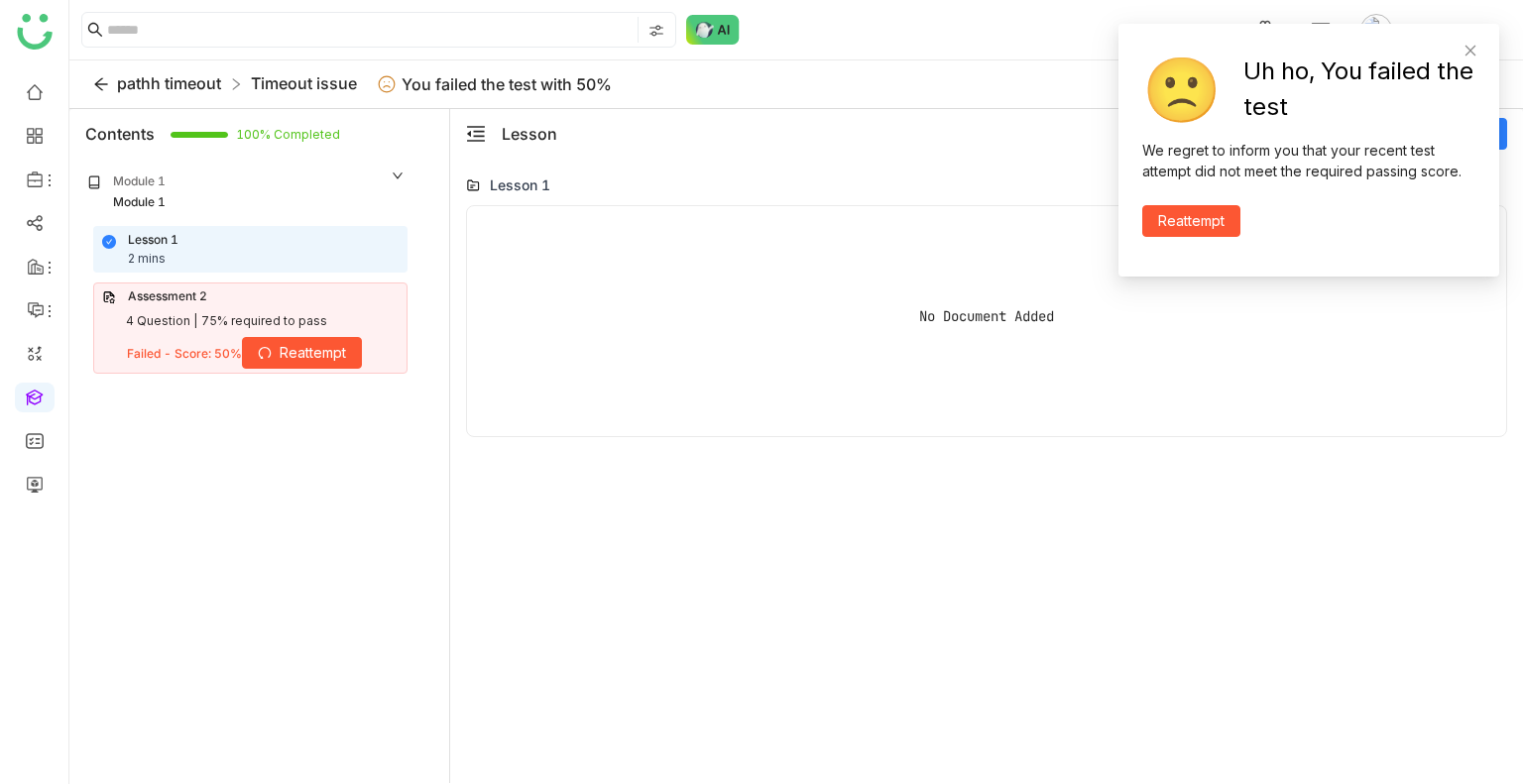 click on "pathh timeout" 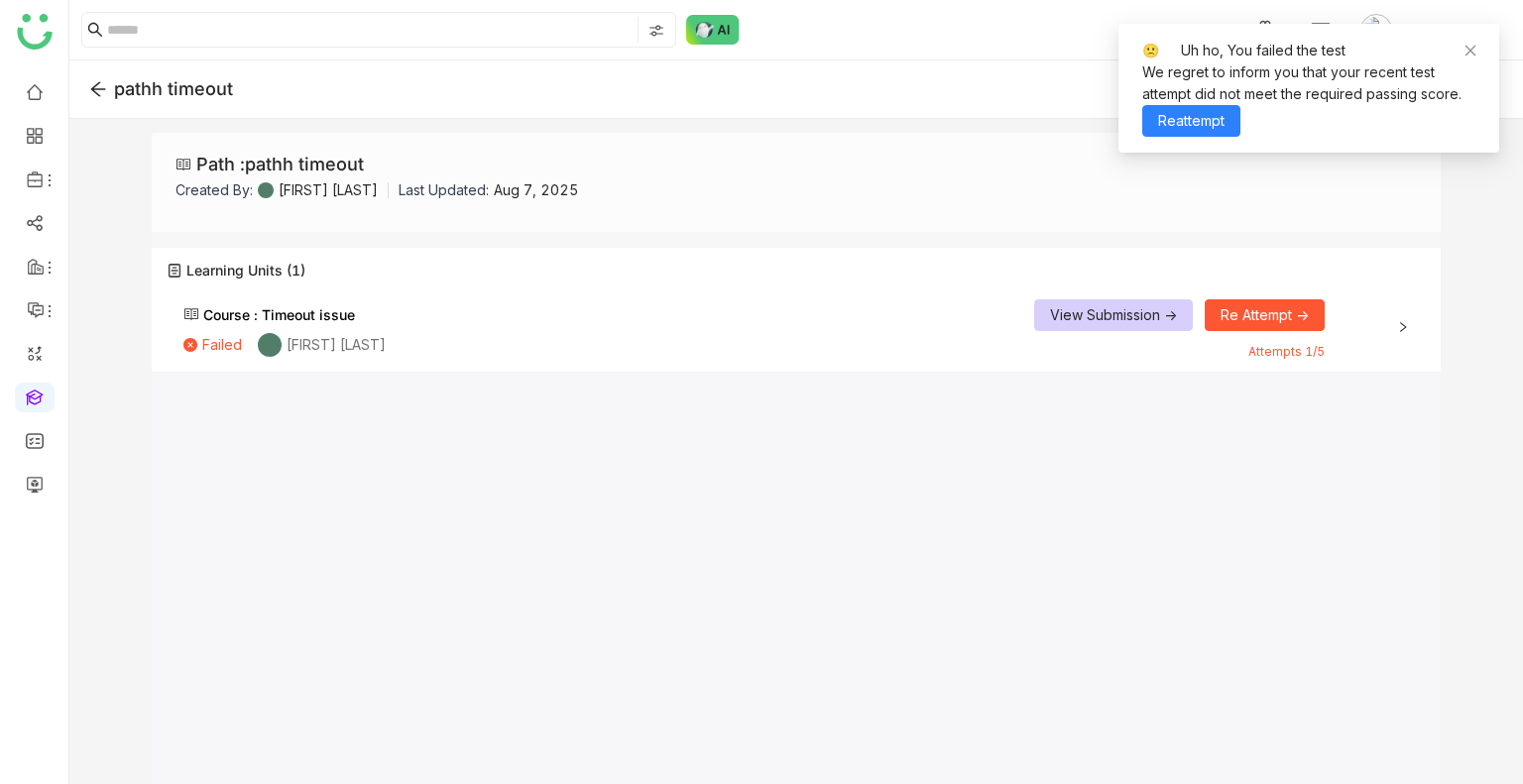 click on "Course :  Timeout issue Failed  [FIRST] [LAST]  View Submission ->   Re Attempt ->  Attempts 1/5" 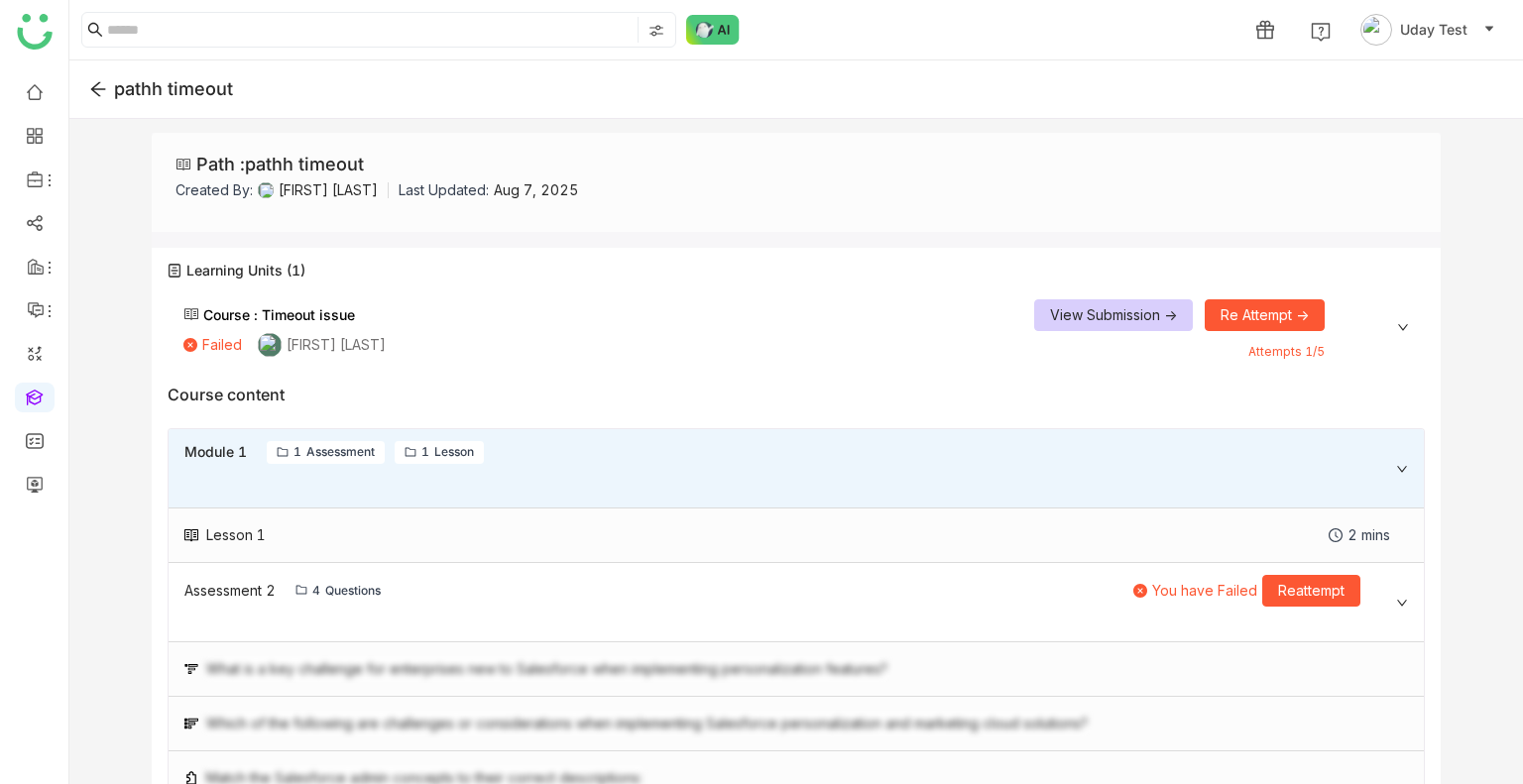 scroll, scrollTop: 95, scrollLeft: 0, axis: vertical 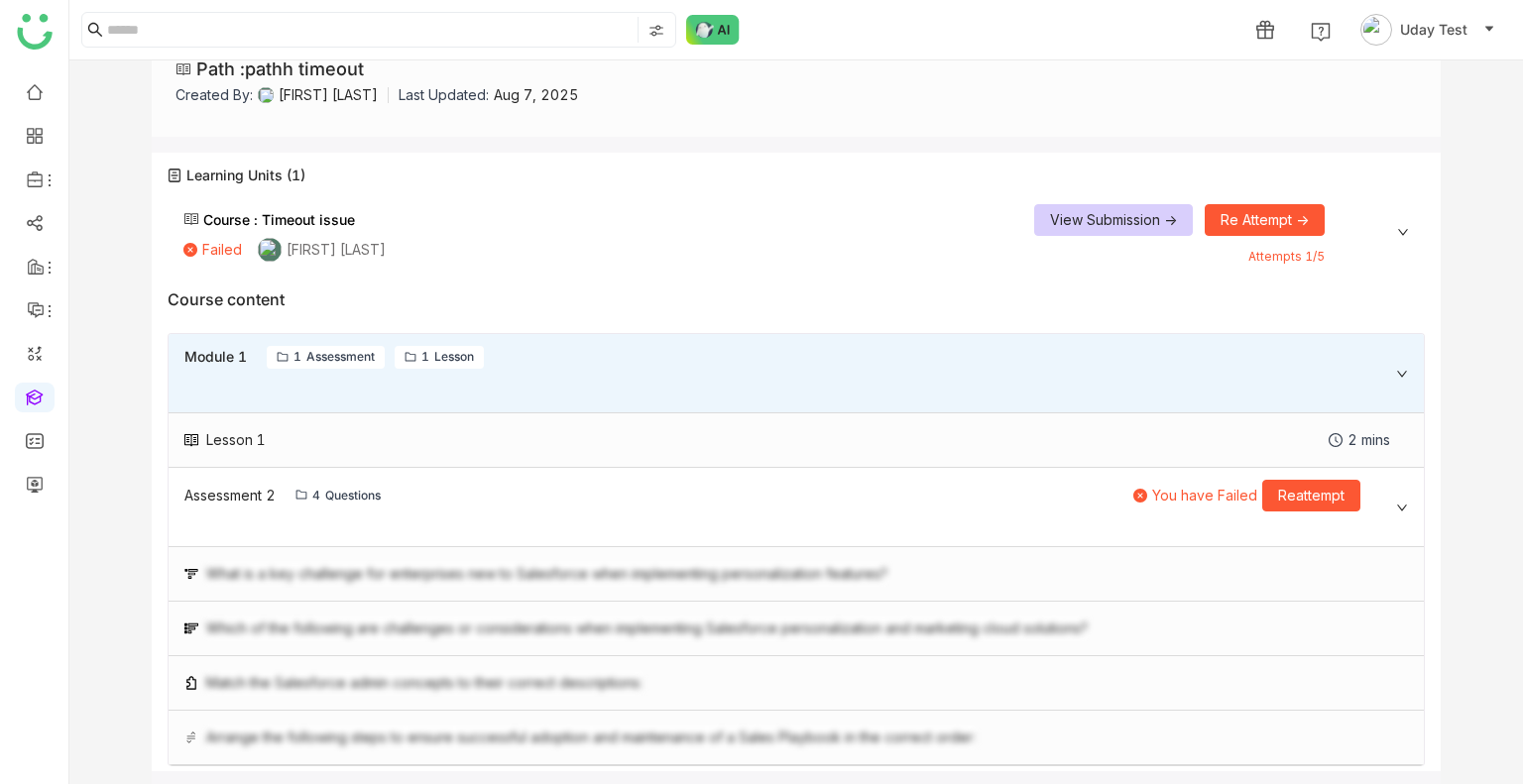 click on "Re Attempt ->" 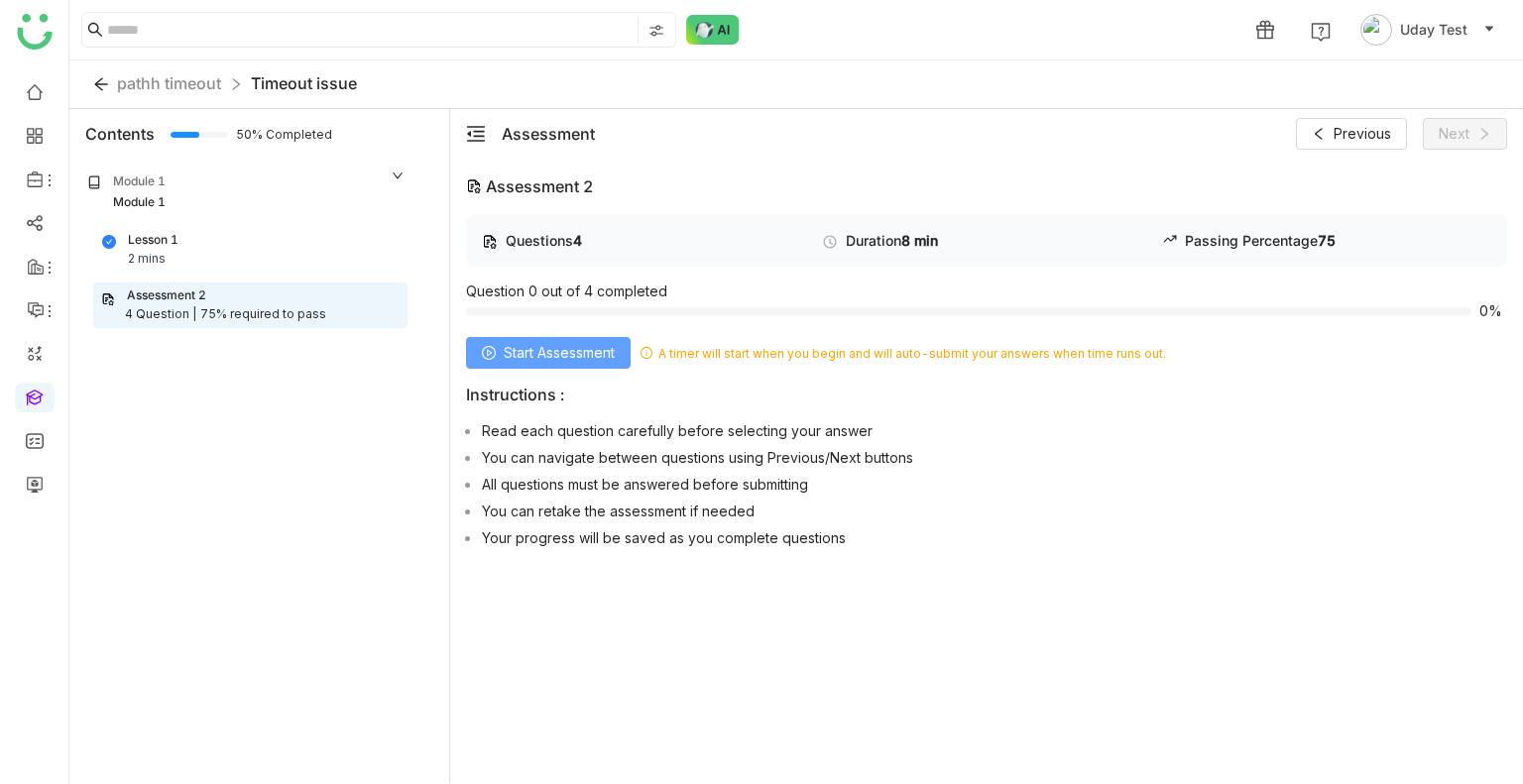click on "Start Assessment" 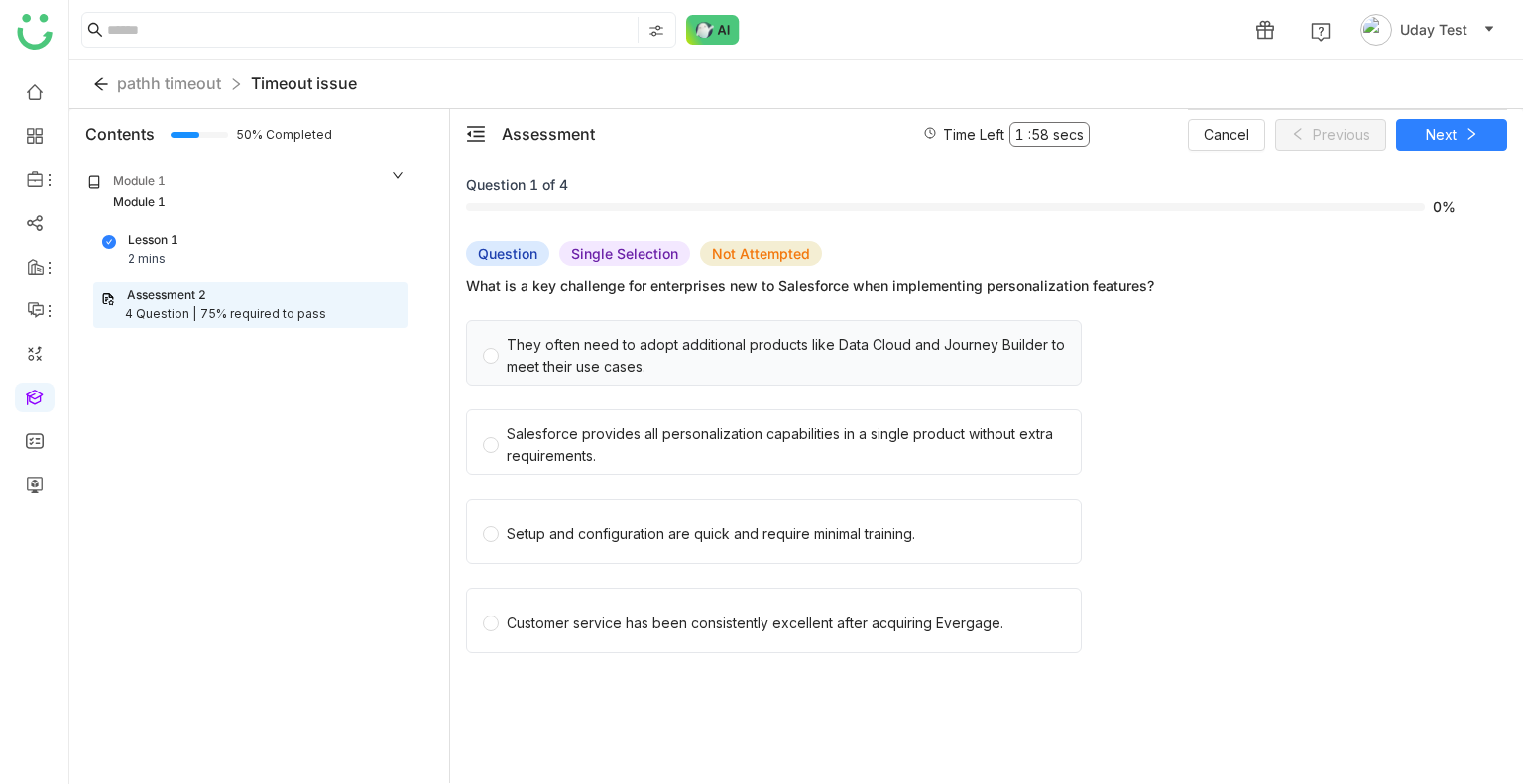 click on "They often need to adopt additional products like Data Cloud and Journey Builder to meet their use cases." 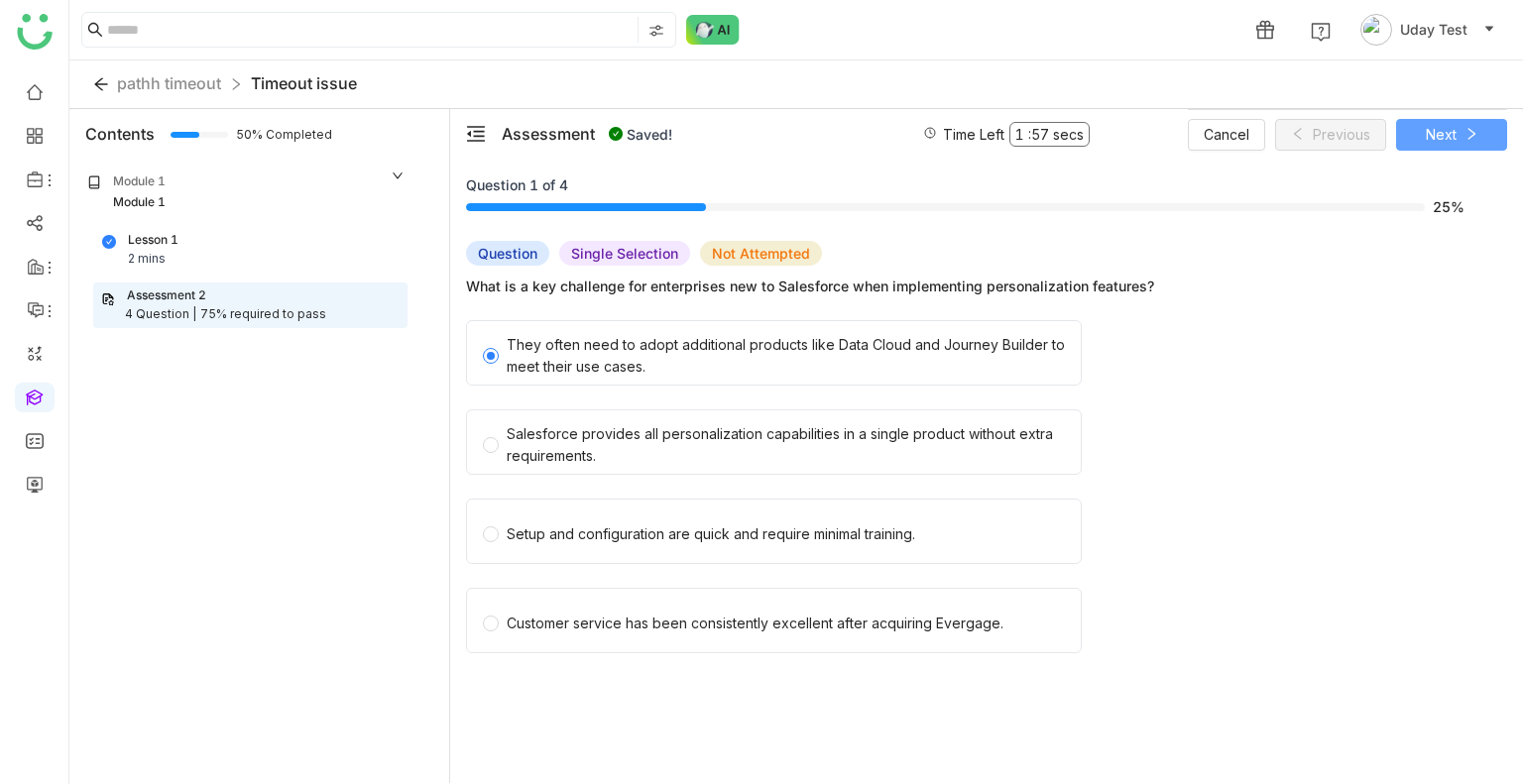 click on "Next" at bounding box center [1452, 135] 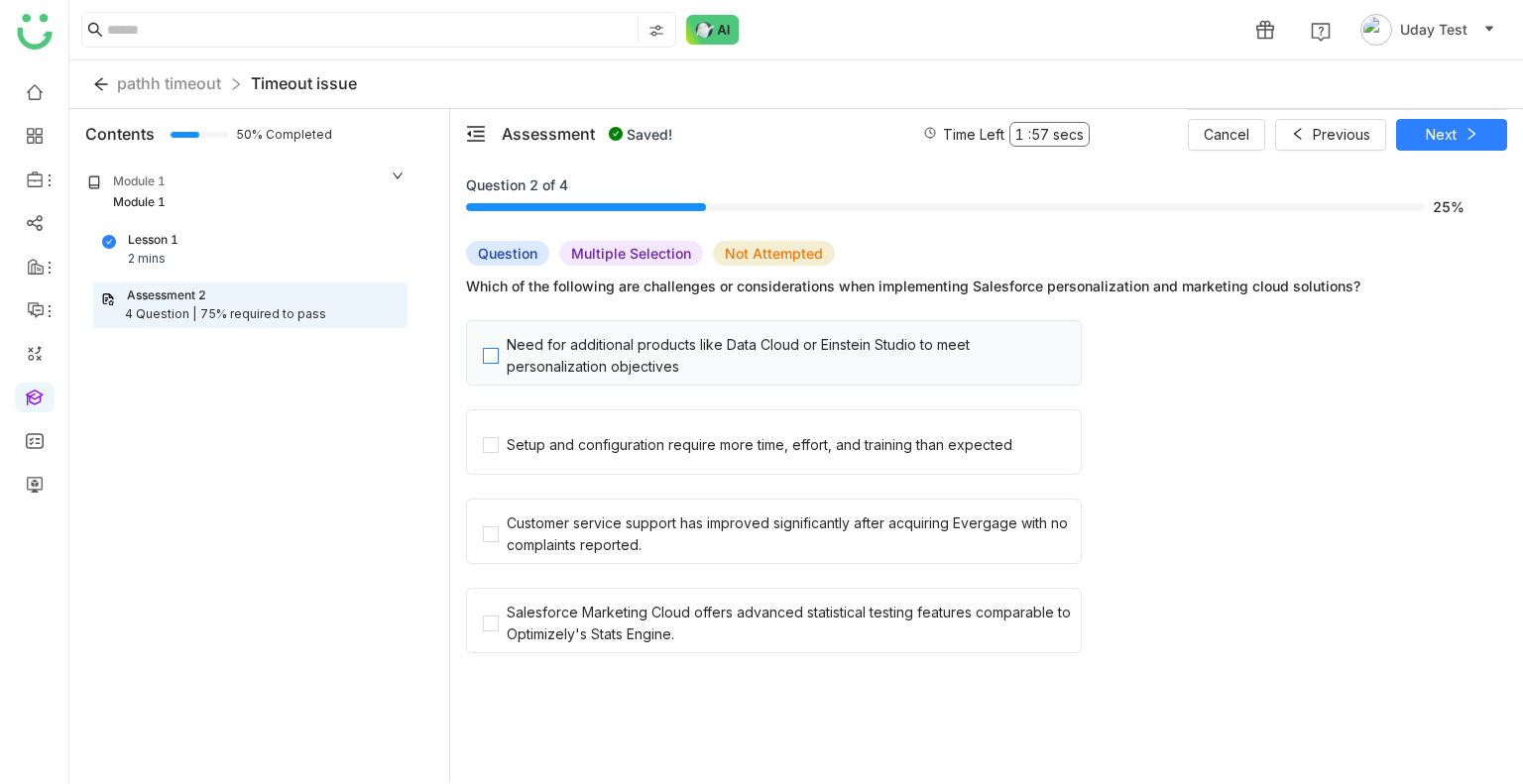 click on "Need for additional products like Data Cloud or Einstein Studio to meet personalization objectives" 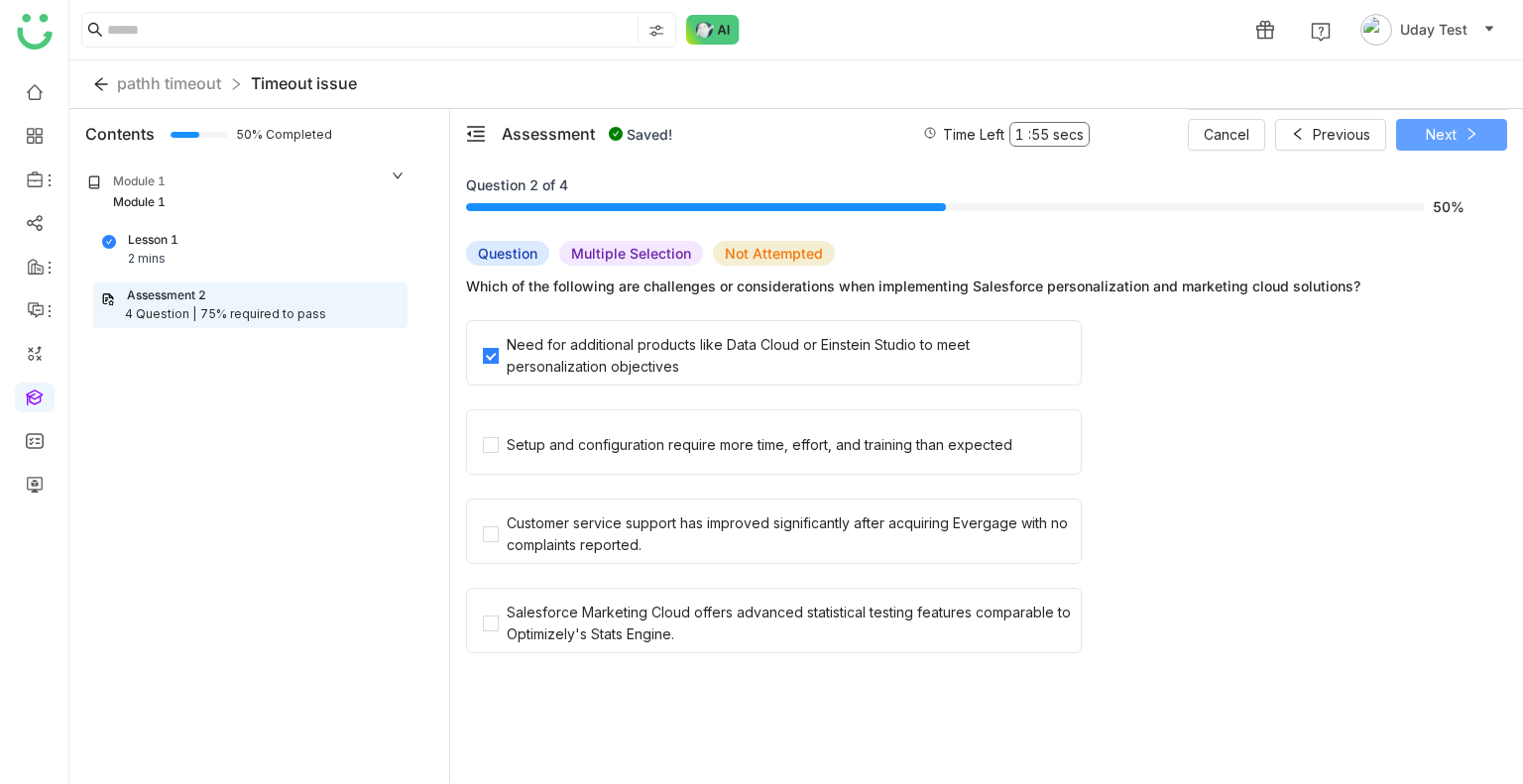 click on "Next" at bounding box center (1452, 135) 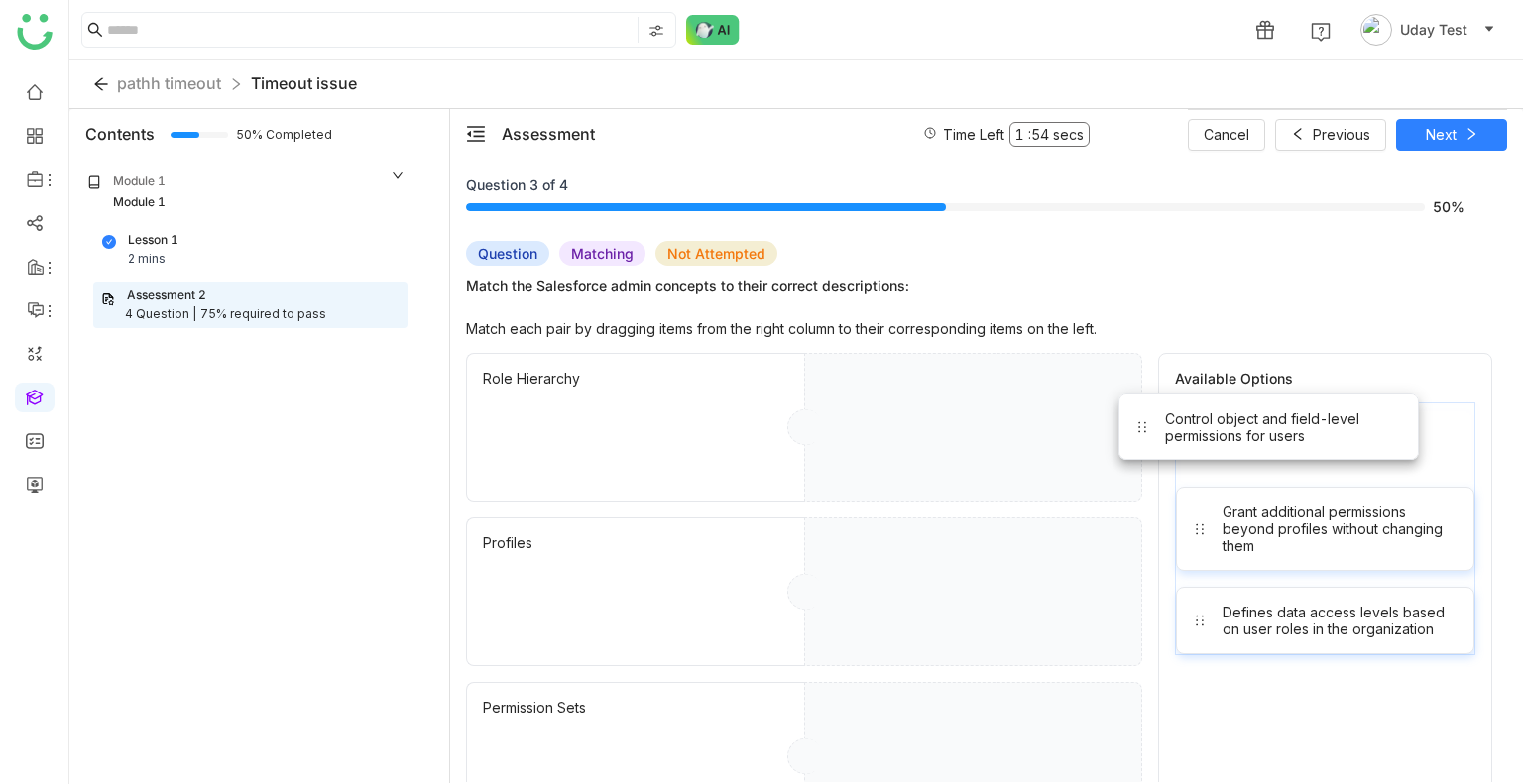 drag, startPoint x: 1255, startPoint y: 447, endPoint x: 1030, endPoint y: 431, distance: 225.56817 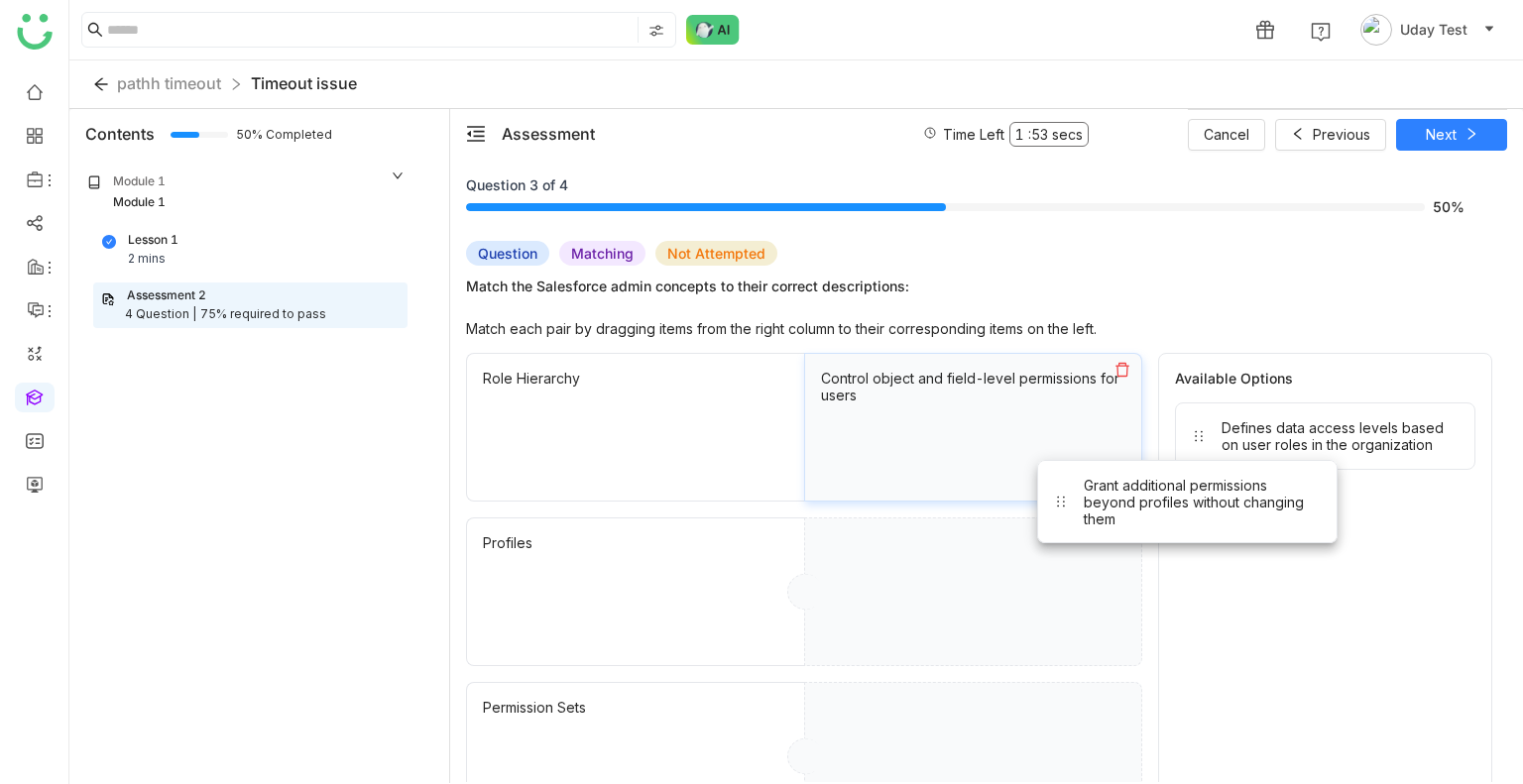drag, startPoint x: 1248, startPoint y: 416, endPoint x: 995, endPoint y: 537, distance: 280.4461 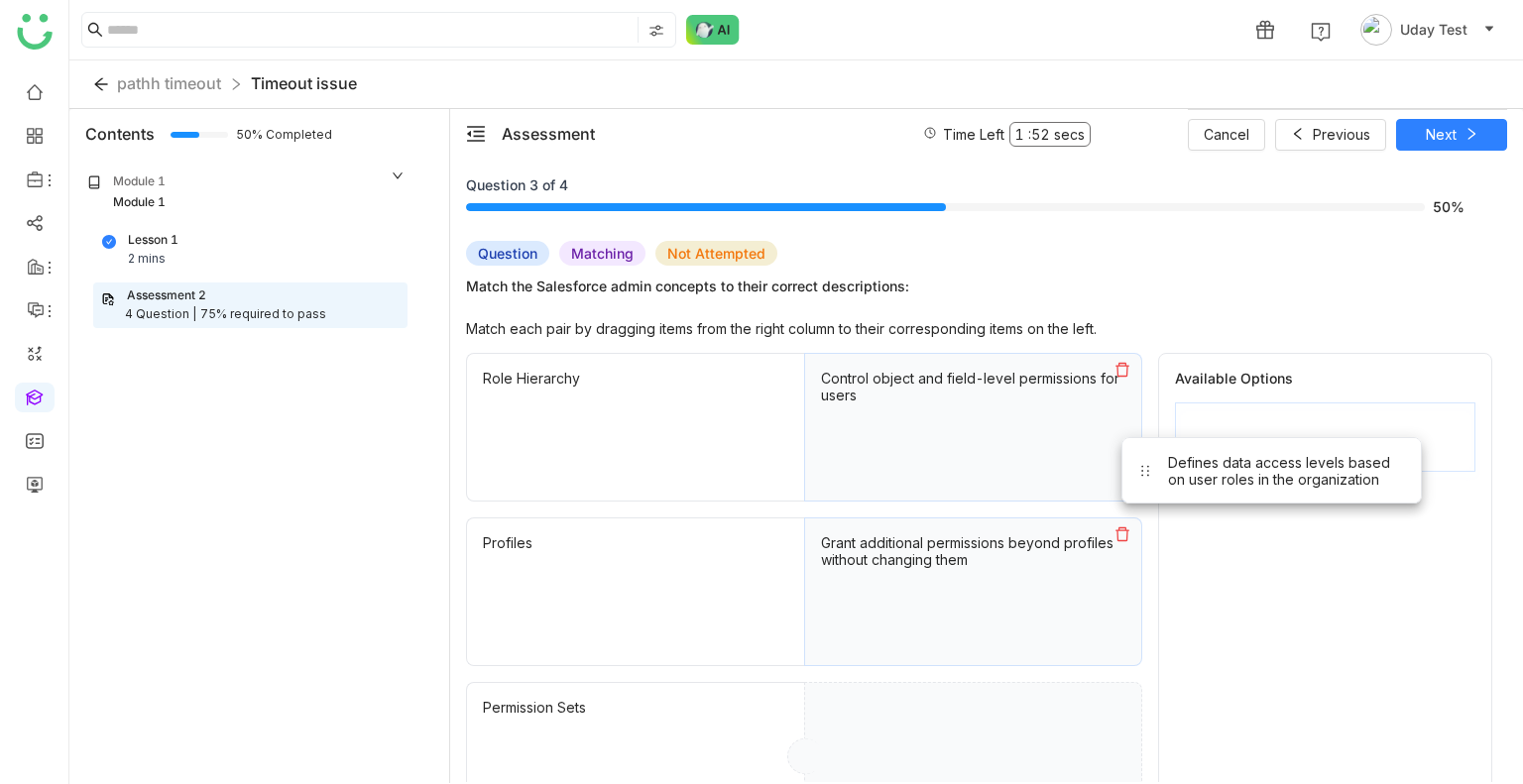 drag, startPoint x: 1218, startPoint y: 439, endPoint x: 1042, endPoint y: 670, distance: 290.40833 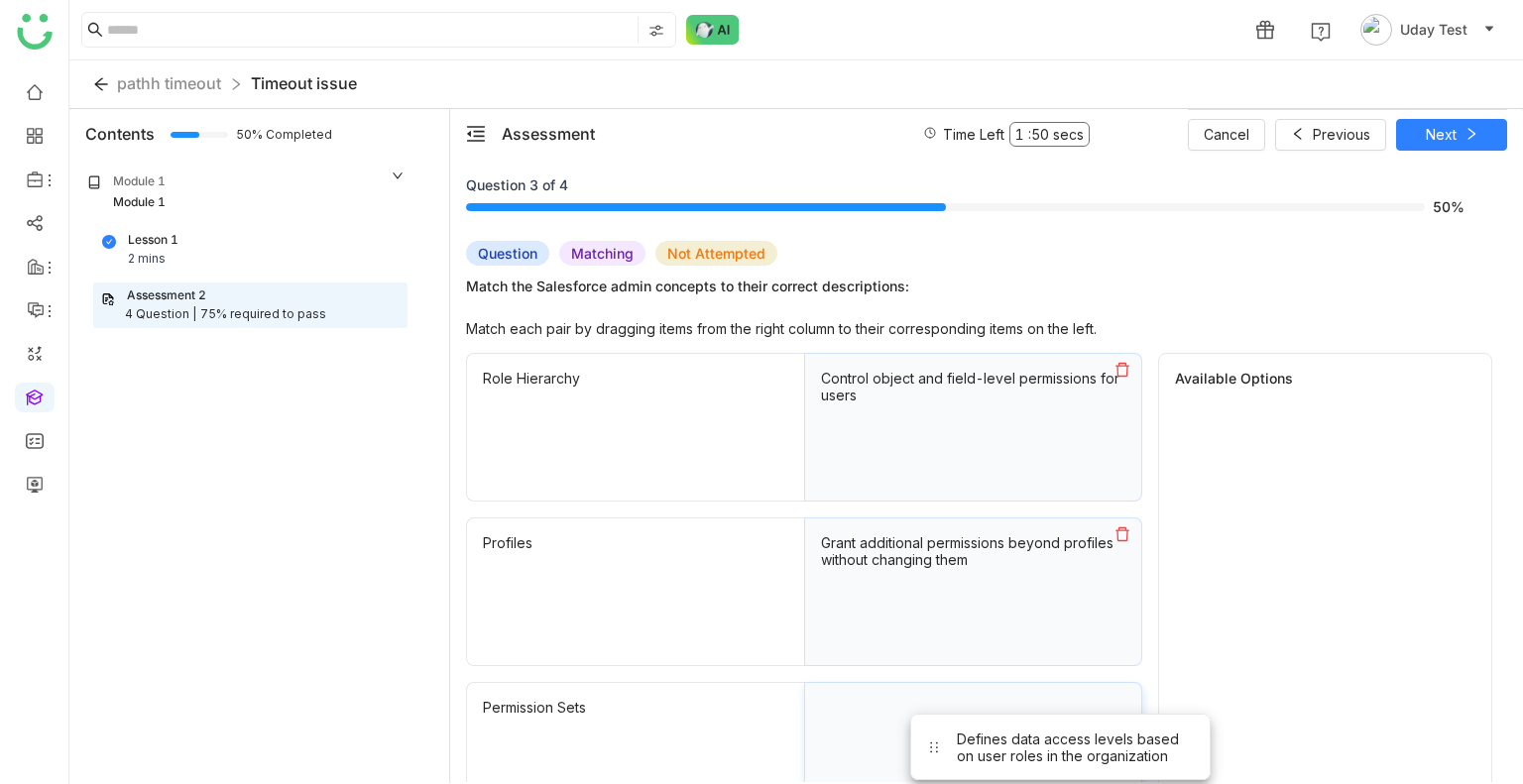 drag, startPoint x: 1302, startPoint y: 439, endPoint x: 990, endPoint y: 831, distance: 501.00699 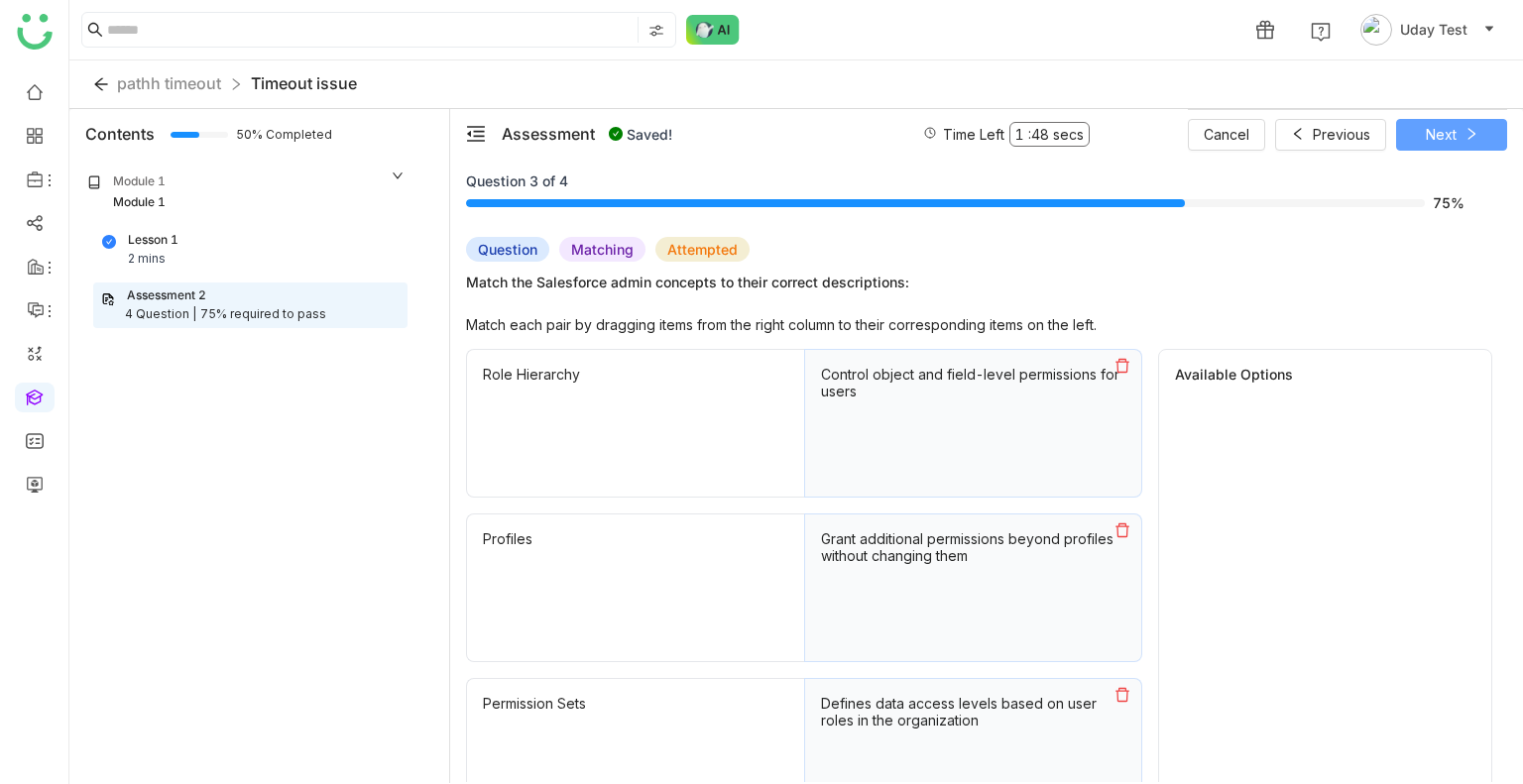 click on "Next" at bounding box center [1452, 135] 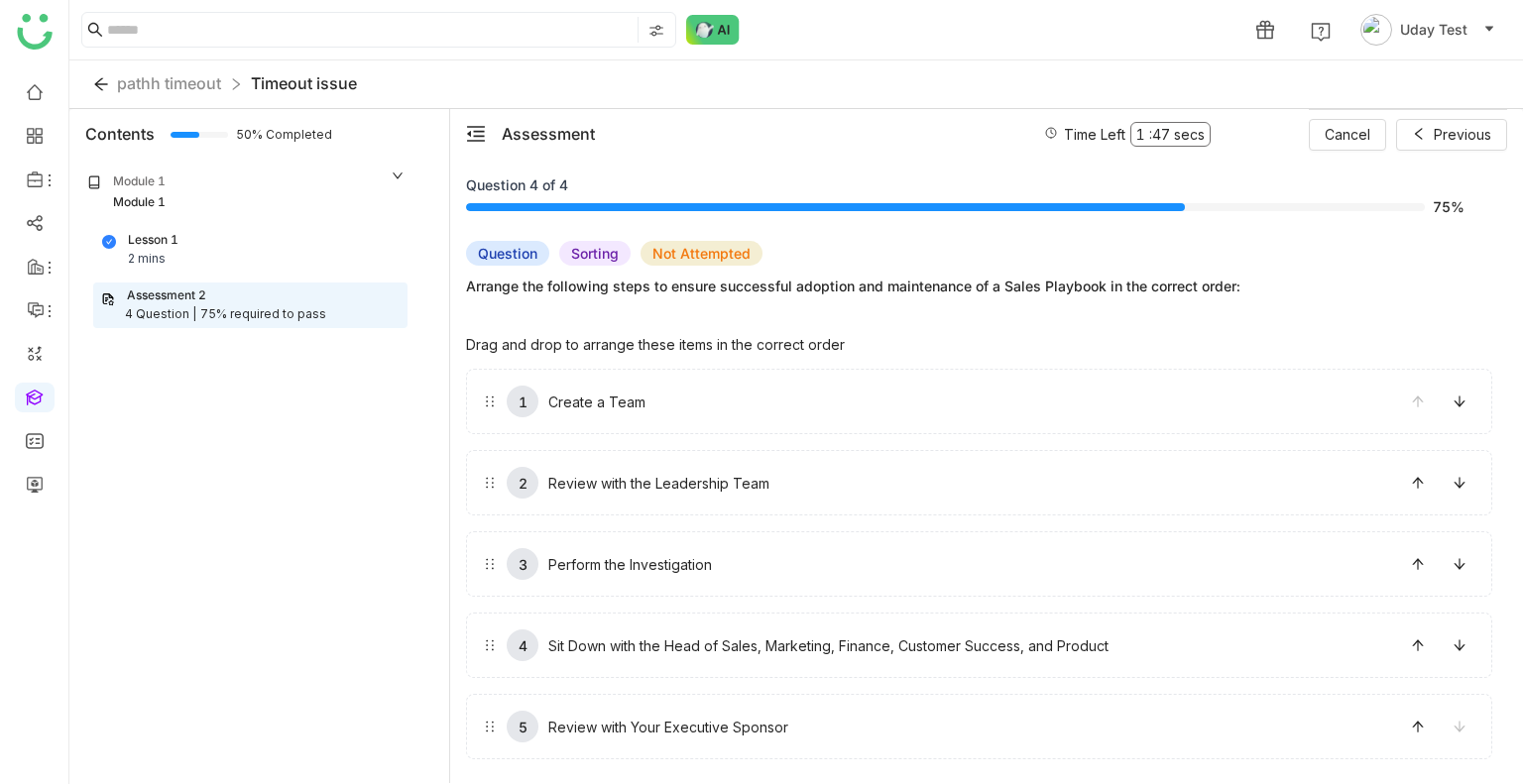 drag, startPoint x: 998, startPoint y: 515, endPoint x: 971, endPoint y: 446, distance: 74.09453 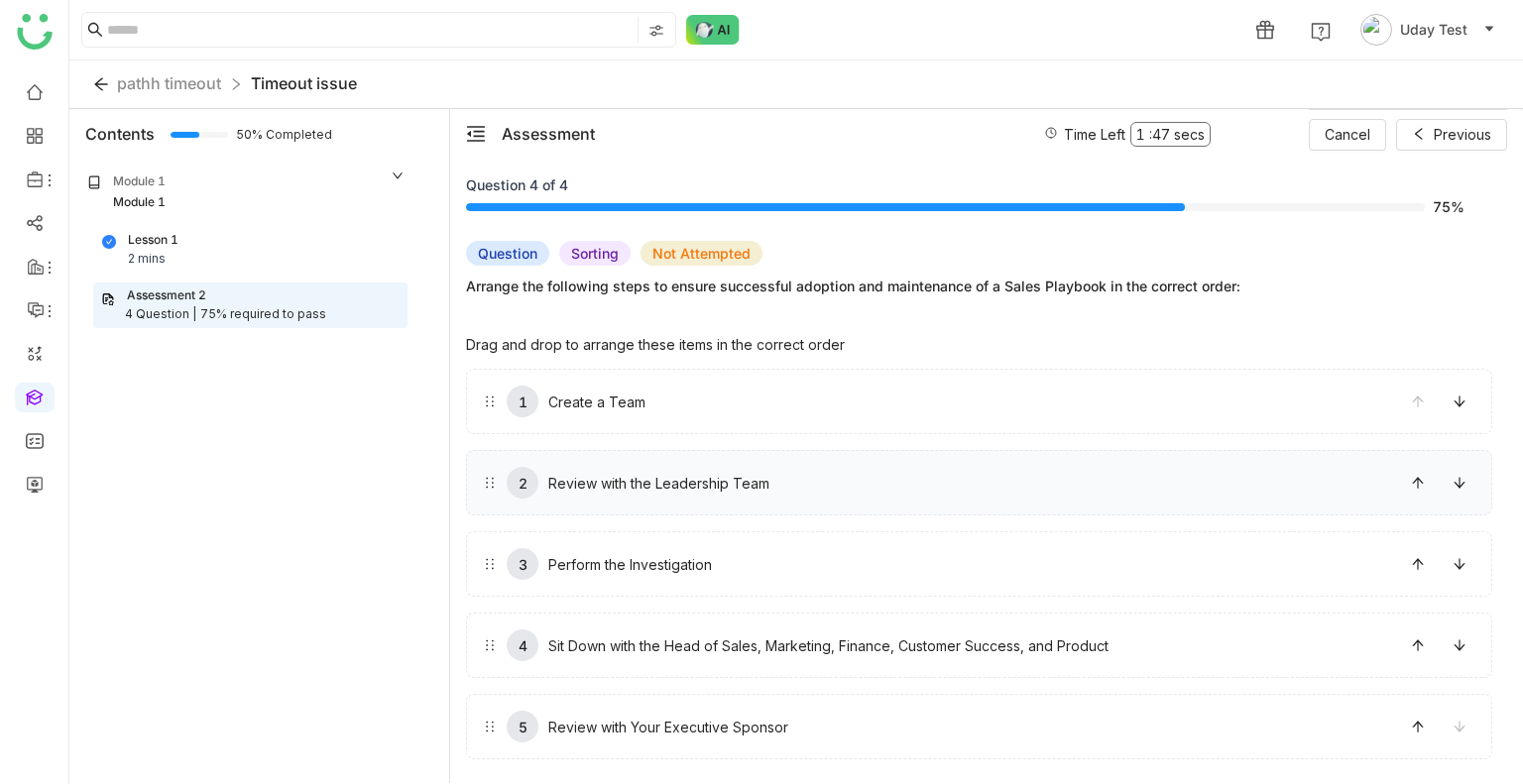 drag, startPoint x: 971, startPoint y: 446, endPoint x: 967, endPoint y: 466, distance: 20.396078 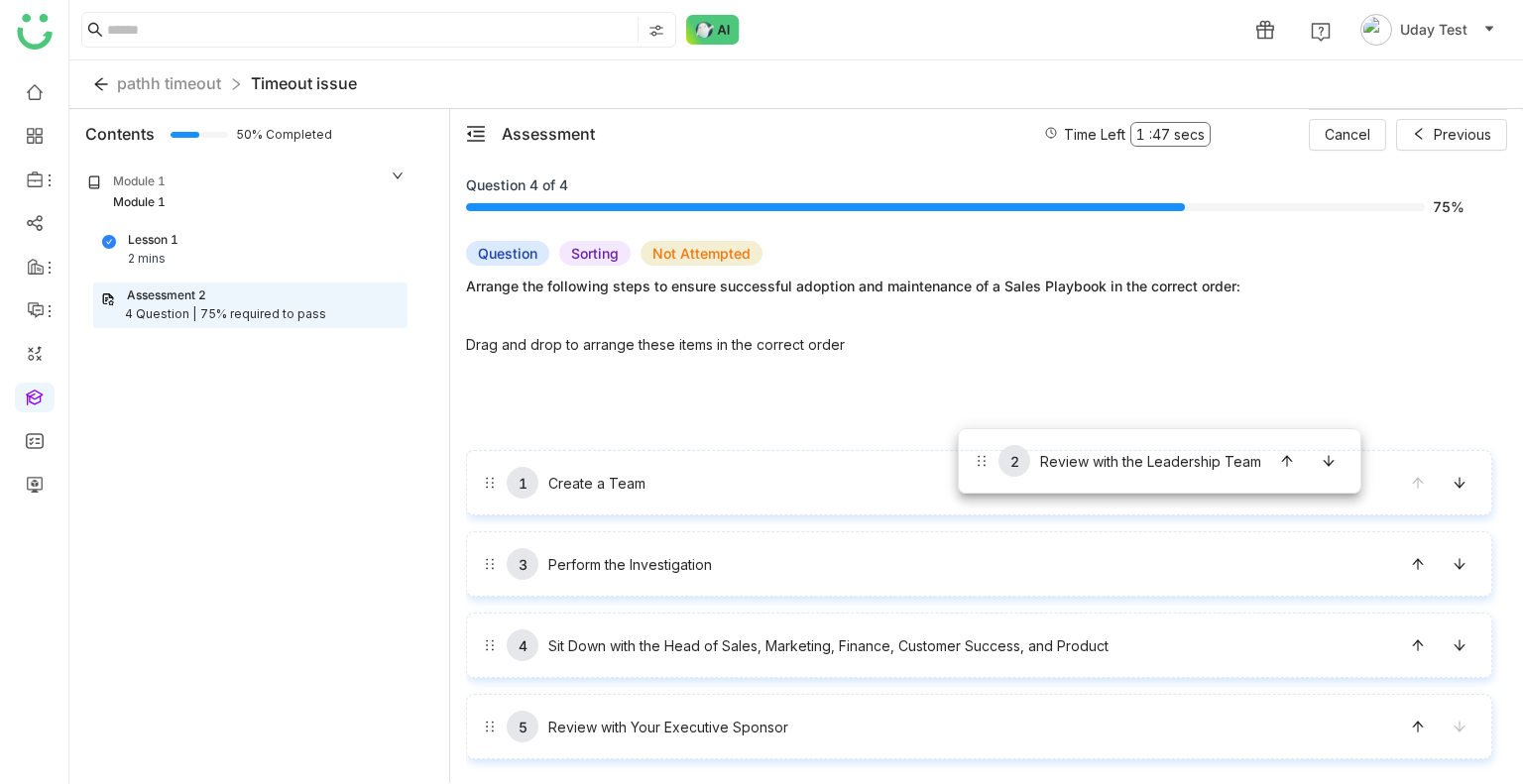 drag, startPoint x: 967, startPoint y: 466, endPoint x: 949, endPoint y: 401, distance: 67.44627 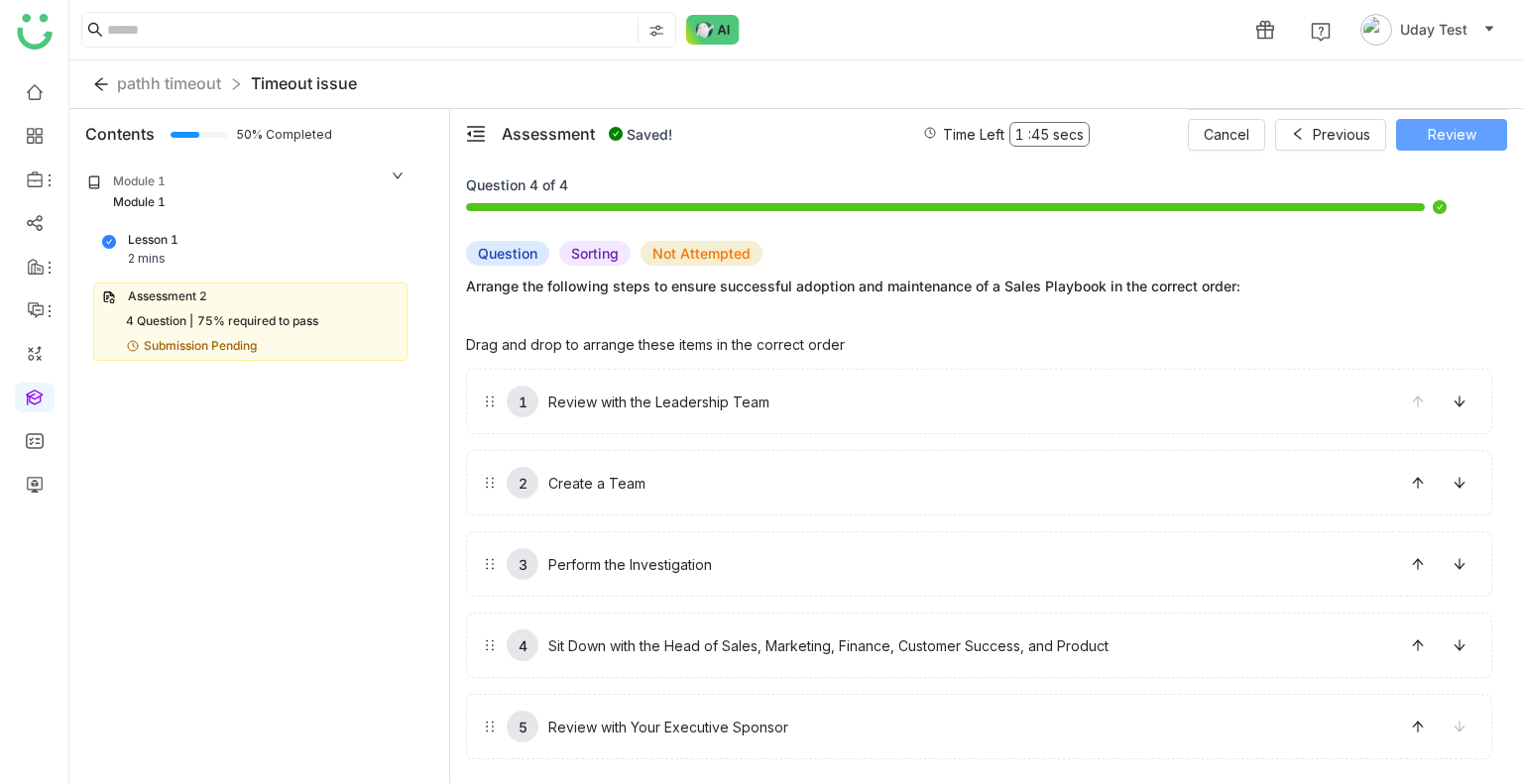 click on "Review" at bounding box center [1452, 135] 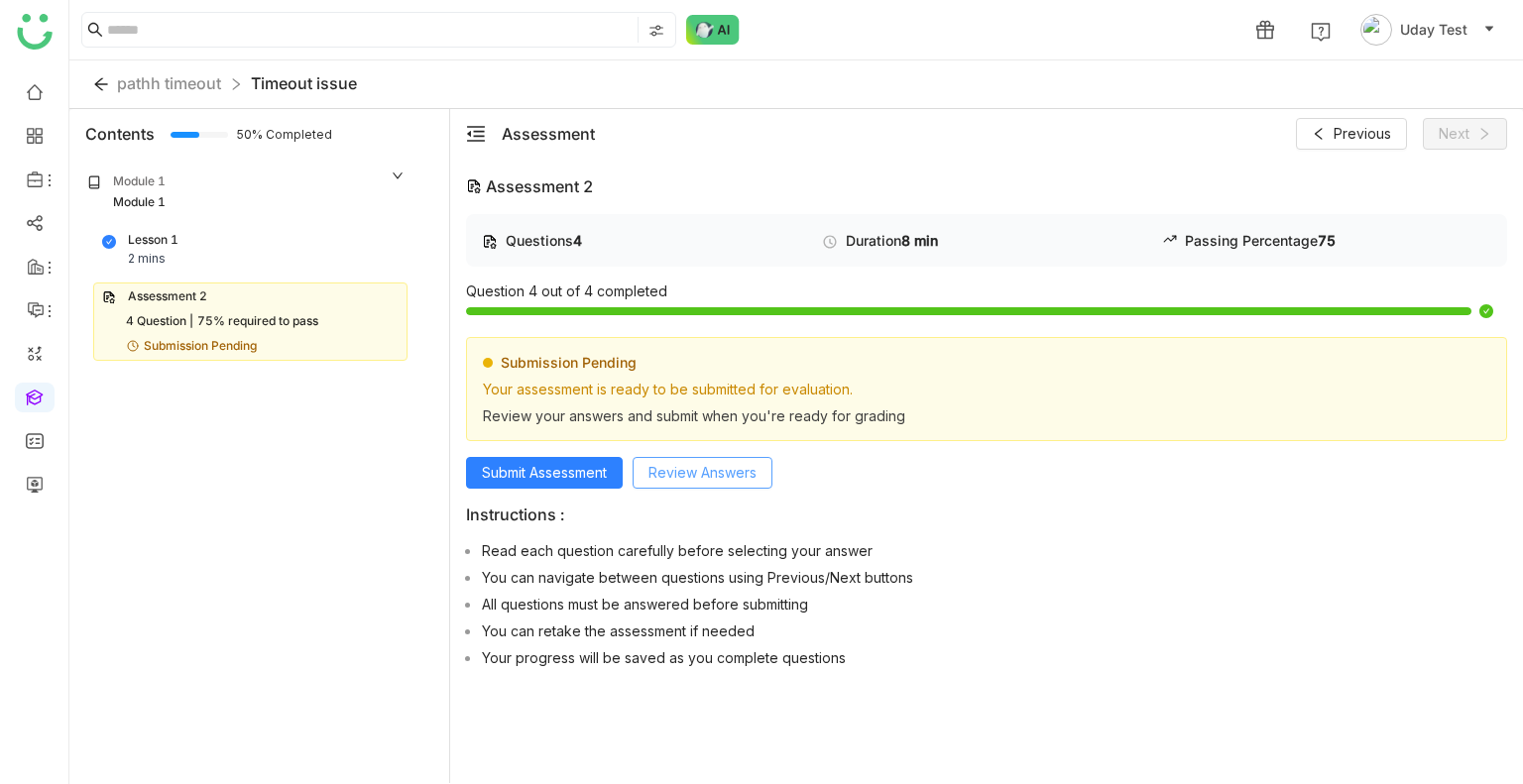 click on "Review Answers" 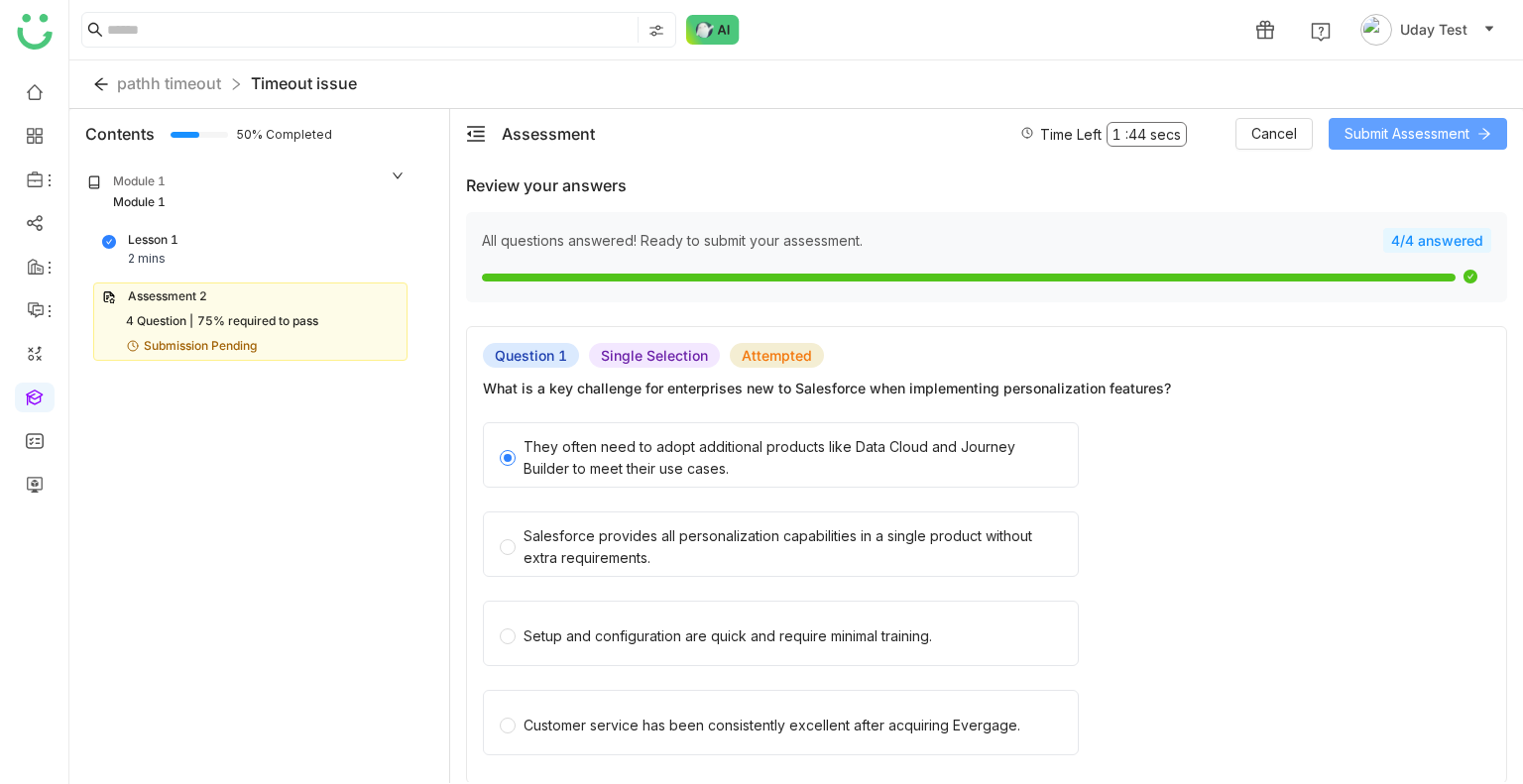 click on "Submit Assessment" at bounding box center (1407, 134) 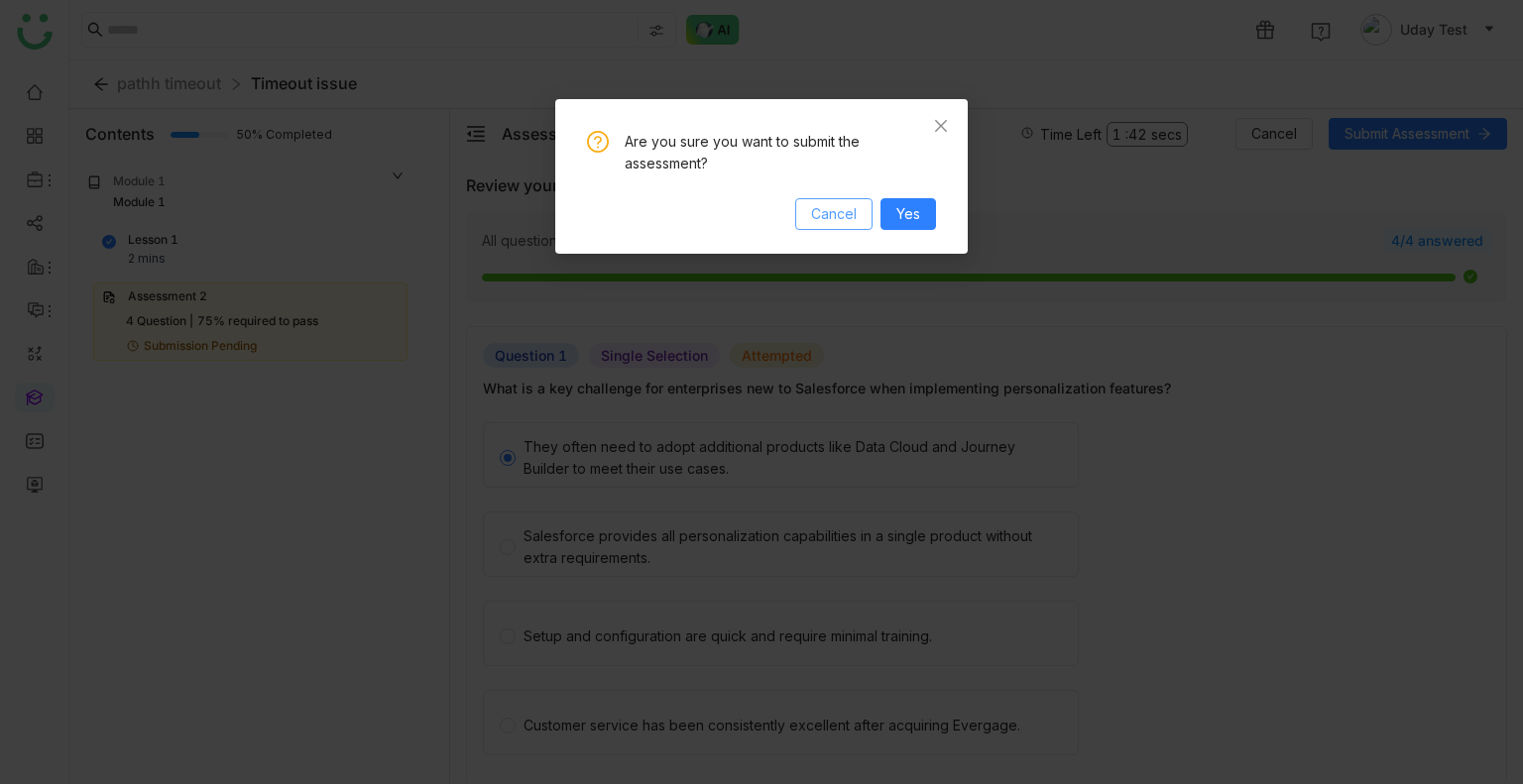 click on "Cancel" at bounding box center (834, 214) 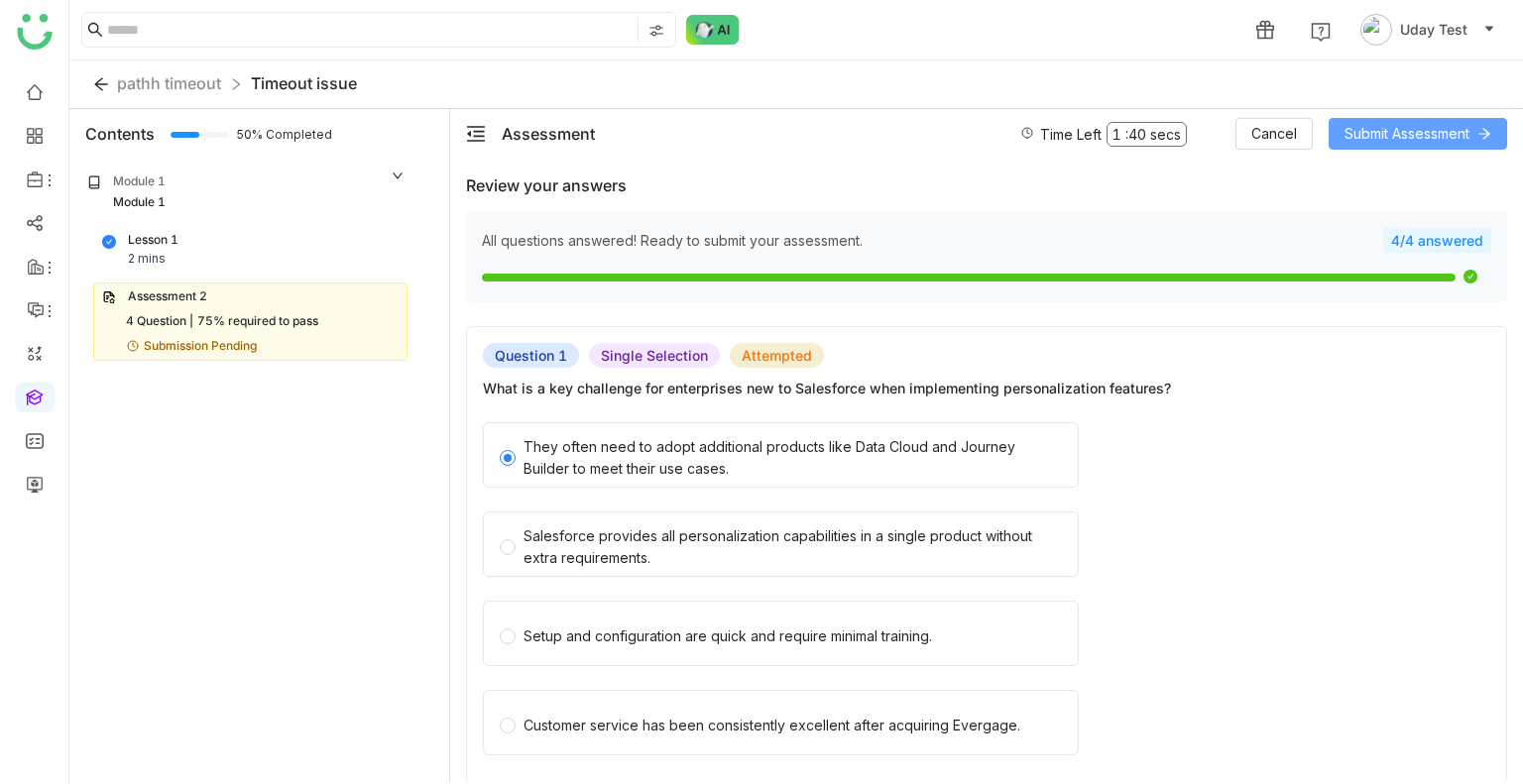 click on "Submit Assessment" at bounding box center [1407, 134] 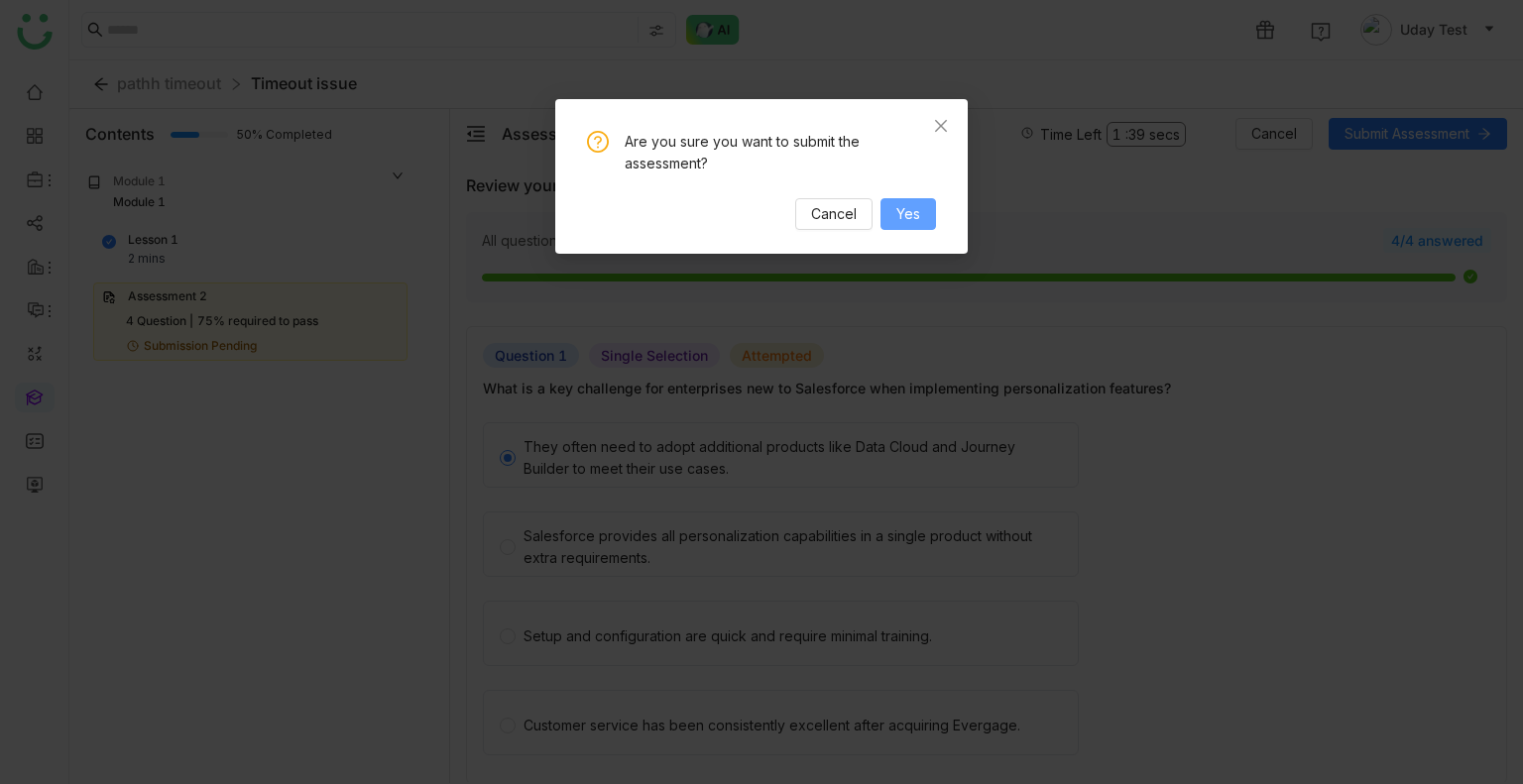 click on "Yes" at bounding box center (908, 214) 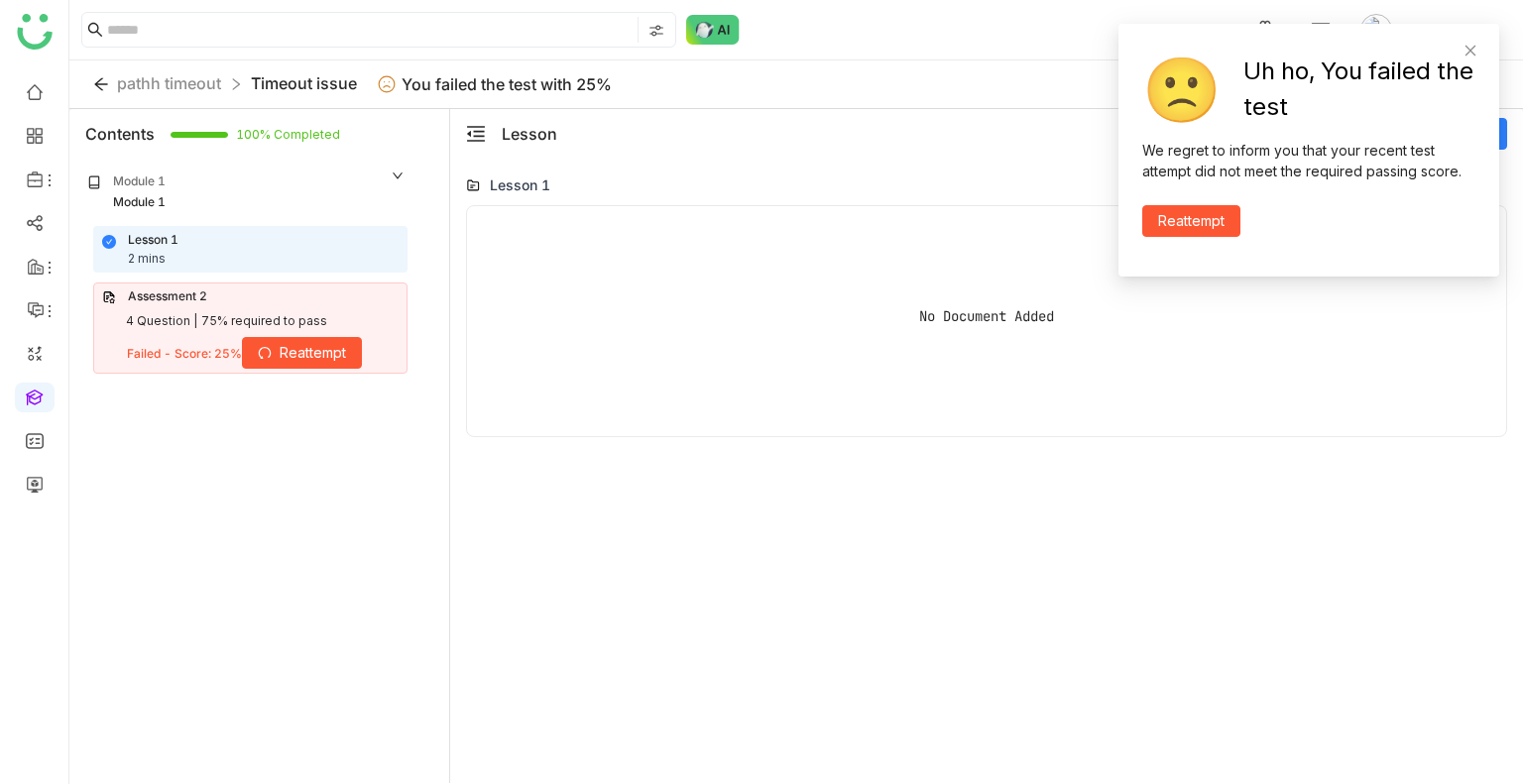 click 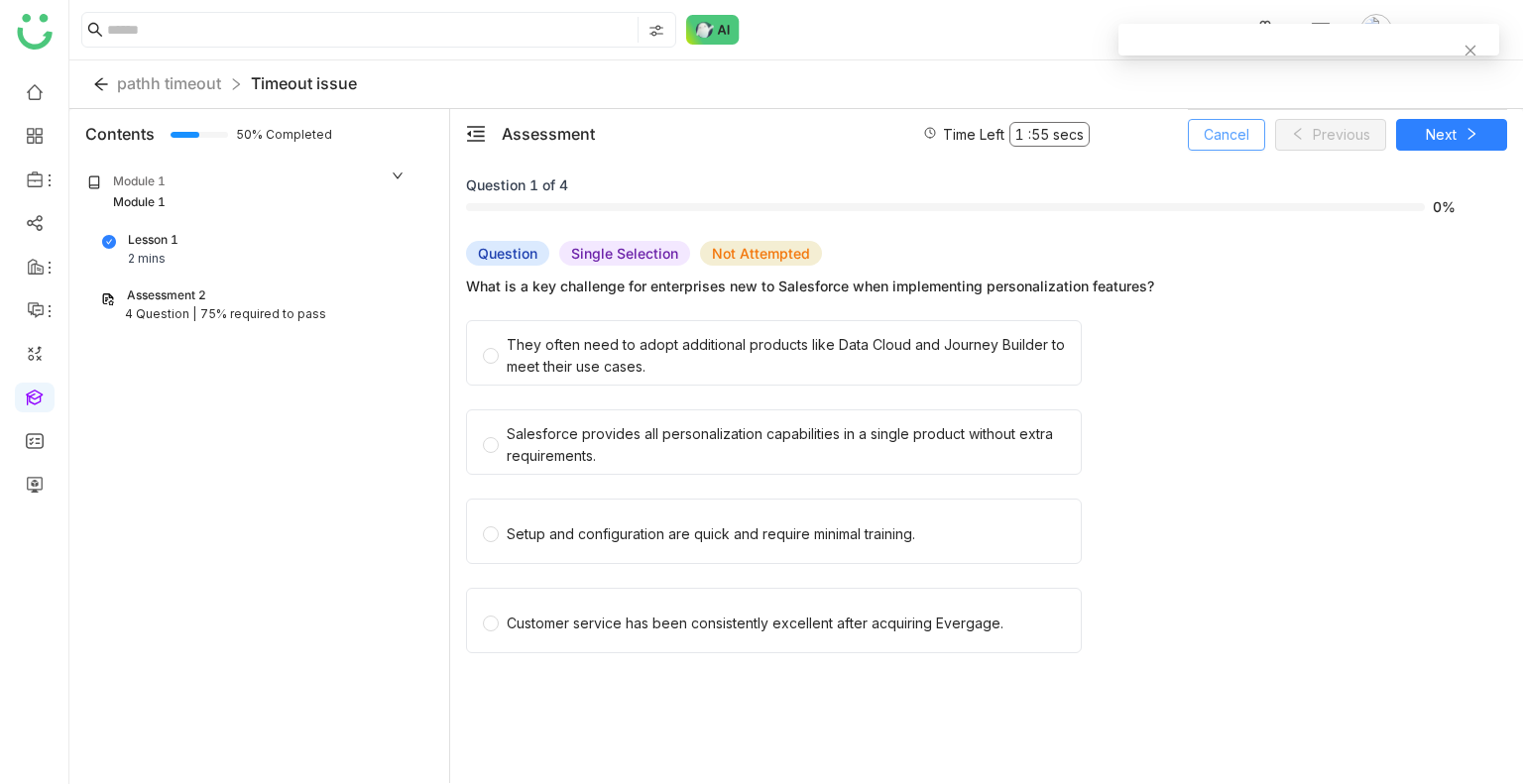 click on "Cancel" at bounding box center [1227, 135] 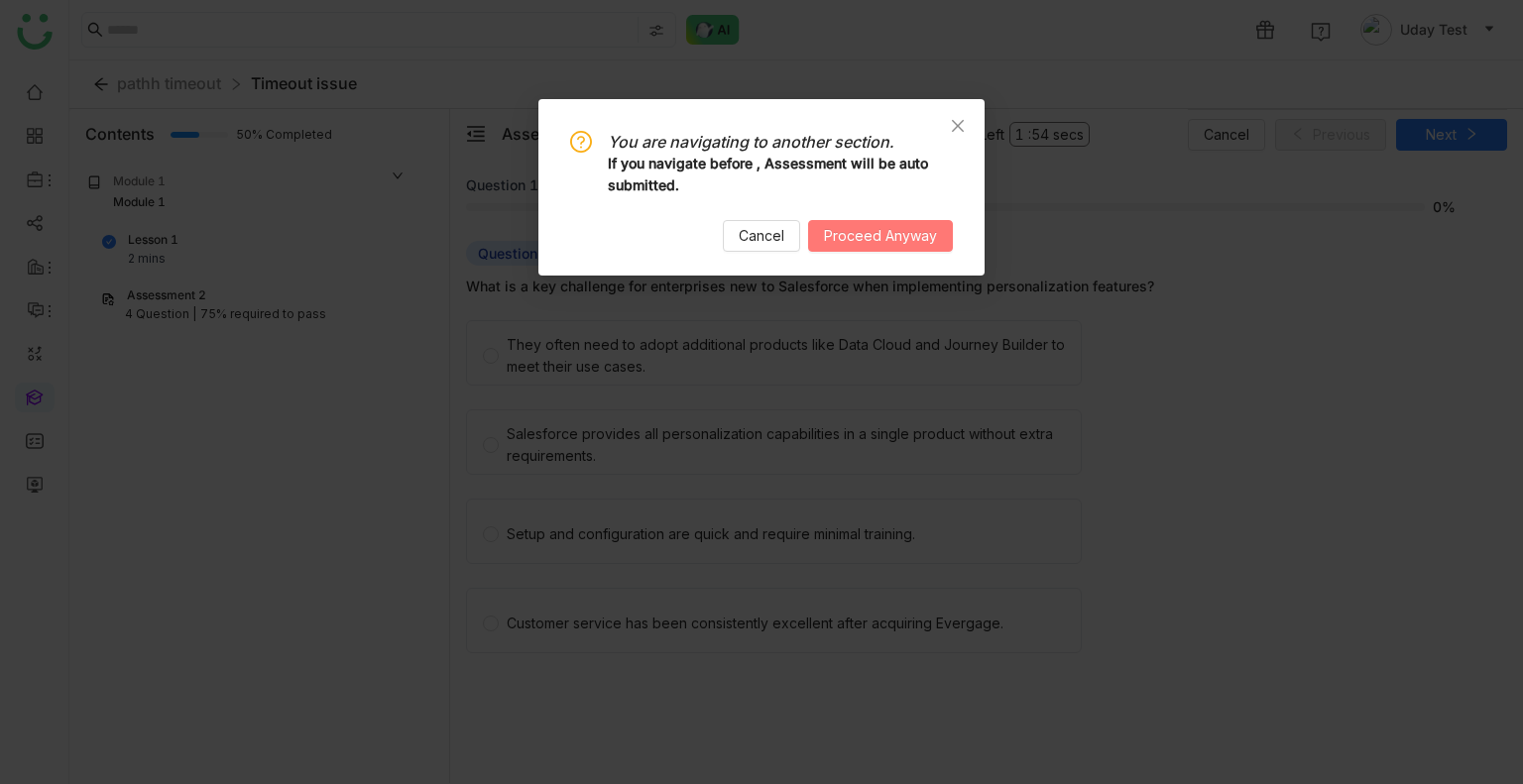 click on "Proceed Anyway" at bounding box center (880, 236) 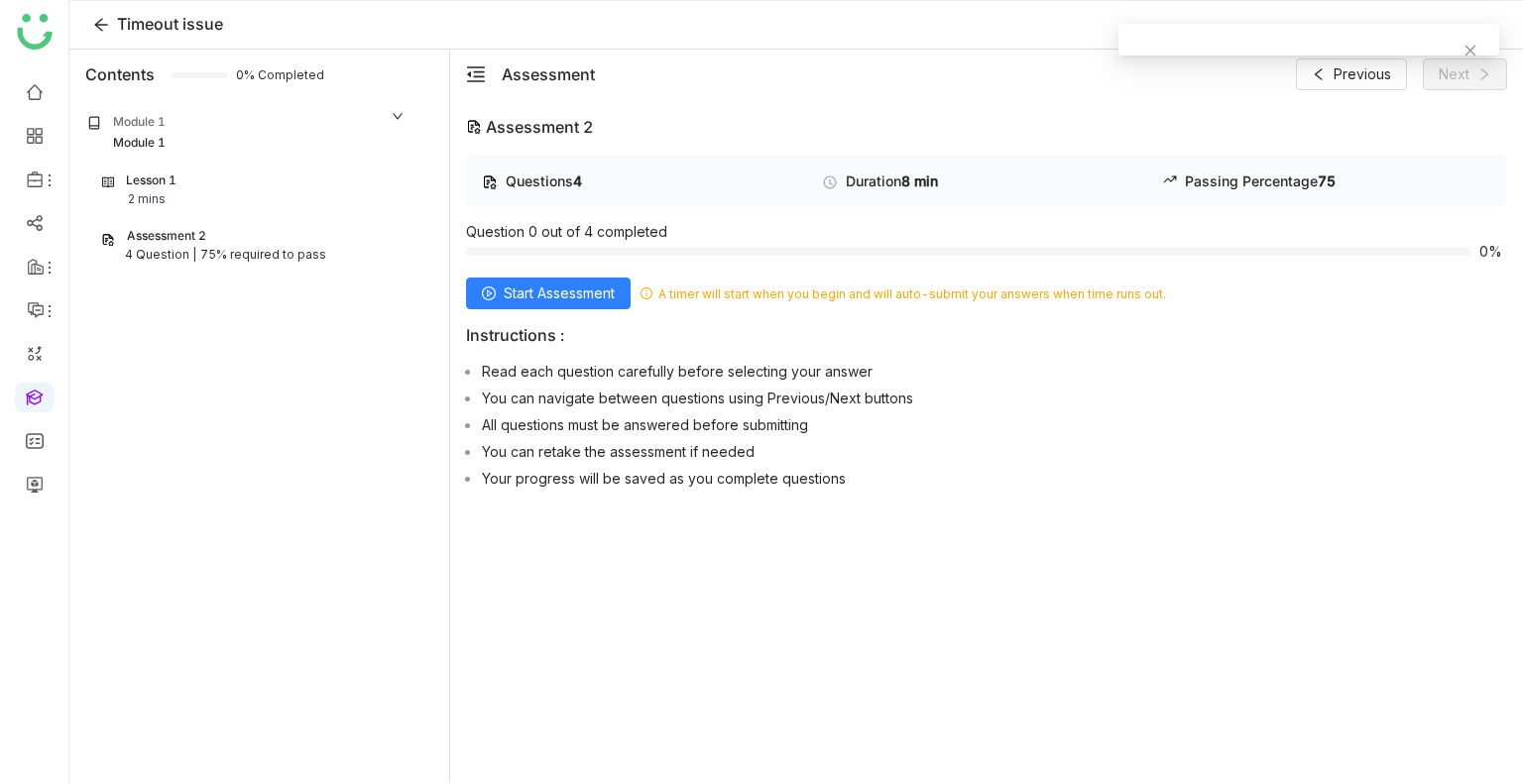 click on "Lesson 1 2 mins" at bounding box center [250, 190] 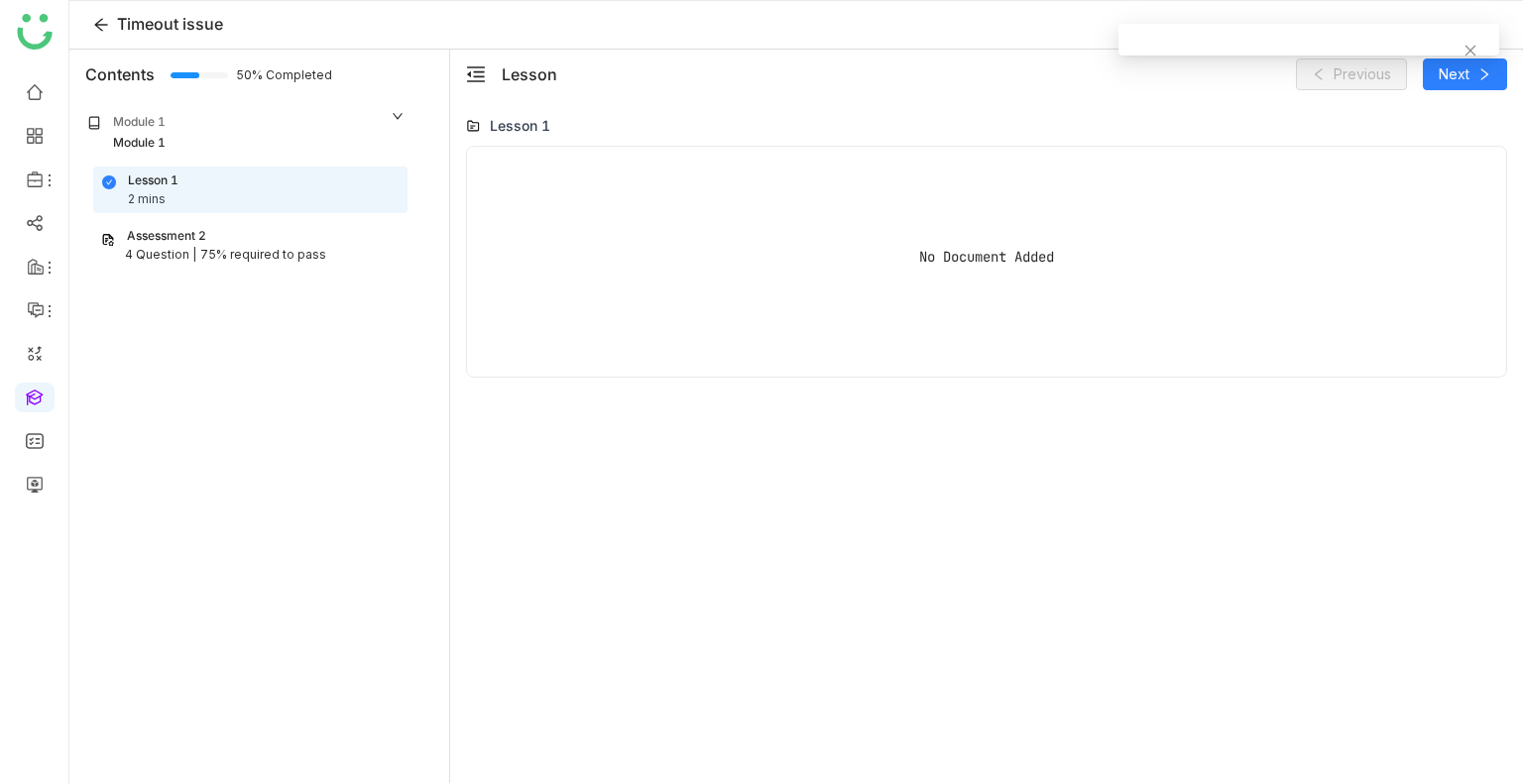 click on "75% required to pass" at bounding box center [263, 255] 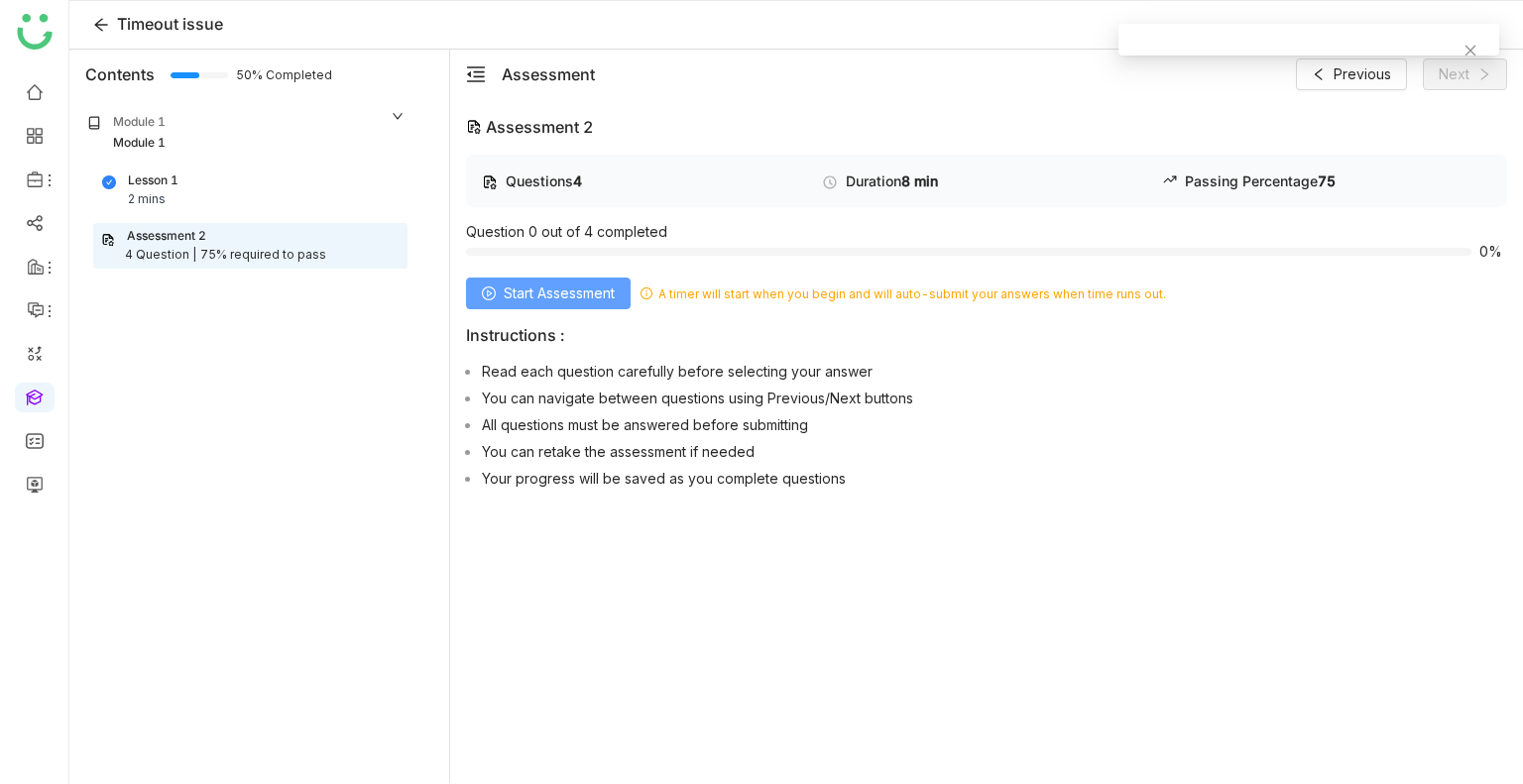 click on "Start Assessment" 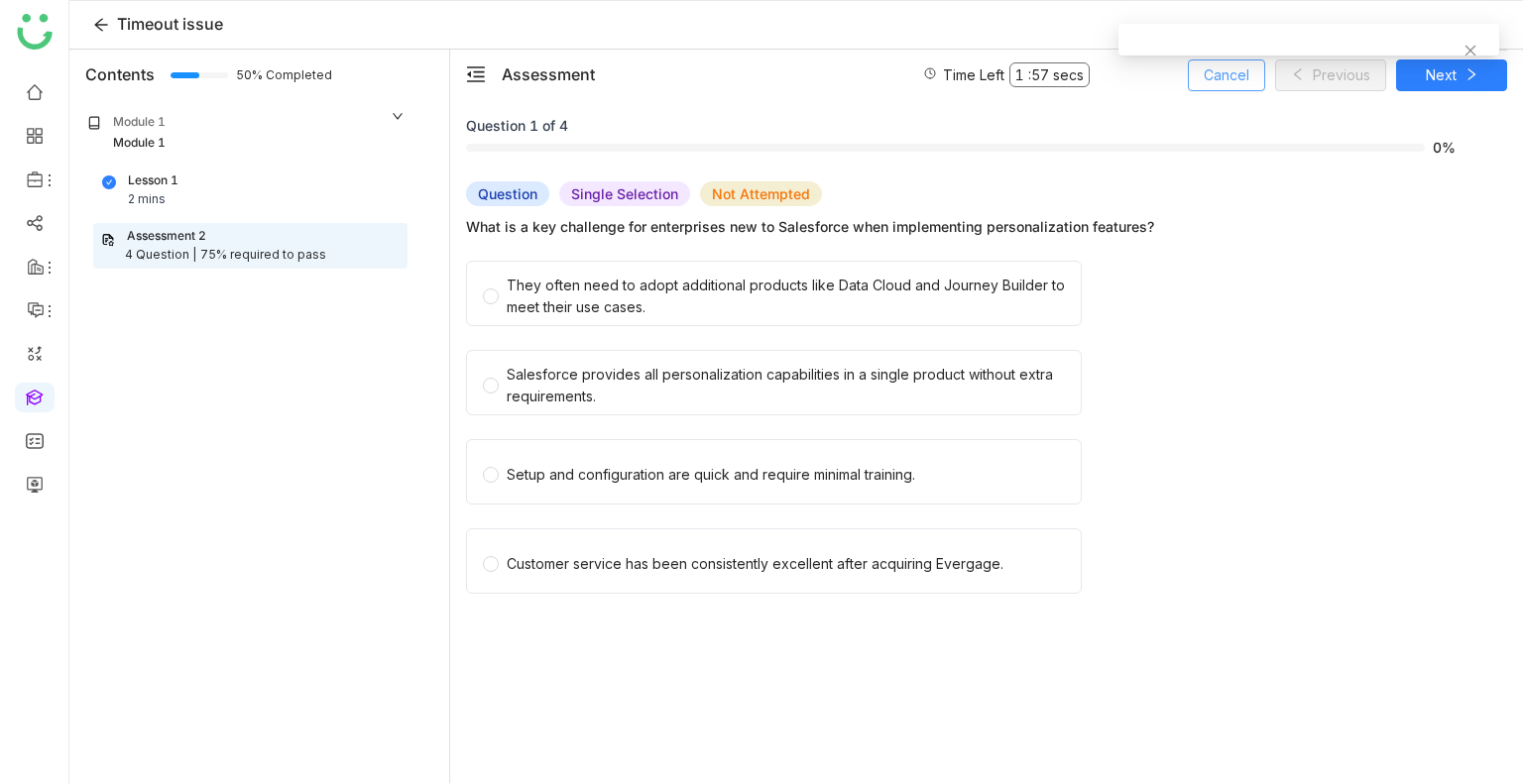 click on "Cancel" at bounding box center [1227, 75] 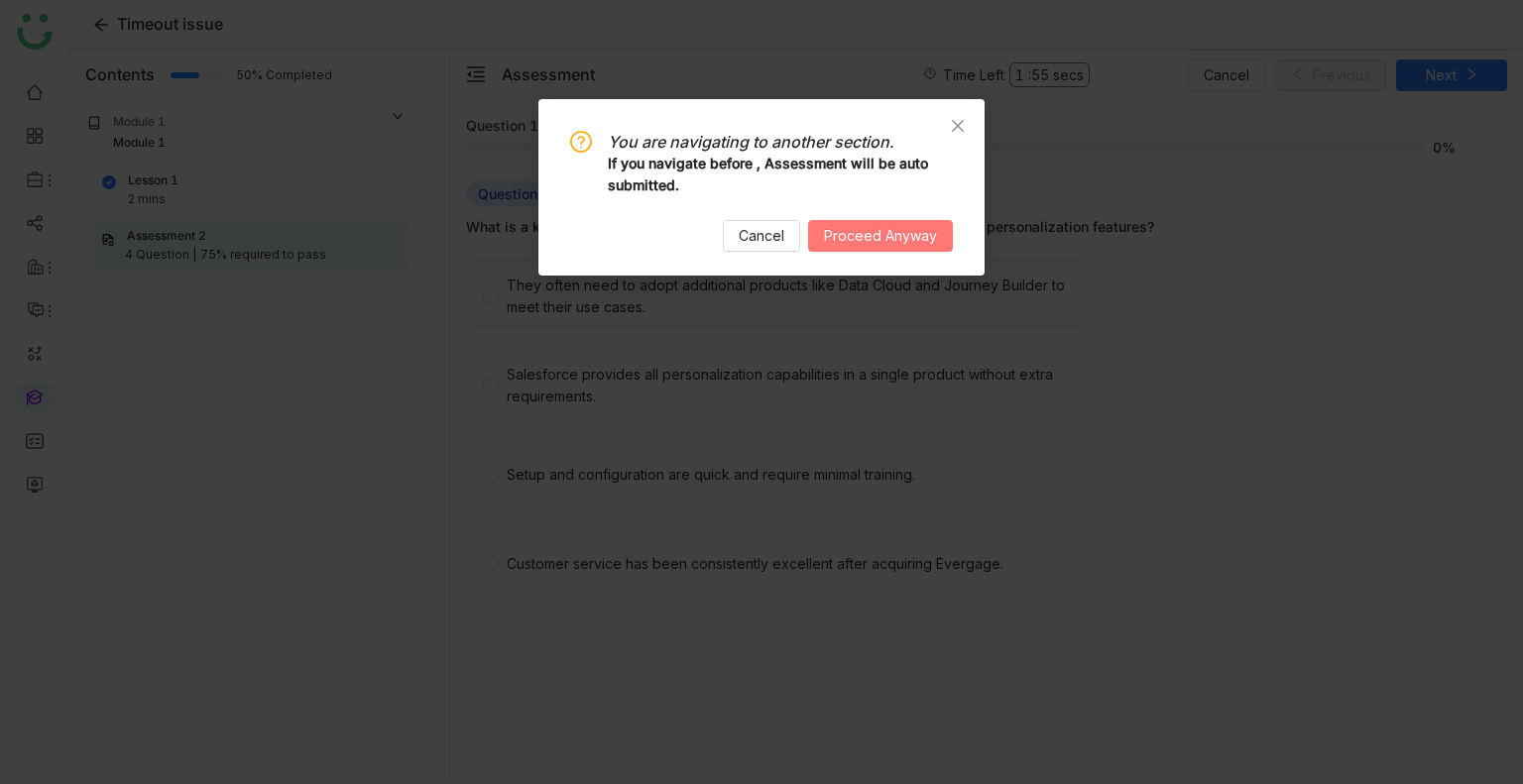 click on "Proceed Anyway" at bounding box center (880, 236) 